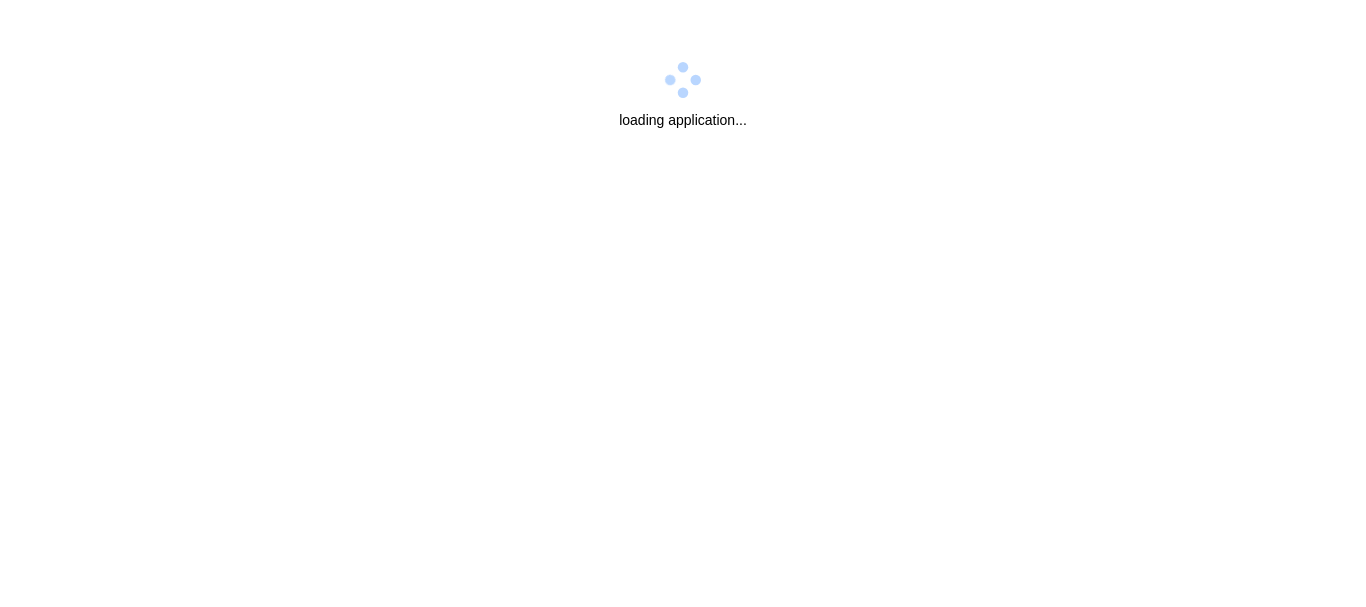 scroll, scrollTop: 0, scrollLeft: 0, axis: both 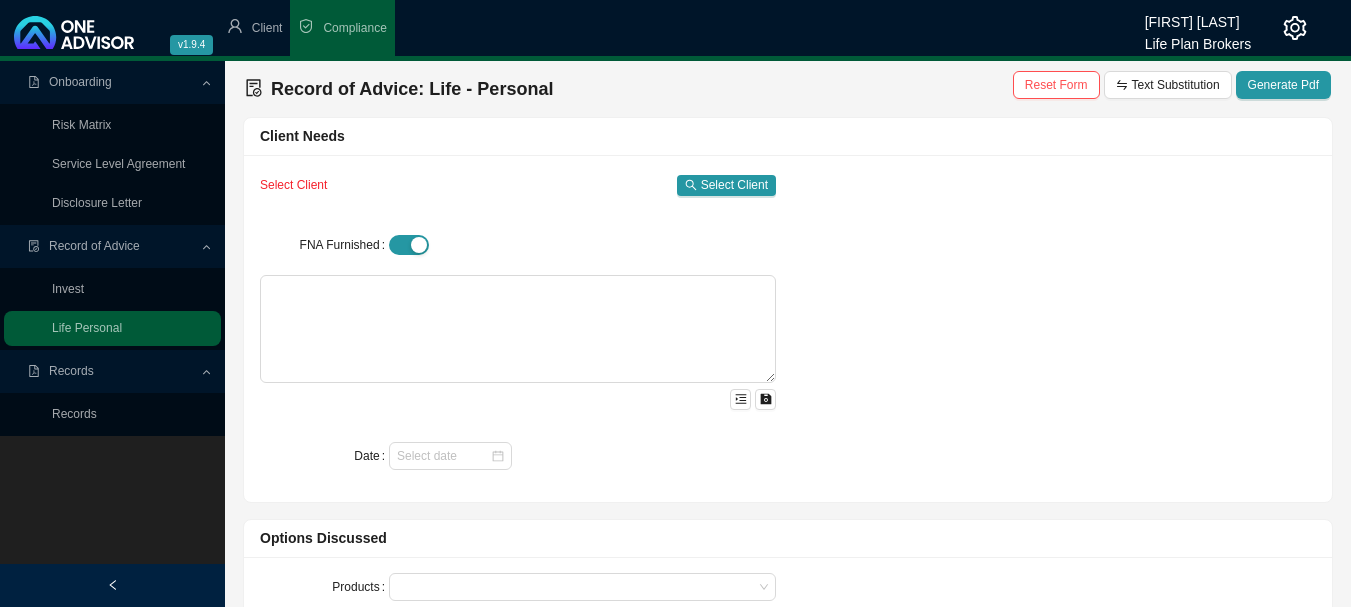 drag, startPoint x: 262, startPoint y: 28, endPoint x: 261, endPoint y: 41, distance: 13.038404 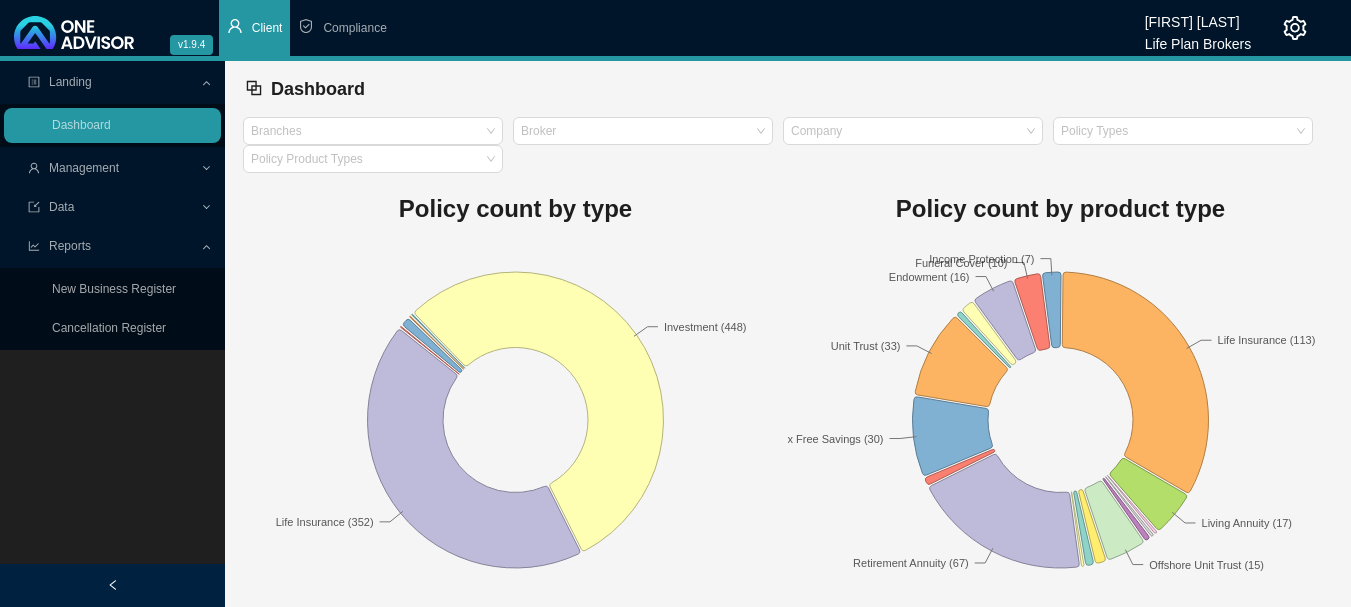 click on "Management" at bounding box center [84, 168] 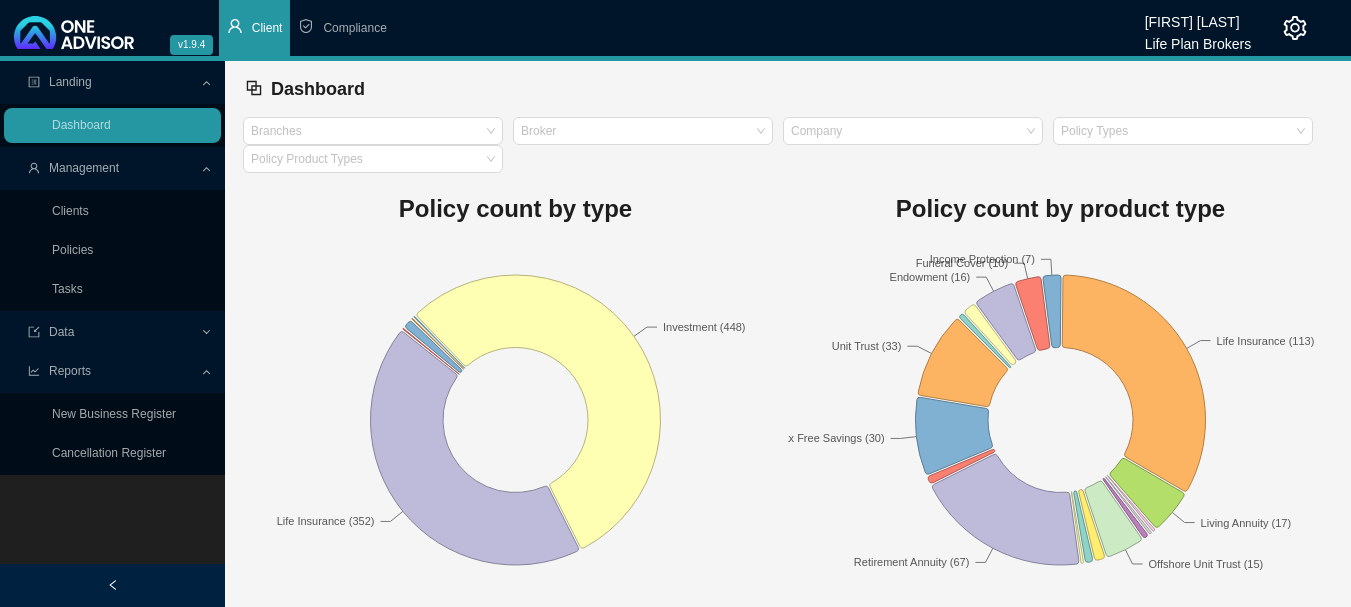 drag, startPoint x: 73, startPoint y: 216, endPoint x: 97, endPoint y: 215, distance: 24.020824 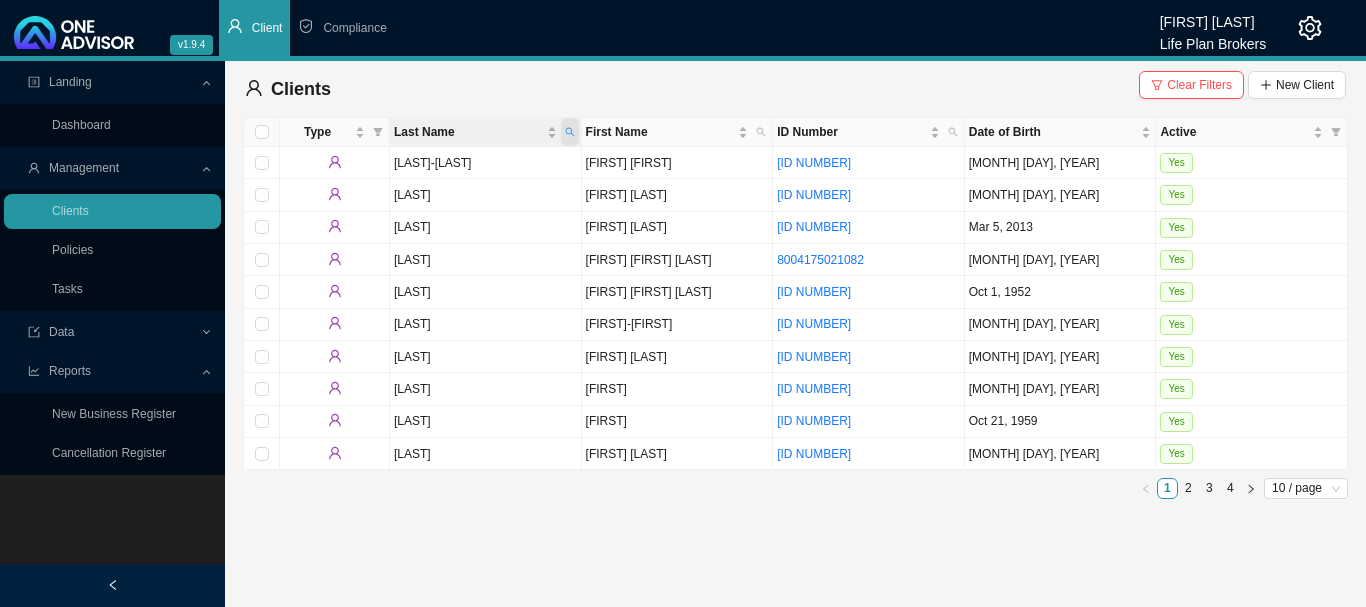 drag, startPoint x: 572, startPoint y: 126, endPoint x: 562, endPoint y: 129, distance: 10.440307 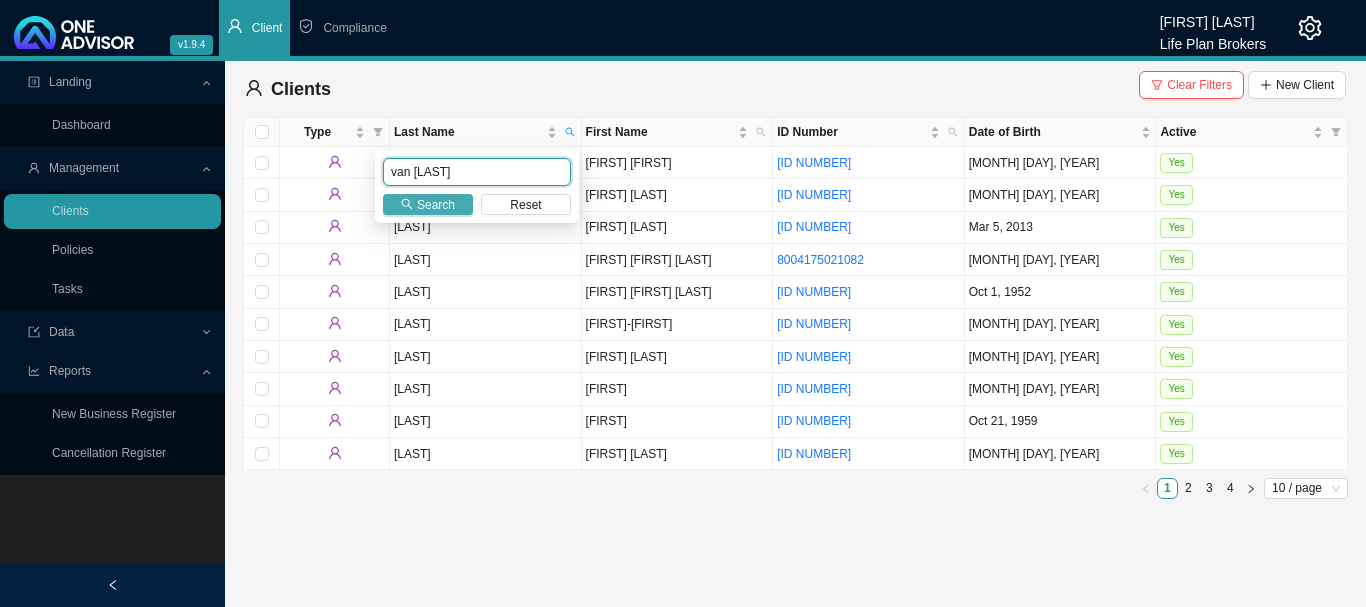 type on "van aswegen" 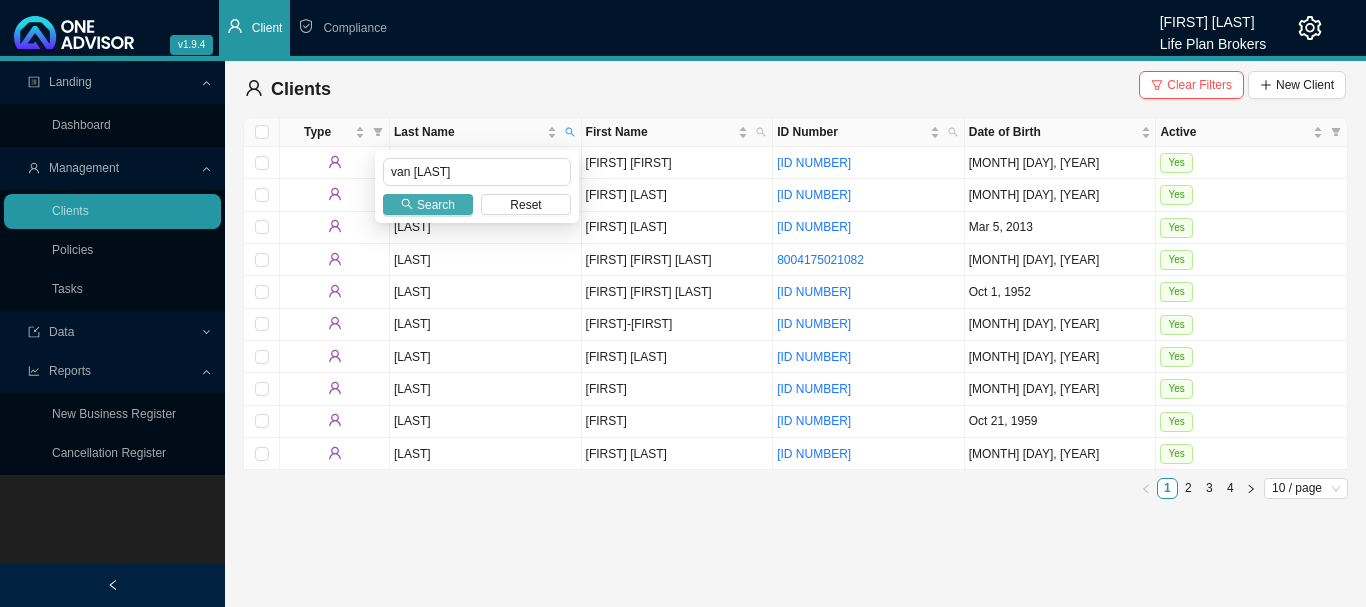 click on "Search" at bounding box center (436, 205) 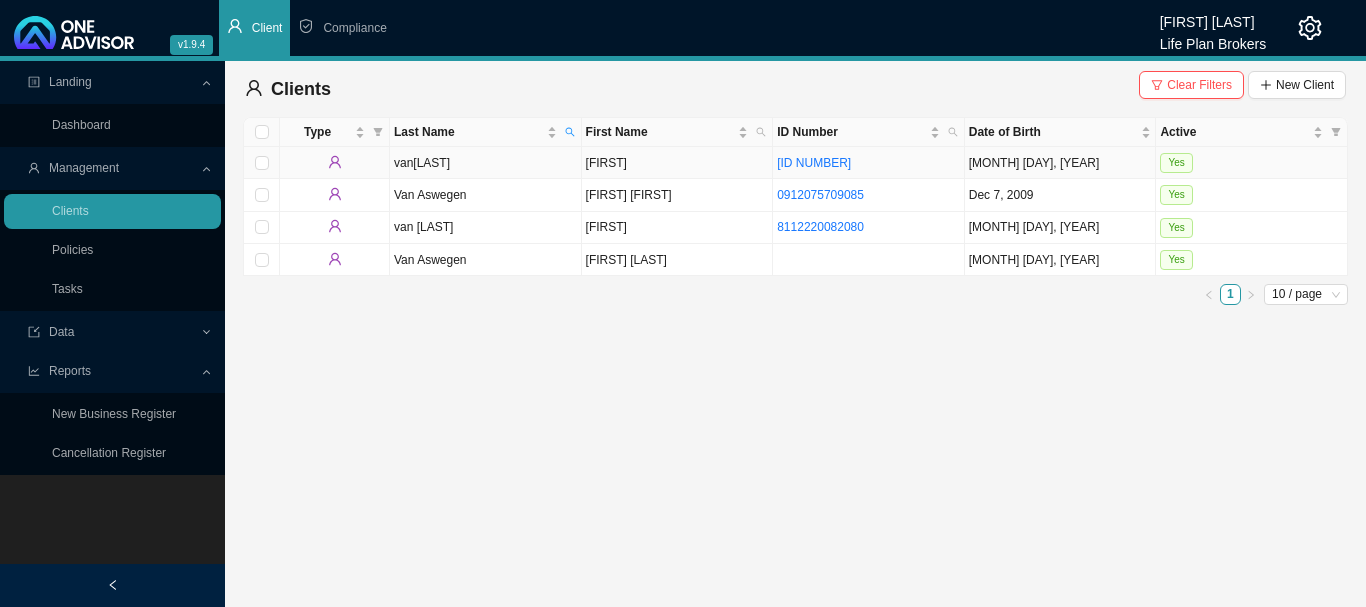 click on "Yes" at bounding box center (1252, 163) 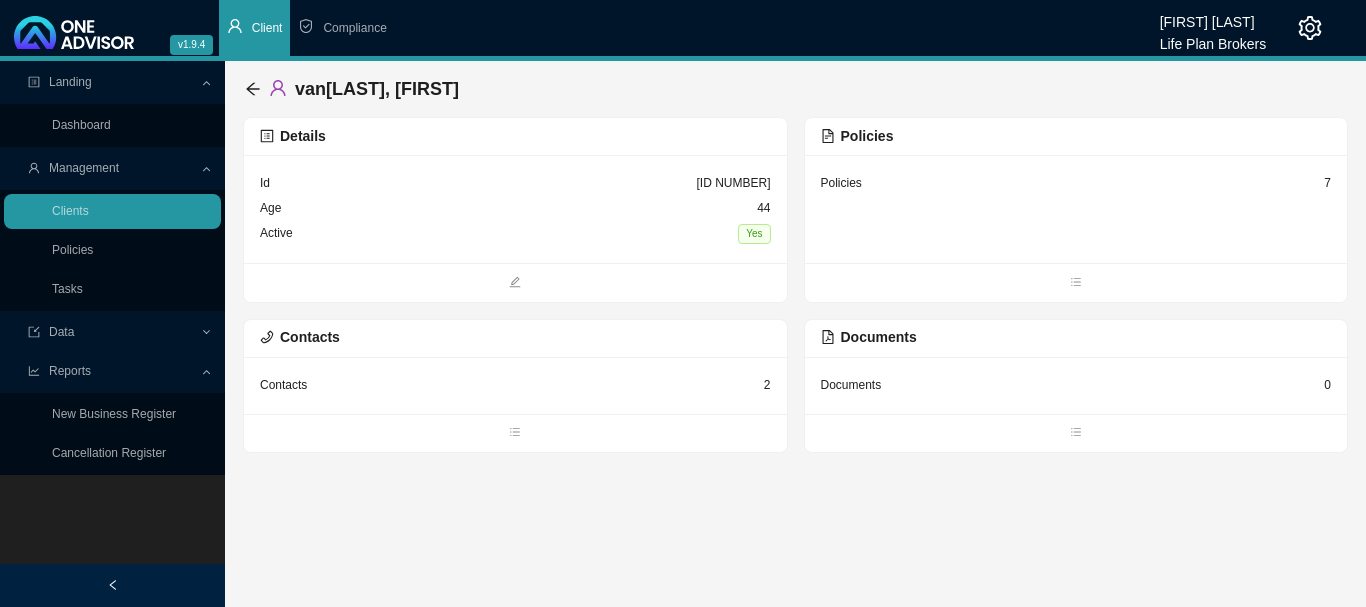click on "[NUMBER]" at bounding box center [515, 209] 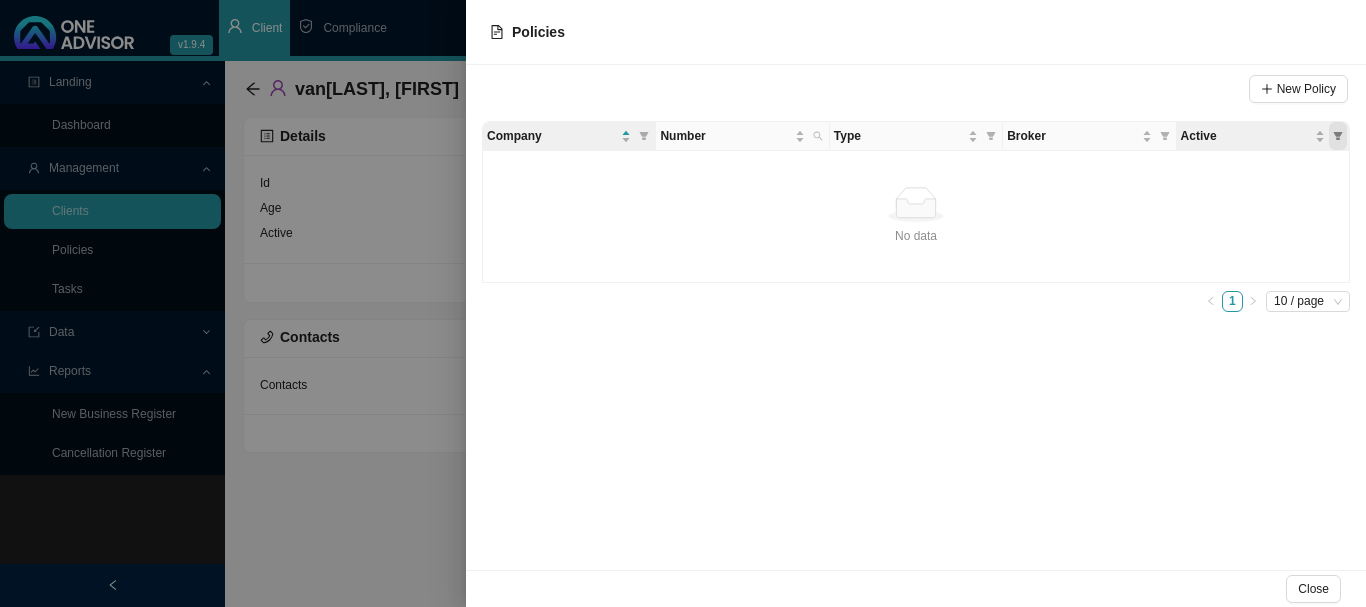 click at bounding box center [1338, 136] 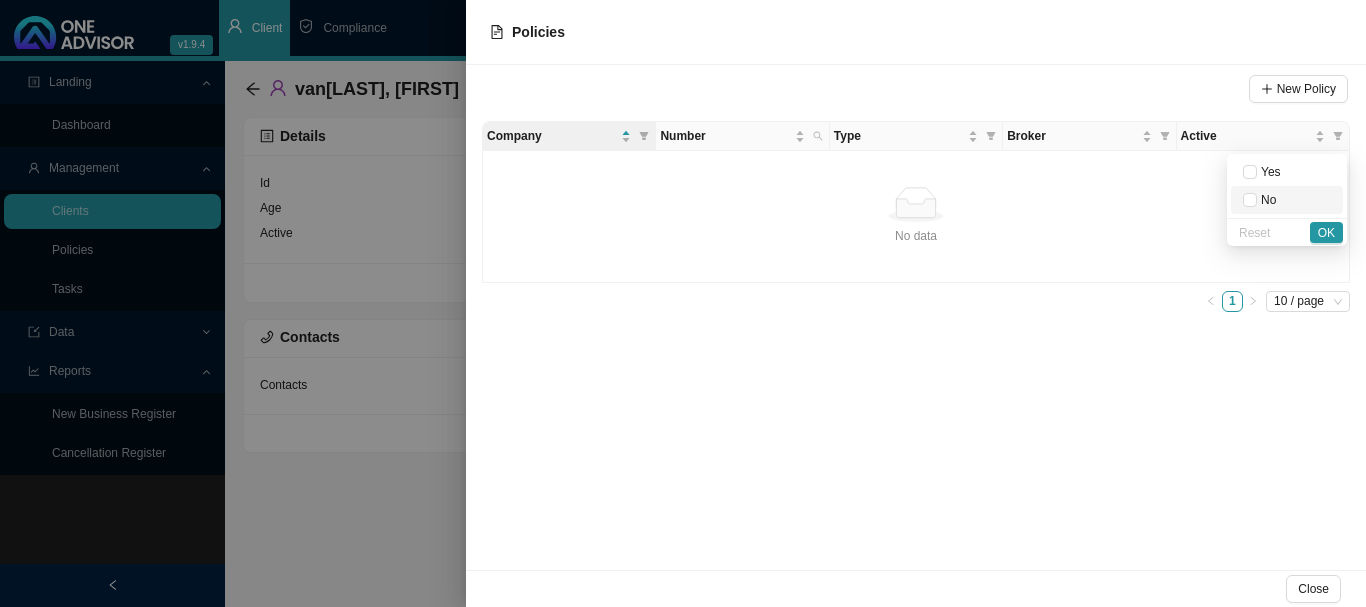 drag, startPoint x: 1259, startPoint y: 194, endPoint x: 1307, endPoint y: 229, distance: 59.405388 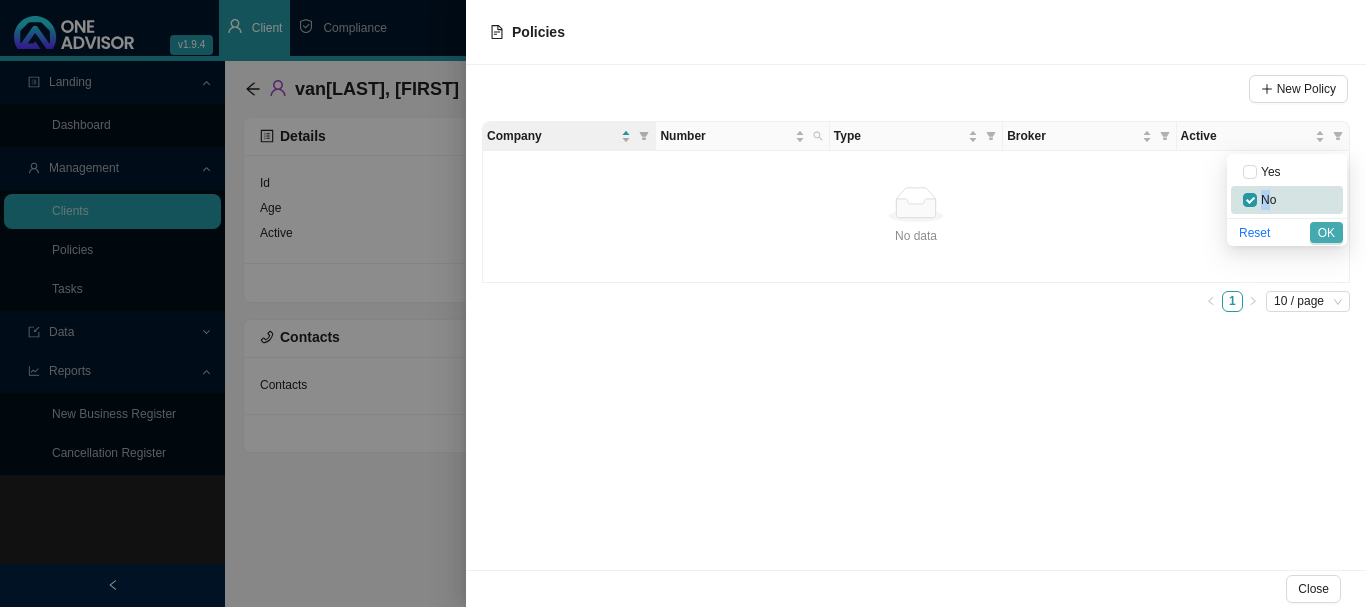 click on "OK" at bounding box center [1326, 233] 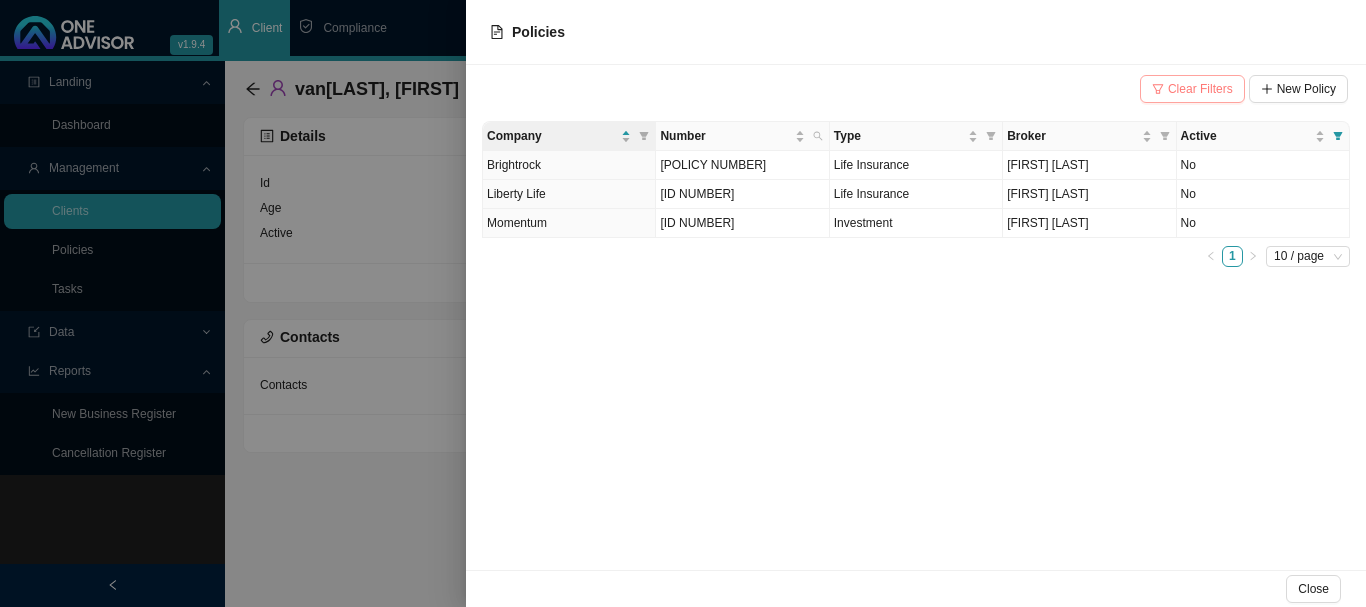 drag, startPoint x: 1204, startPoint y: 80, endPoint x: 1132, endPoint y: 117, distance: 80.9506 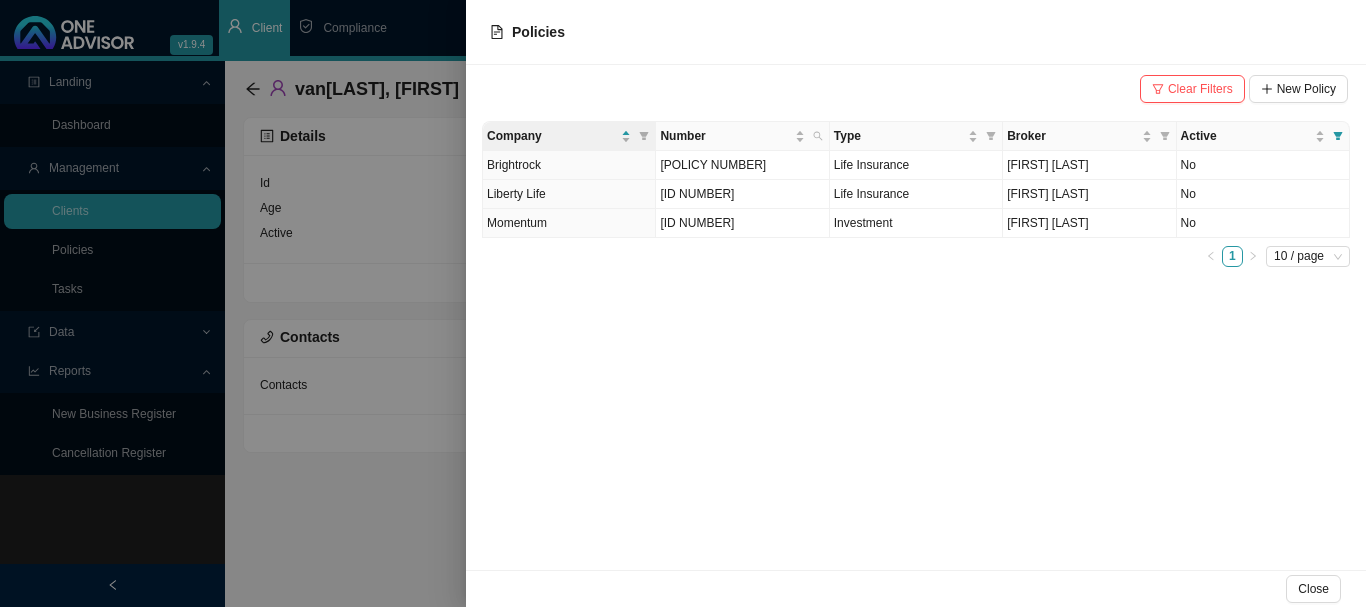 click on "Clear Filters" at bounding box center (1200, 89) 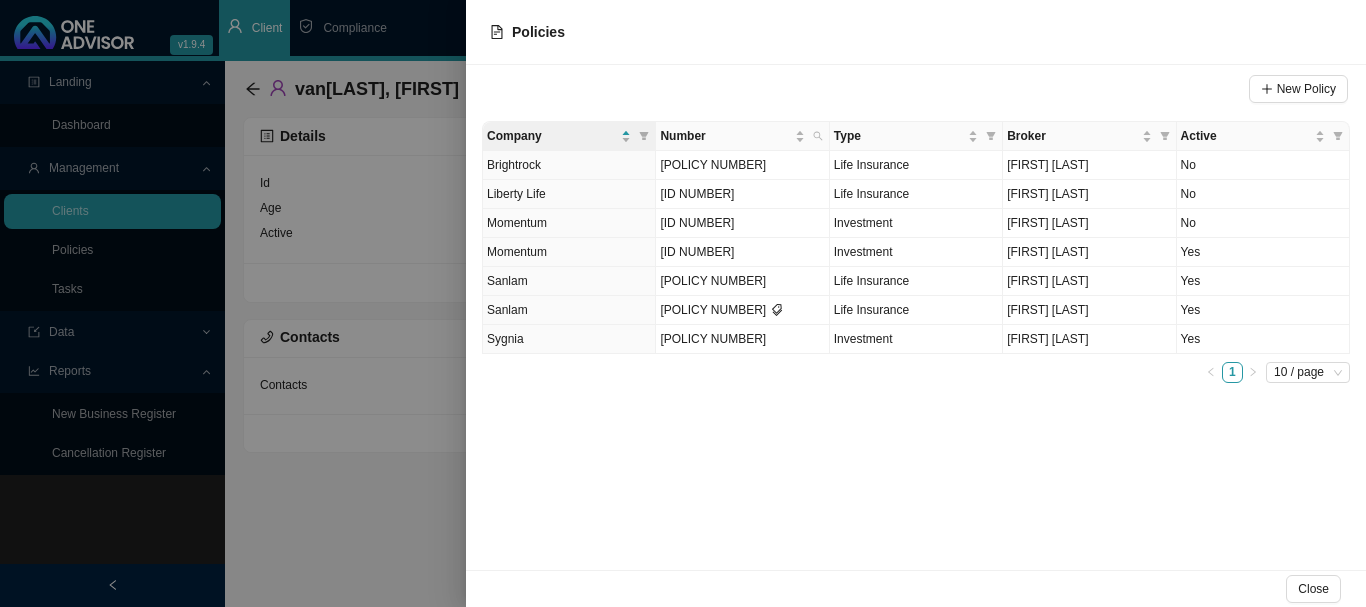 click at bounding box center (683, 303) 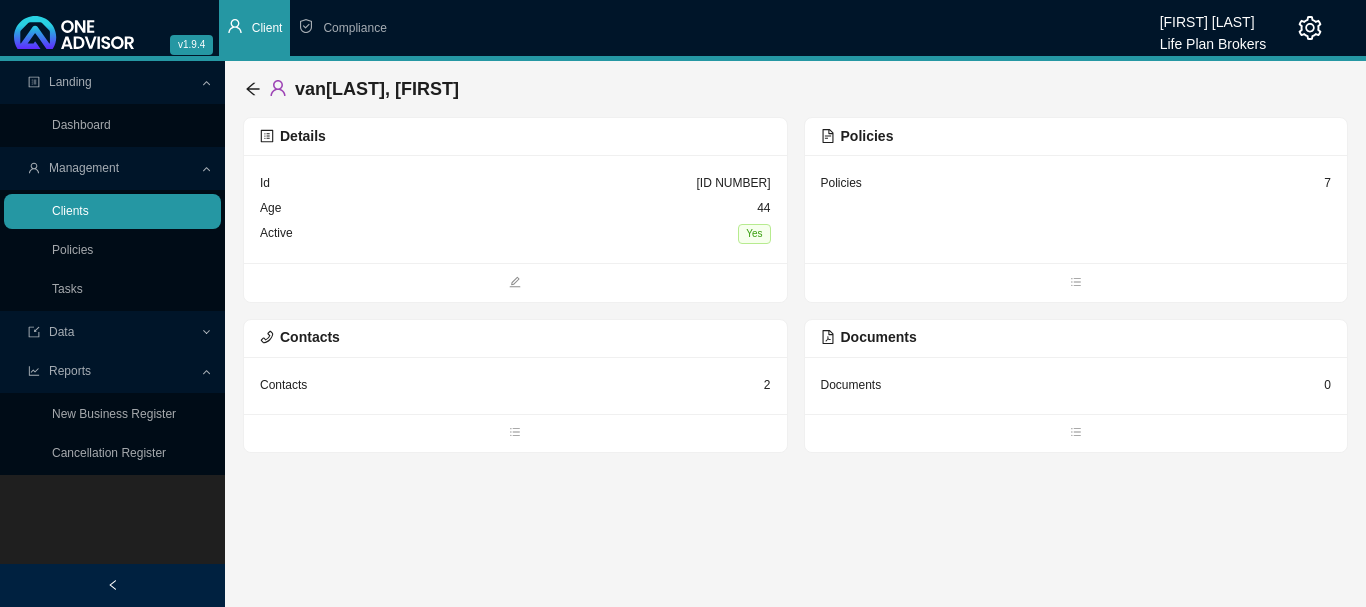 drag, startPoint x: 83, startPoint y: 209, endPoint x: 110, endPoint y: 211, distance: 27.073973 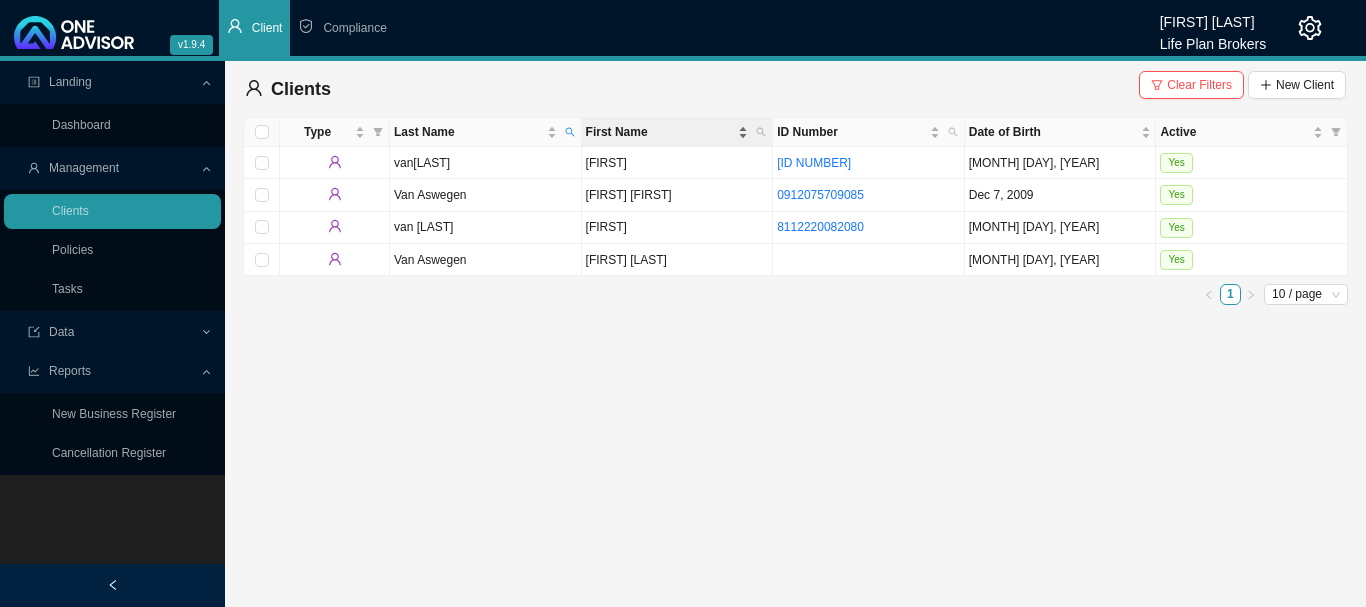 drag, startPoint x: 757, startPoint y: 129, endPoint x: 737, endPoint y: 133, distance: 20.396078 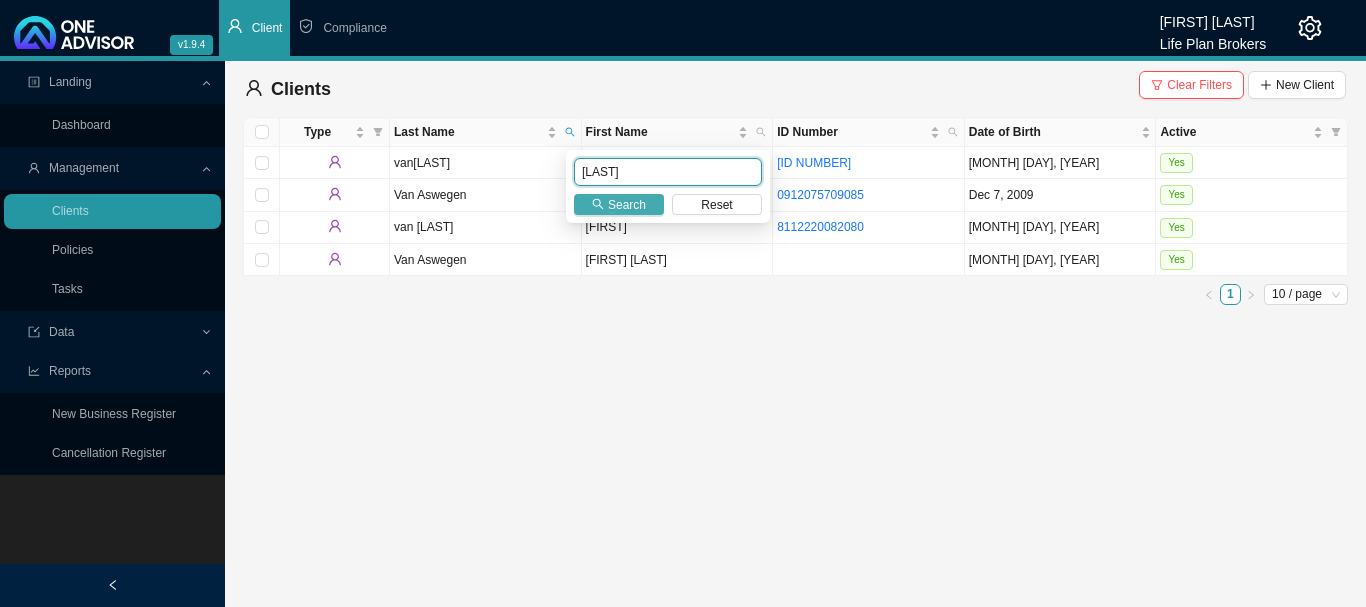 type on "[LAST]" 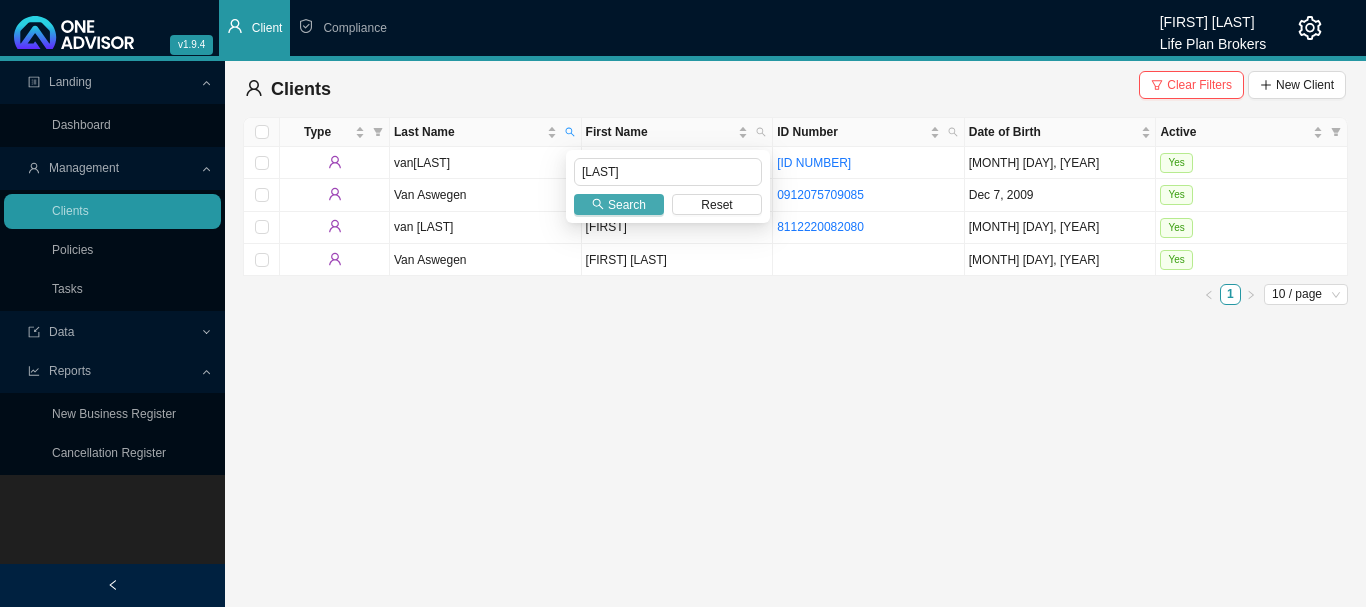 click on "Search" at bounding box center (627, 205) 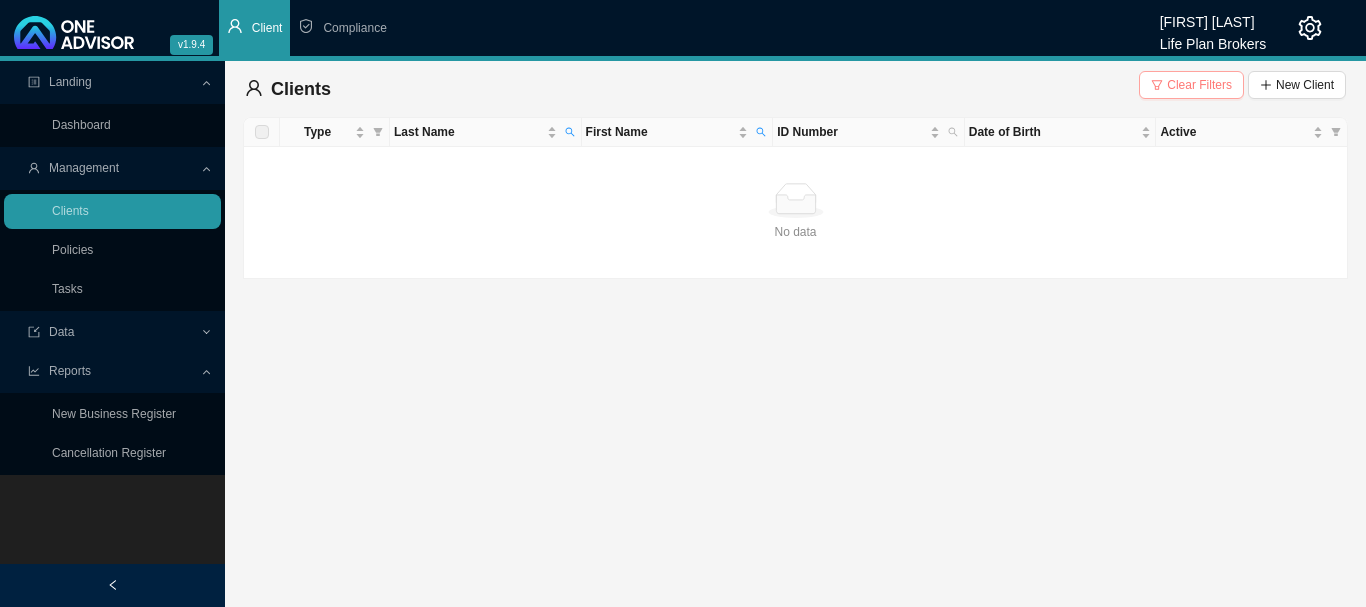 click on "Clear Filters" at bounding box center [1199, 85] 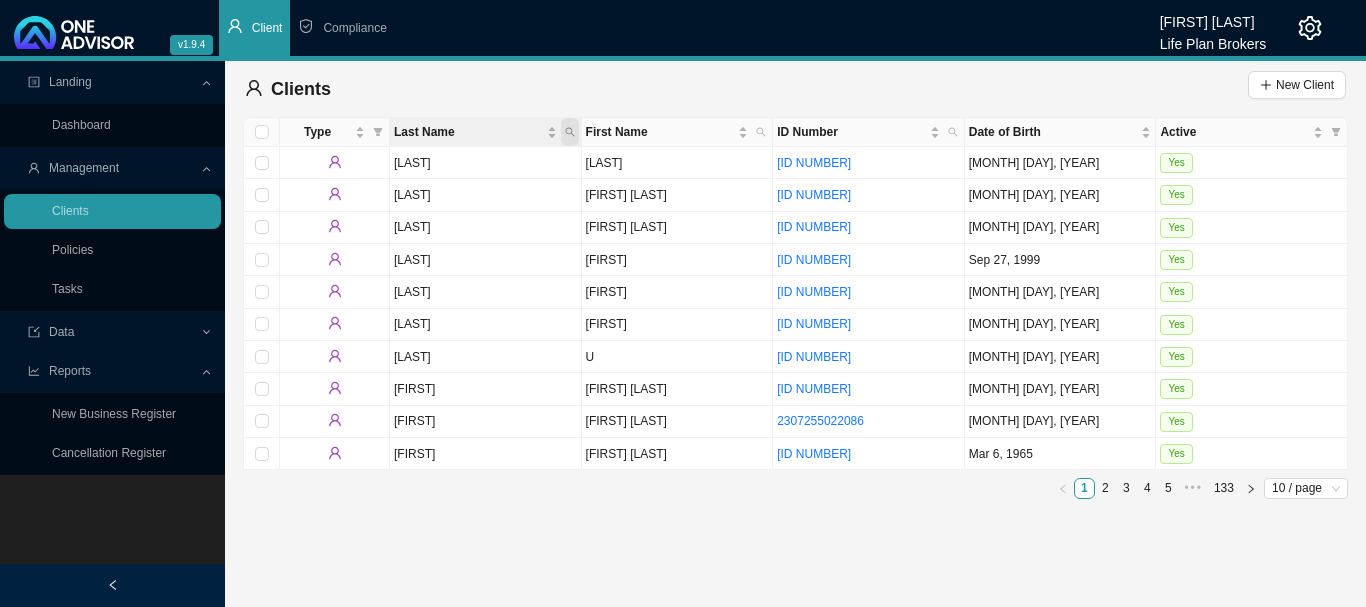 click at bounding box center (570, 132) 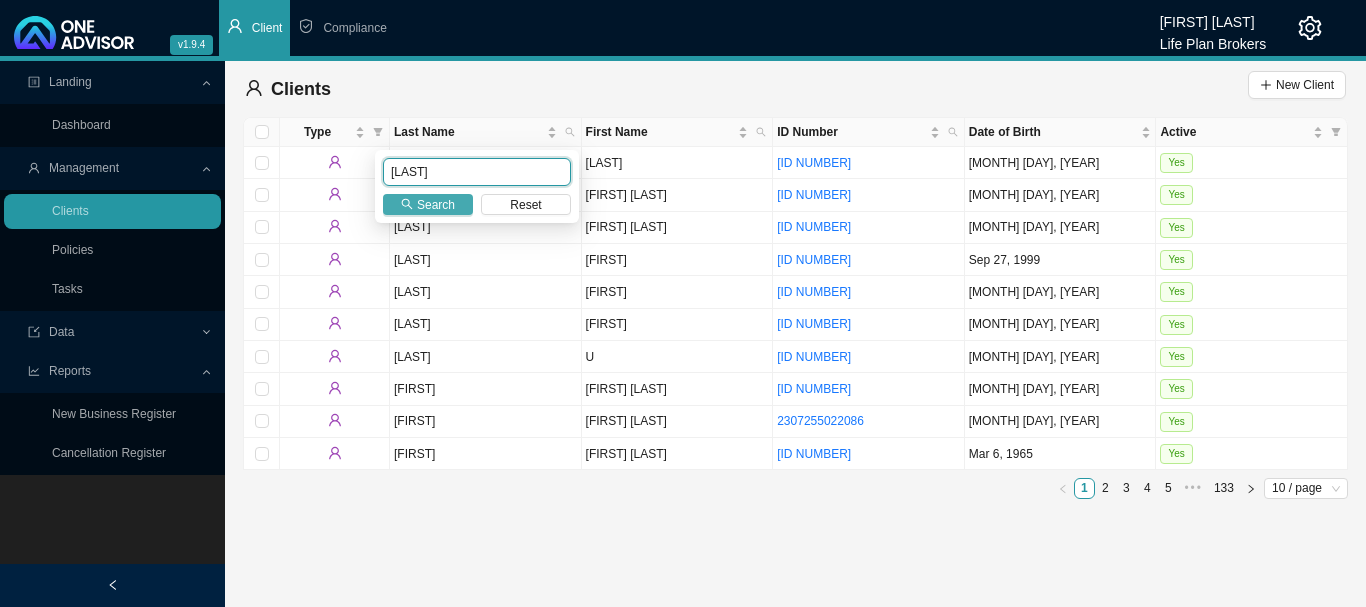 type on "[LAST]" 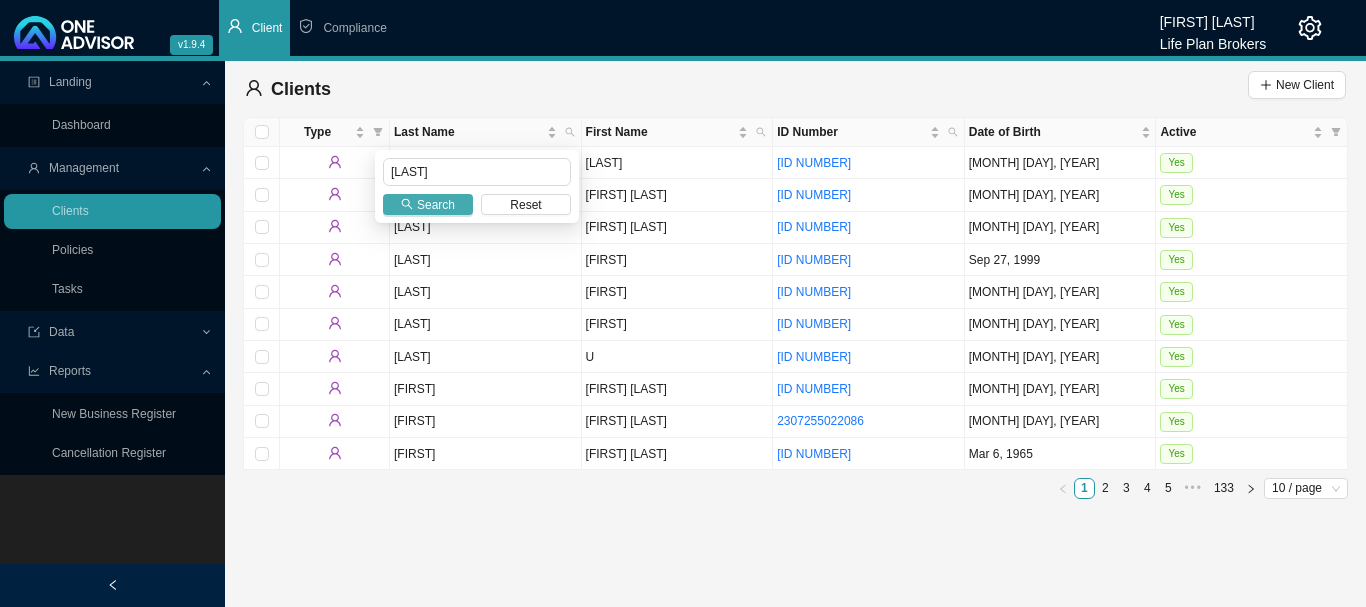 click on "Search" at bounding box center [0, 0] 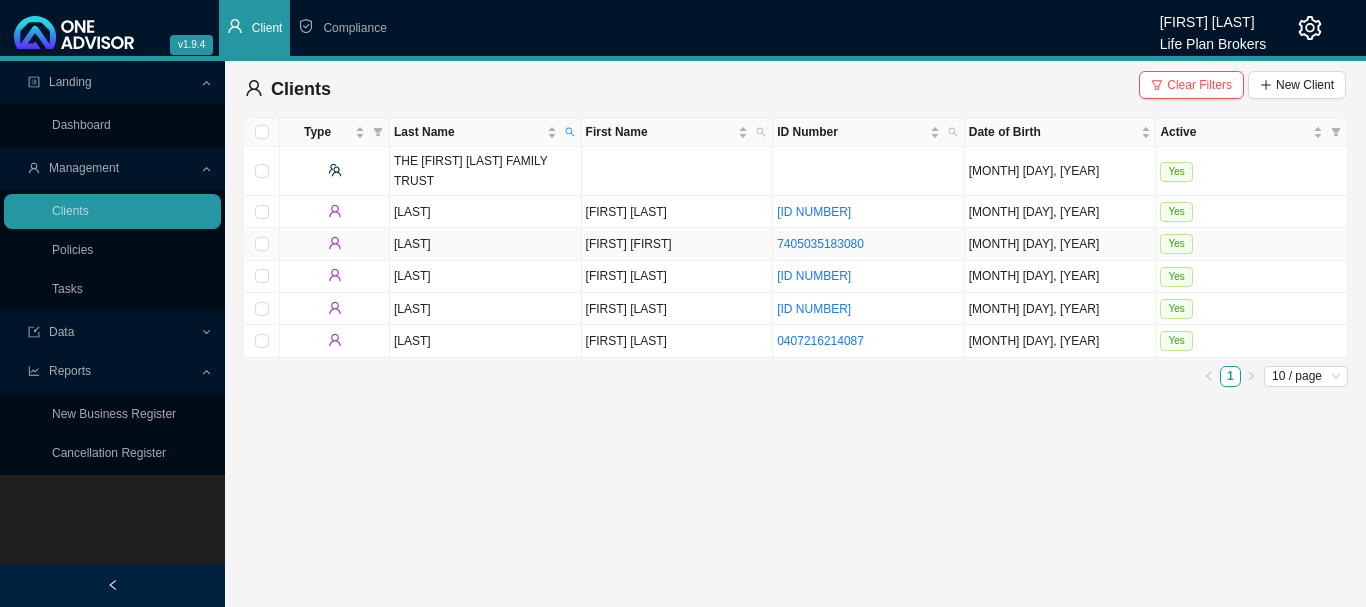 click on "Yes" at bounding box center [1252, 244] 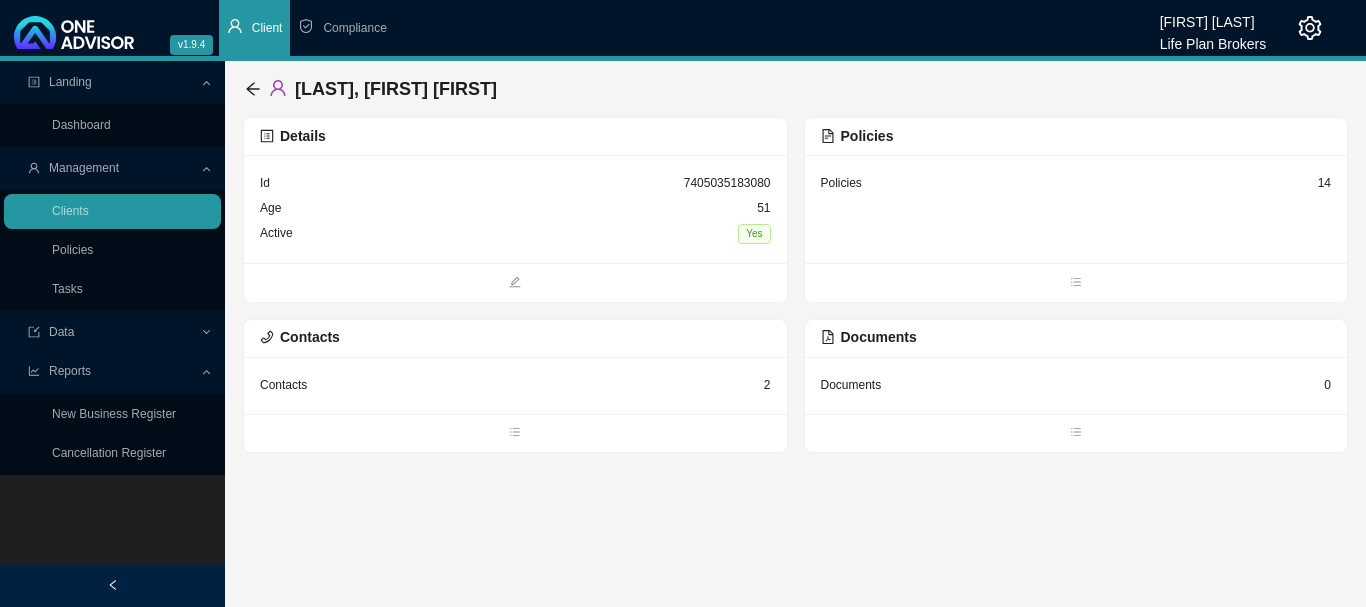 click at bounding box center [515, 283] 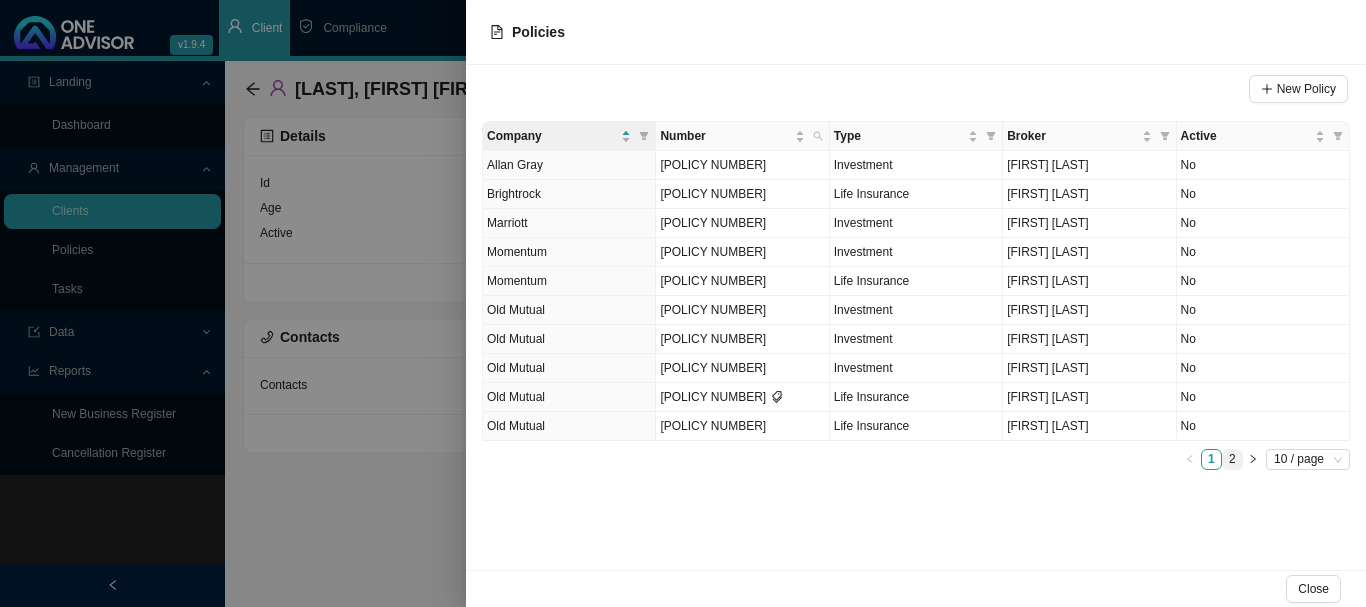 click on "[NUMBER]" at bounding box center [1232, 459] 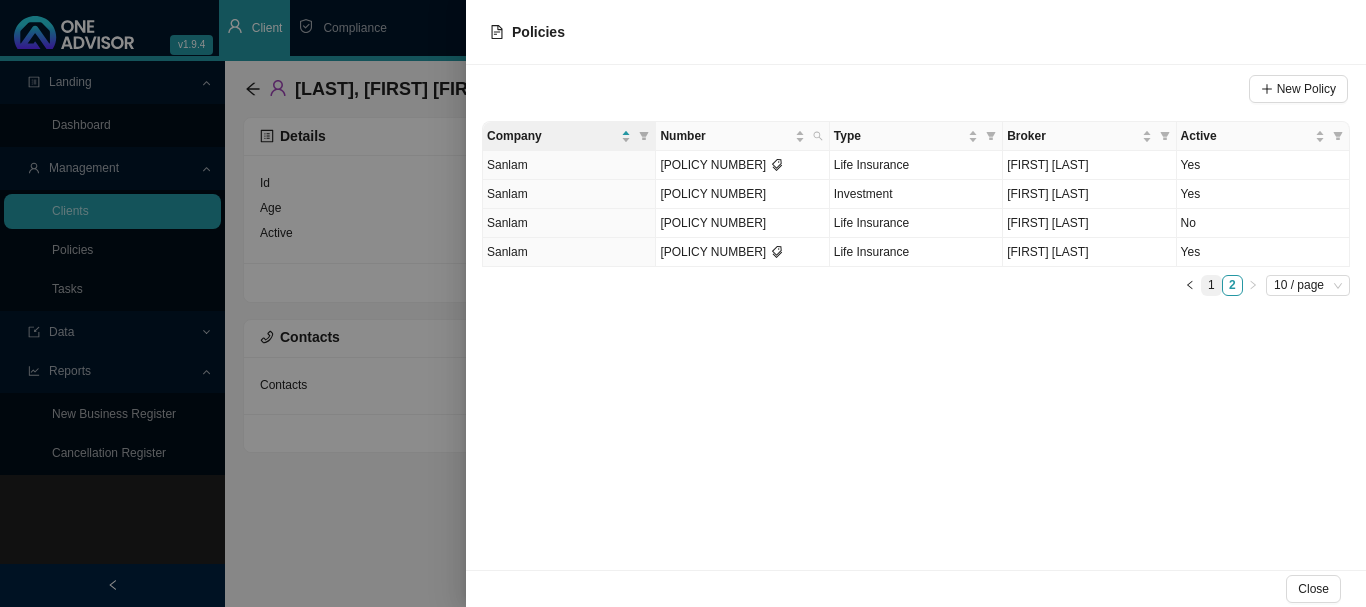 click on "1" at bounding box center [1211, 285] 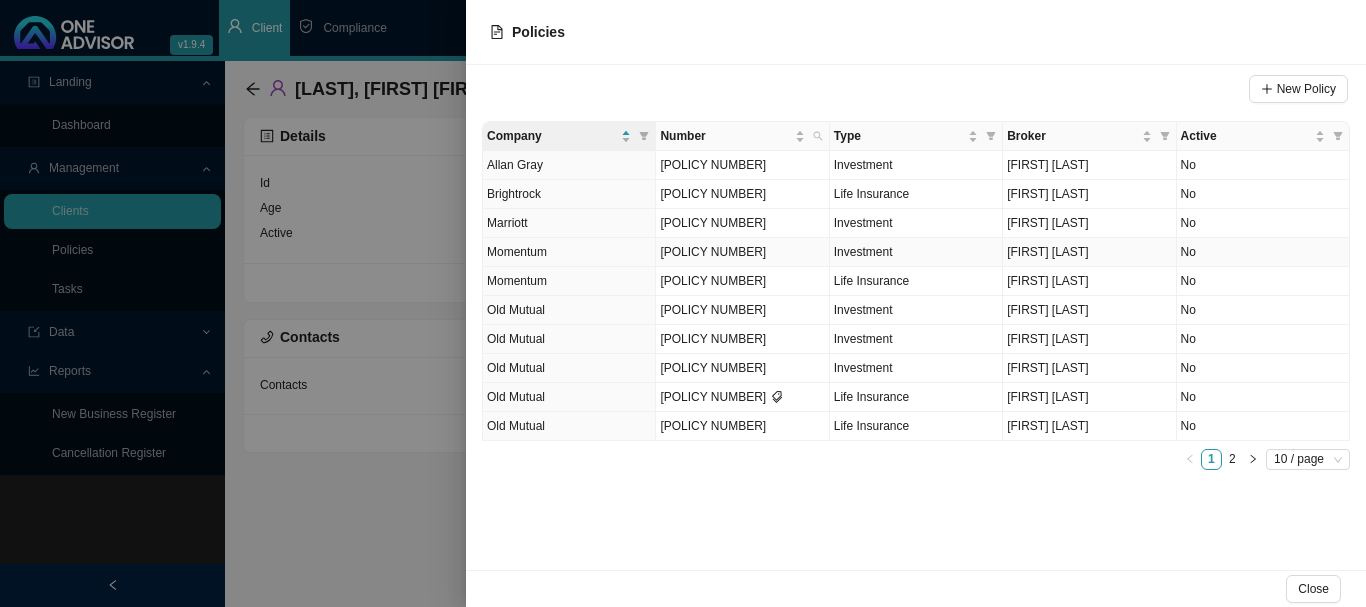 click on "No" at bounding box center (1263, 252) 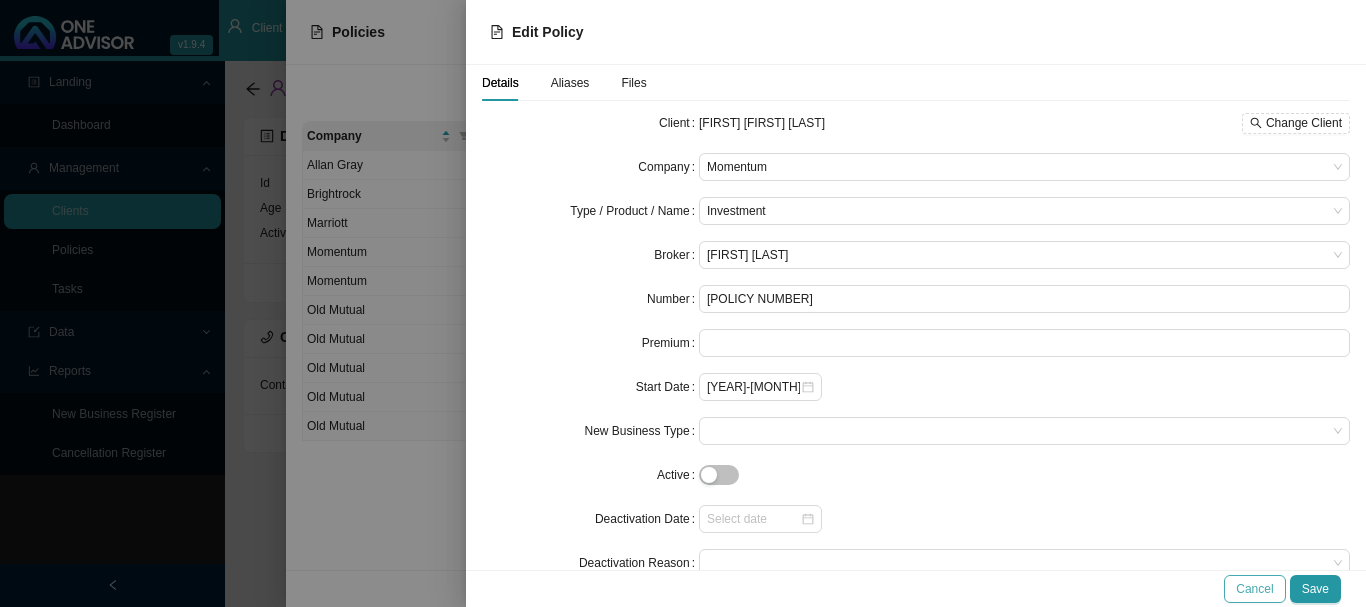 drag, startPoint x: 1254, startPoint y: 584, endPoint x: 1251, endPoint y: 567, distance: 17.262676 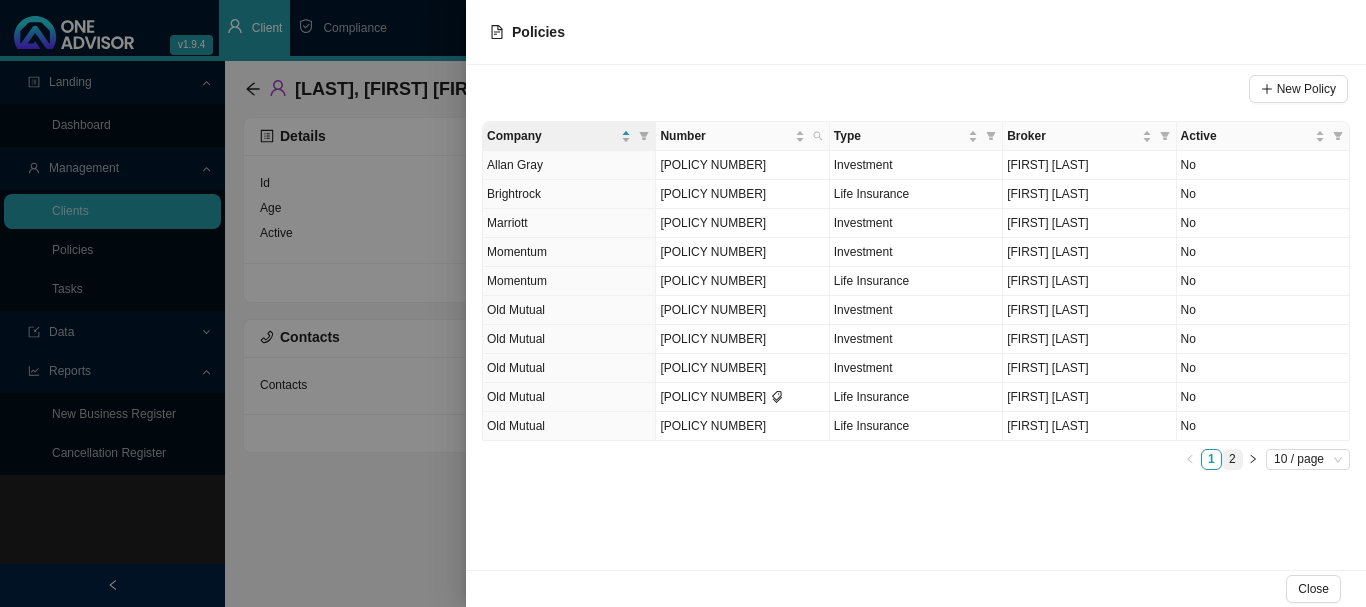 click on "[NUMBER]" at bounding box center (1232, 459) 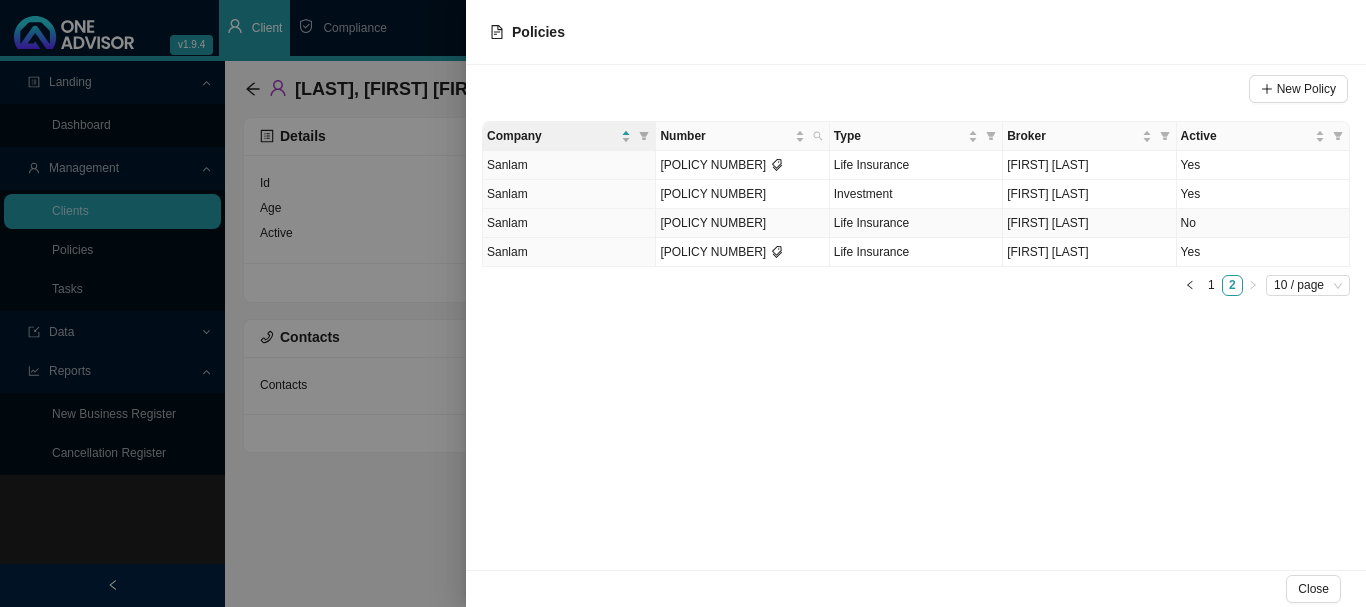 click on "No" at bounding box center [1263, 223] 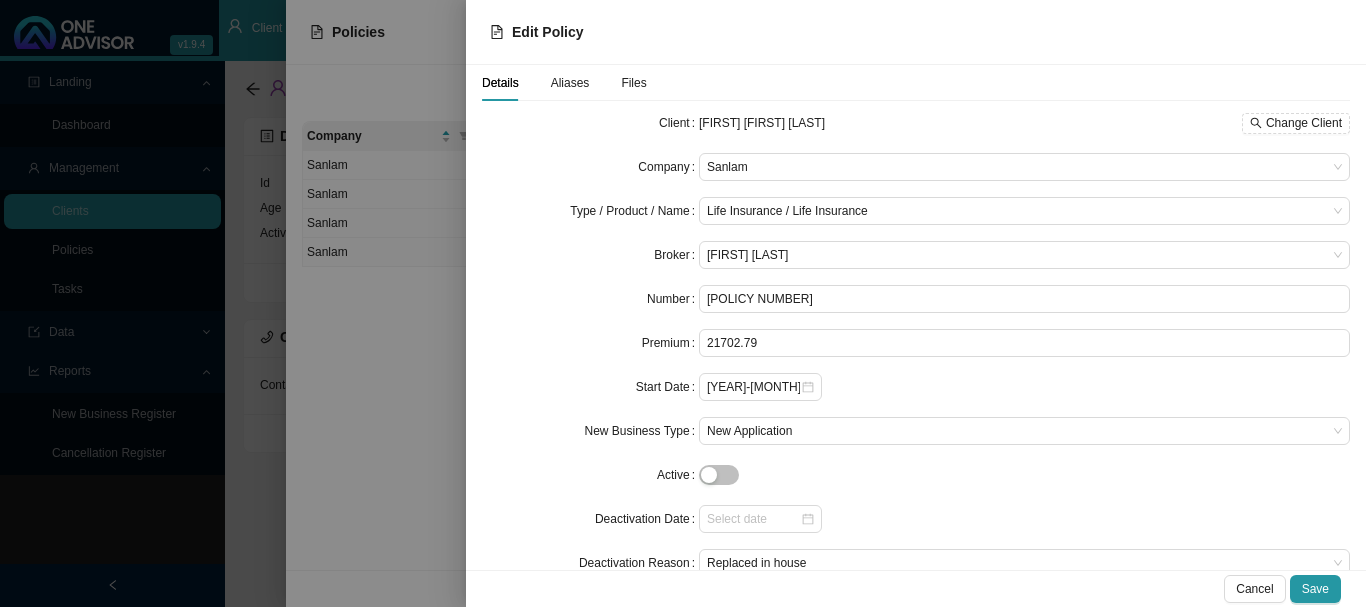 click on "Aliases" at bounding box center (570, 83) 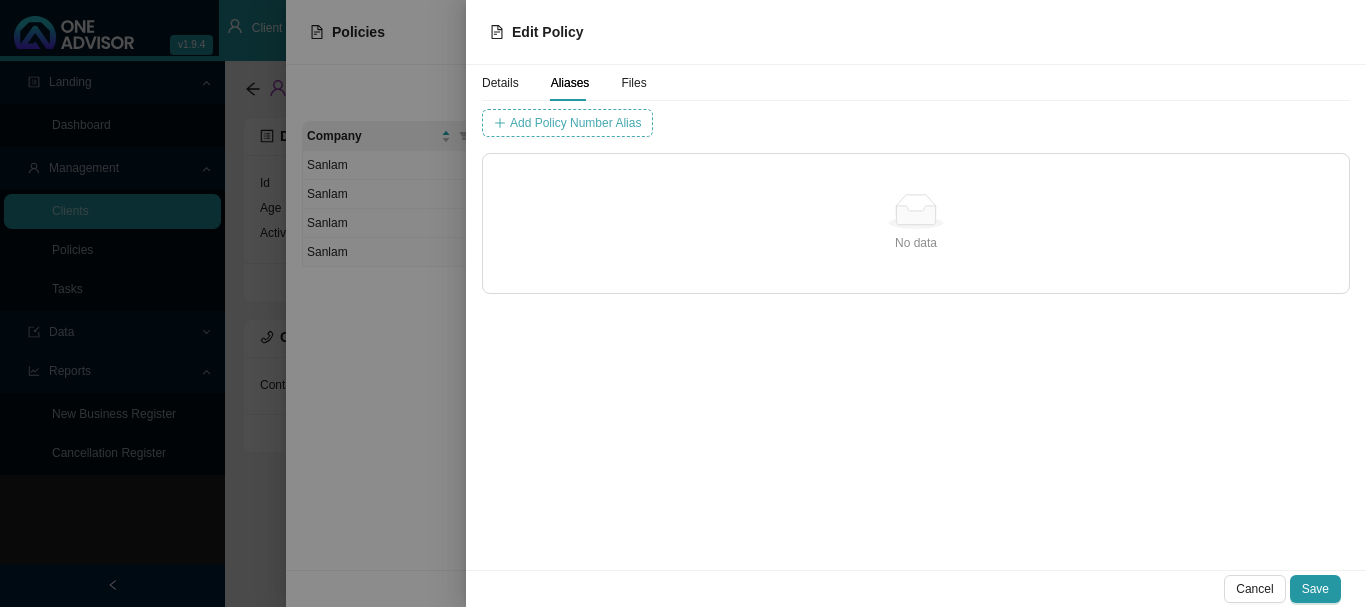click on "Add Policy Number Alias" at bounding box center (575, 123) 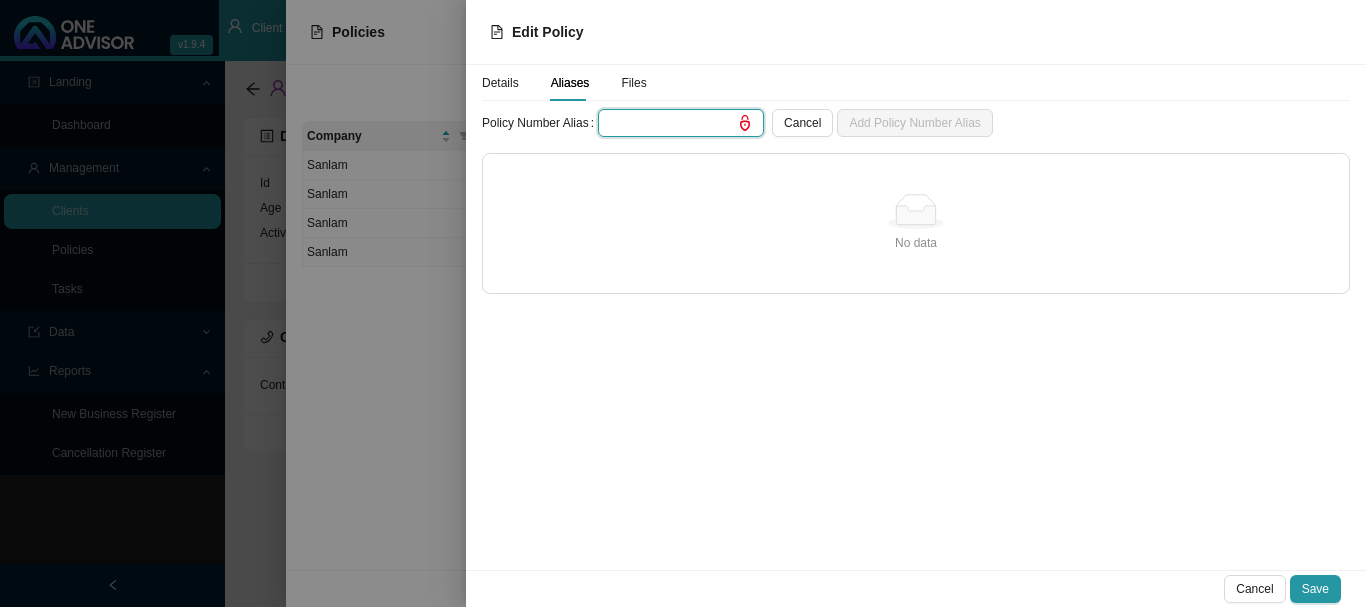 paste on "[ID NUMBER]" 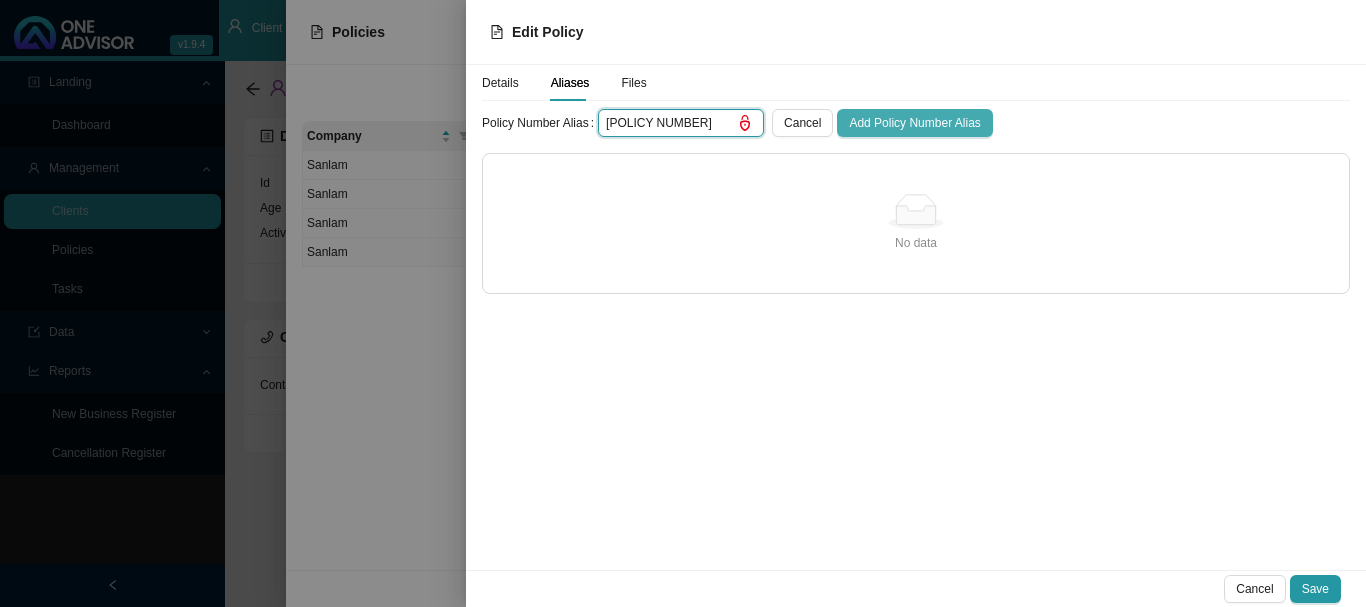 type on "[ID NUMBER]" 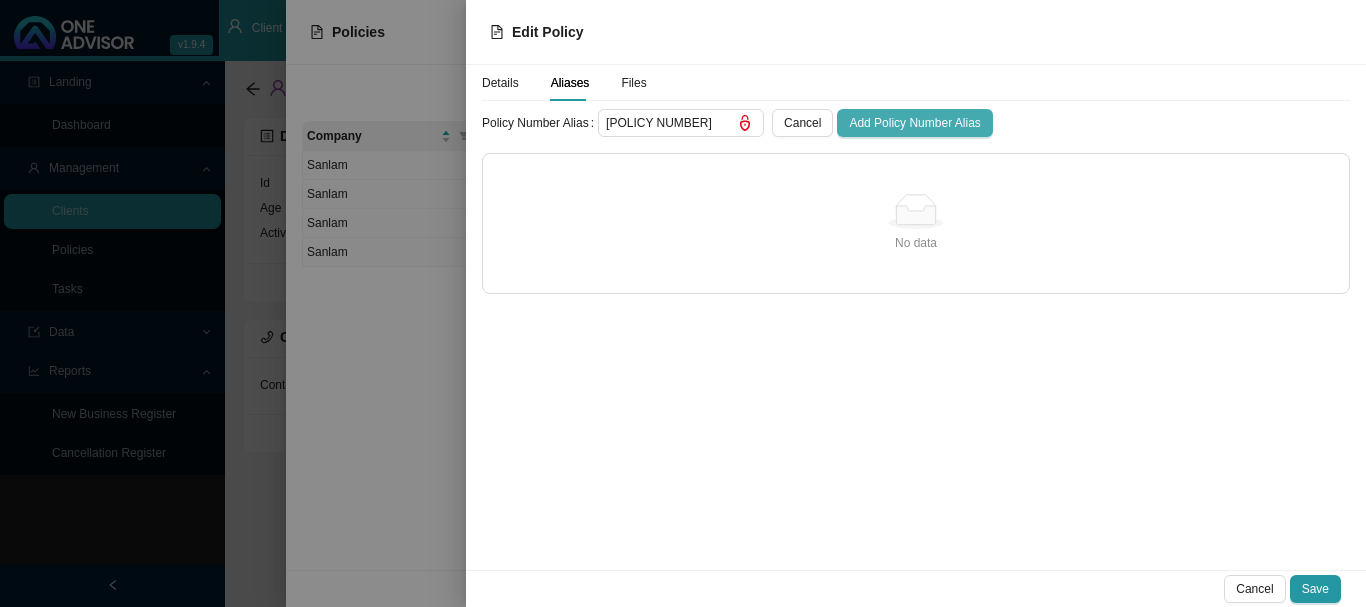 click on "Add Policy Number Alias" at bounding box center (914, 123) 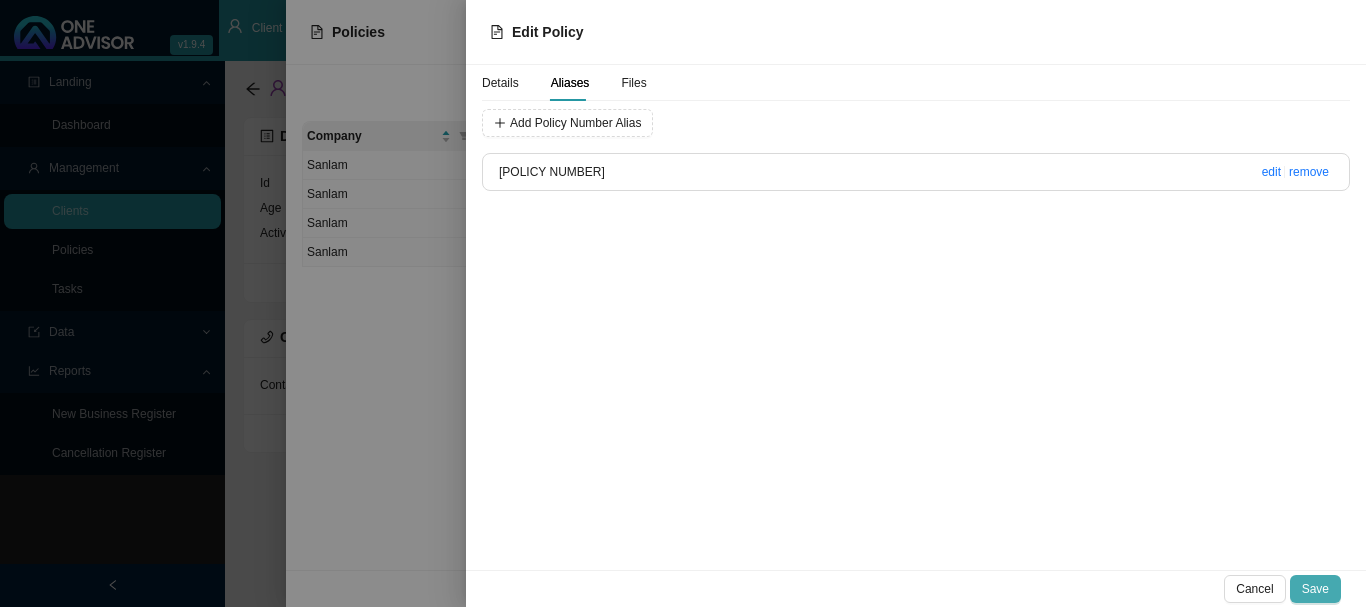 click on "Save" at bounding box center (1315, 589) 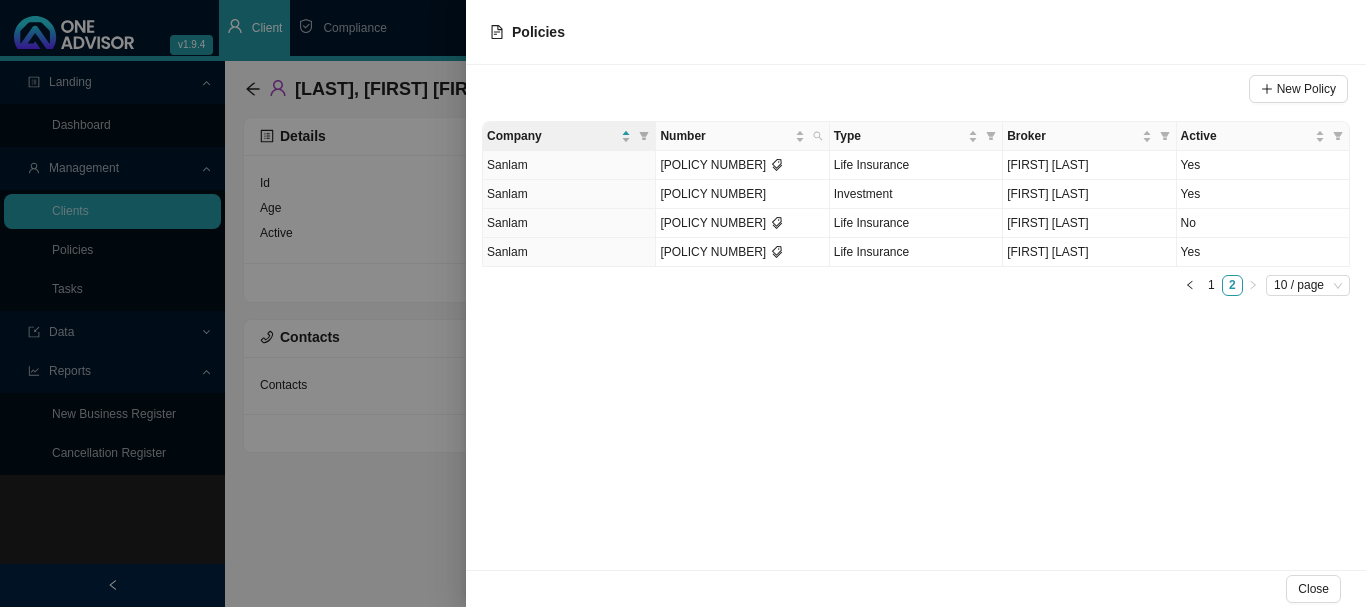 click on "1" at bounding box center [1211, 285] 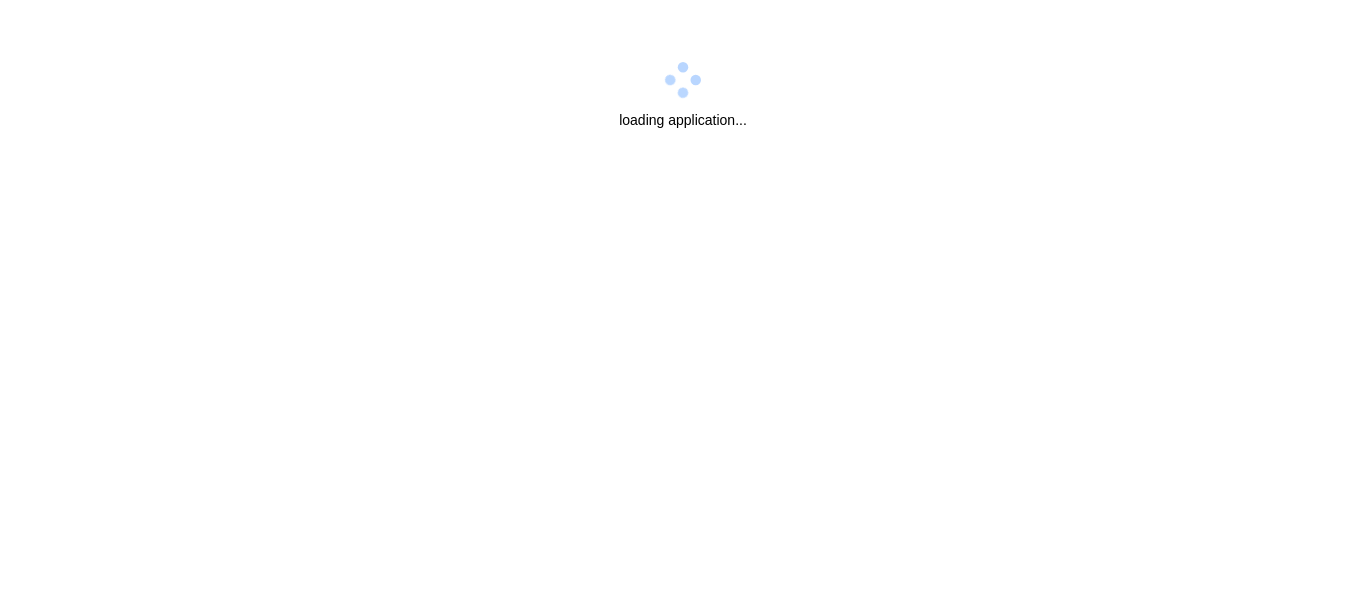 scroll, scrollTop: 0, scrollLeft: 0, axis: both 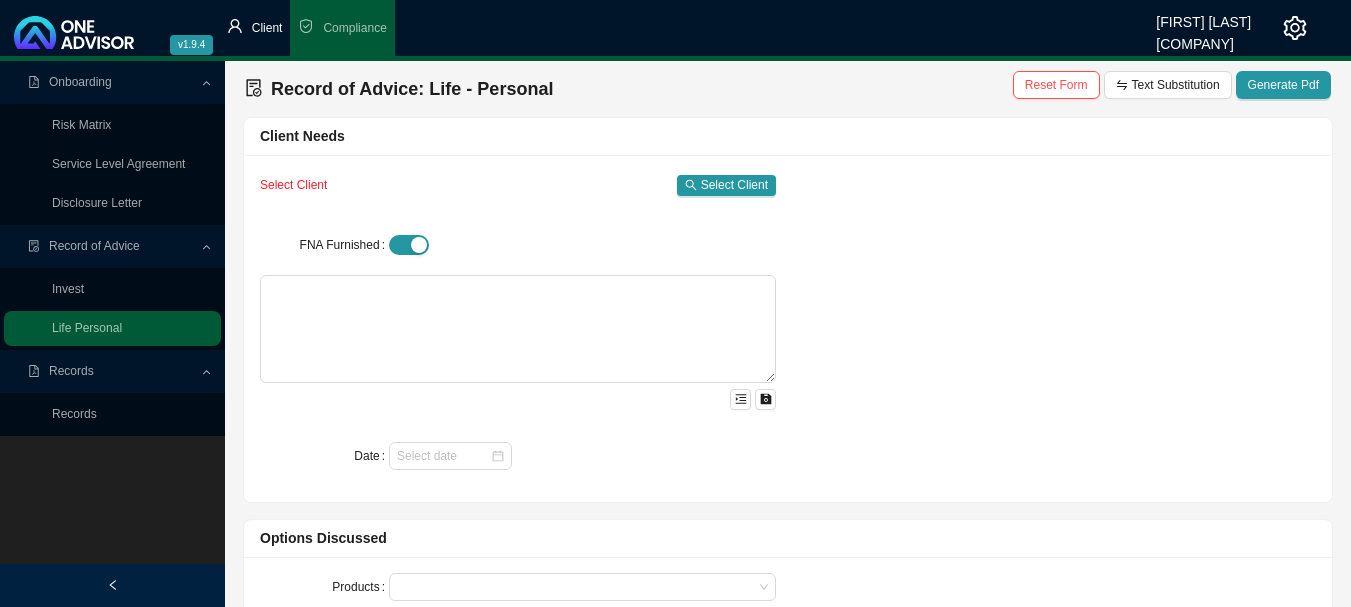 click on "Client" at bounding box center (267, 28) 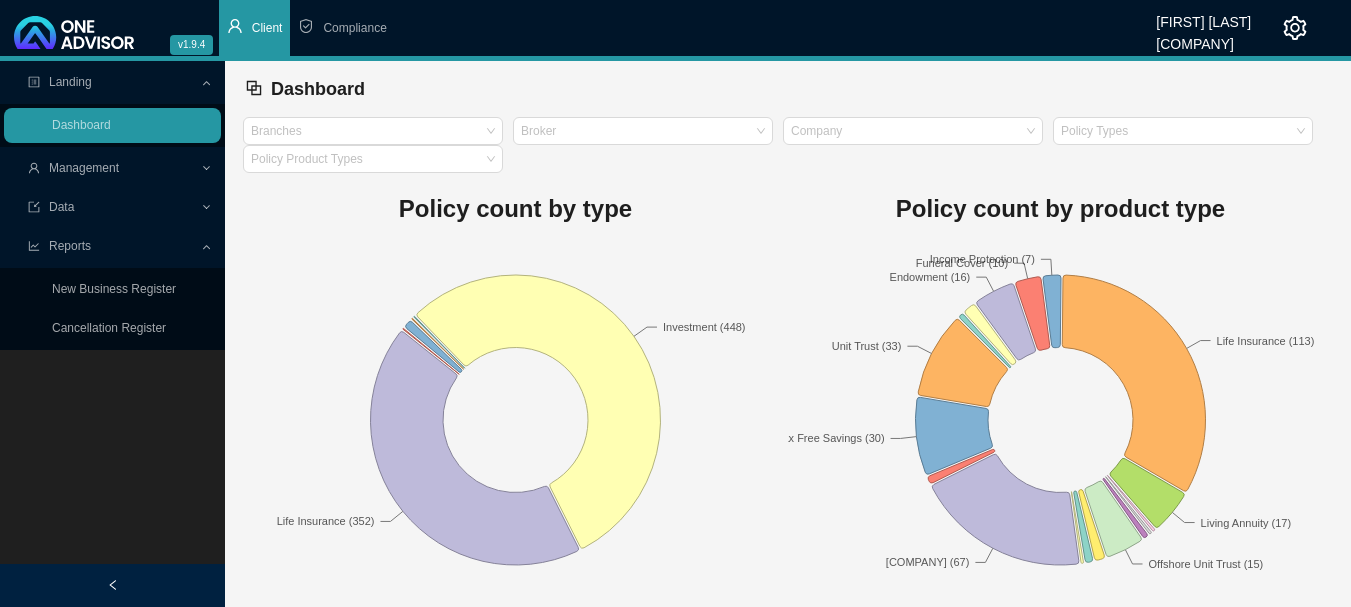 click on "Management" at bounding box center (84, 168) 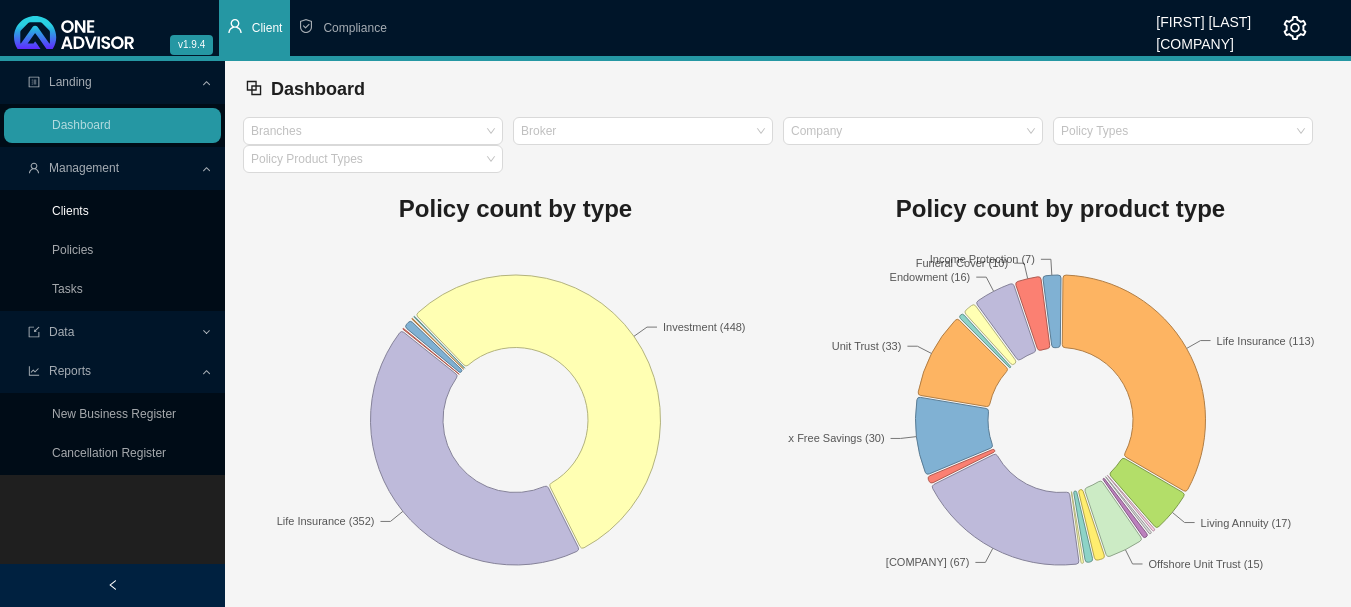click on "Clients" at bounding box center (70, 211) 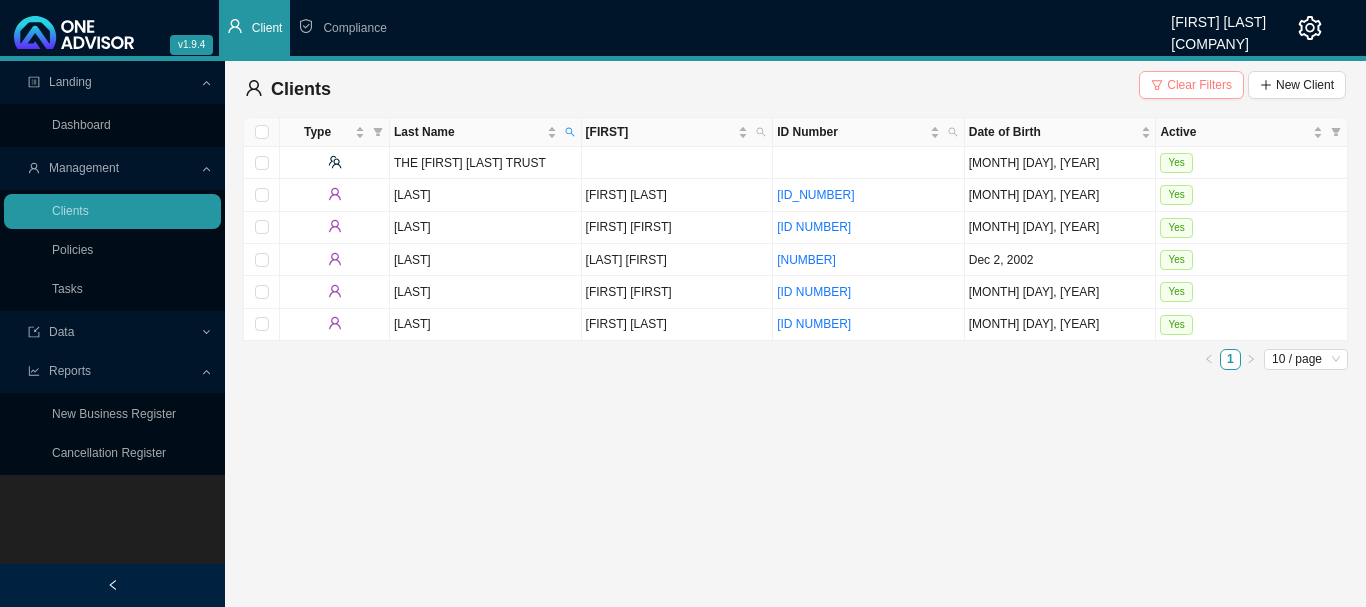 click on "Clear Filters" at bounding box center [1199, 85] 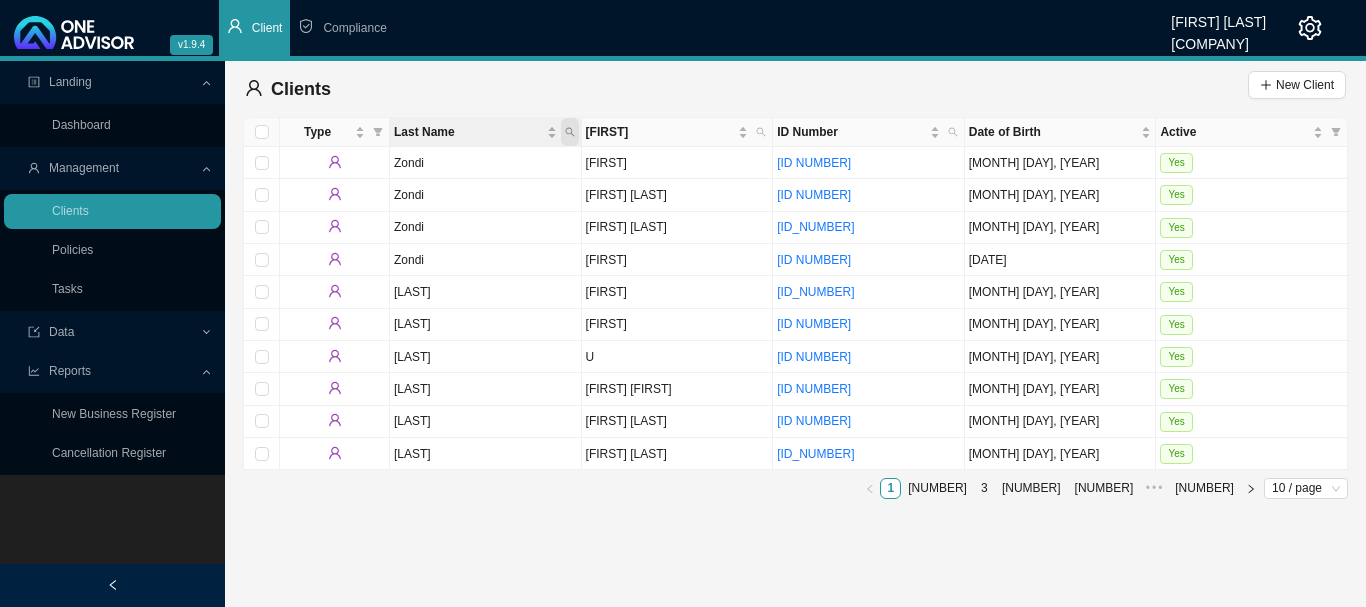 click at bounding box center [570, 132] 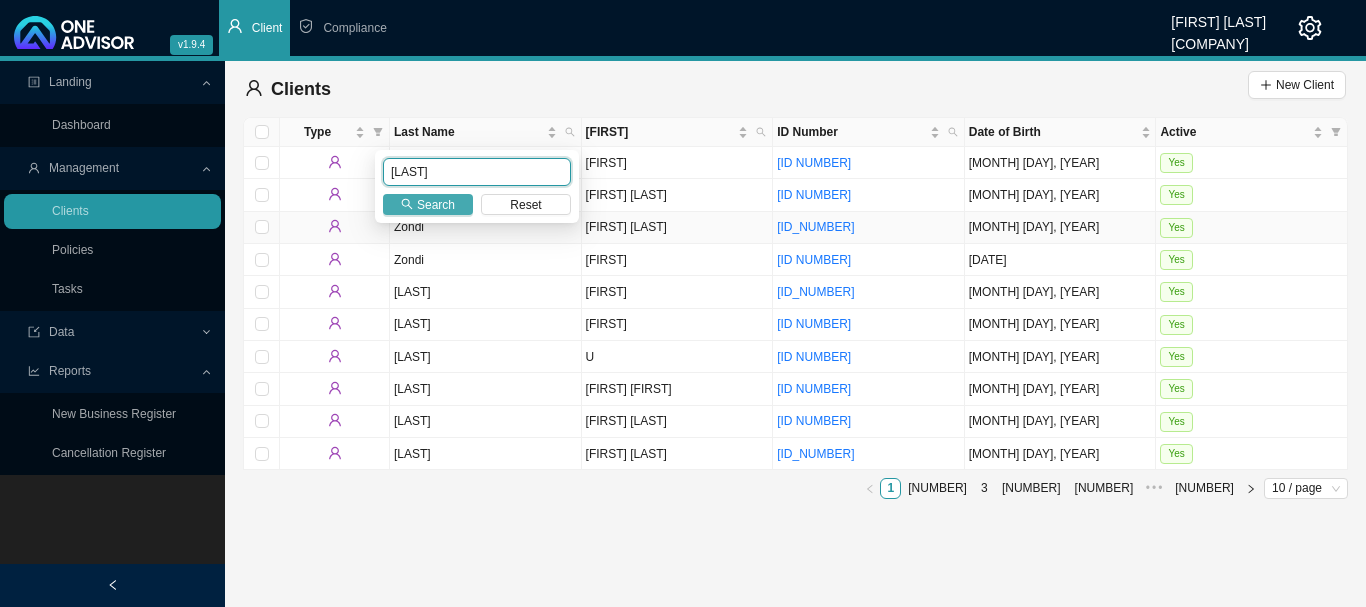 type on "[LAST]" 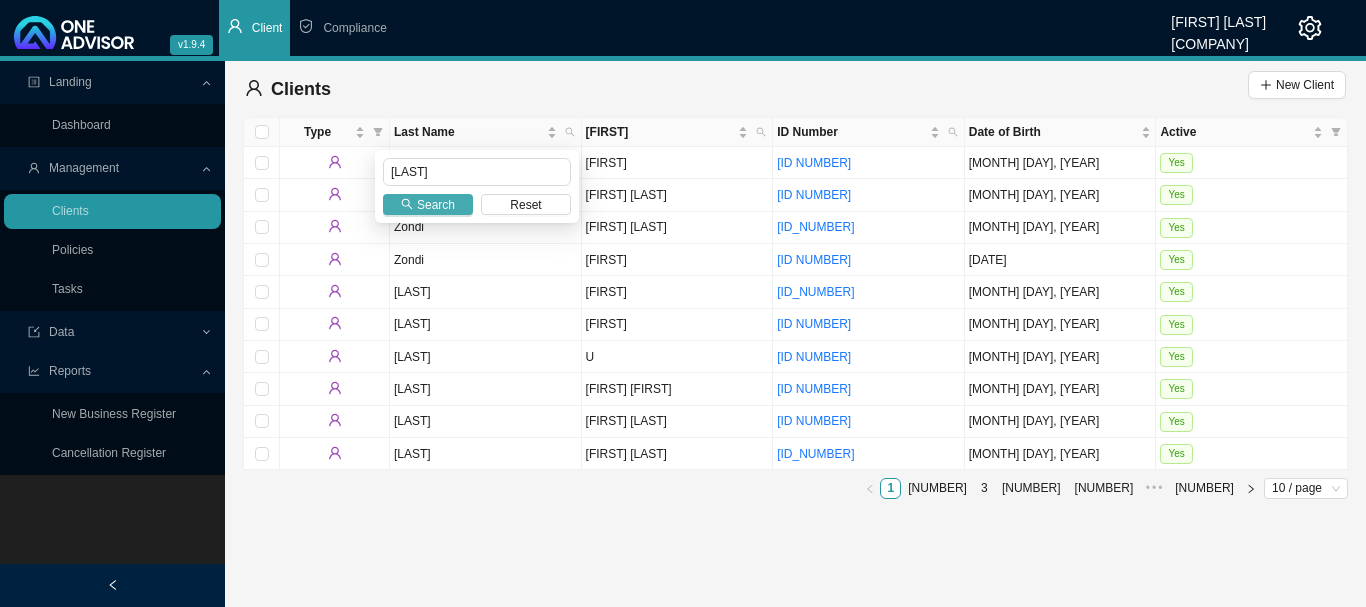 click on "Search" at bounding box center (436, 205) 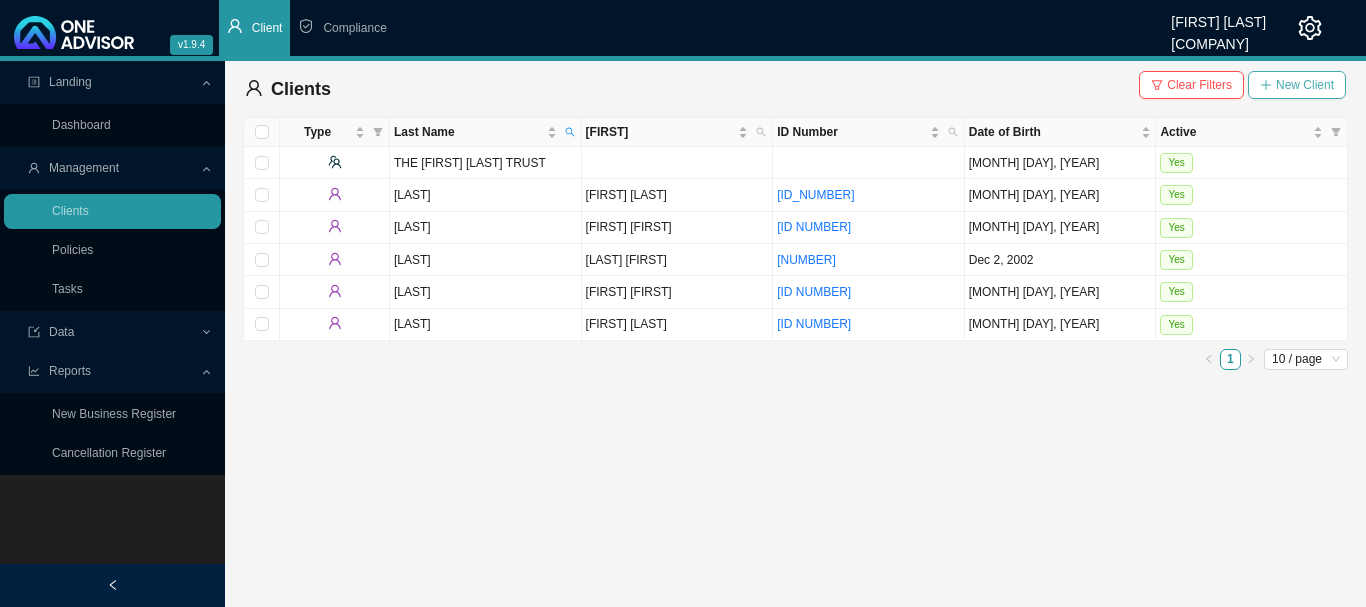 click on "New Client" at bounding box center (1305, 85) 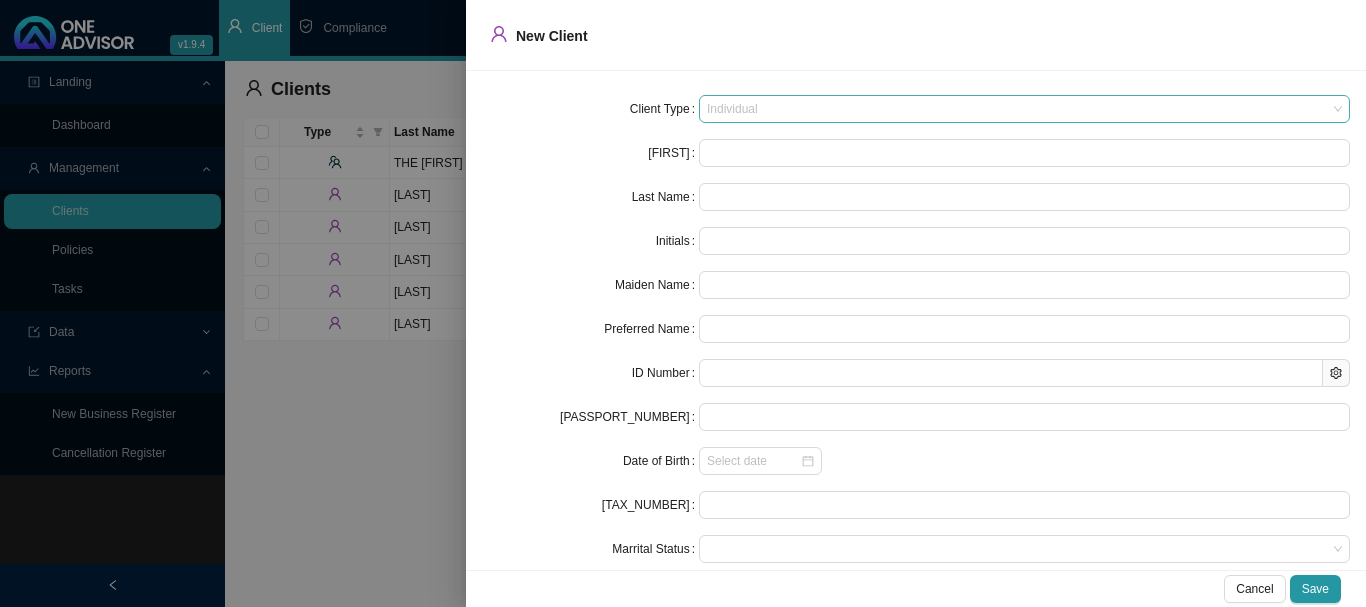 click on "Individual" at bounding box center [1024, 109] 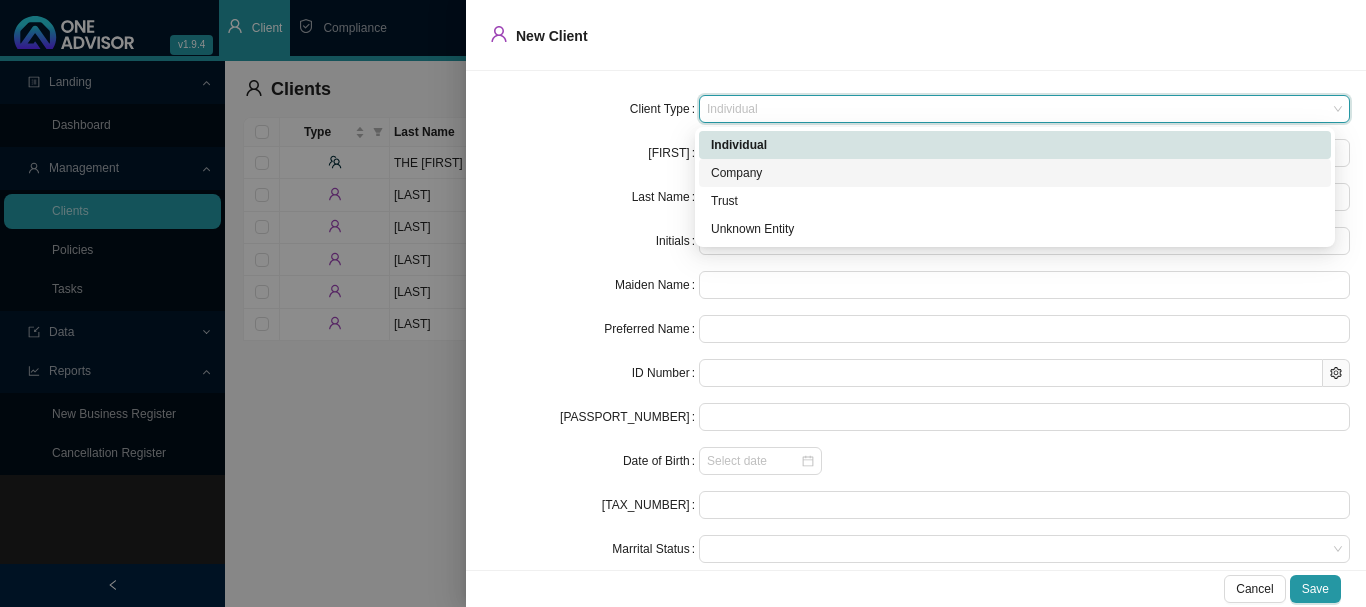 click on "Company" at bounding box center (1015, 173) 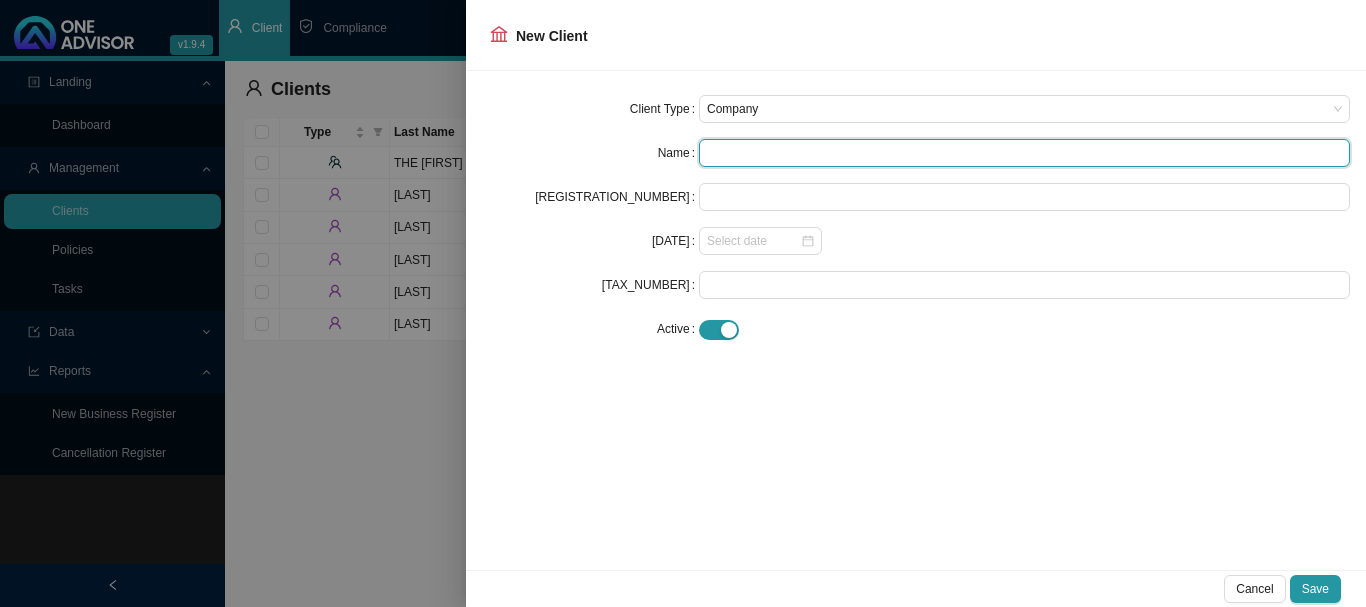 click at bounding box center (1024, 153) 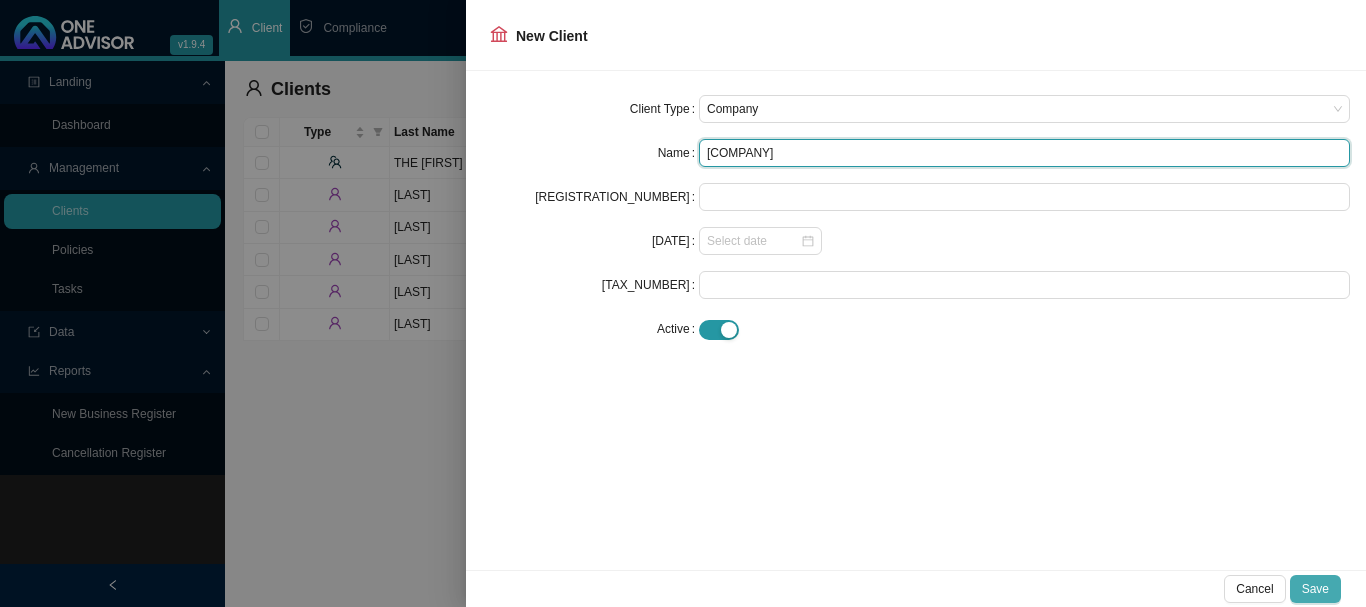 type on "[COMPANY]" 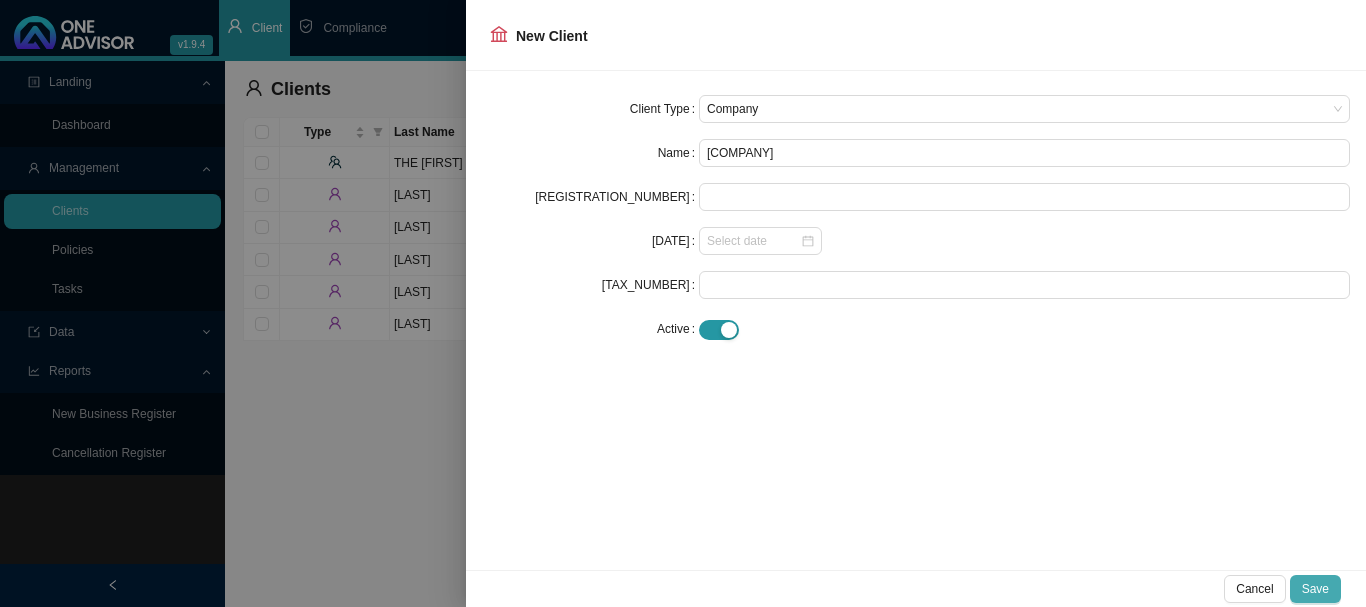 click on "Save" at bounding box center [1315, 589] 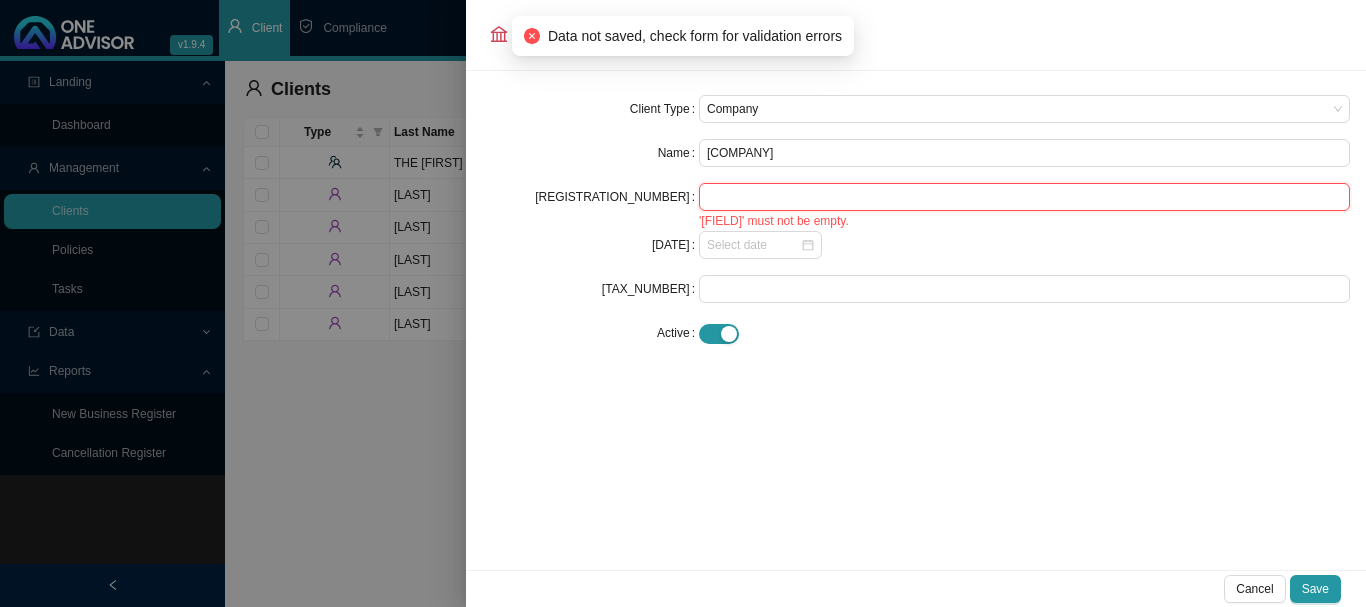 click at bounding box center [1024, 197] 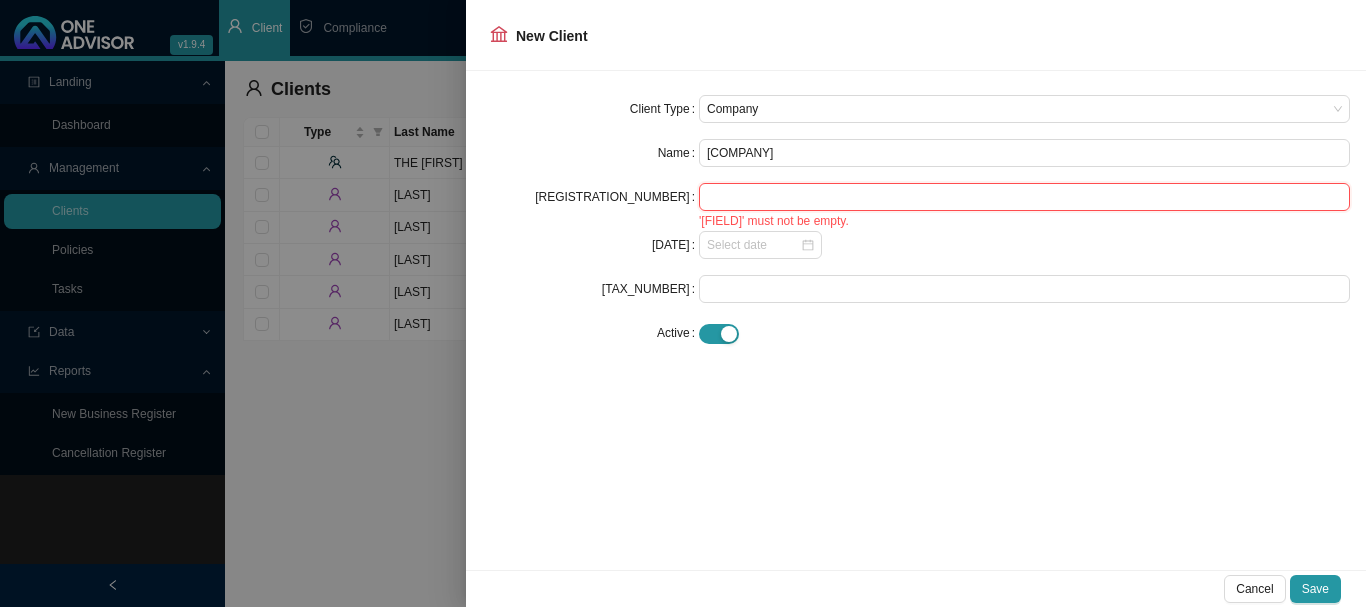 click at bounding box center (1024, 197) 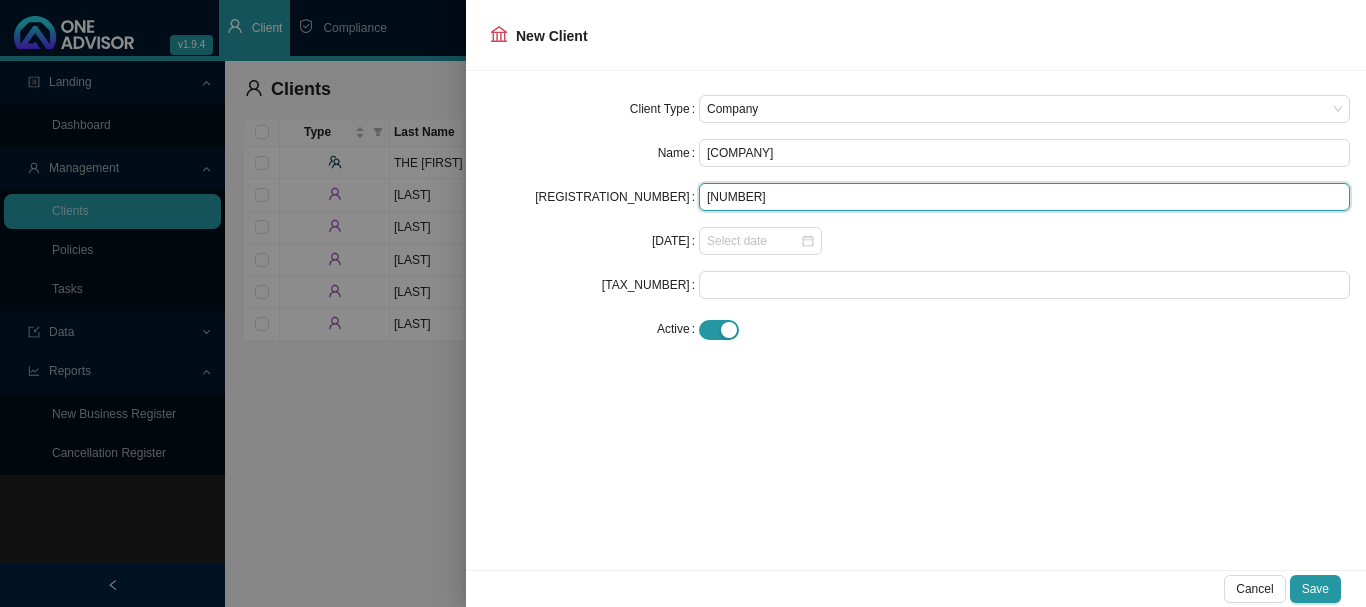 click on "[NUMBER]" at bounding box center [1024, 197] 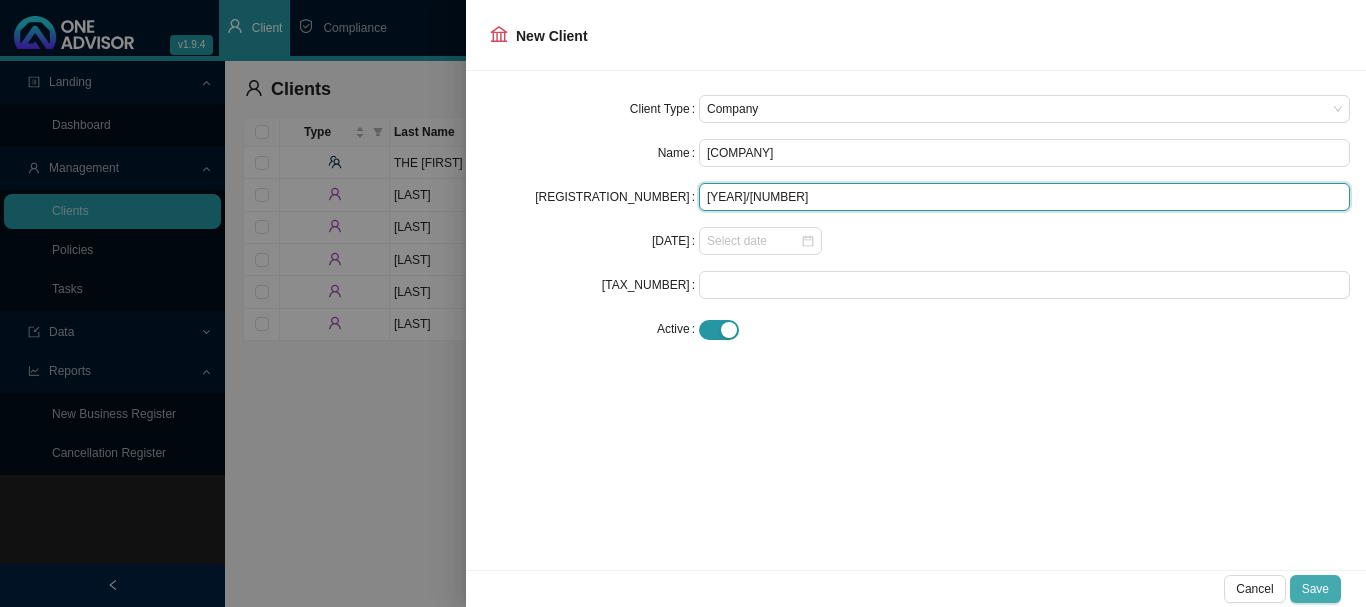type on "[YEAR]/[NUMBER]" 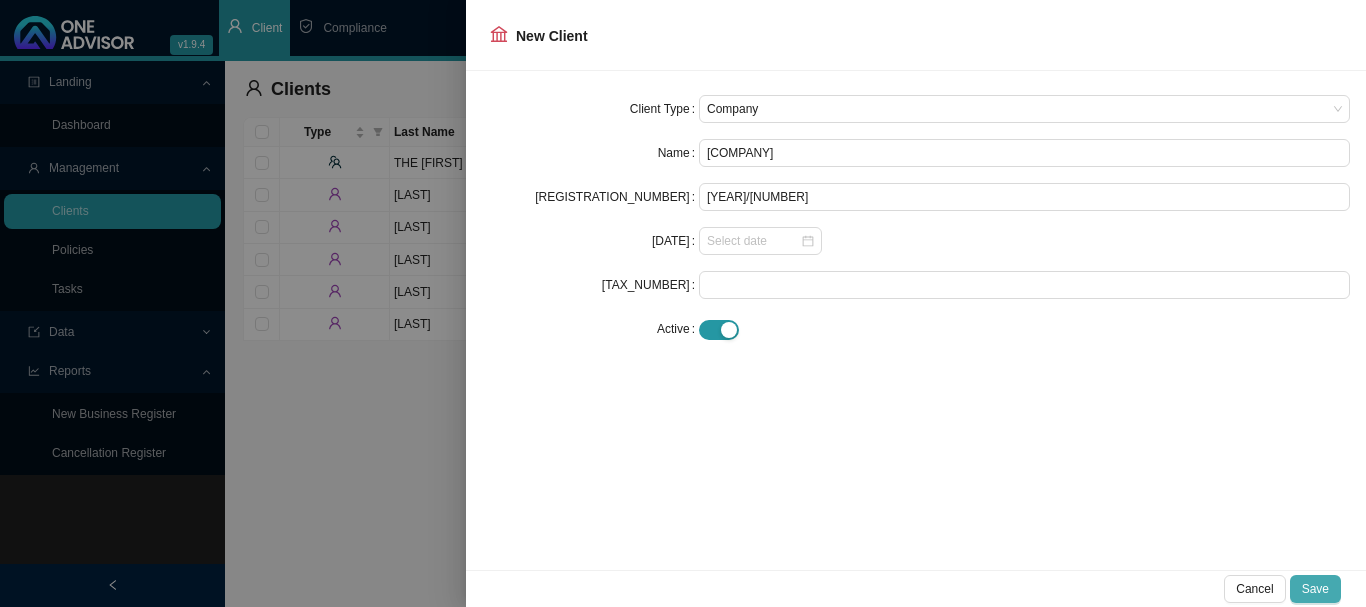 click on "Save" at bounding box center (1315, 589) 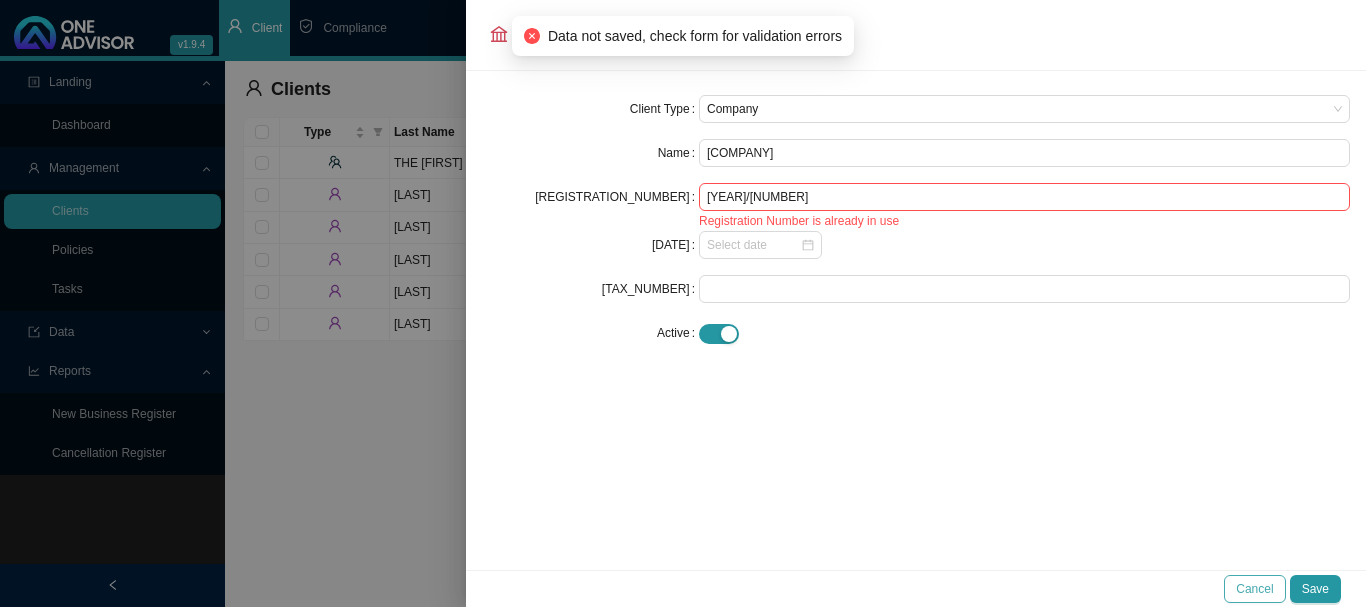 click on "Cancel" at bounding box center [1254, 589] 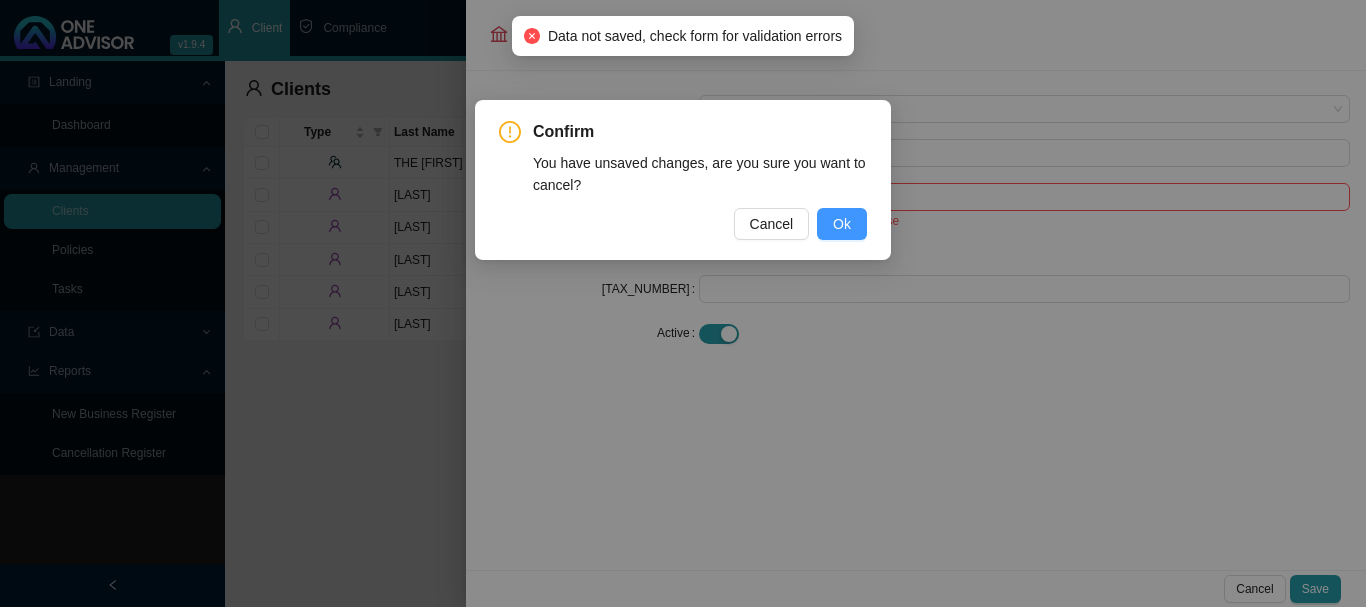 drag, startPoint x: 845, startPoint y: 223, endPoint x: 865, endPoint y: 224, distance: 20.024984 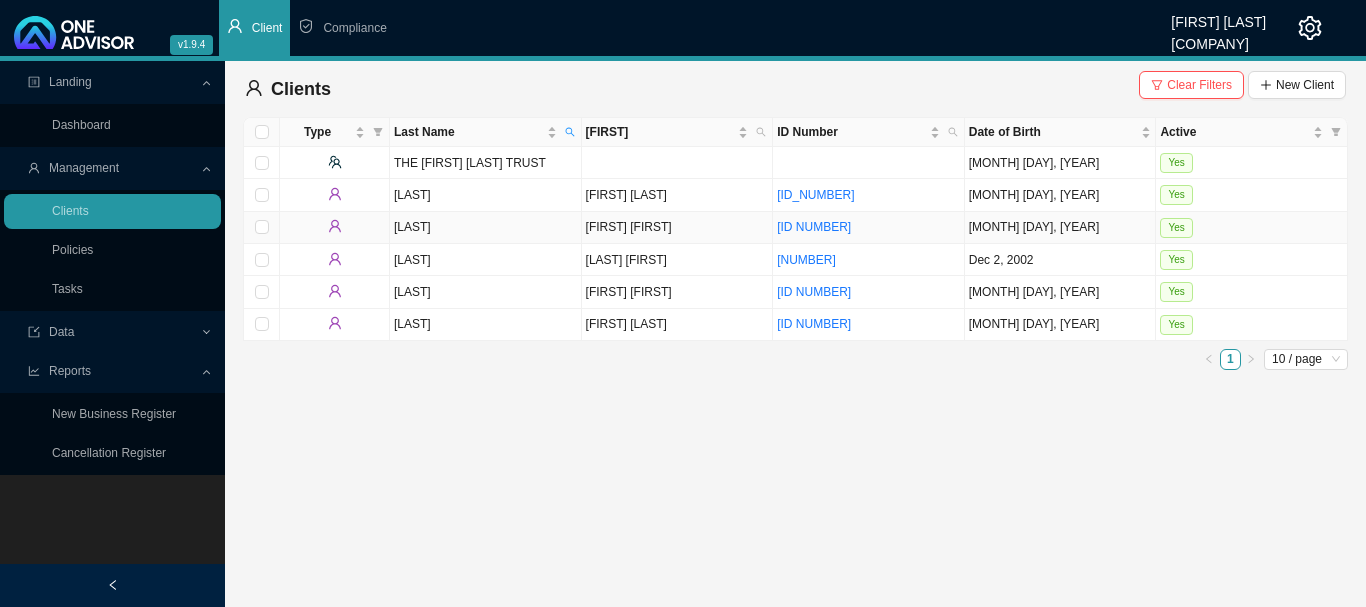 click on "Yes" at bounding box center (1252, 228) 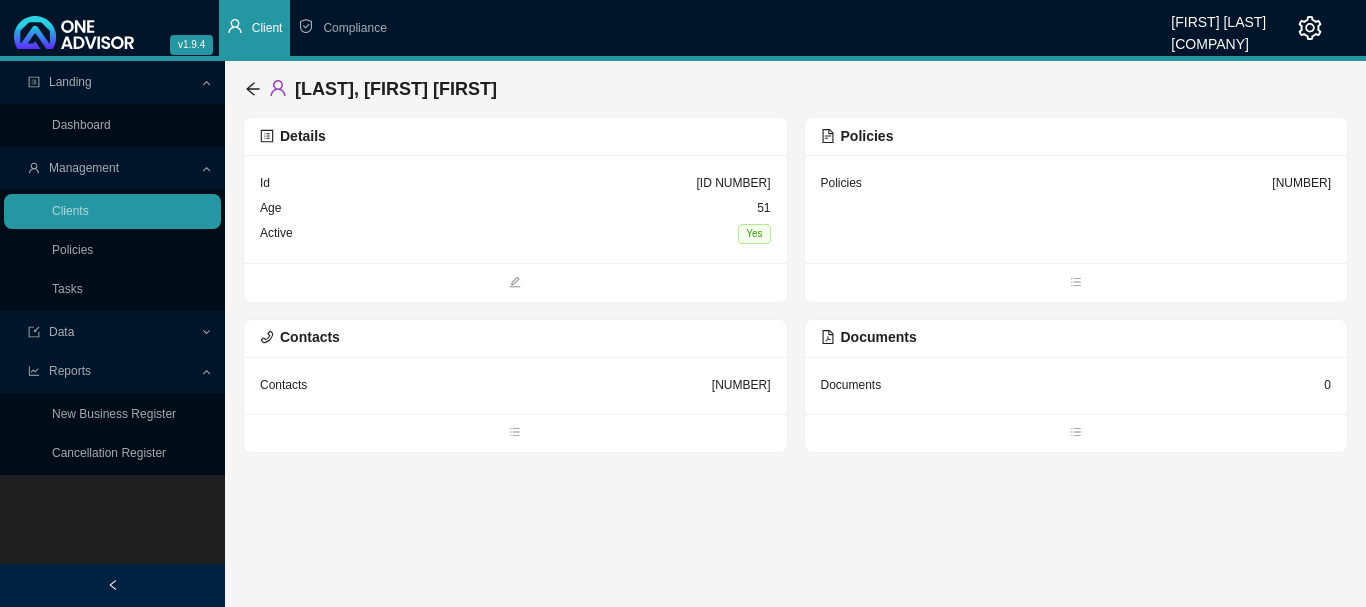 click on "Policies 14" at bounding box center (515, 209) 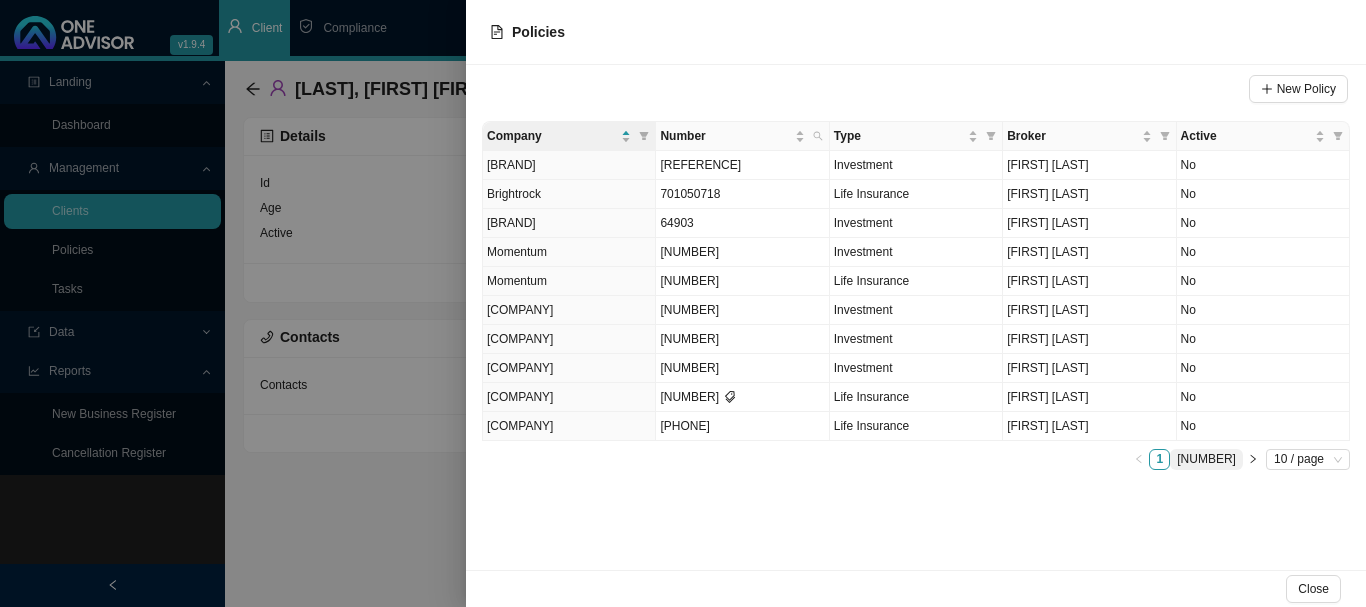click on "[NUMBER]" at bounding box center [1206, 459] 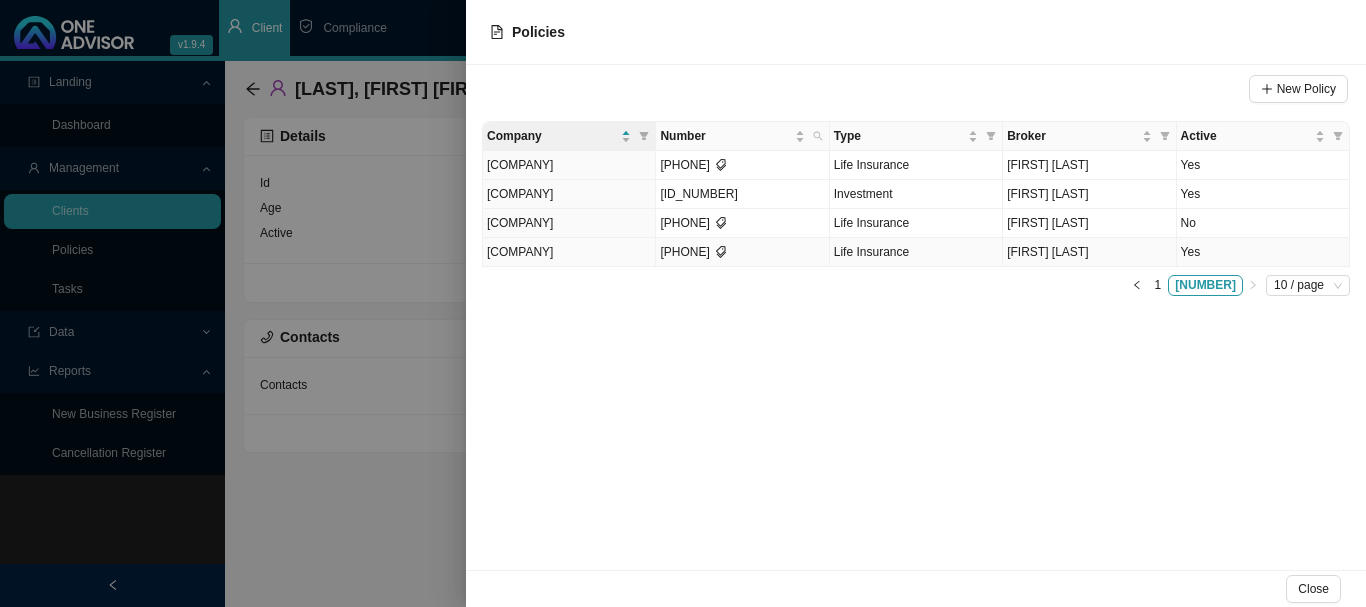 click on "Yes" at bounding box center (1263, 252) 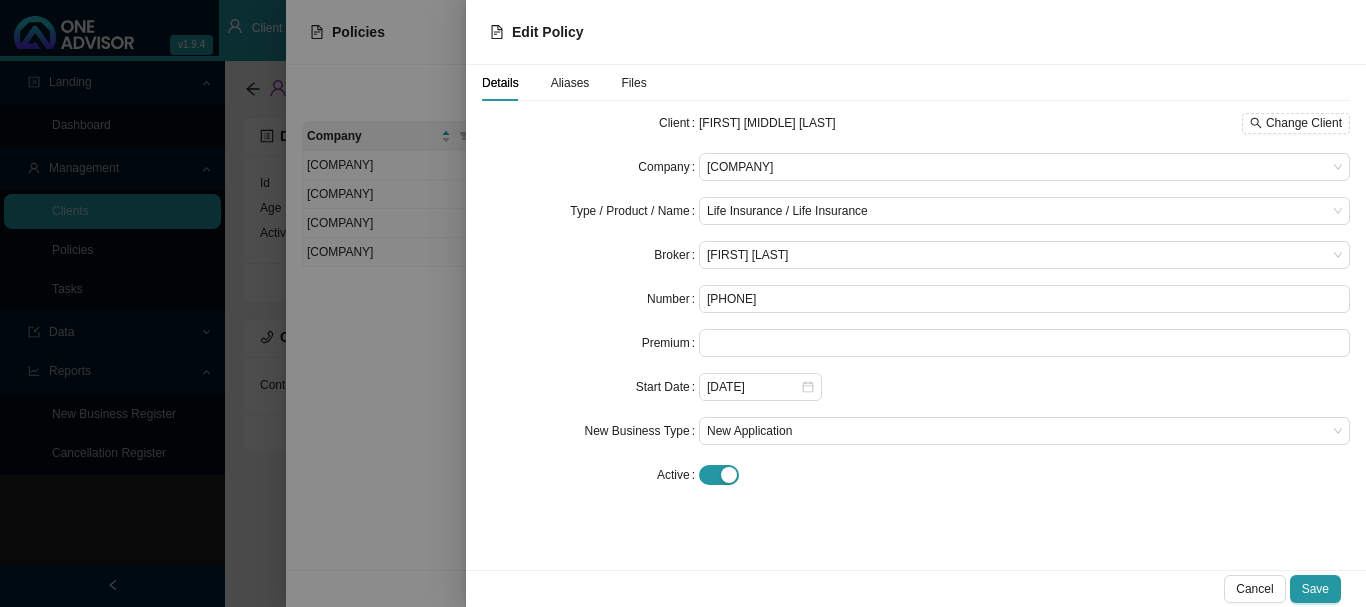 click on "Aliases" at bounding box center (570, 83) 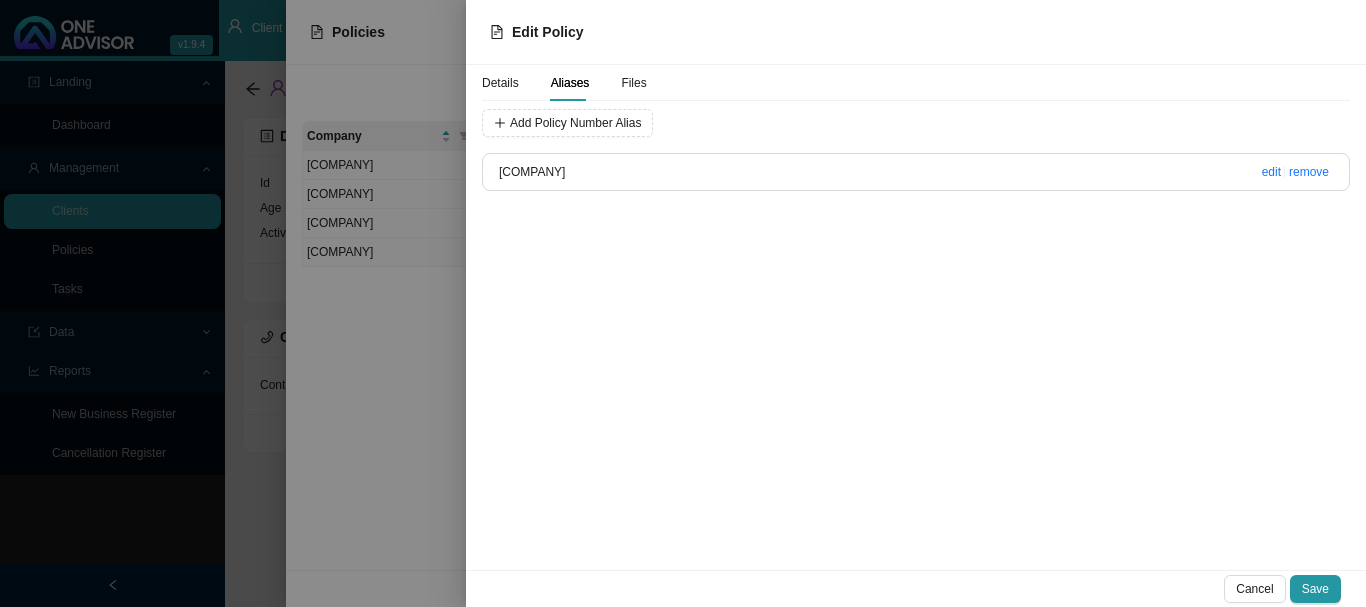 click at bounding box center [683, 303] 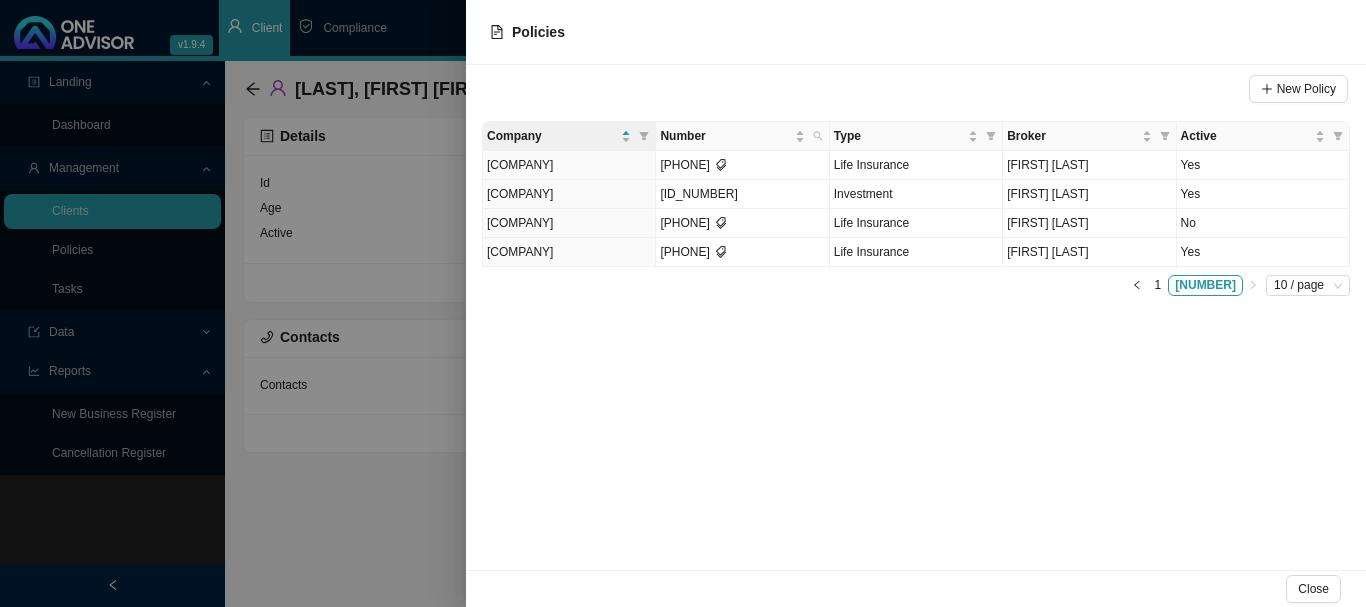 click at bounding box center (683, 303) 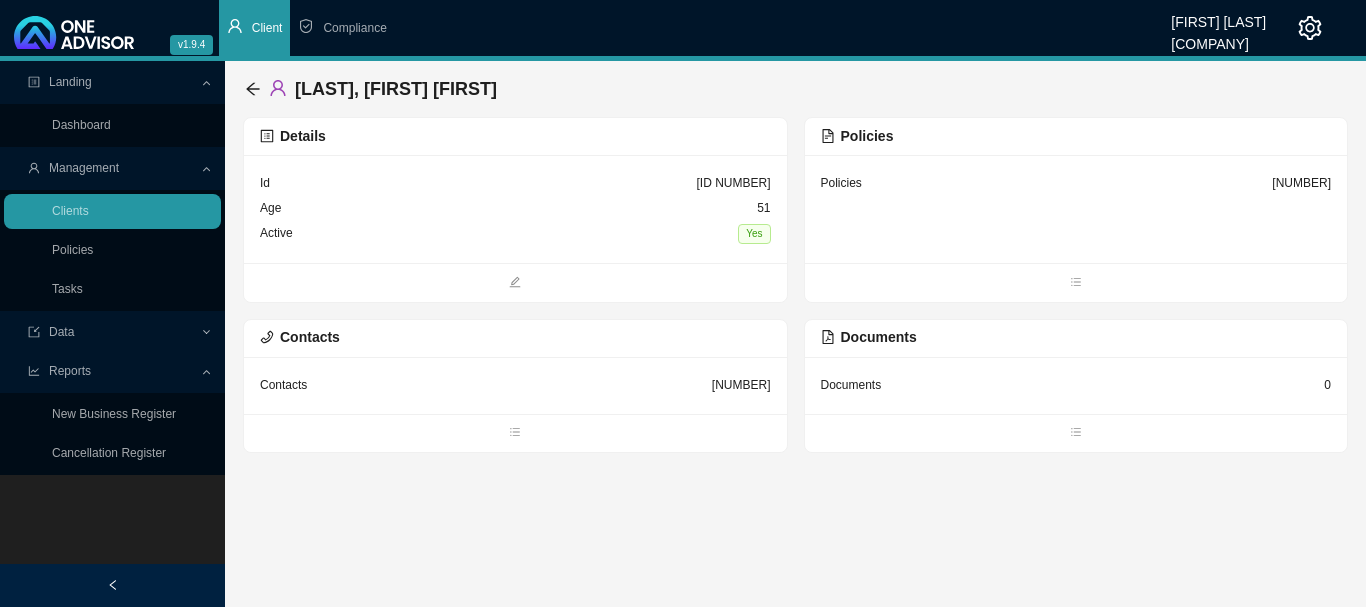 click on "Policies 14" at bounding box center [515, 209] 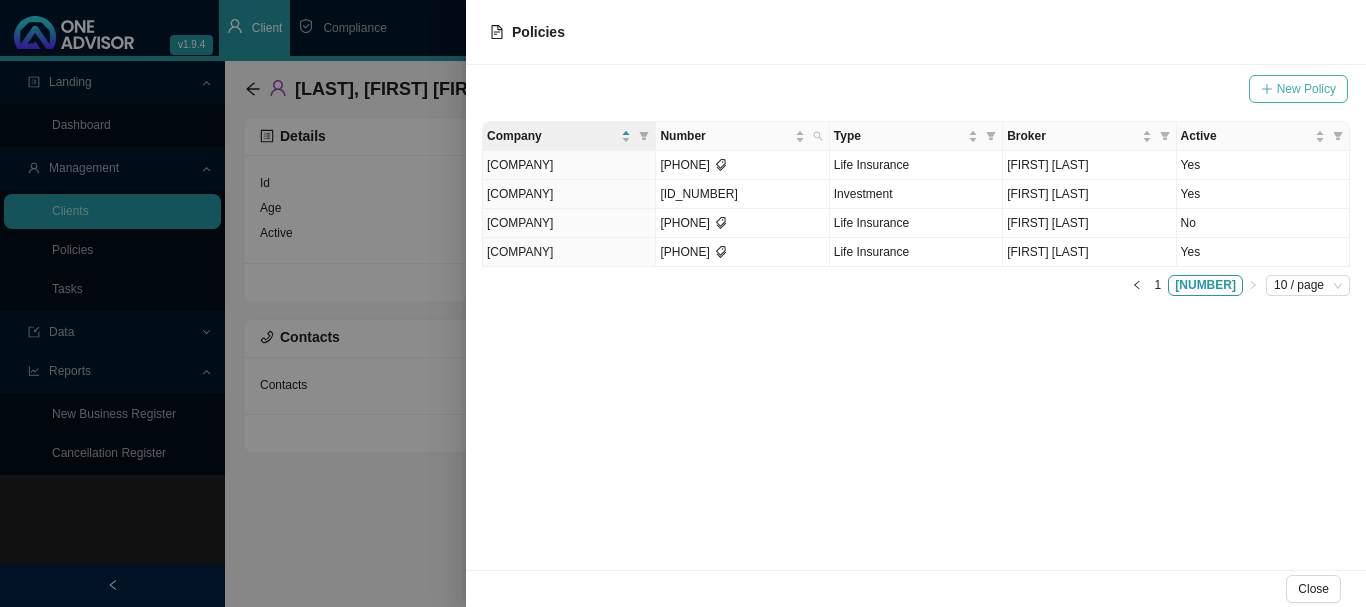 click on "New Policy" at bounding box center (1306, 89) 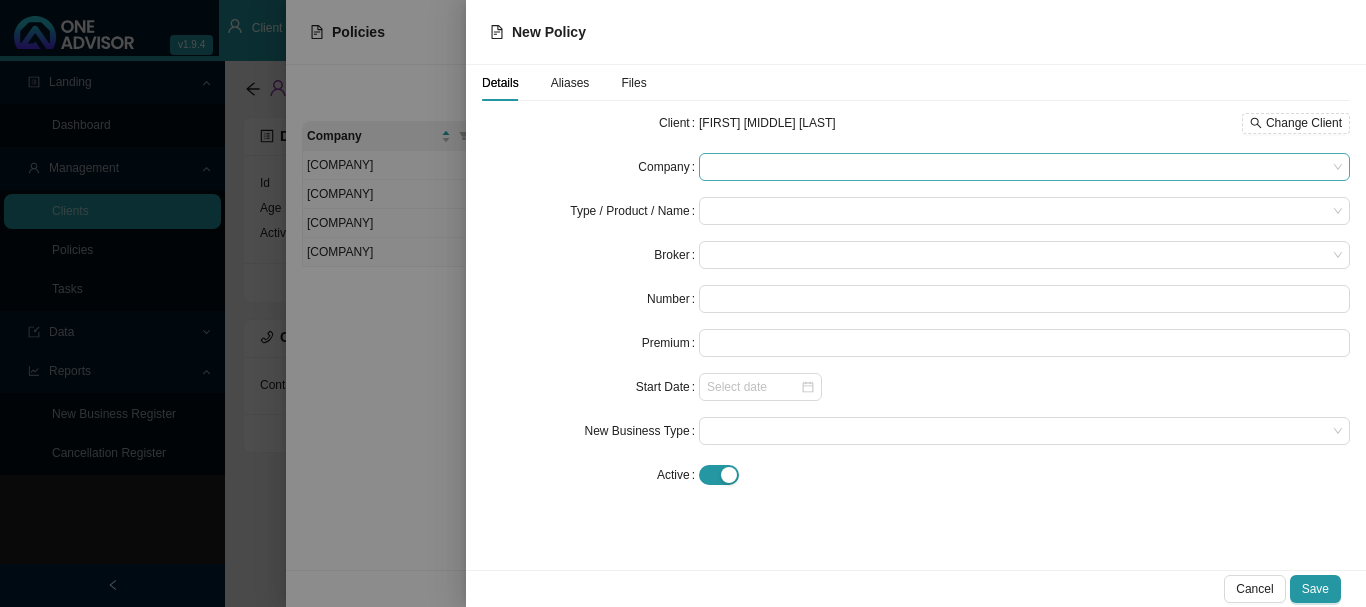 click at bounding box center [1024, 167] 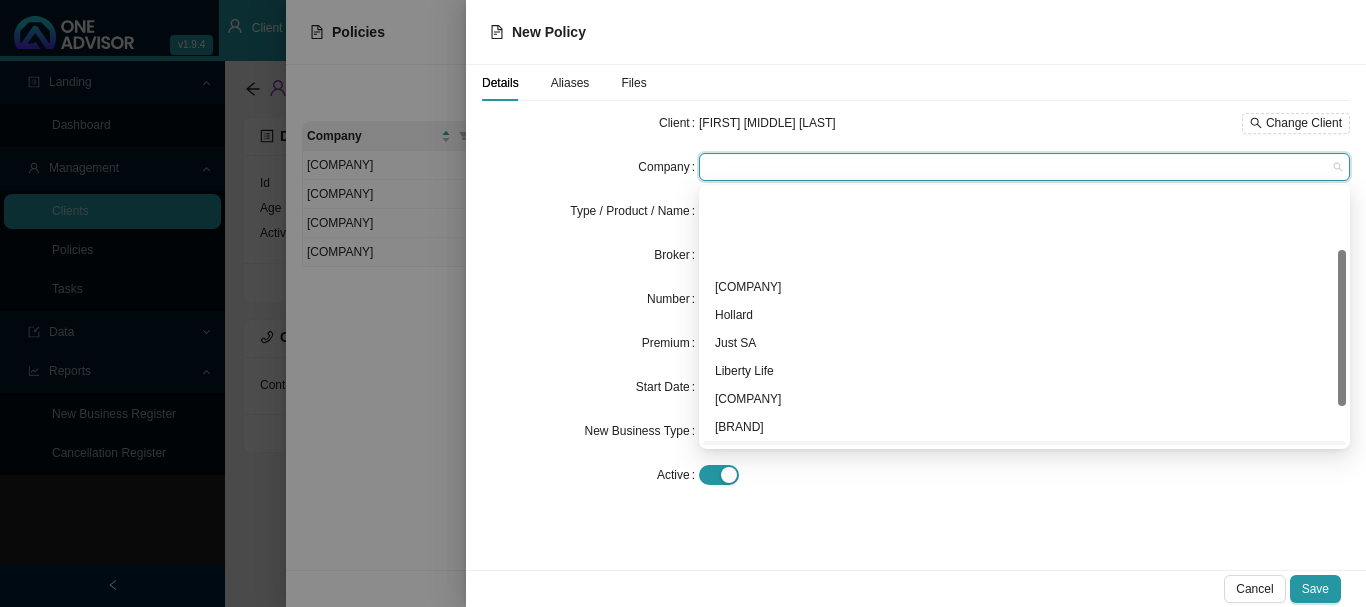 scroll, scrollTop: 100, scrollLeft: 0, axis: vertical 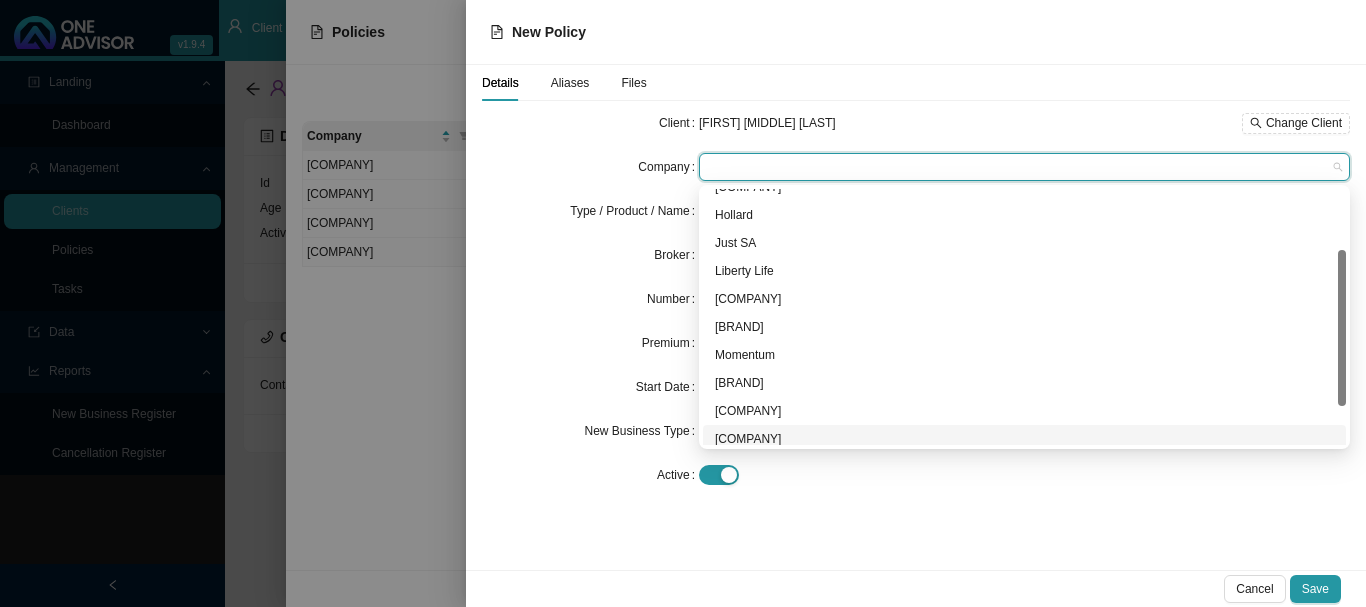 click on "Discovery [COMPANY] Just SA [COMPANY] Life Insurance M&G Investments Marriott [COMPANY] Ninety One [COMPANY] [COMPANY] [COMPANY] [COMPANY]" at bounding box center (1024, 317) 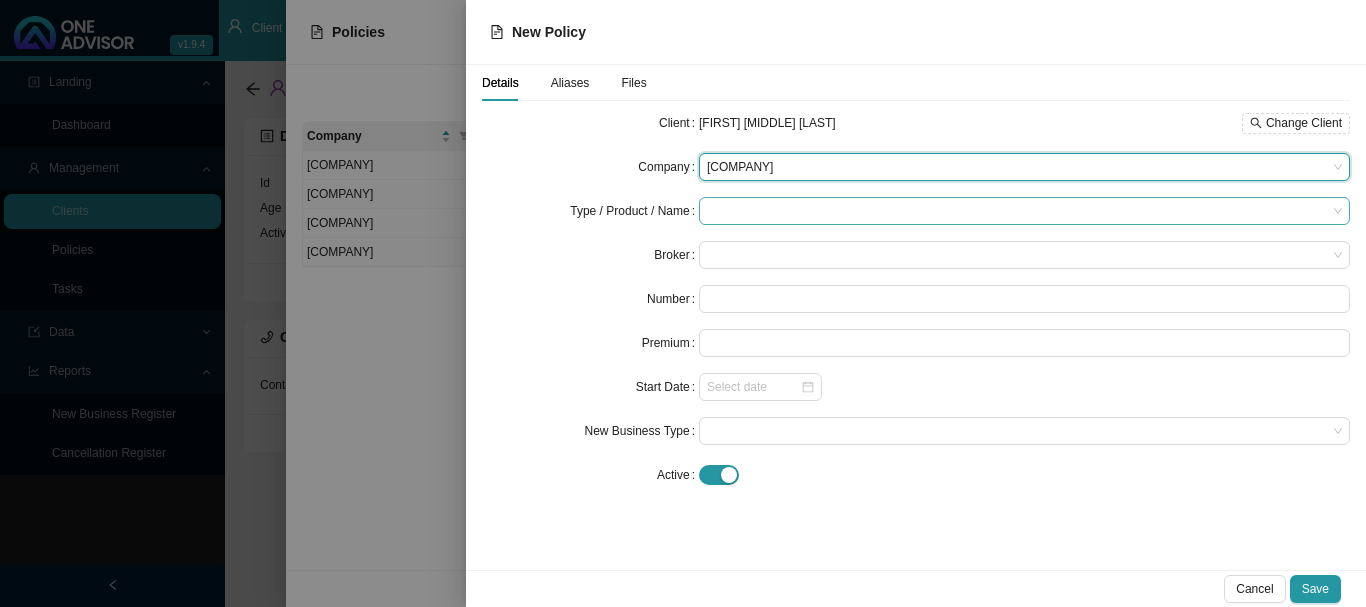 click at bounding box center (1017, 211) 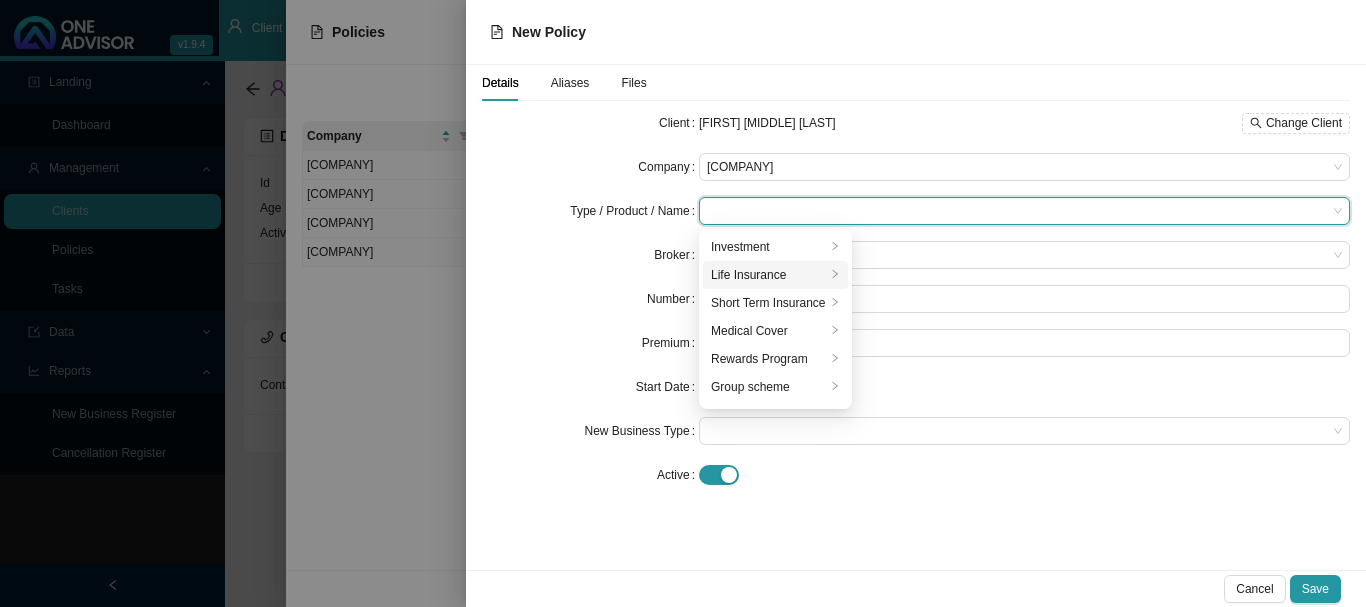 click on "Life Insurance" at bounding box center (768, 247) 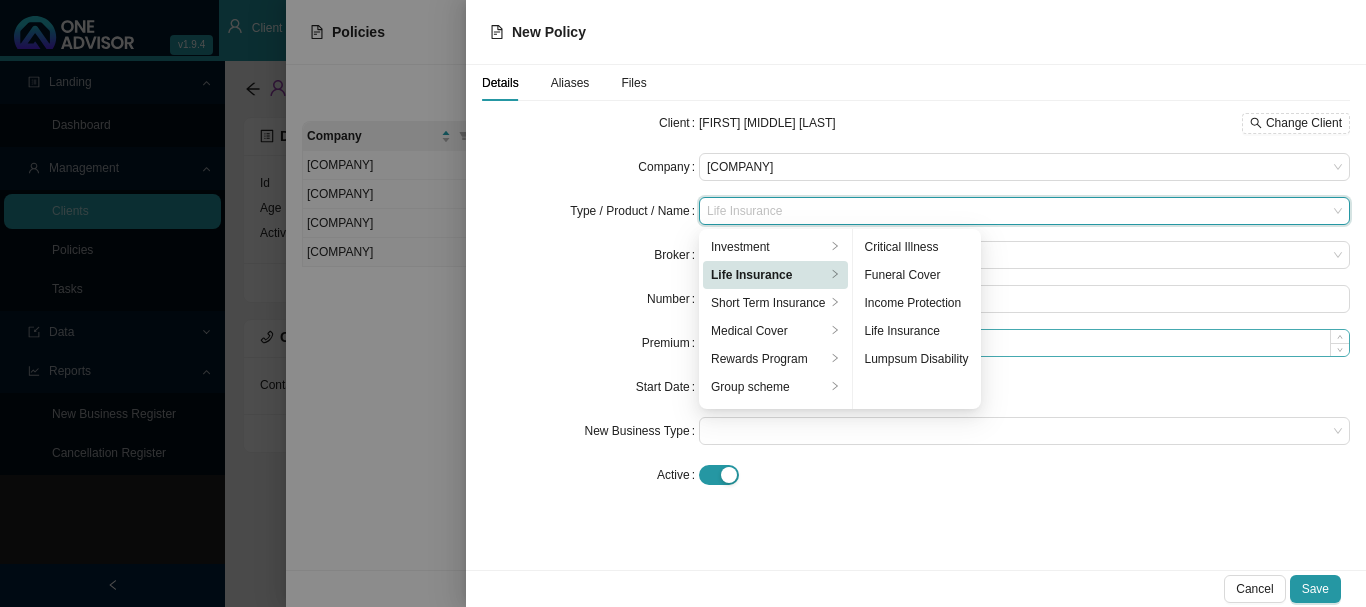 click on "Life Insurance" at bounding box center (768, 247) 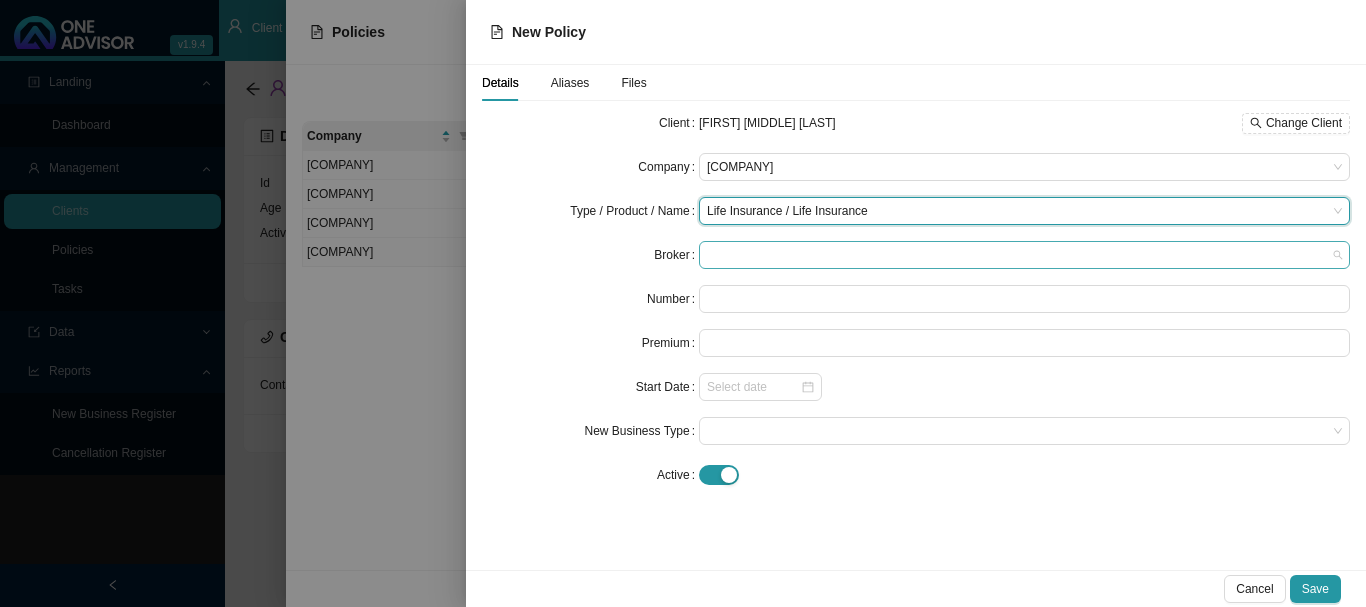 click at bounding box center [1024, 255] 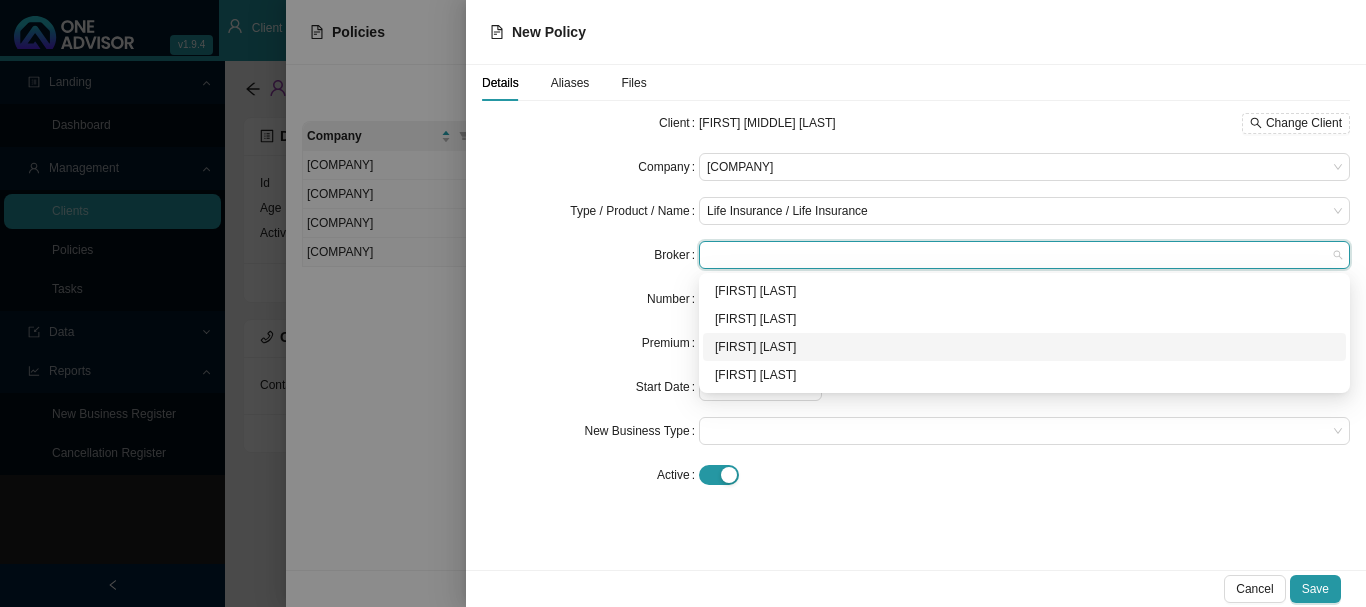 click on "[FIRST] [LAST]" at bounding box center (0, 0) 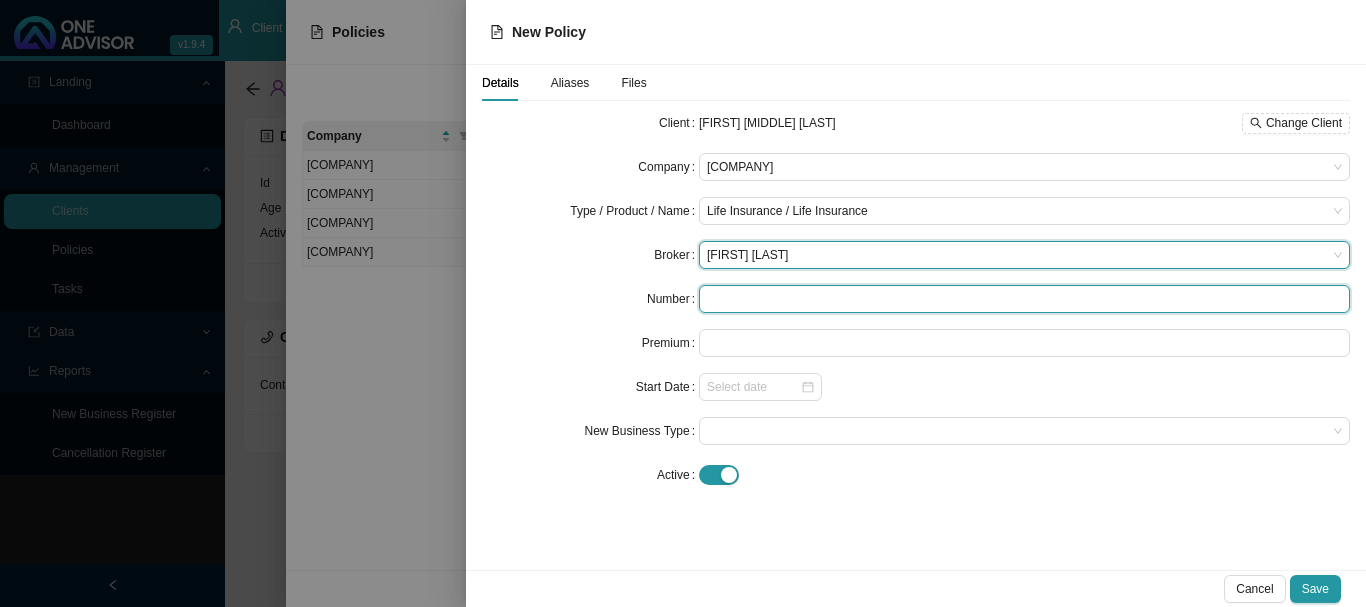 click at bounding box center (1024, 299) 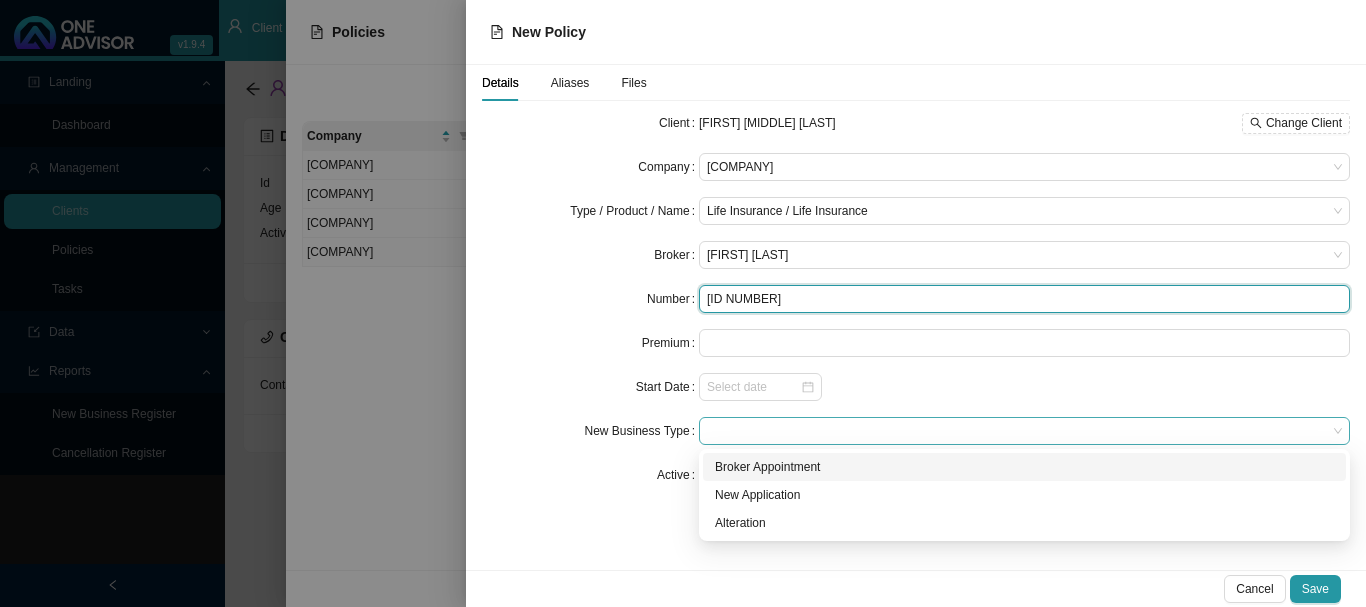 click at bounding box center [1024, 431] 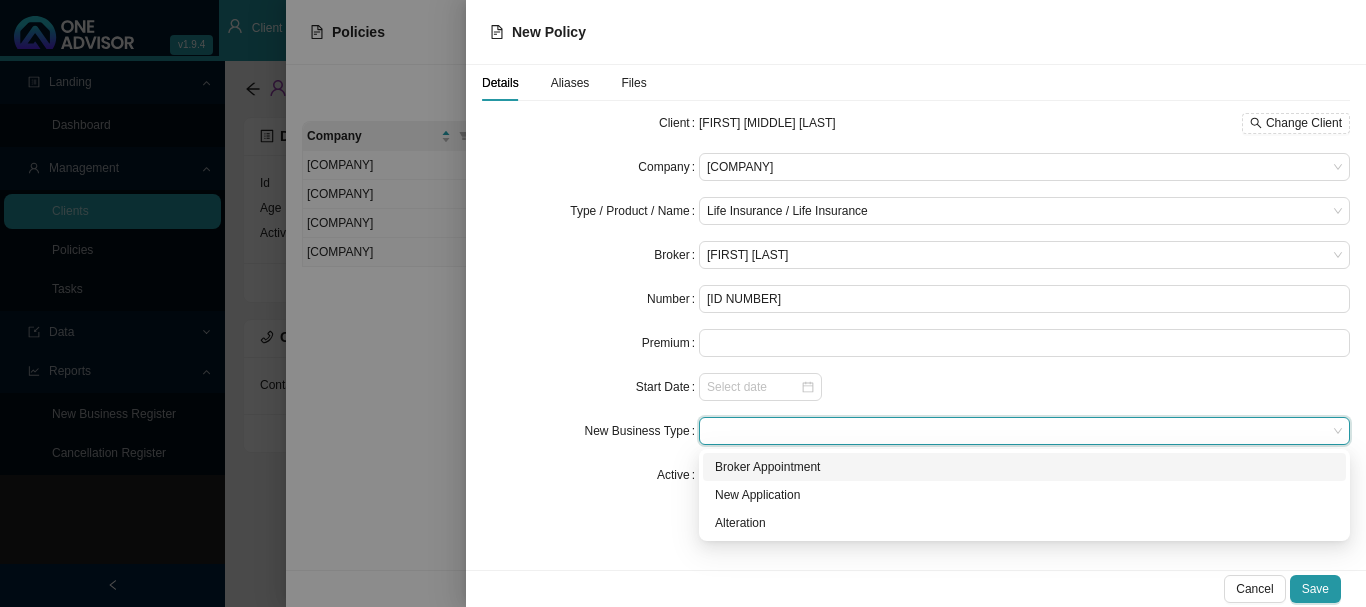 click on "Broker Appointment" at bounding box center (0, 0) 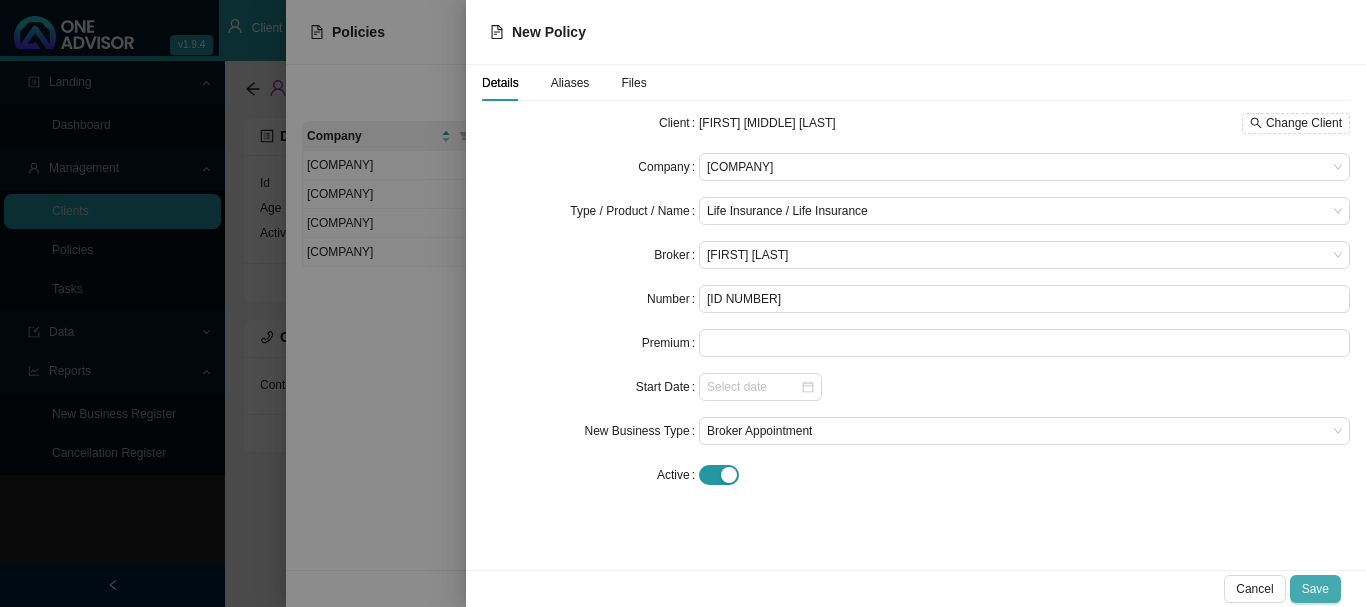 click on "Save" at bounding box center (1315, 589) 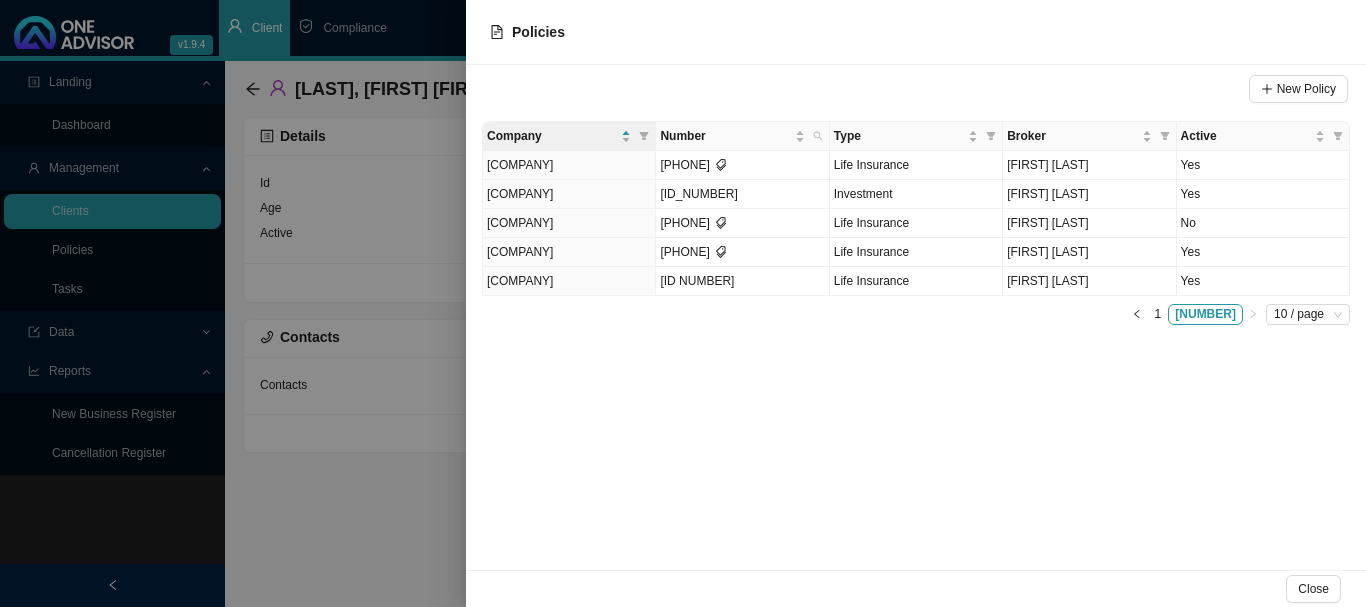 click at bounding box center [683, 303] 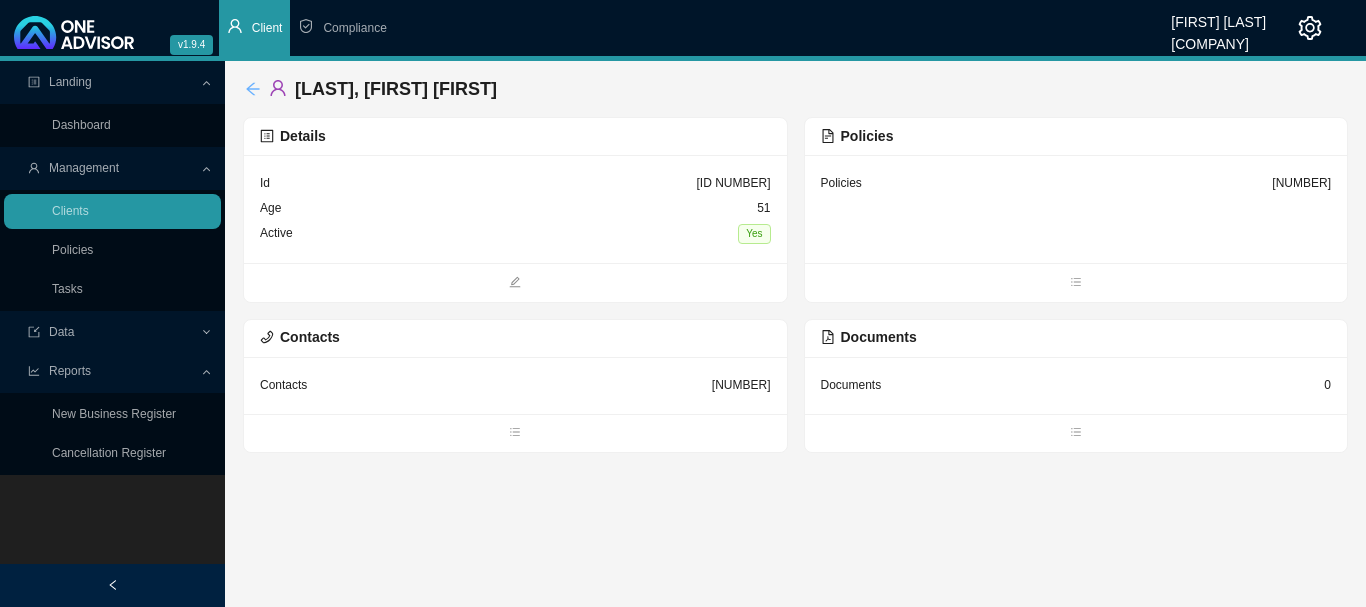 click at bounding box center (253, 89) 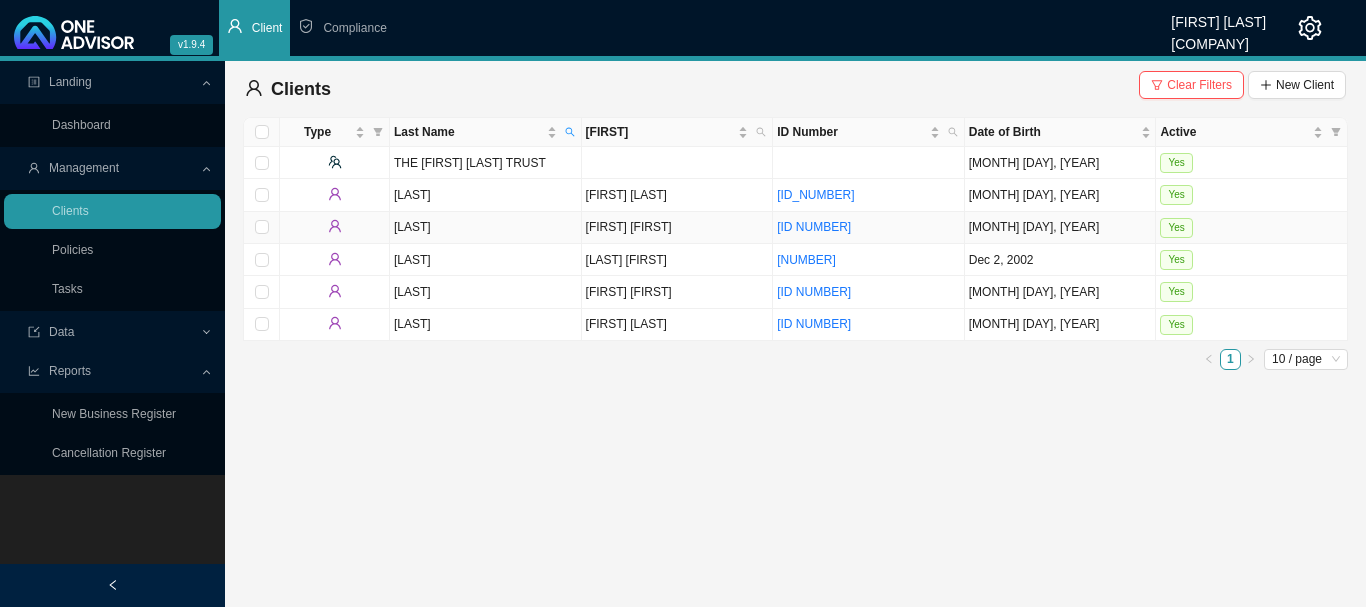 click on "Yes" at bounding box center (1252, 228) 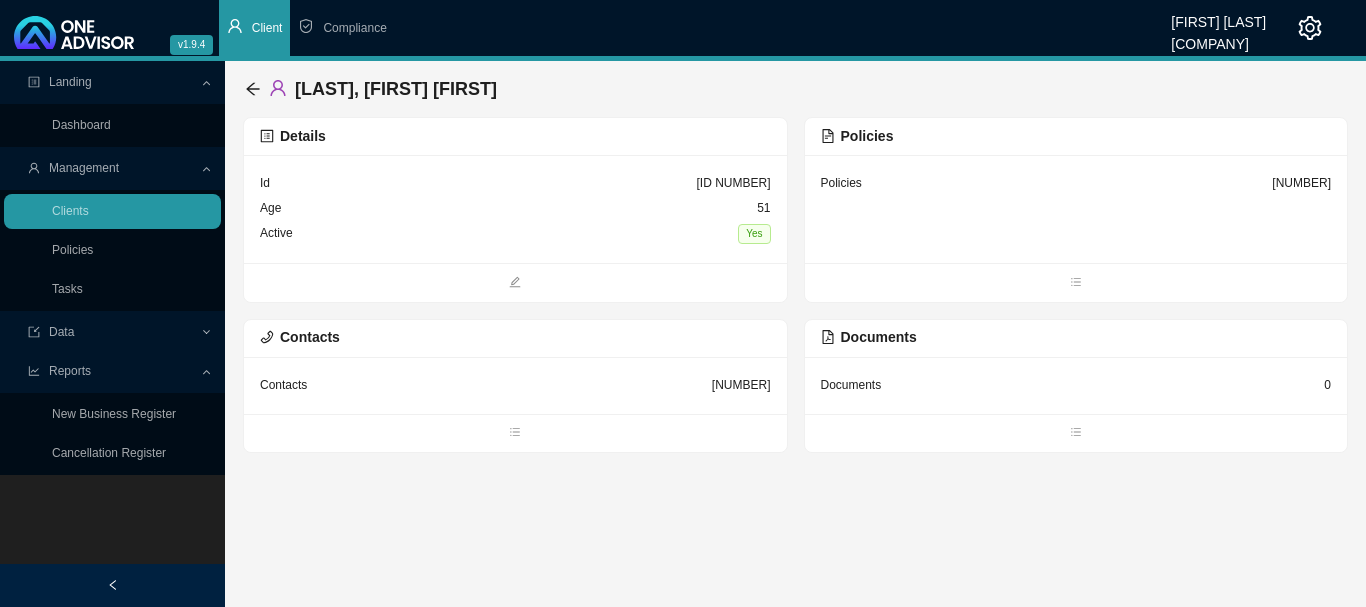 click on "Policies 15" at bounding box center (515, 209) 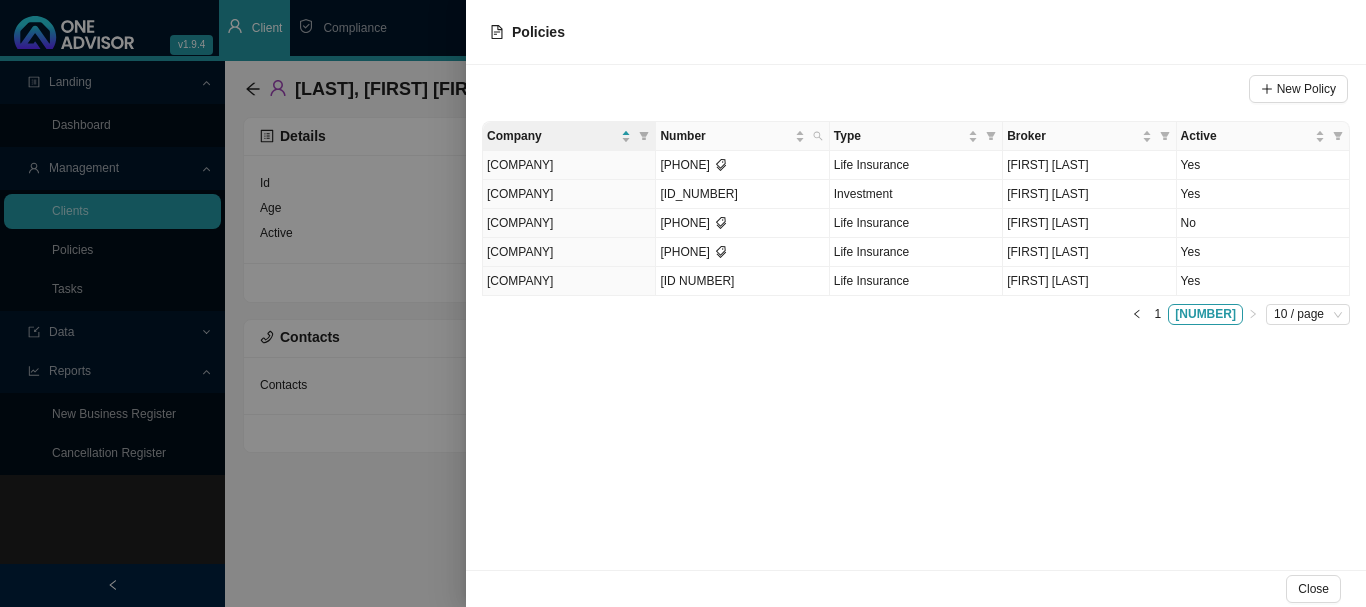 click at bounding box center (683, 303) 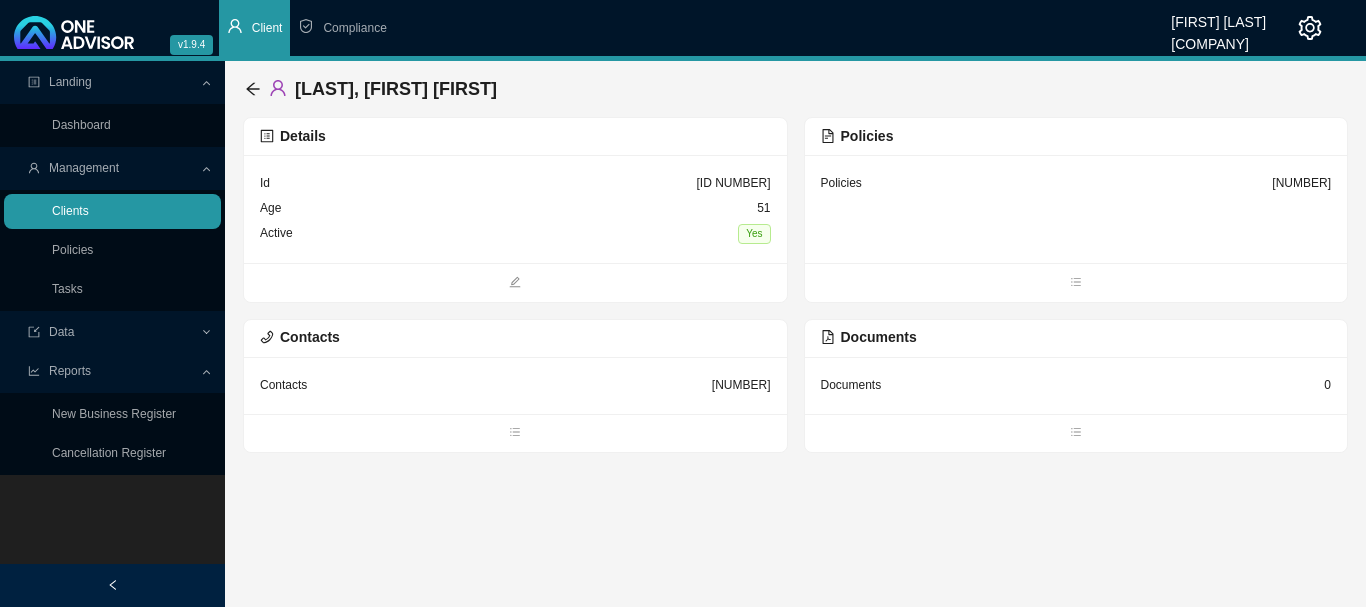 drag, startPoint x: 60, startPoint y: 205, endPoint x: 80, endPoint y: 204, distance: 20.024984 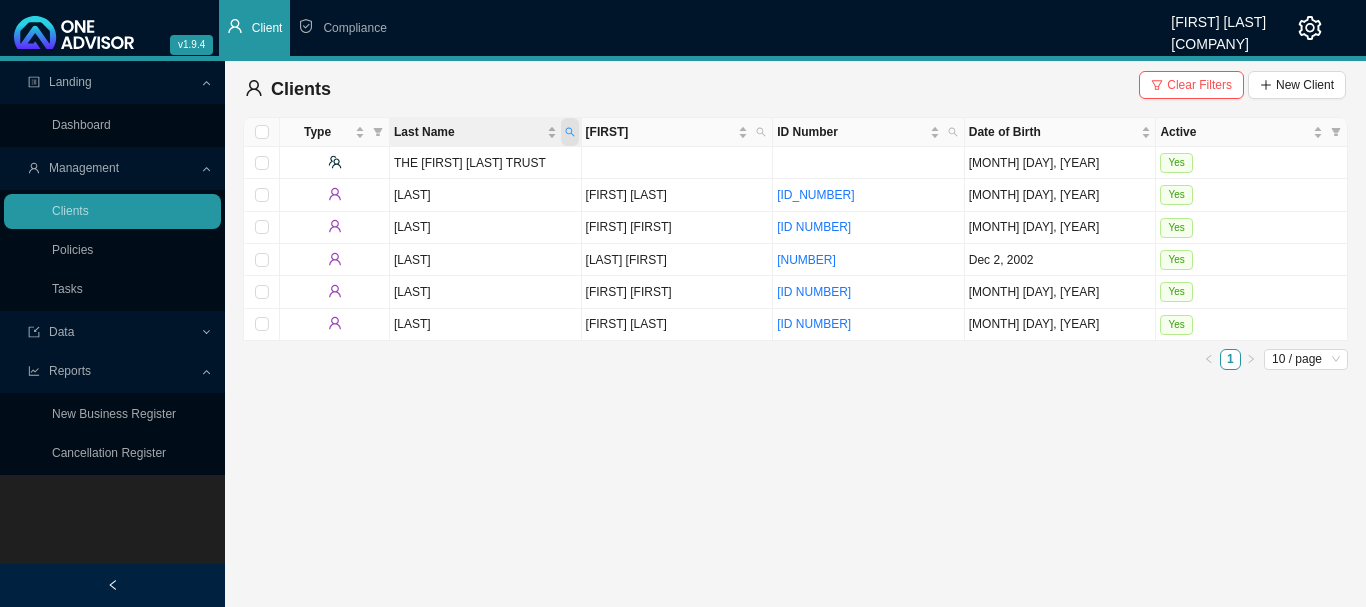 click at bounding box center (570, 132) 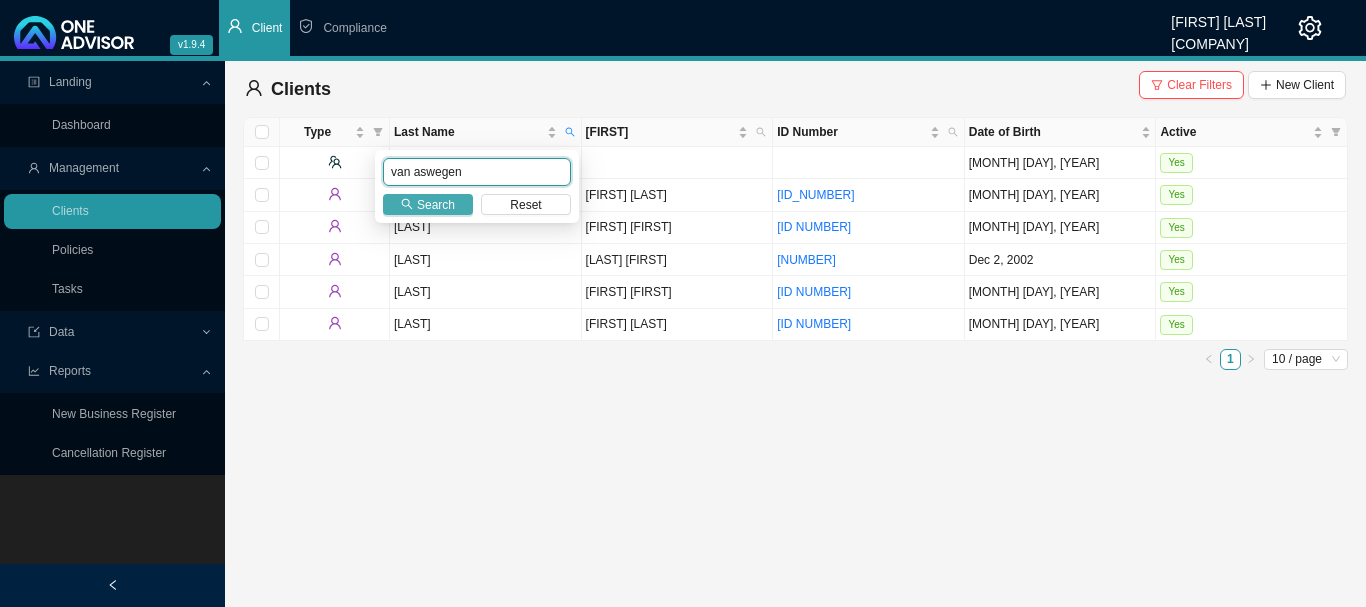 type on "van aswegen" 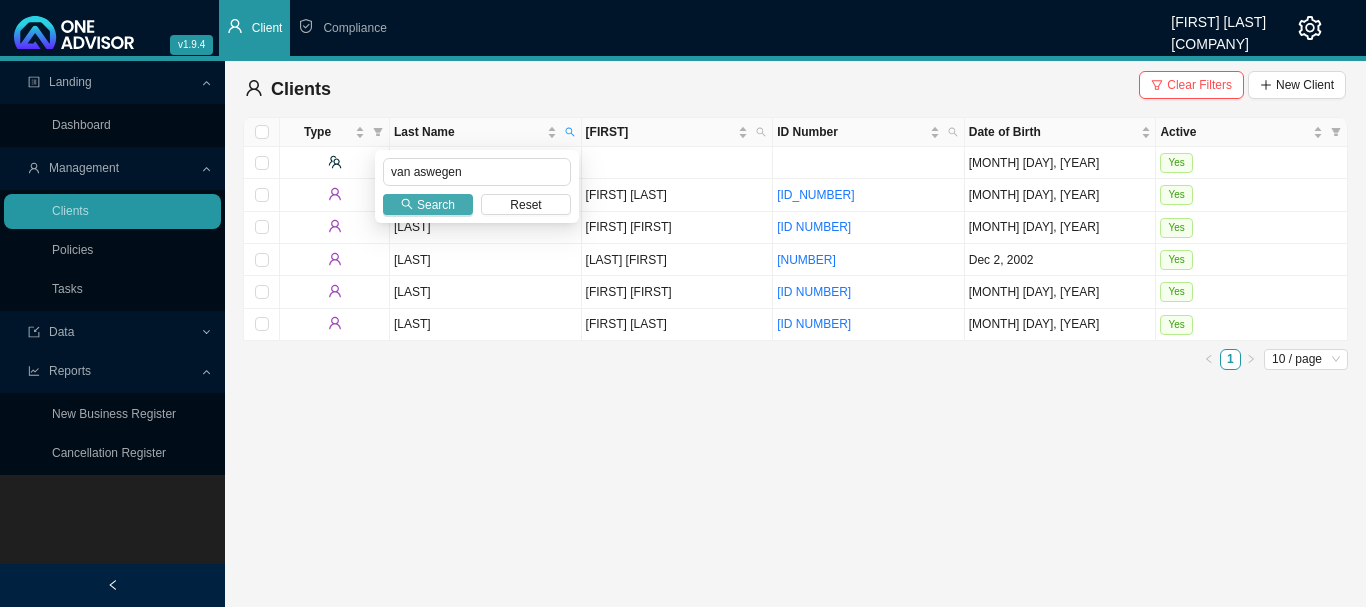 click on "Search" at bounding box center [436, 205] 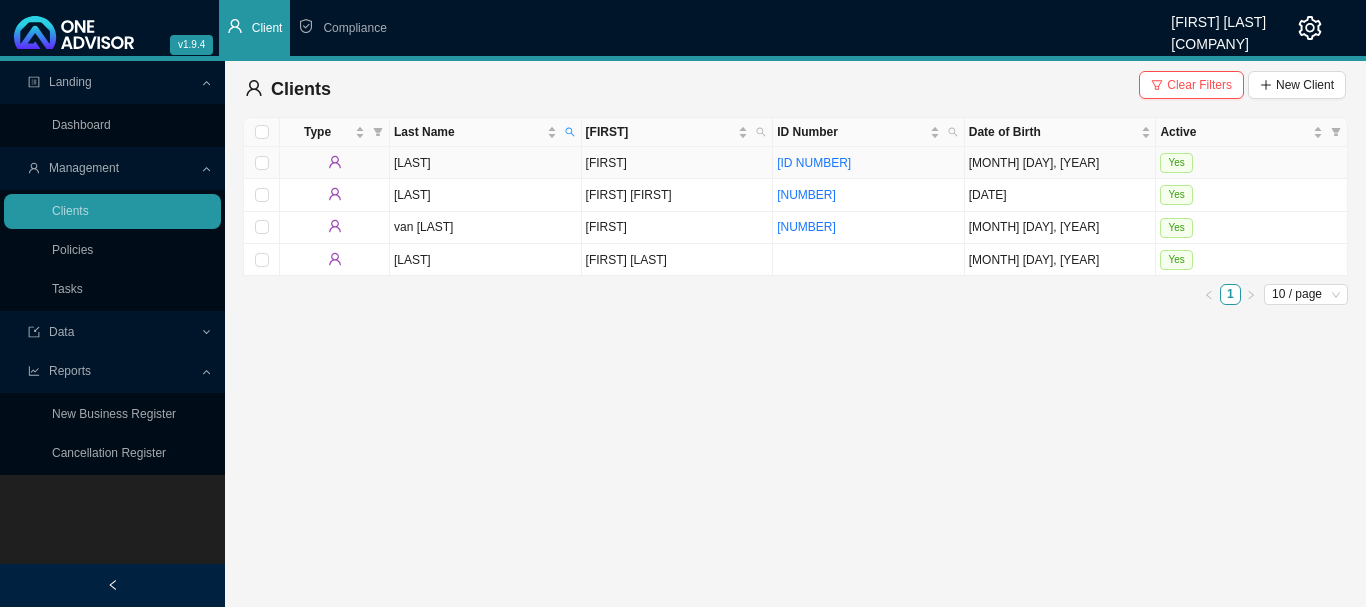 click on "Yes" at bounding box center (1252, 163) 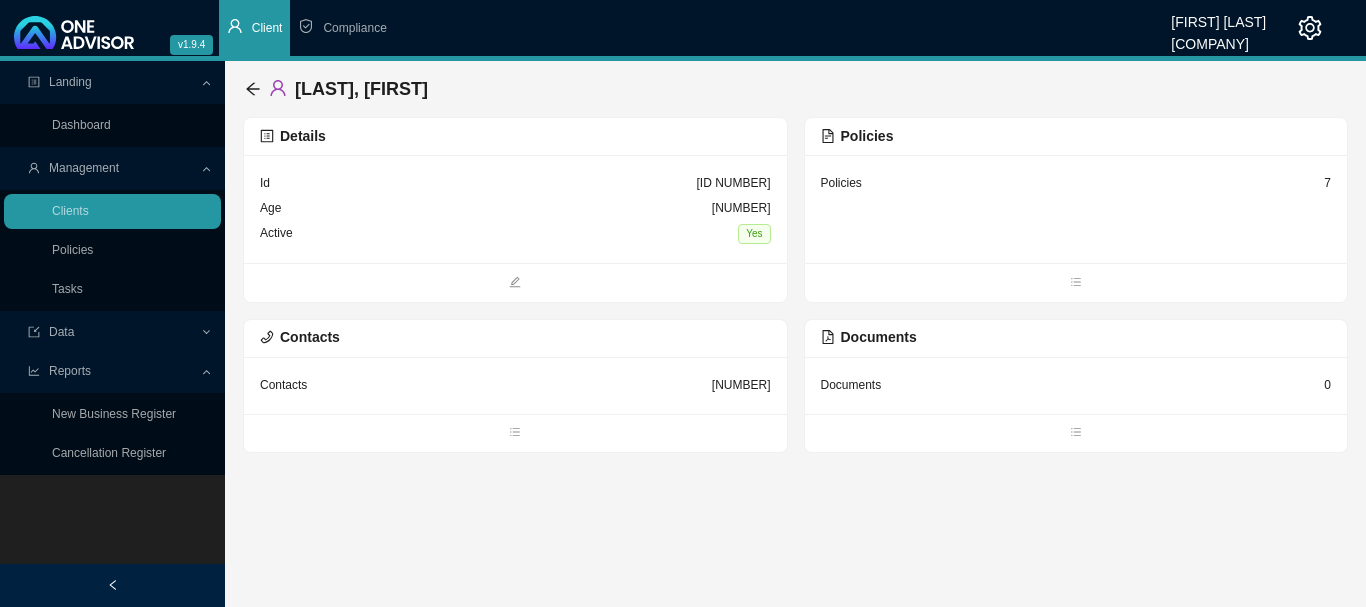 click on "[NUMBER]" at bounding box center [515, 209] 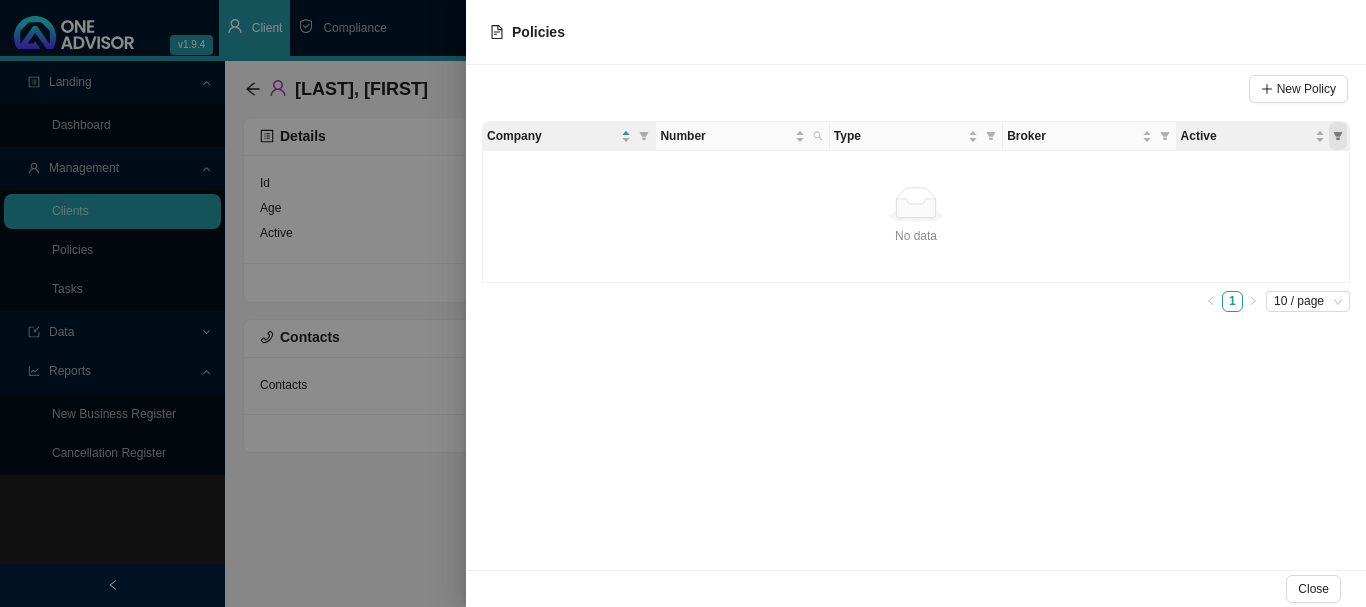 click at bounding box center [1338, 136] 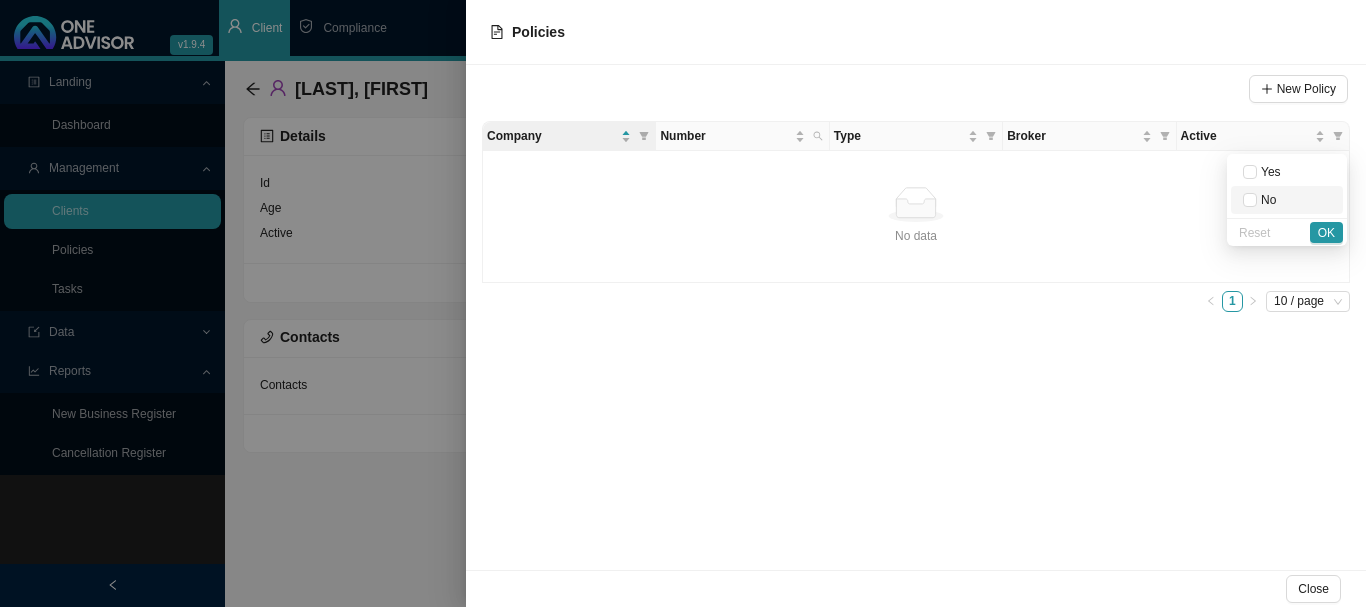 click on "No" at bounding box center [1266, 200] 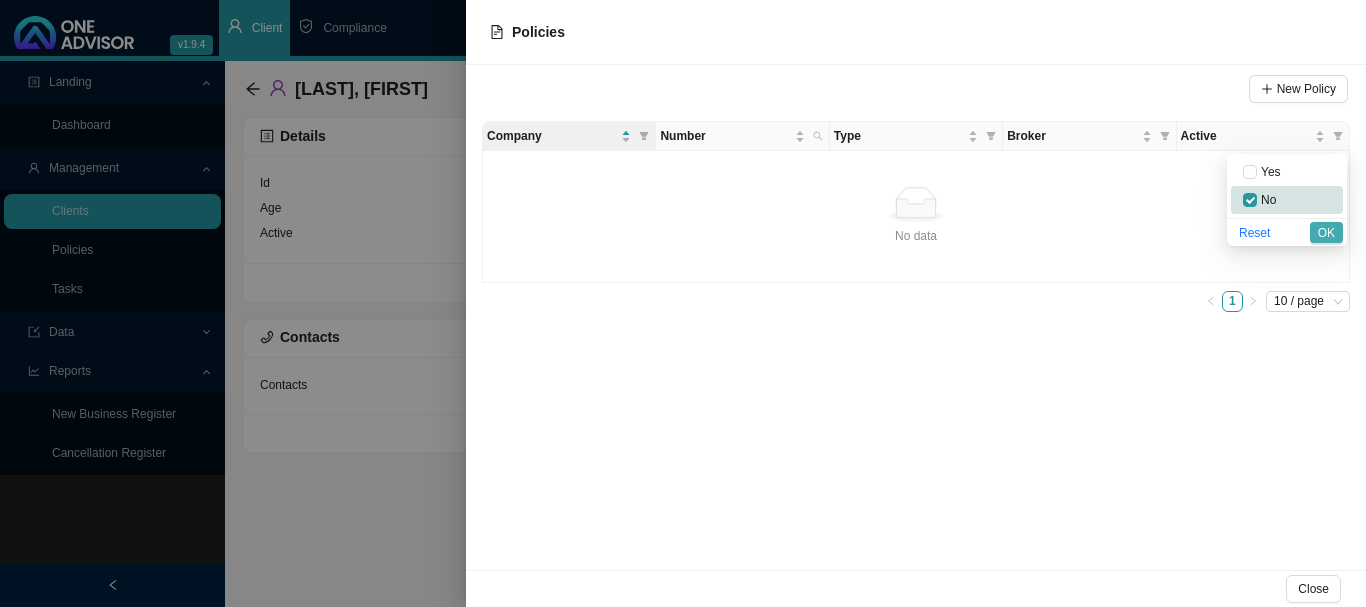 click on "OK" at bounding box center [1326, 233] 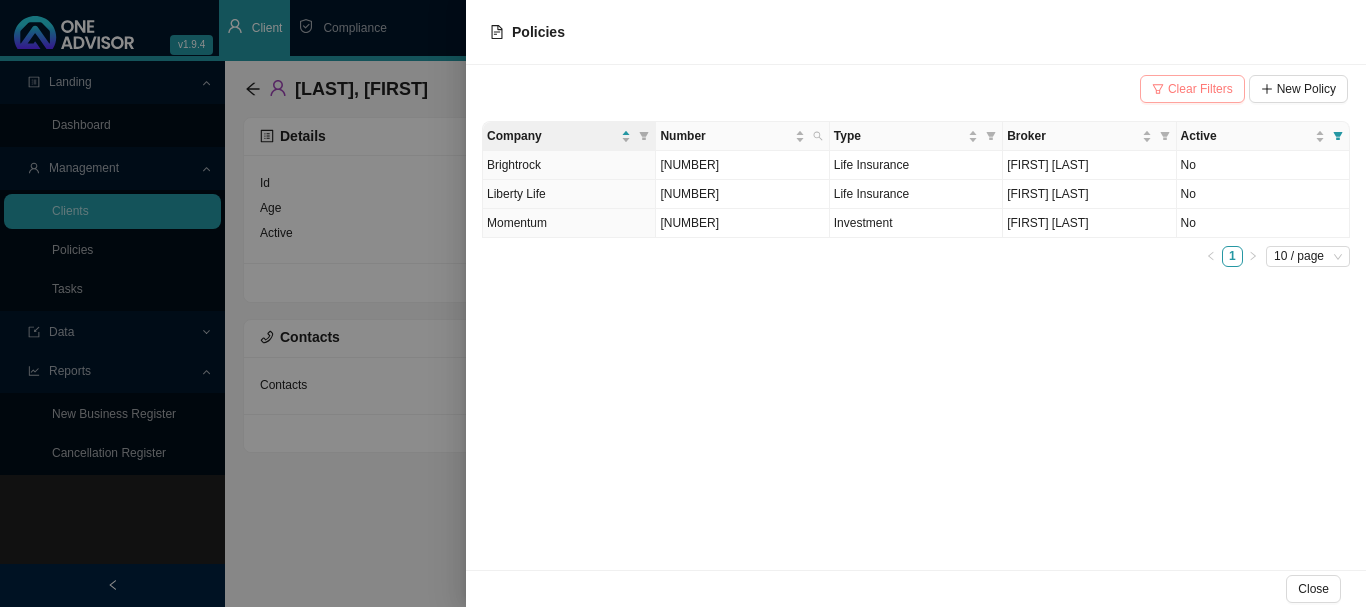 click on "Clear Filters" at bounding box center (1200, 89) 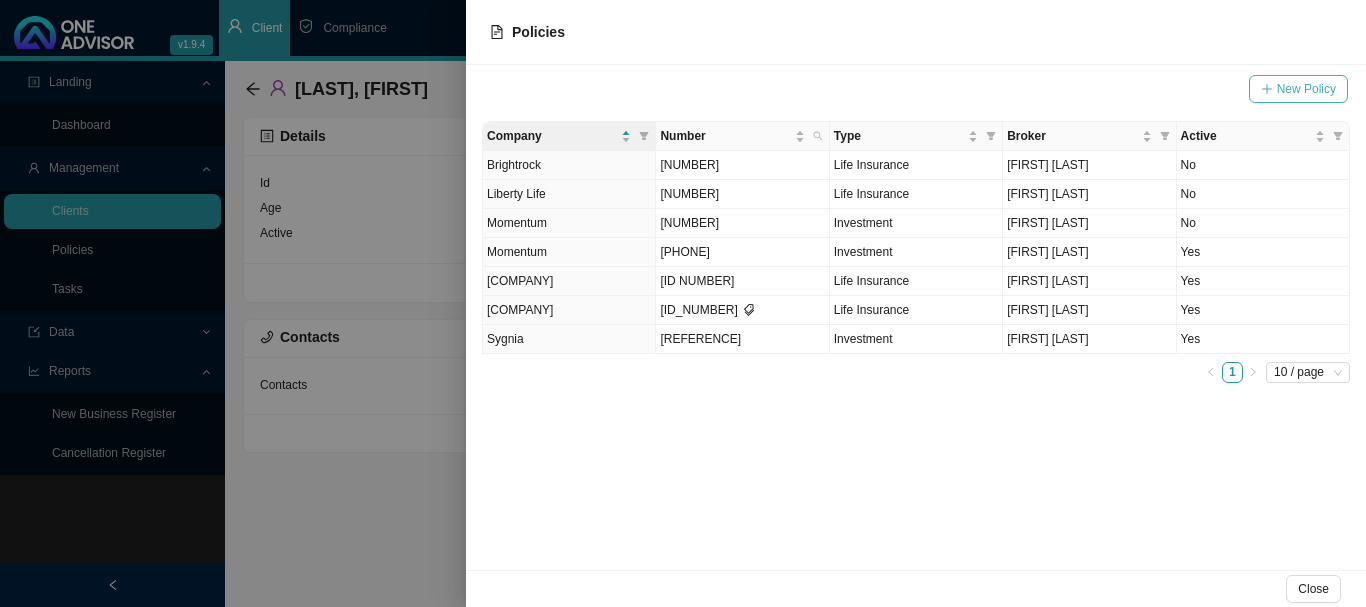 click on "New Policy" at bounding box center (1306, 89) 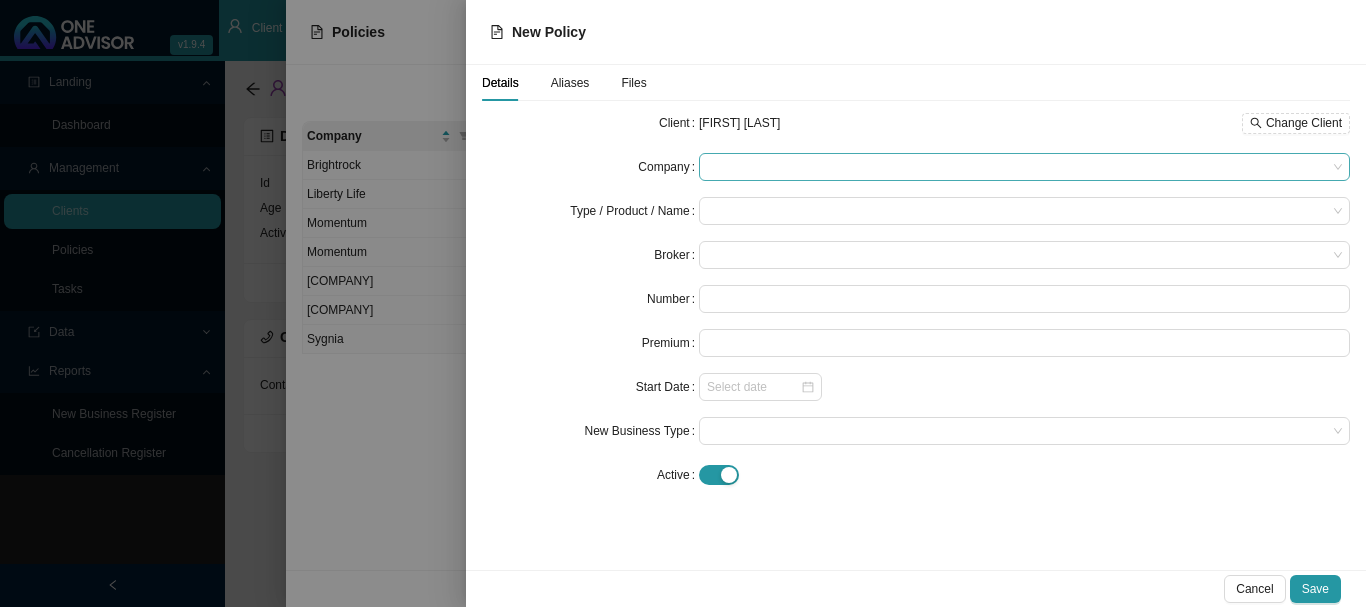 click at bounding box center (1024, 167) 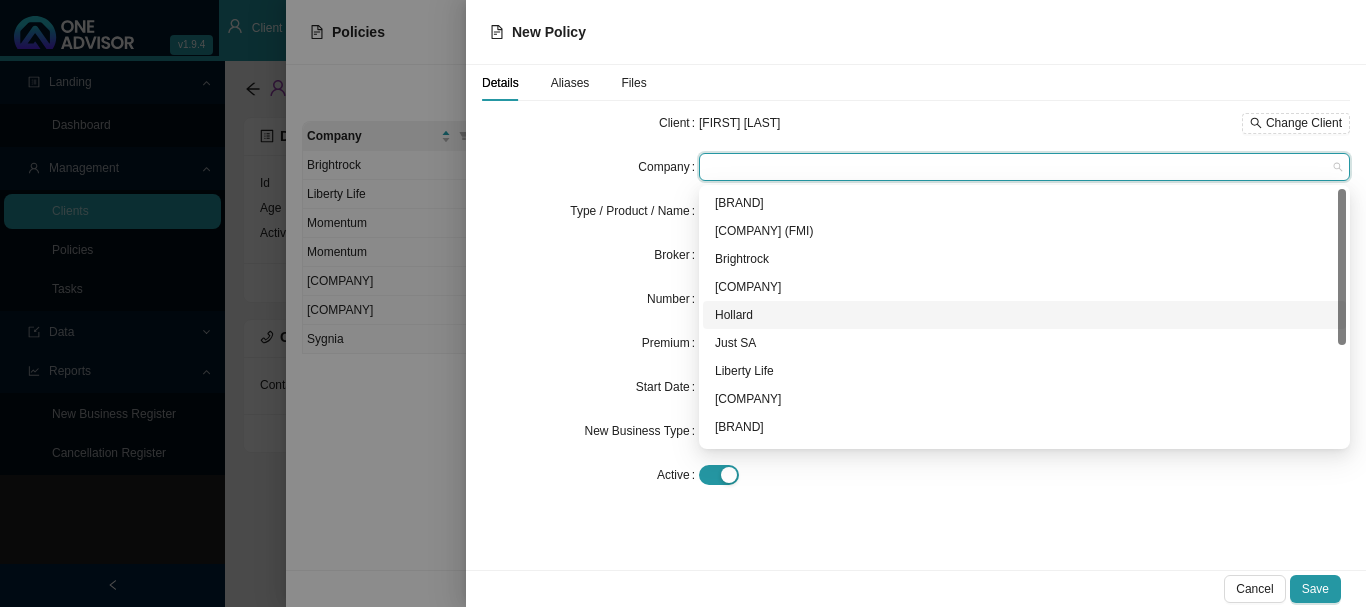 scroll, scrollTop: 100, scrollLeft: 0, axis: vertical 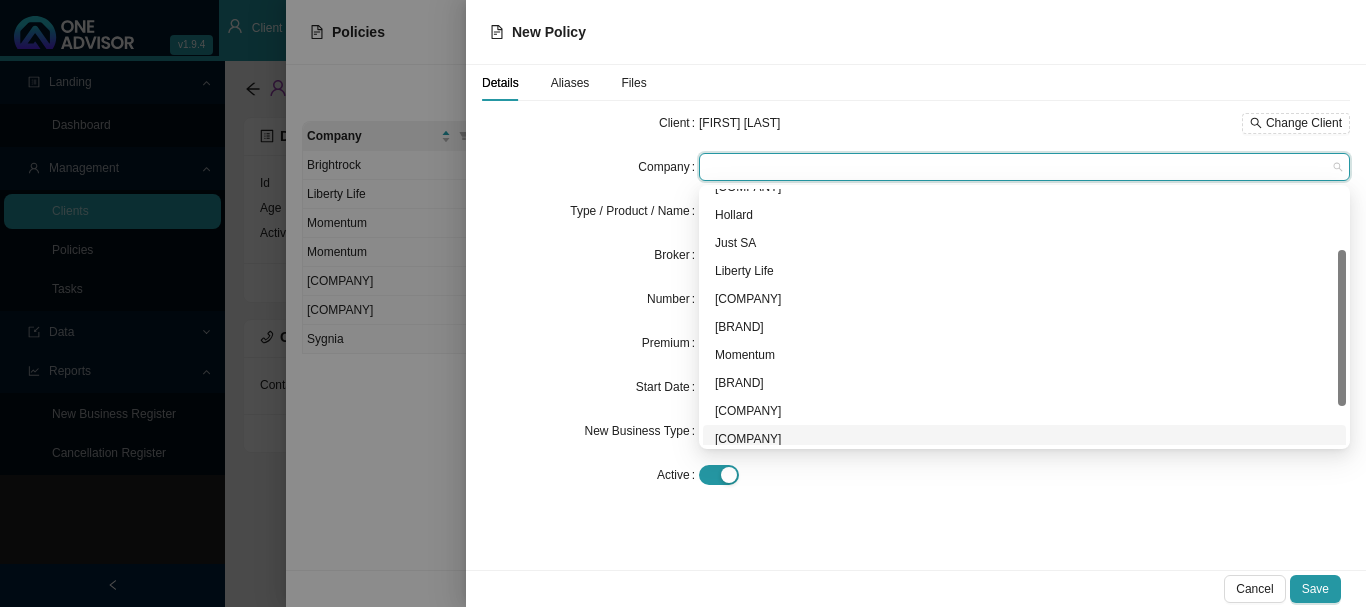click on "[COMPANY]" at bounding box center [1024, 439] 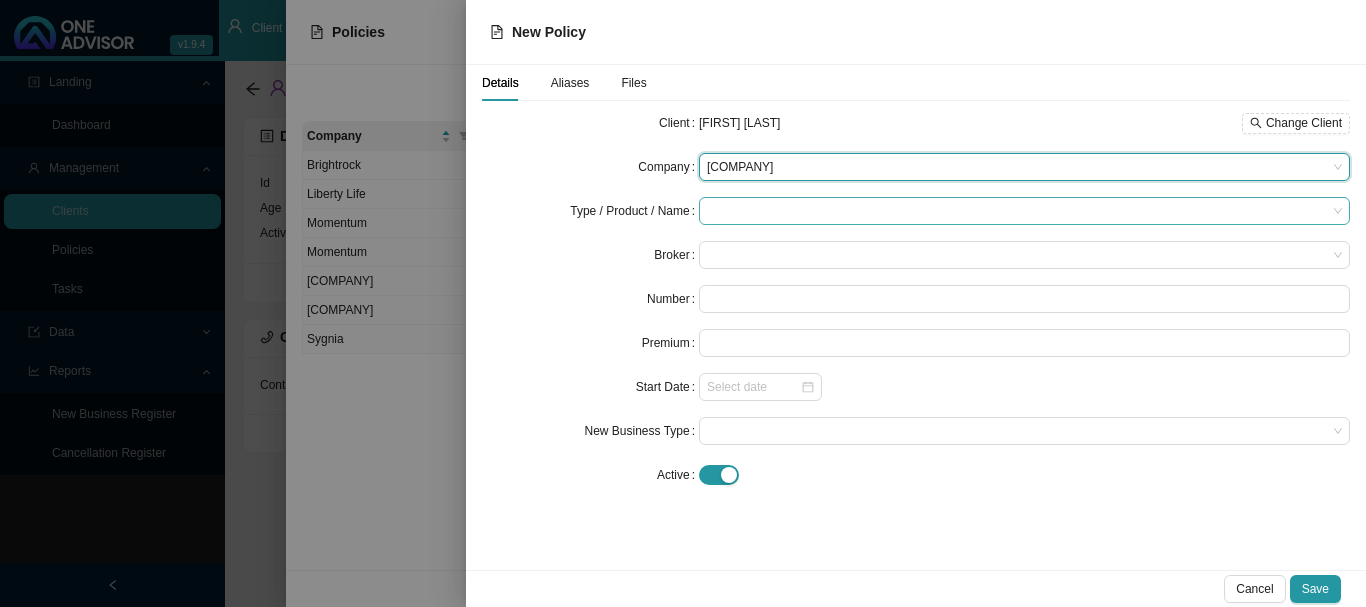 click at bounding box center [1017, 211] 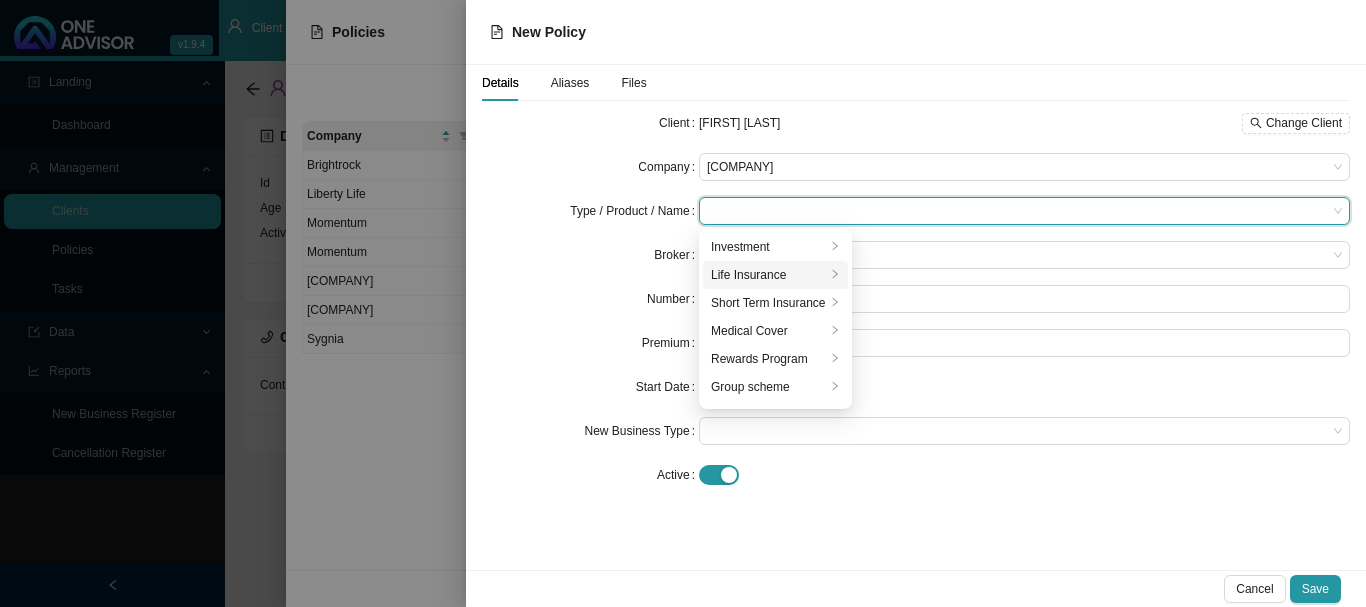 click on "Life Insurance" at bounding box center (768, 247) 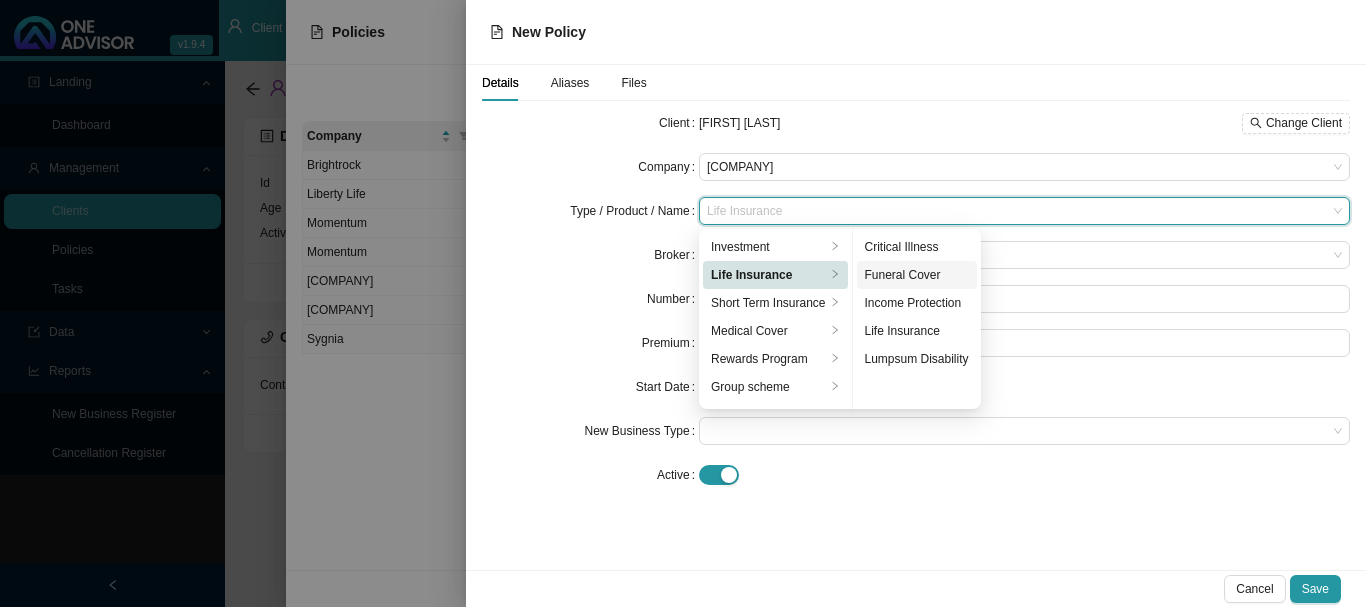 click on "Funeral Cover" at bounding box center [768, 247] 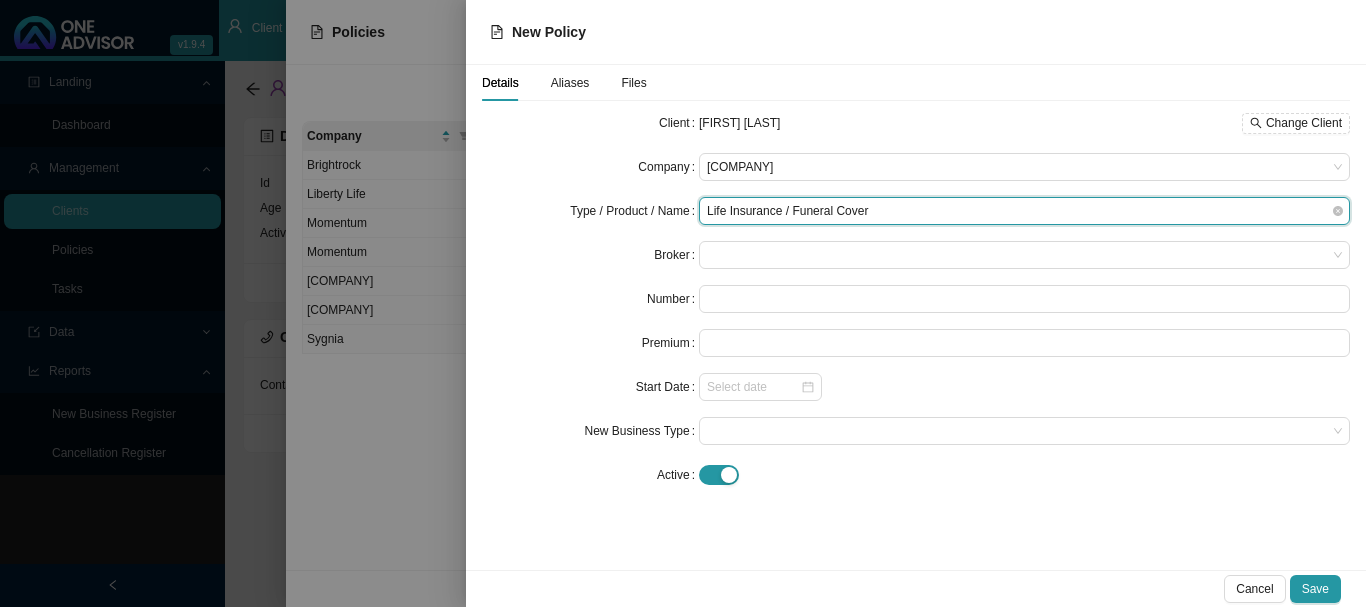 click on "Life Insurance / Funeral Cover" at bounding box center [1024, 211] 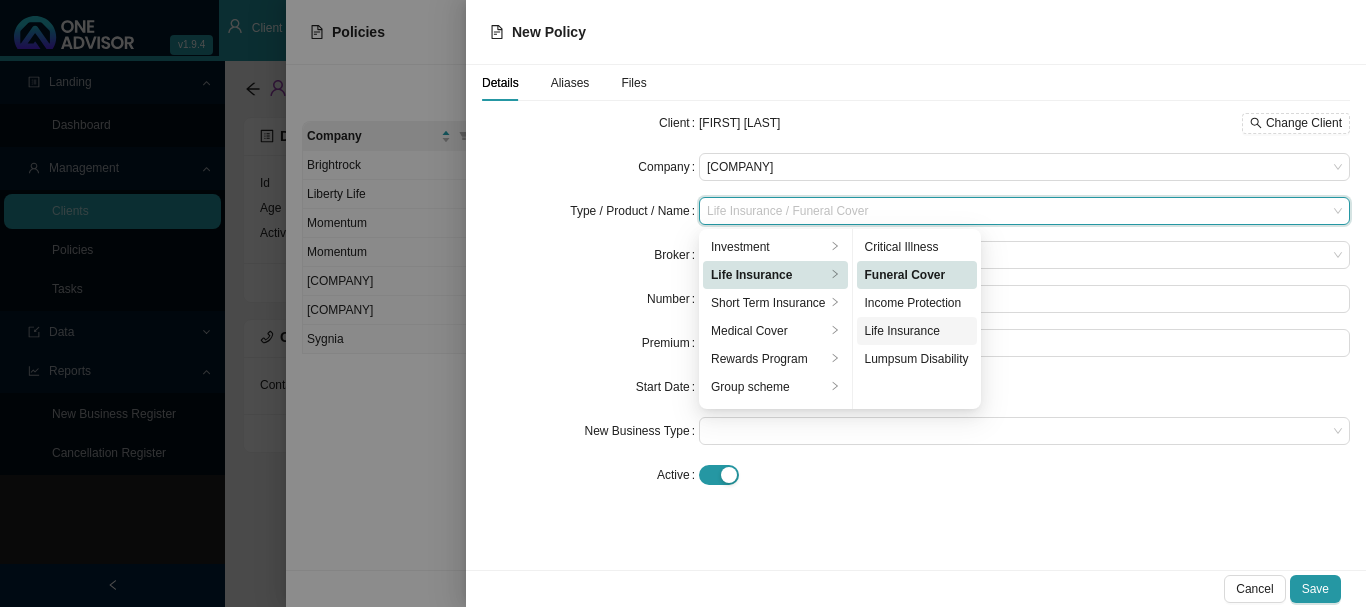 drag, startPoint x: 914, startPoint y: 326, endPoint x: 907, endPoint y: 317, distance: 11.401754 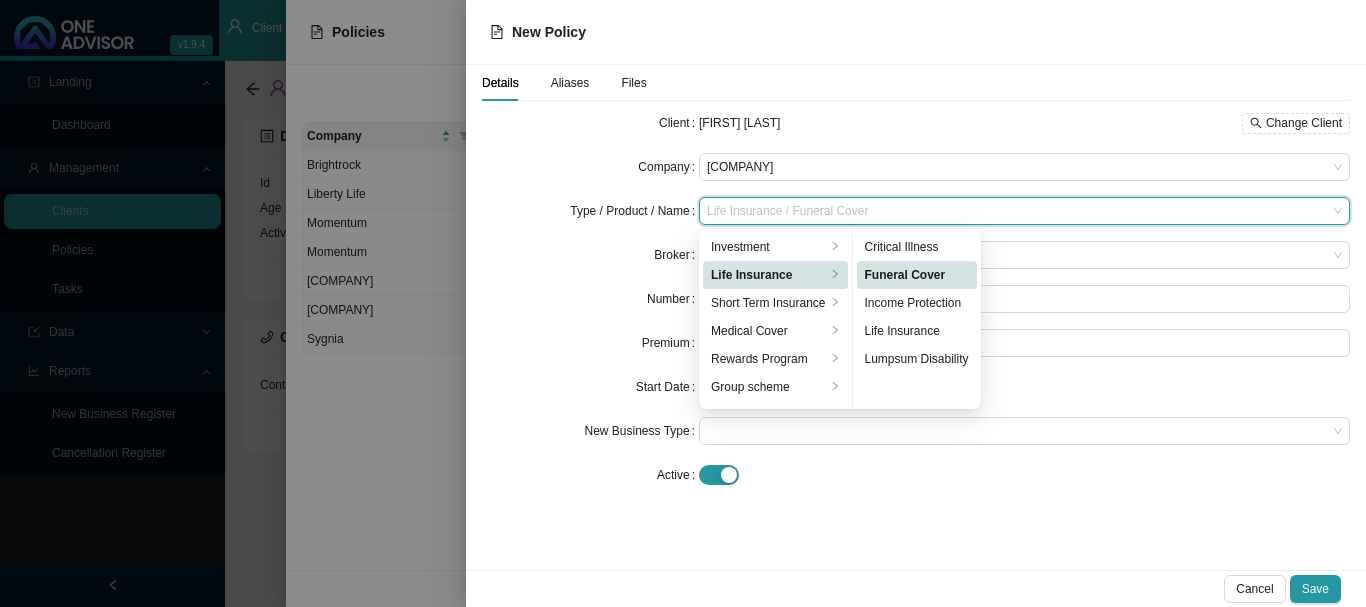 click on "Life Insurance" at bounding box center (768, 247) 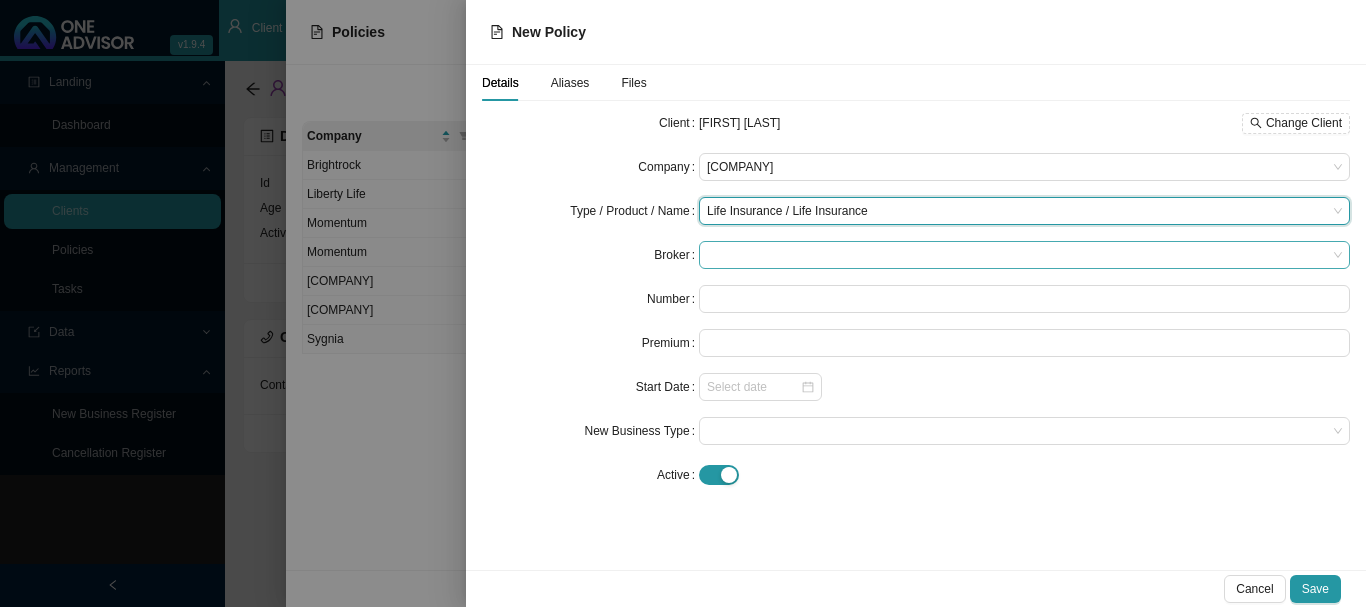 click at bounding box center (1024, 167) 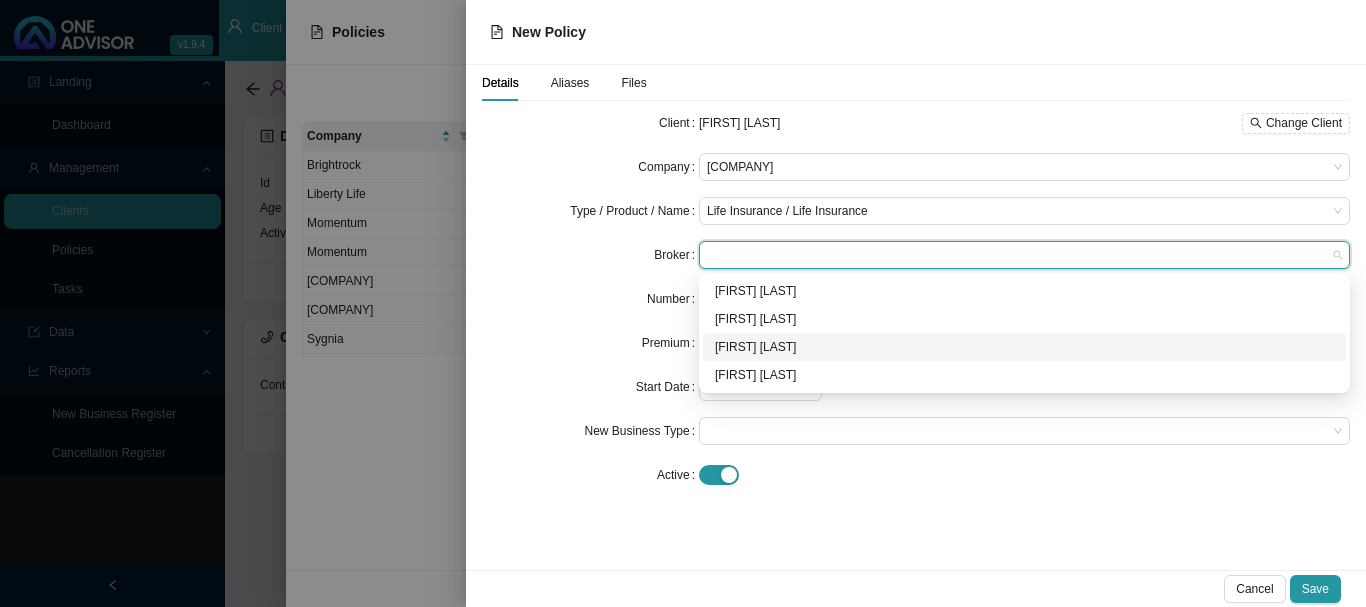 click on "[FIRST] [LAST]" at bounding box center (0, 0) 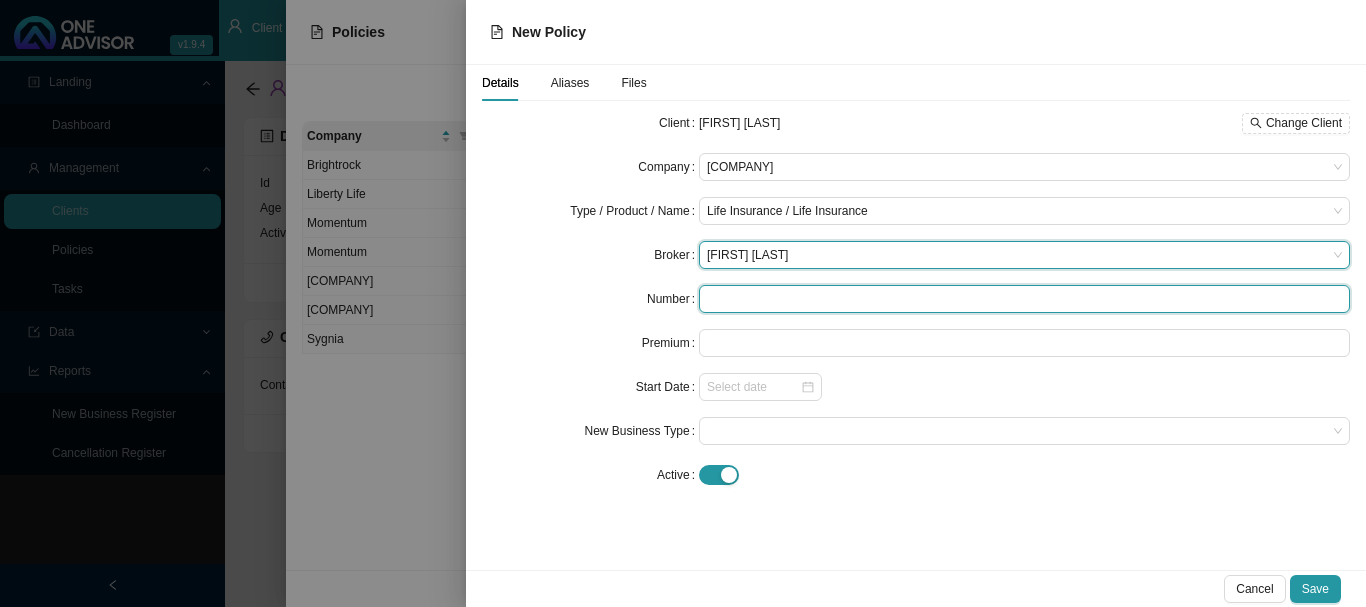 click at bounding box center (1024, 299) 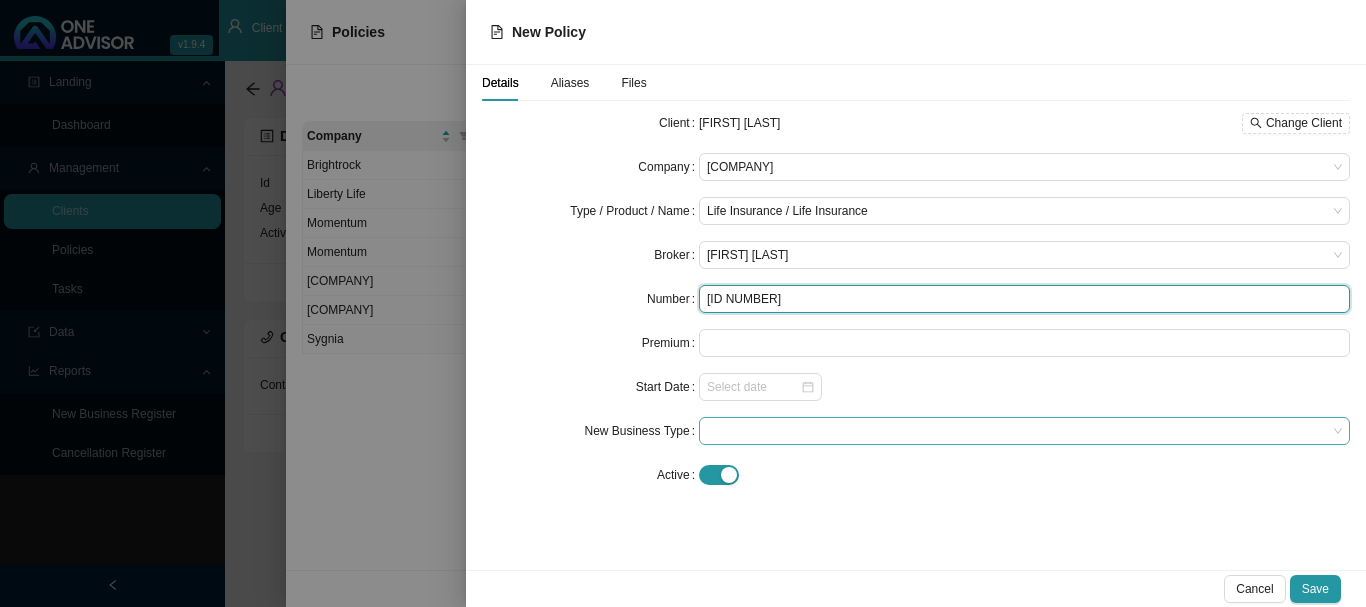 click at bounding box center [1024, 167] 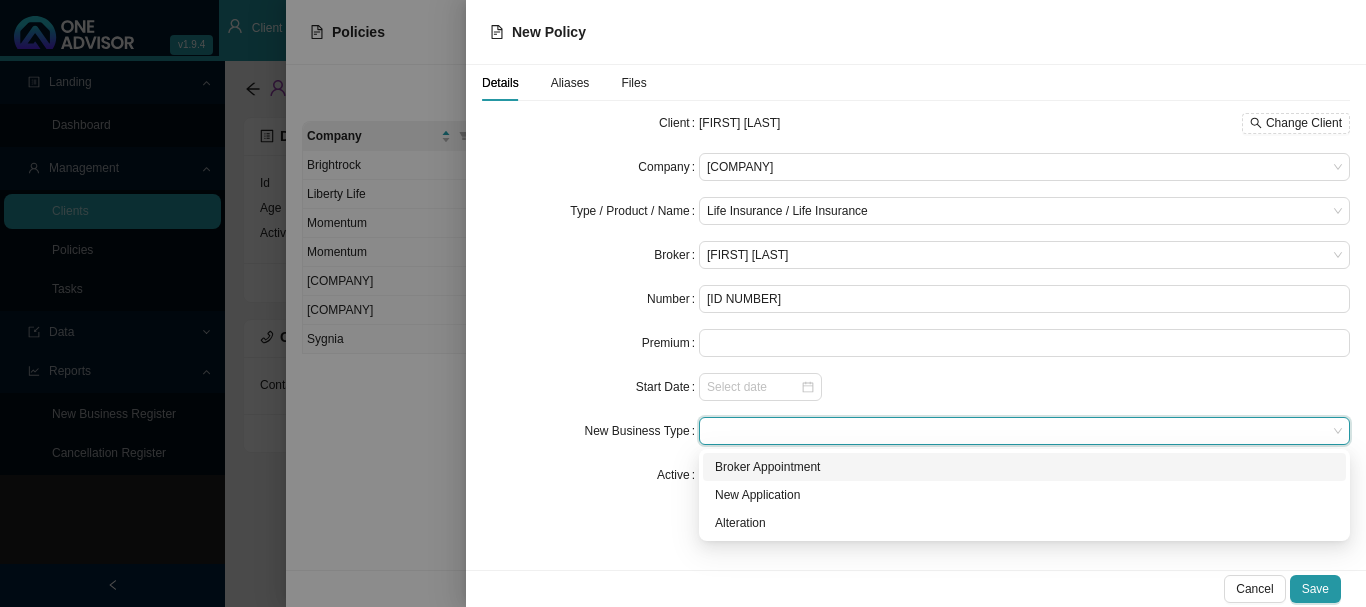 click on "Broker Appointment" at bounding box center [0, 0] 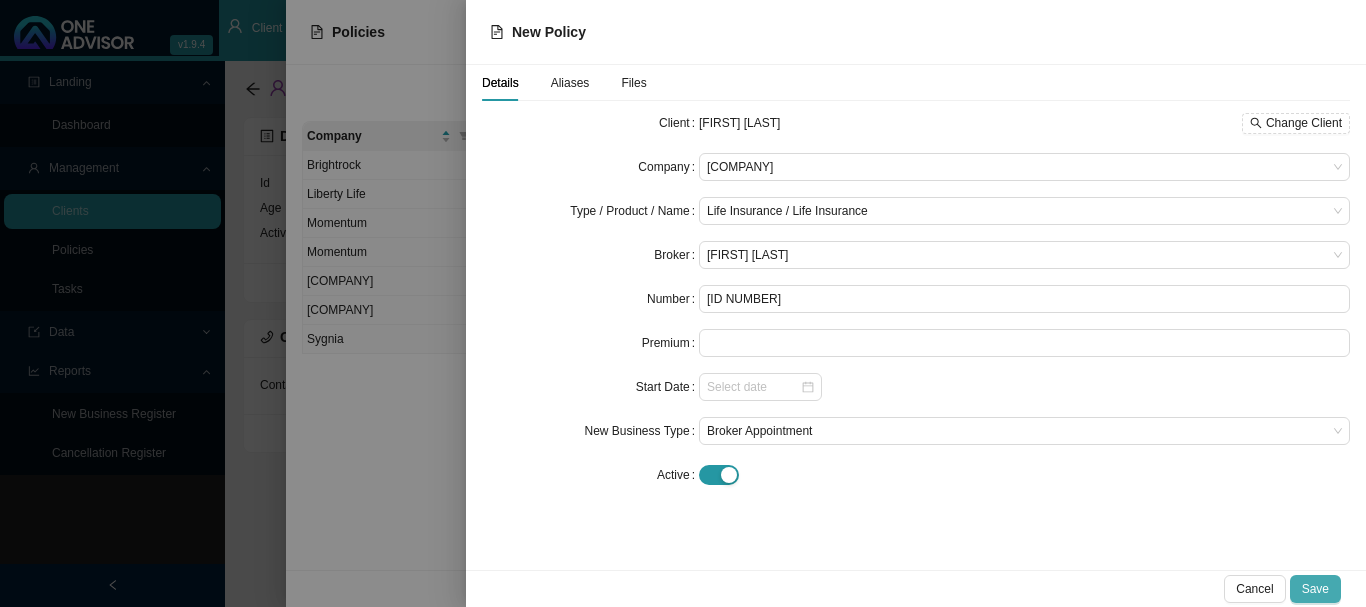 click on "Save" at bounding box center [1315, 589] 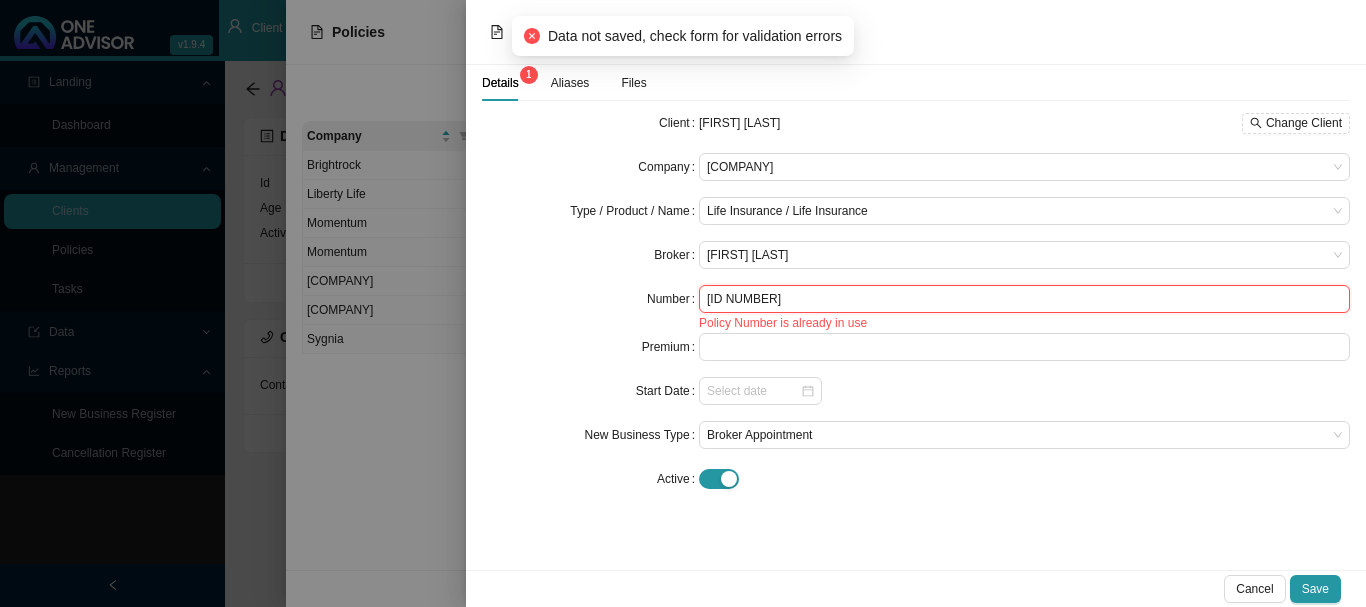 drag, startPoint x: 811, startPoint y: 303, endPoint x: 672, endPoint y: 303, distance: 139 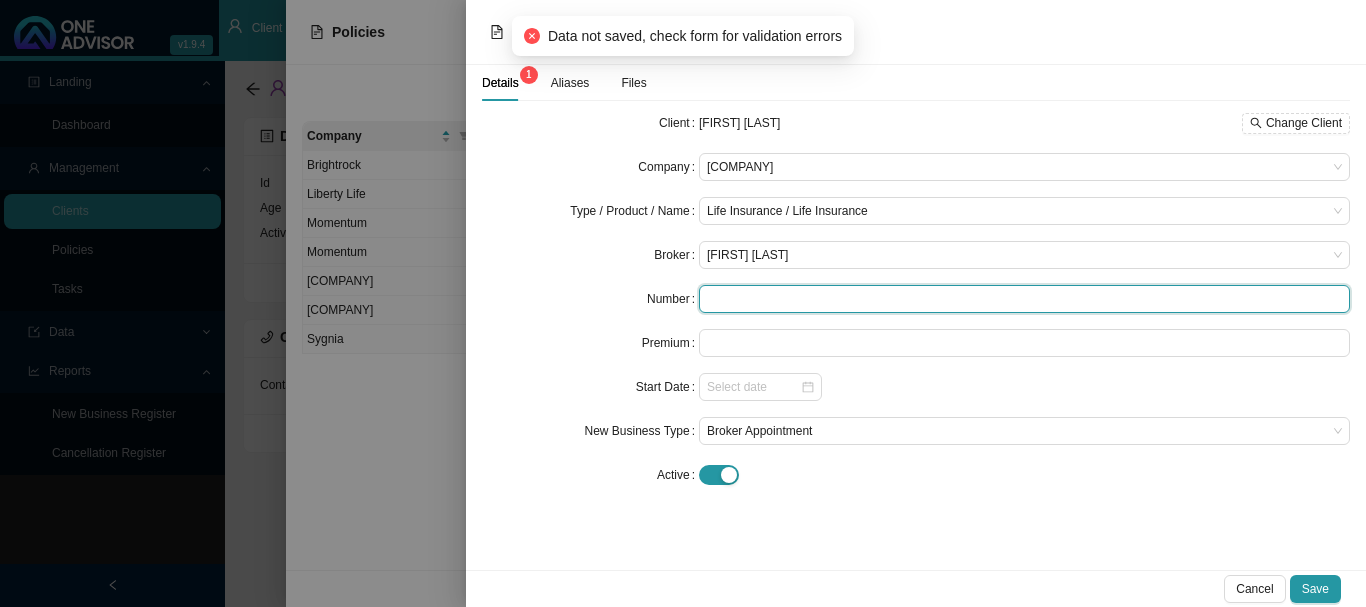 type 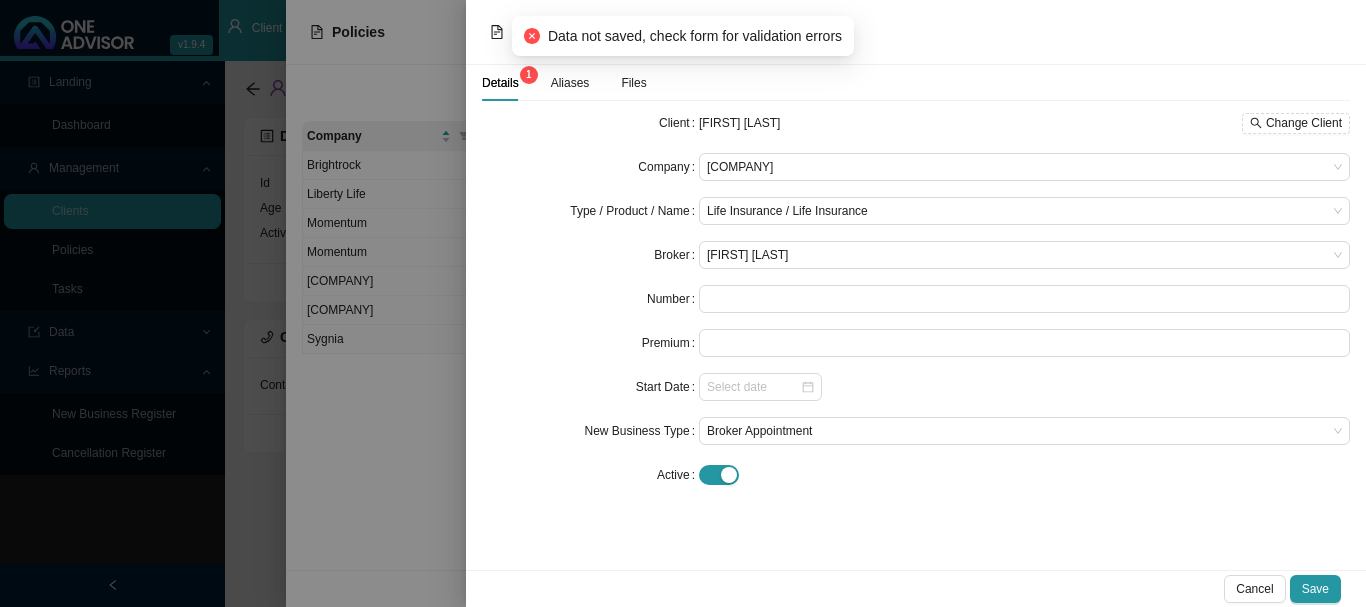 click at bounding box center [683, 303] 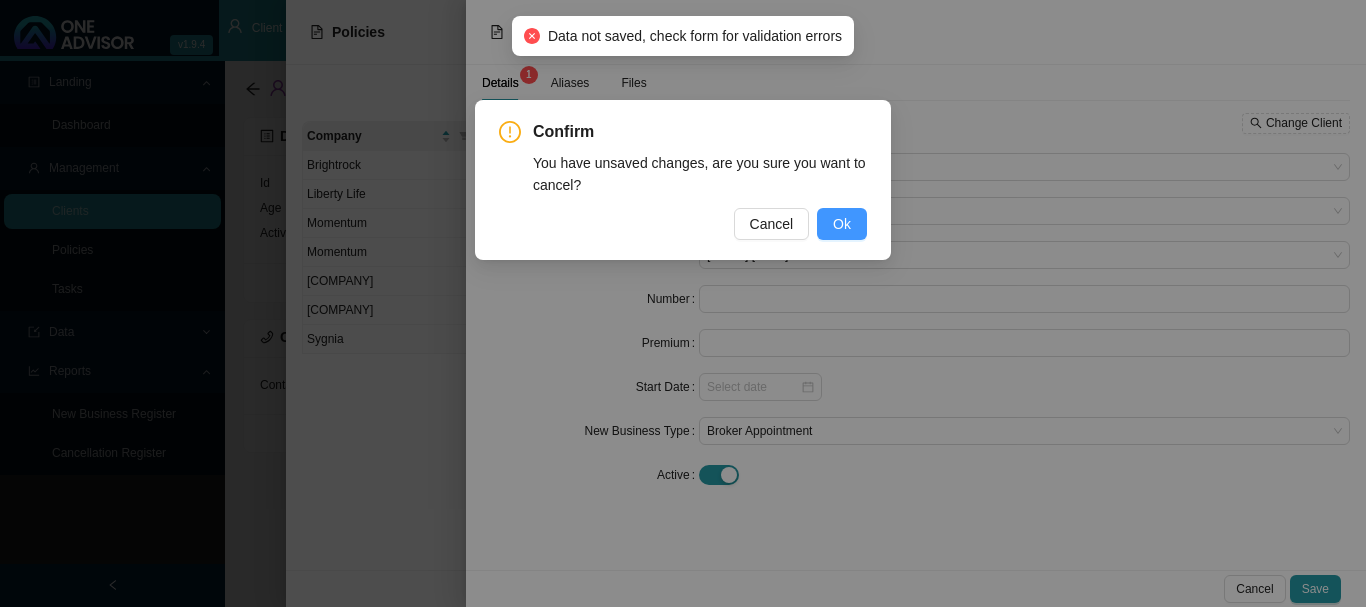 click on "Ok" at bounding box center (842, 224) 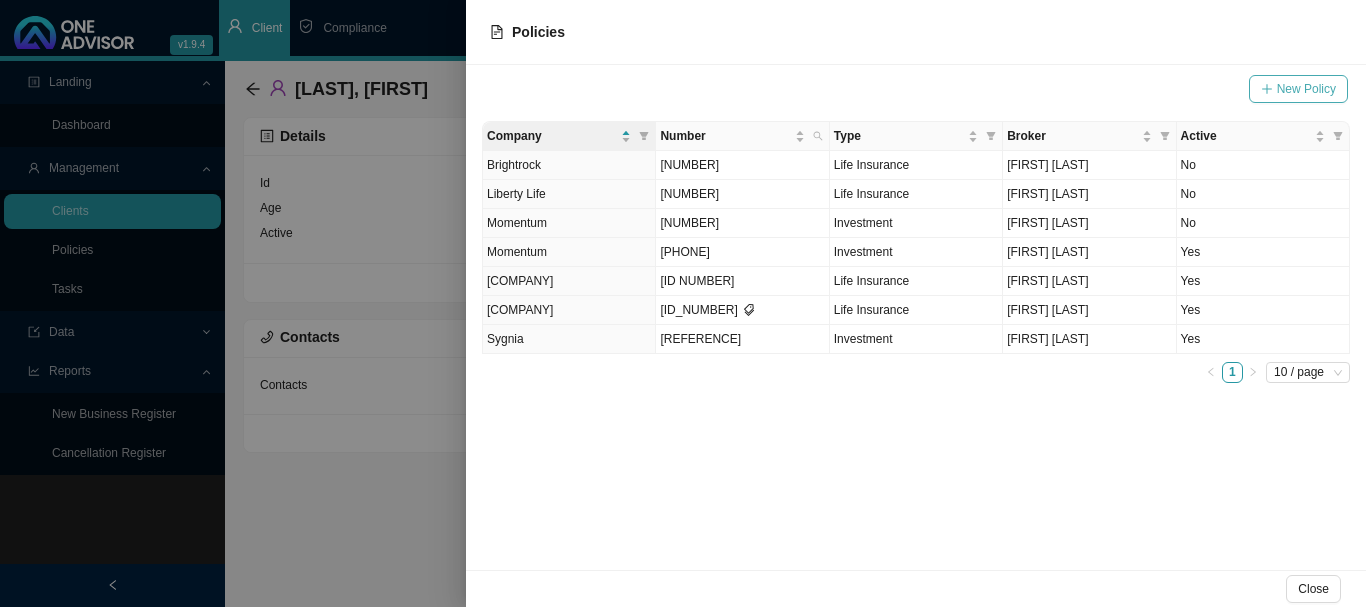 click on "New Policy" at bounding box center [1306, 89] 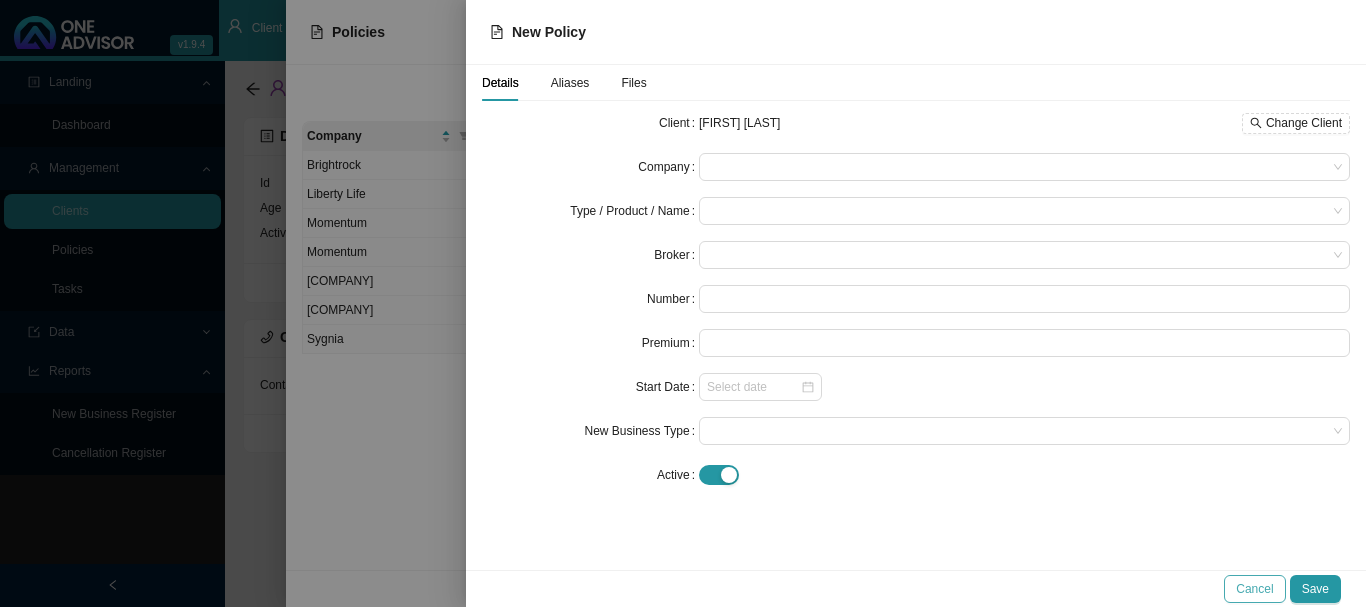 drag, startPoint x: 1261, startPoint y: 585, endPoint x: 1243, endPoint y: 568, distance: 24.758837 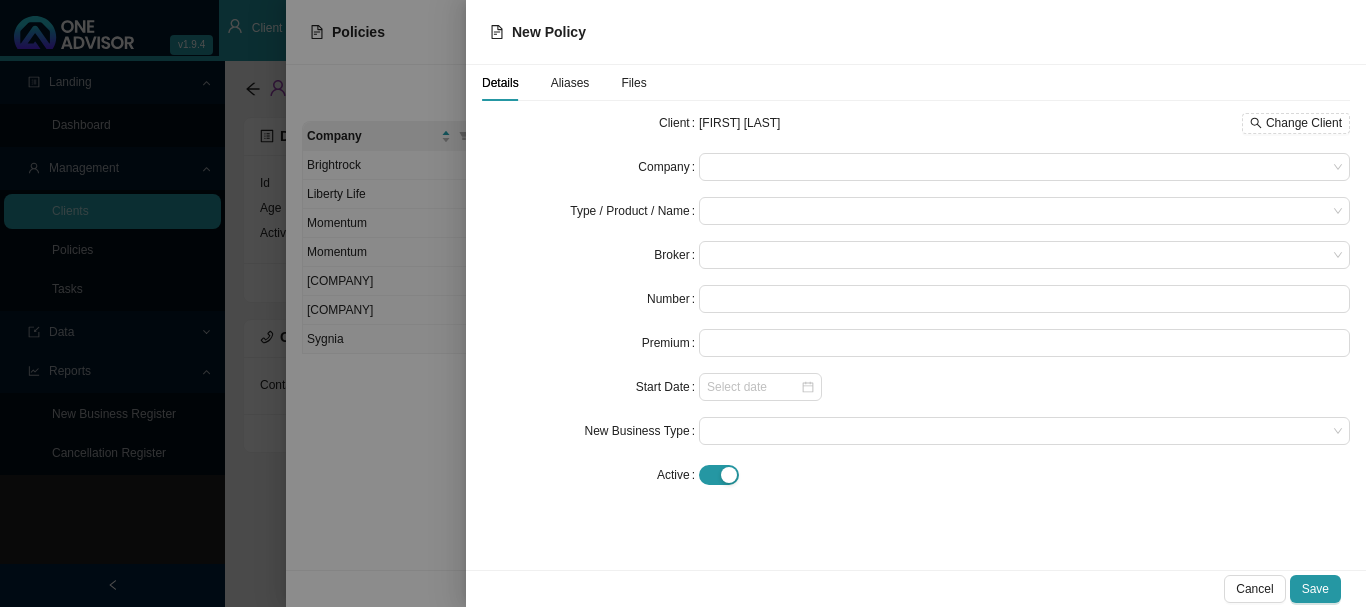 click on "Cancel" at bounding box center (1254, 589) 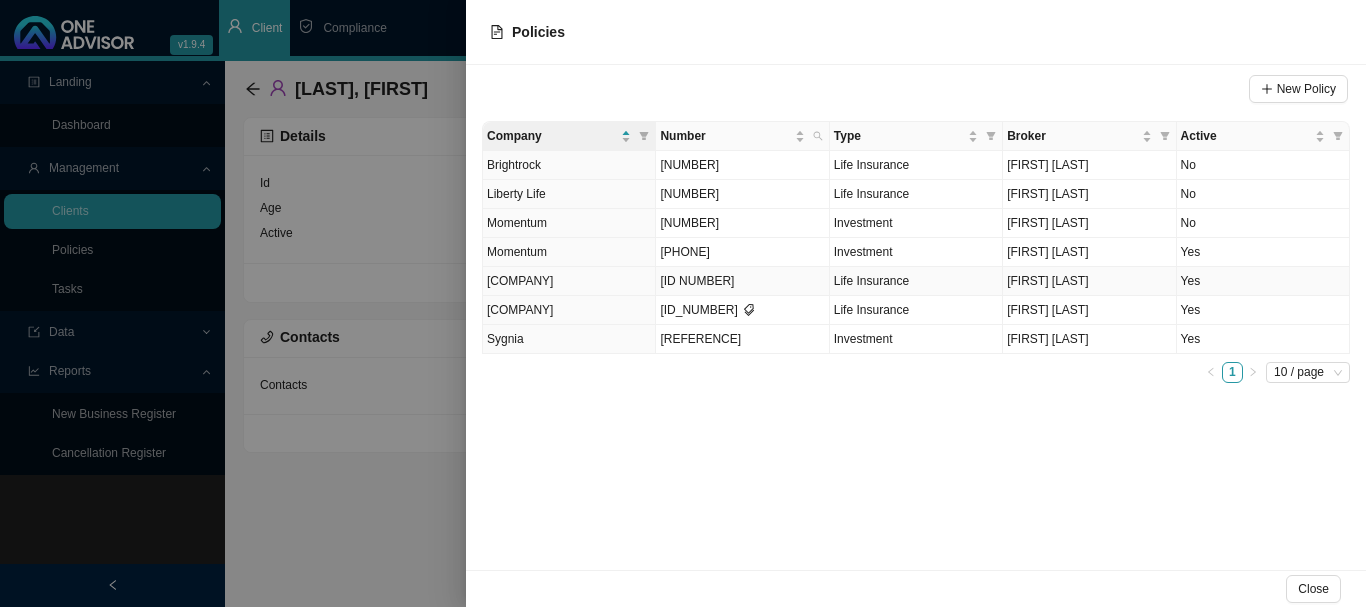click on "Yes" at bounding box center (1263, 281) 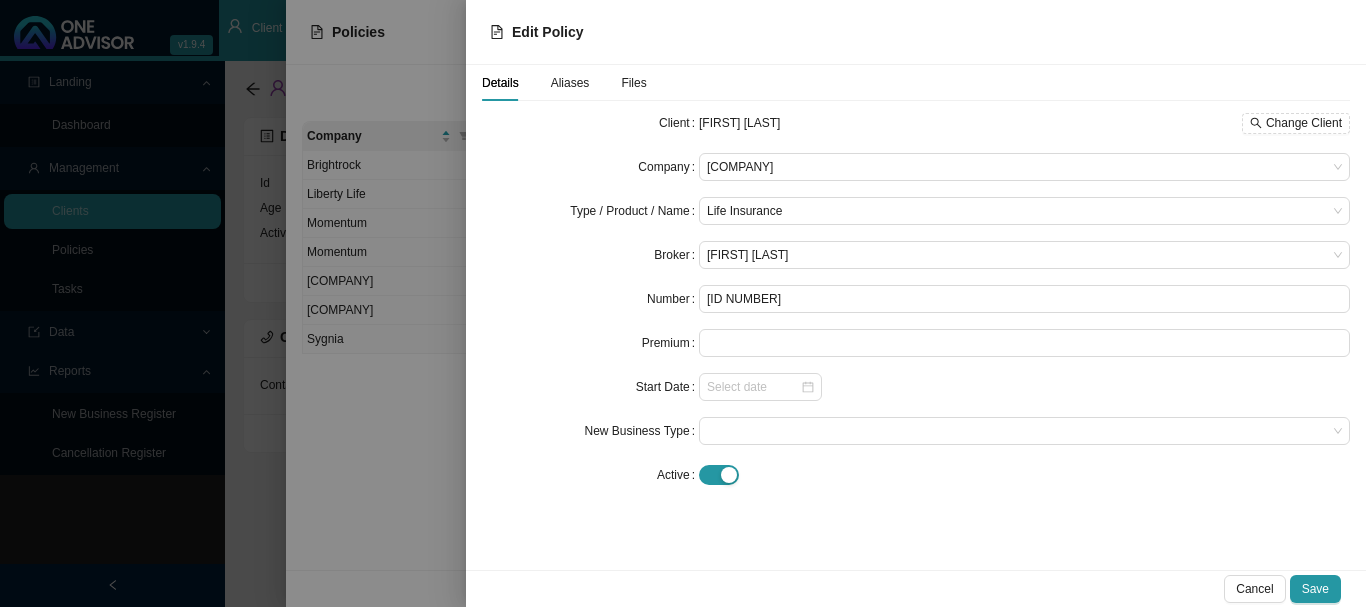 drag, startPoint x: 1258, startPoint y: 596, endPoint x: 1241, endPoint y: 546, distance: 52.810986 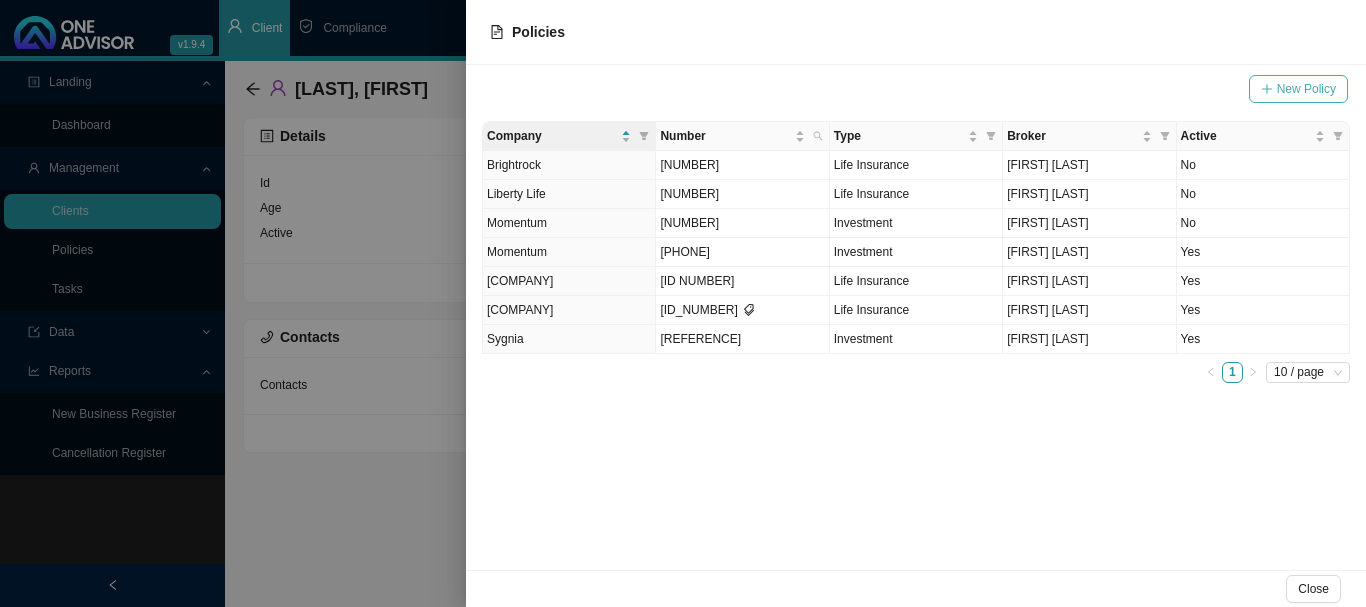click on "New Policy" at bounding box center (1298, 89) 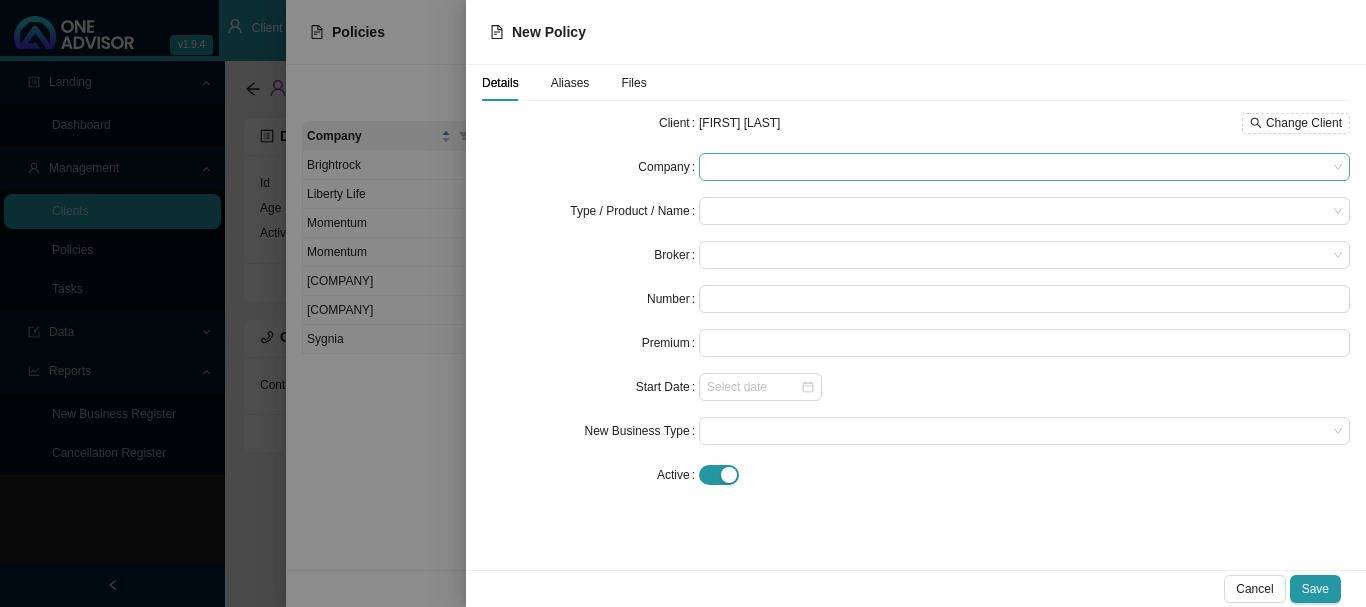 drag, startPoint x: 820, startPoint y: 162, endPoint x: 823, endPoint y: 172, distance: 10.440307 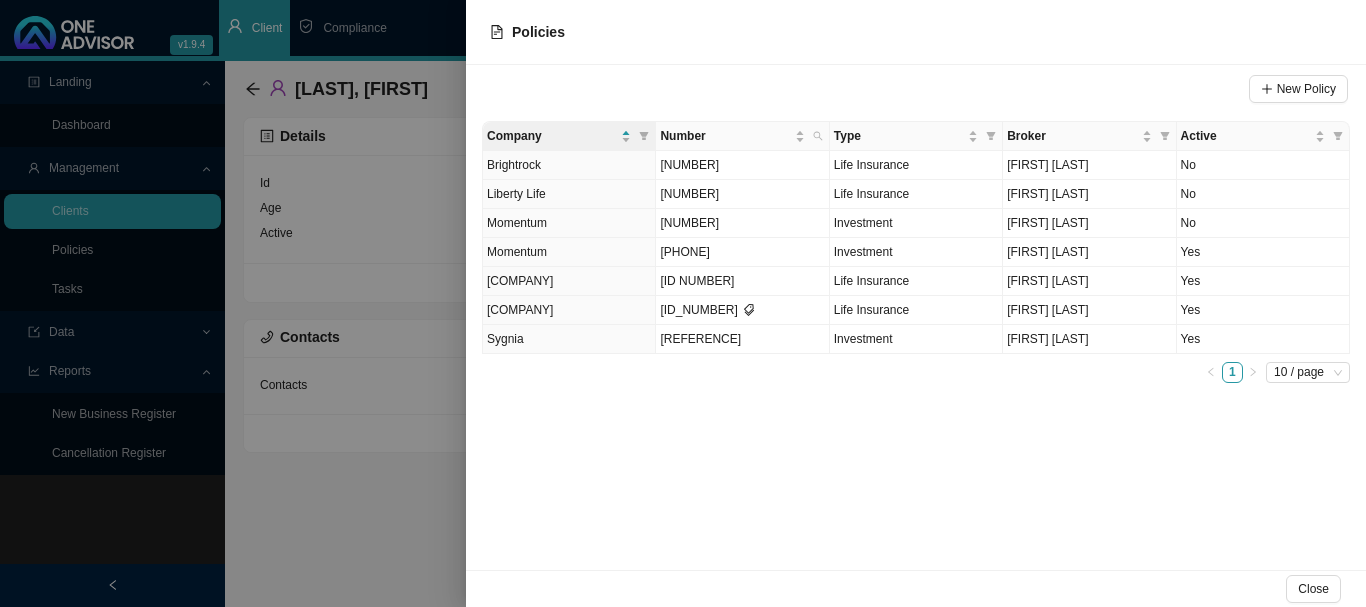 click at bounding box center [683, 303] 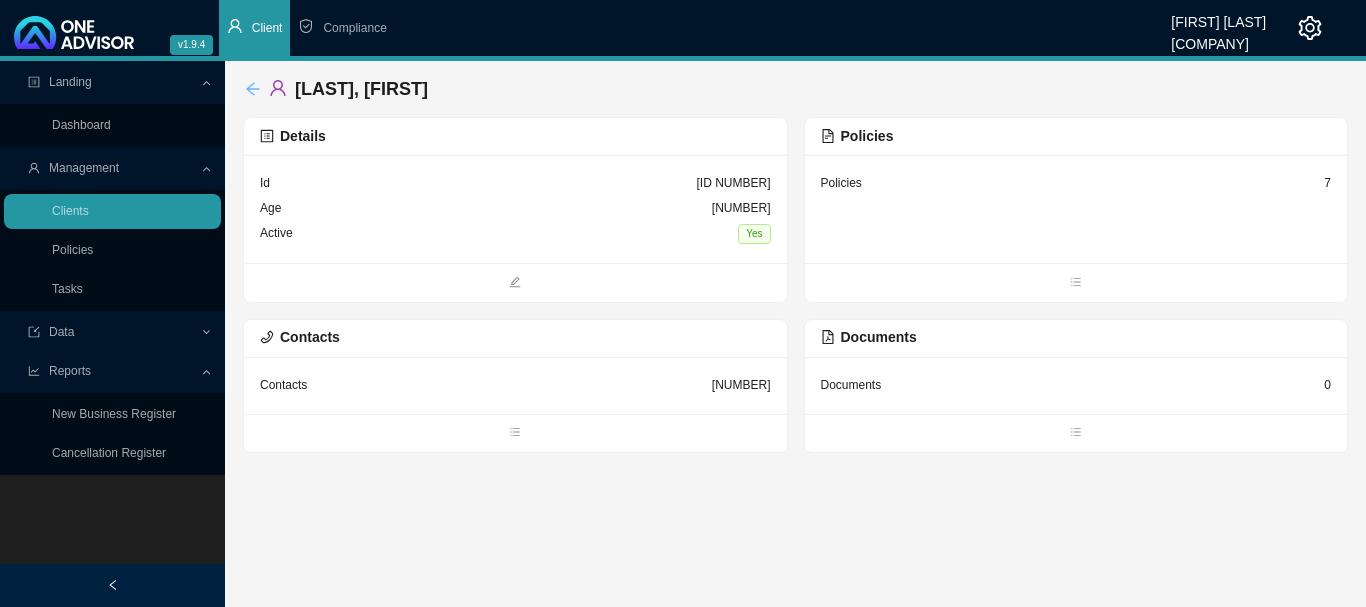 click at bounding box center [253, 89] 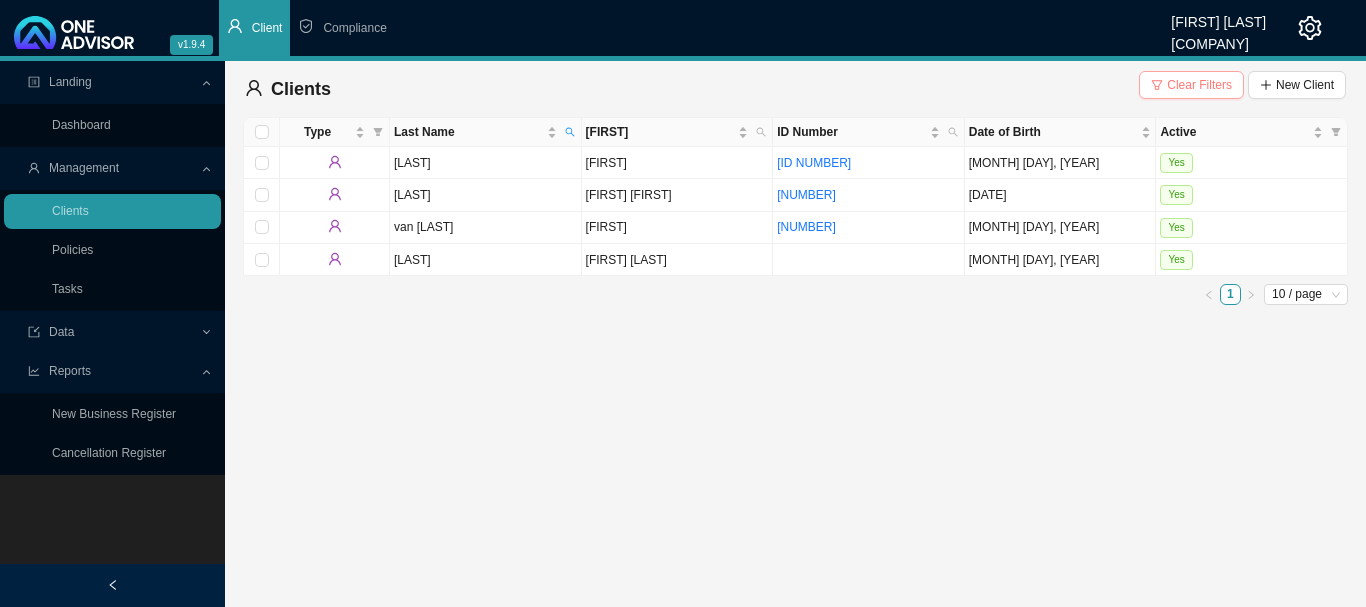 click on "Clear Filters" at bounding box center (1199, 85) 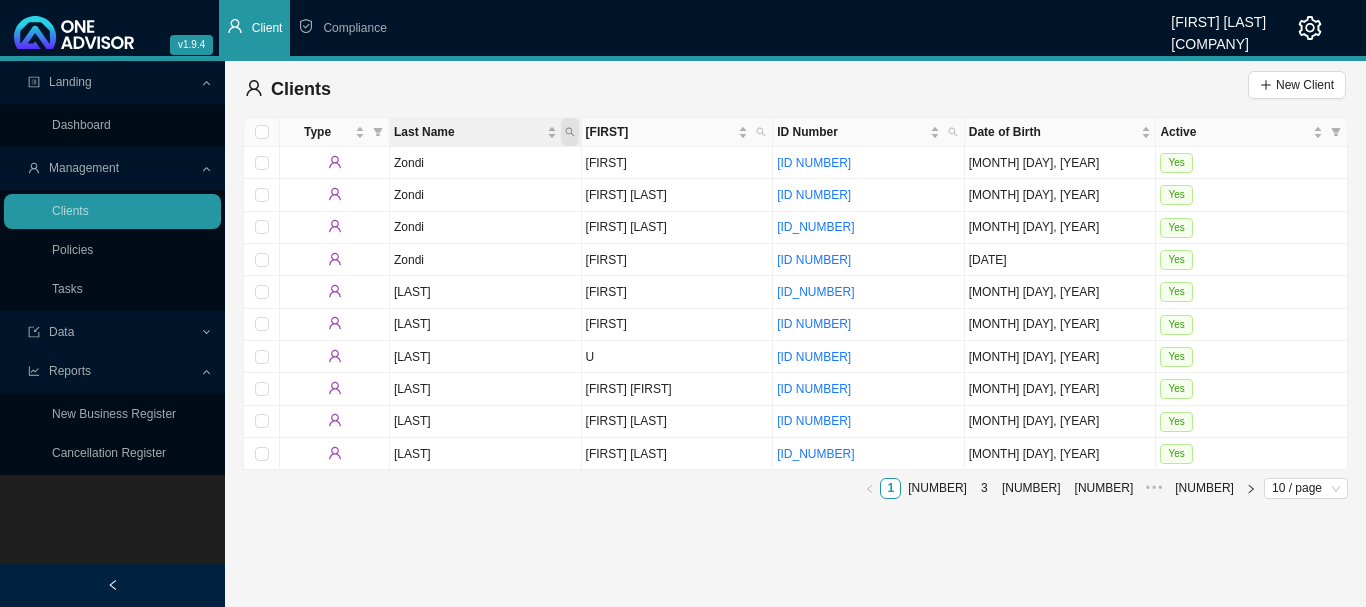 click at bounding box center [570, 132] 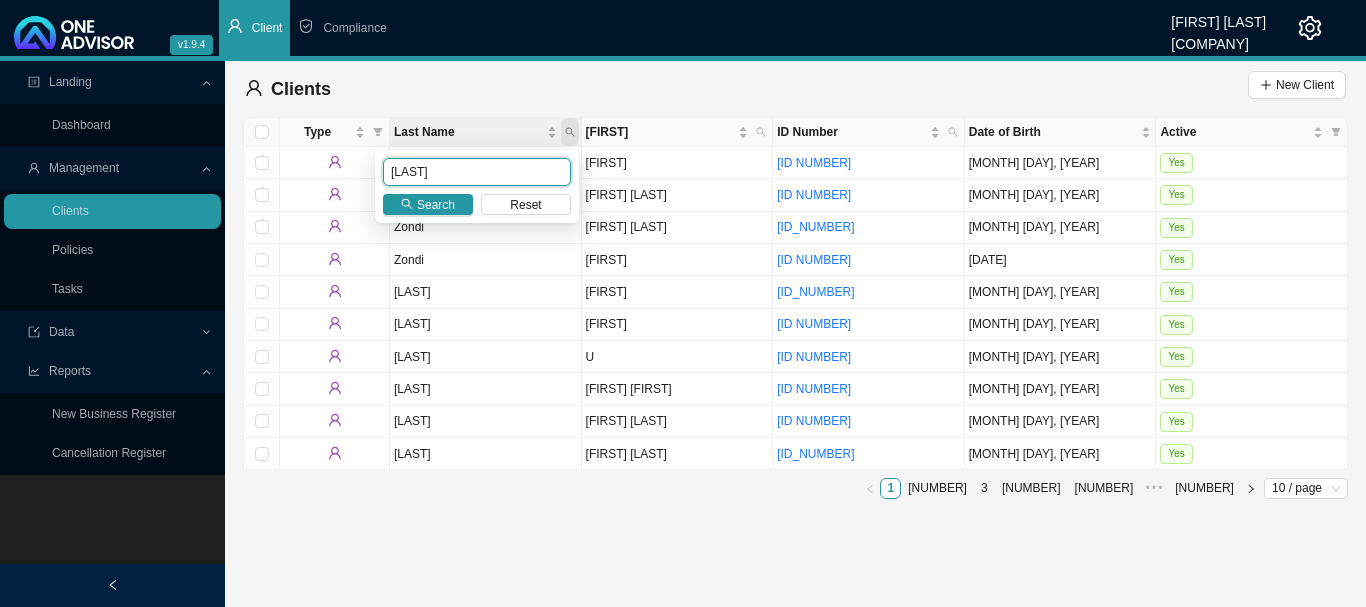 type on "[LAST]" 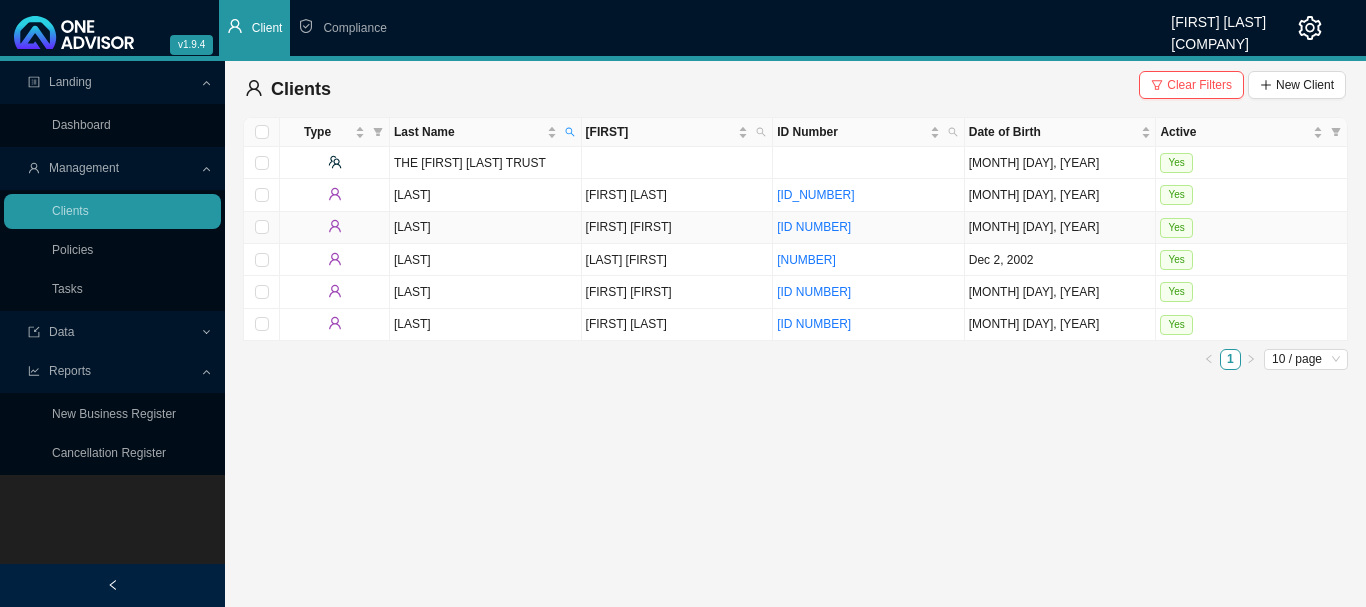 click on "Yes" at bounding box center (1252, 228) 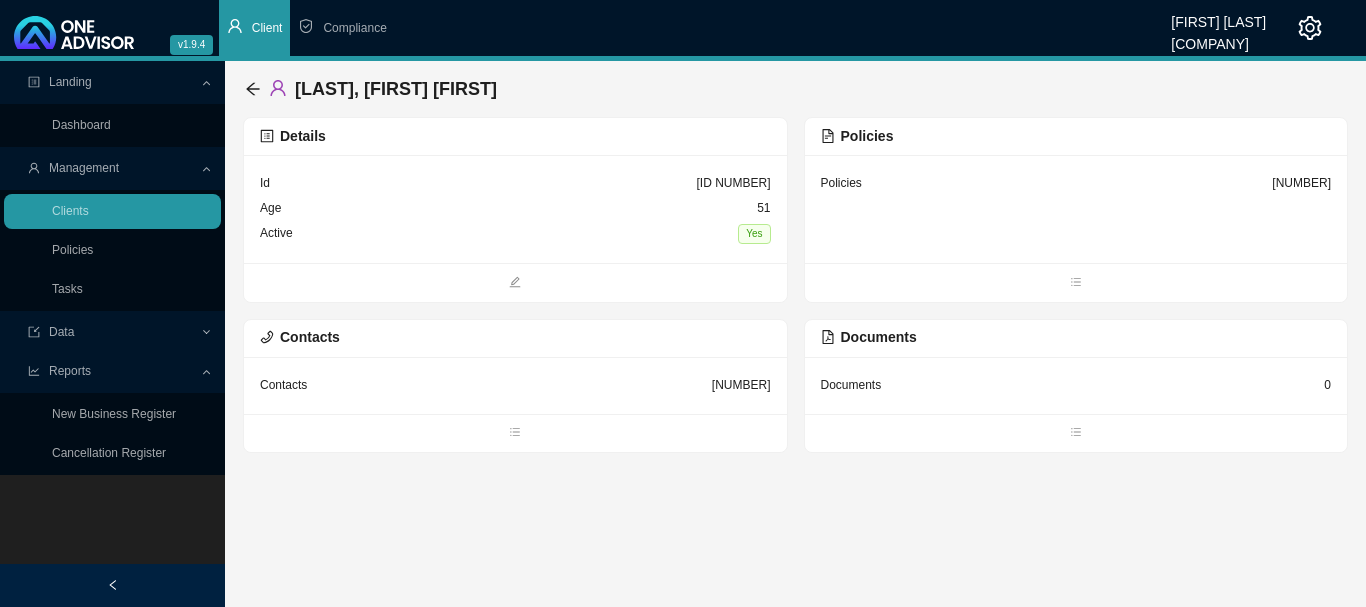 drag, startPoint x: 1049, startPoint y: 221, endPoint x: 1042, endPoint y: 230, distance: 11.401754 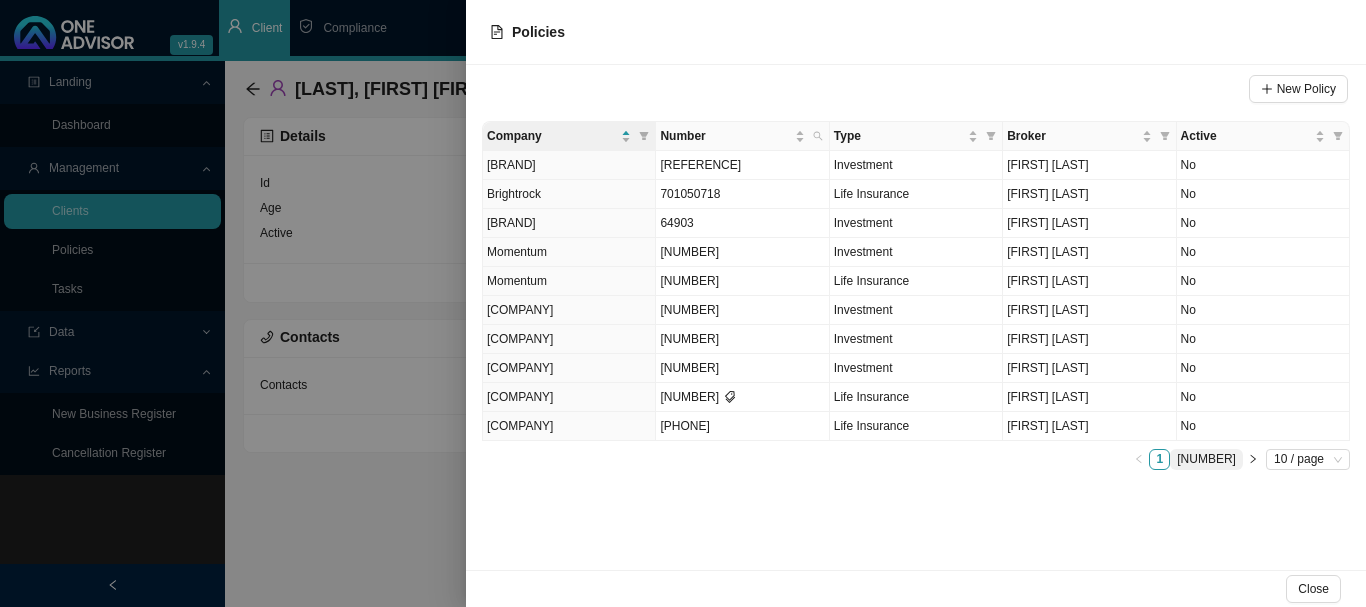 click on "[NUMBER]" at bounding box center (1206, 459) 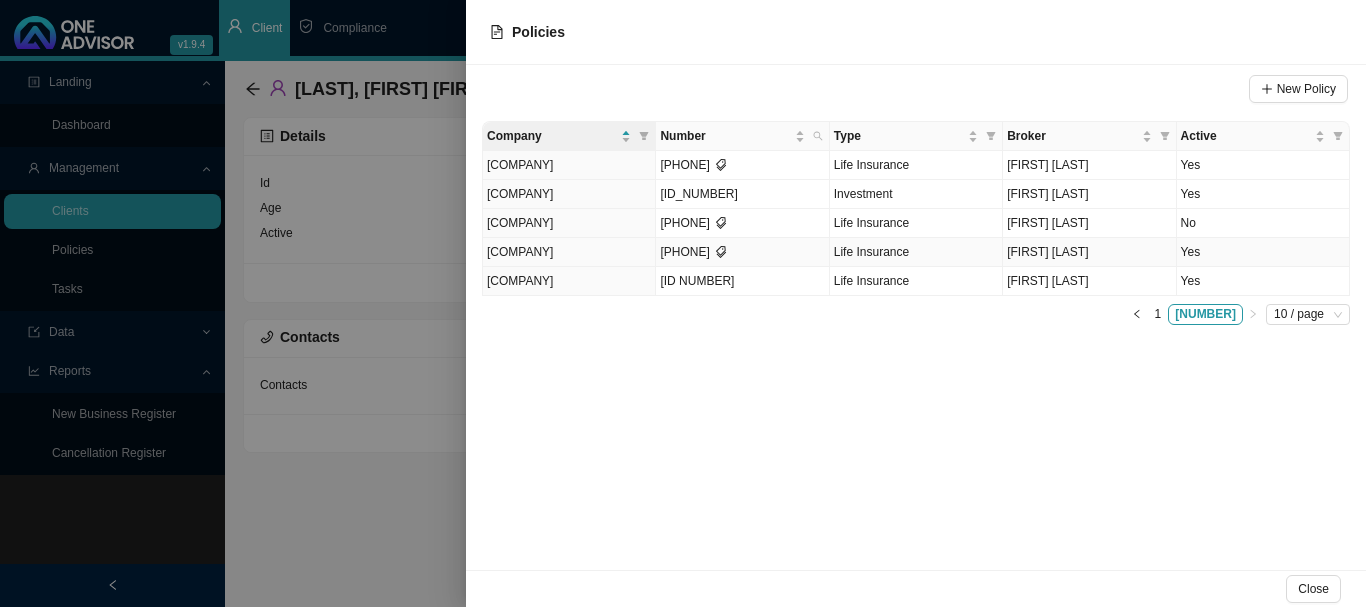 click on "Yes" at bounding box center (1263, 252) 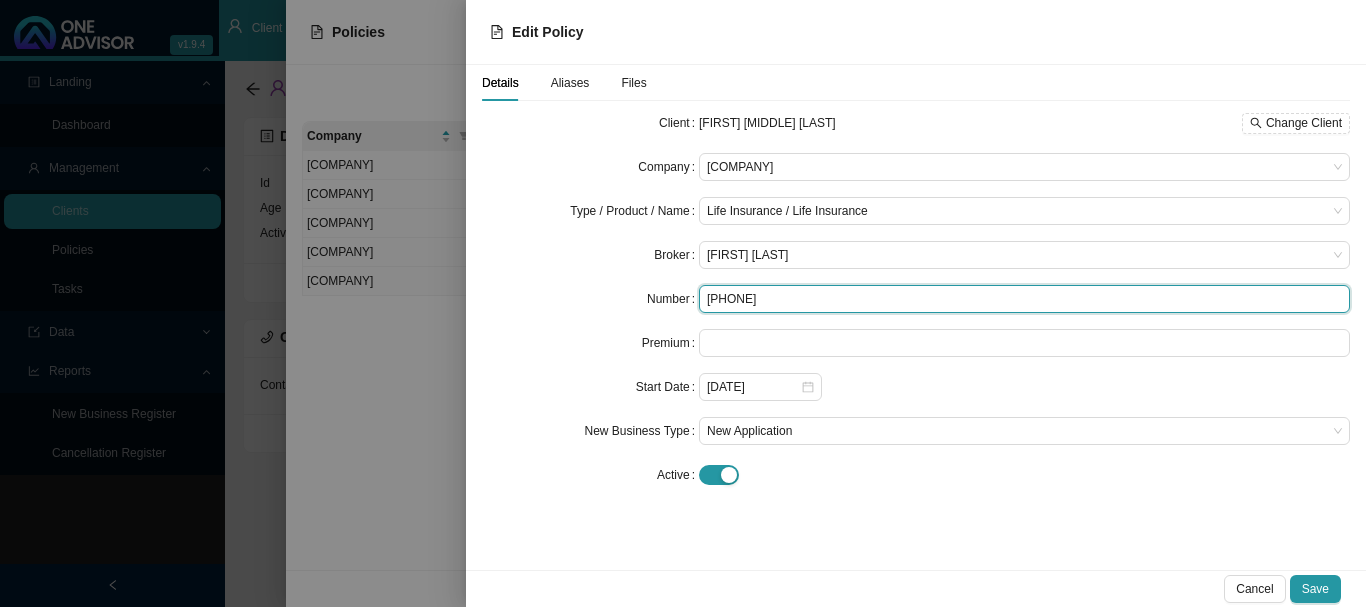 click on "[PHONE]" at bounding box center (1024, 299) 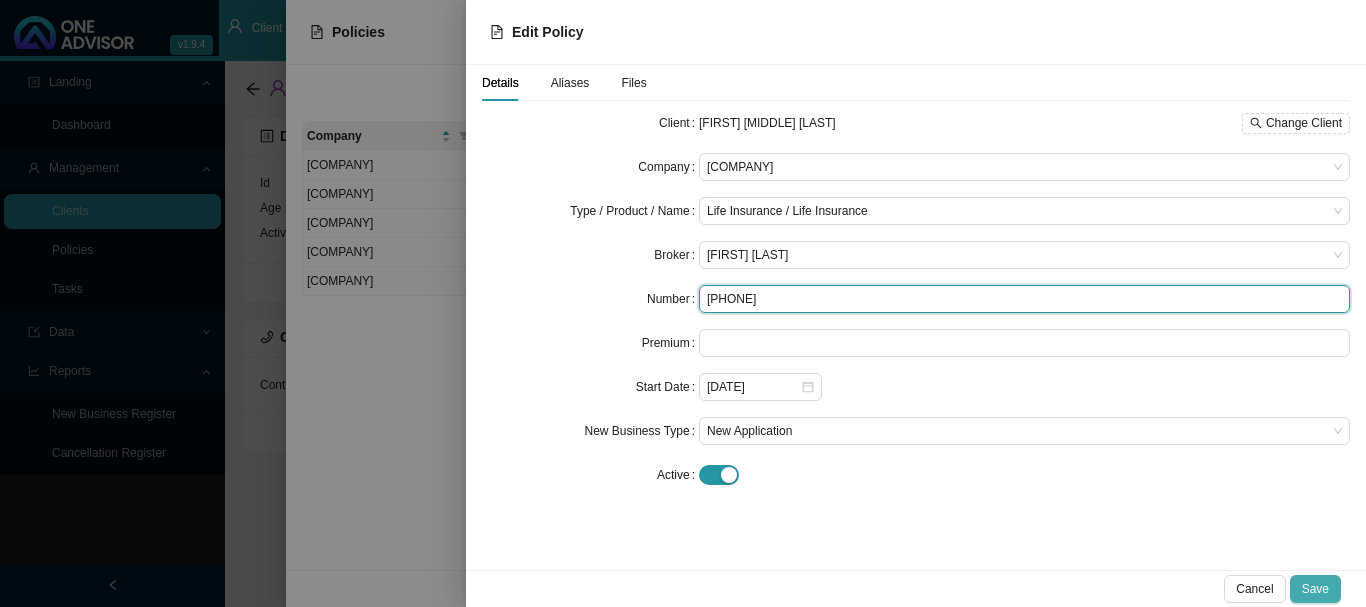 type on "[PHONE]" 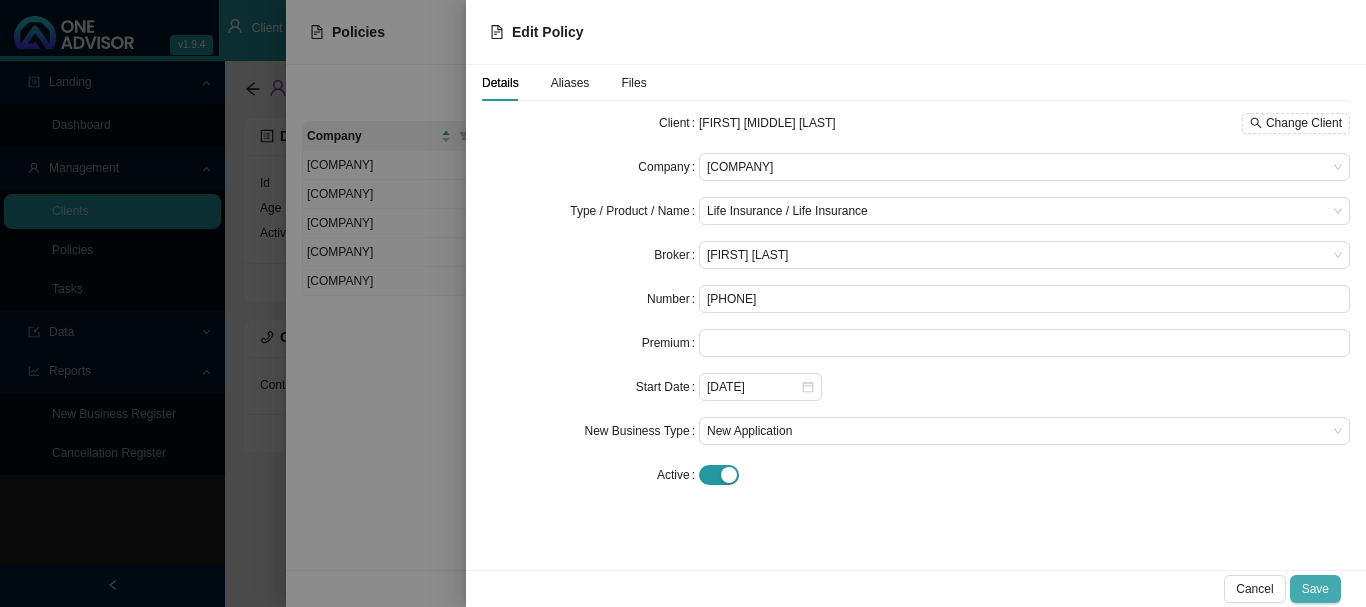 click on "Save" at bounding box center [1315, 589] 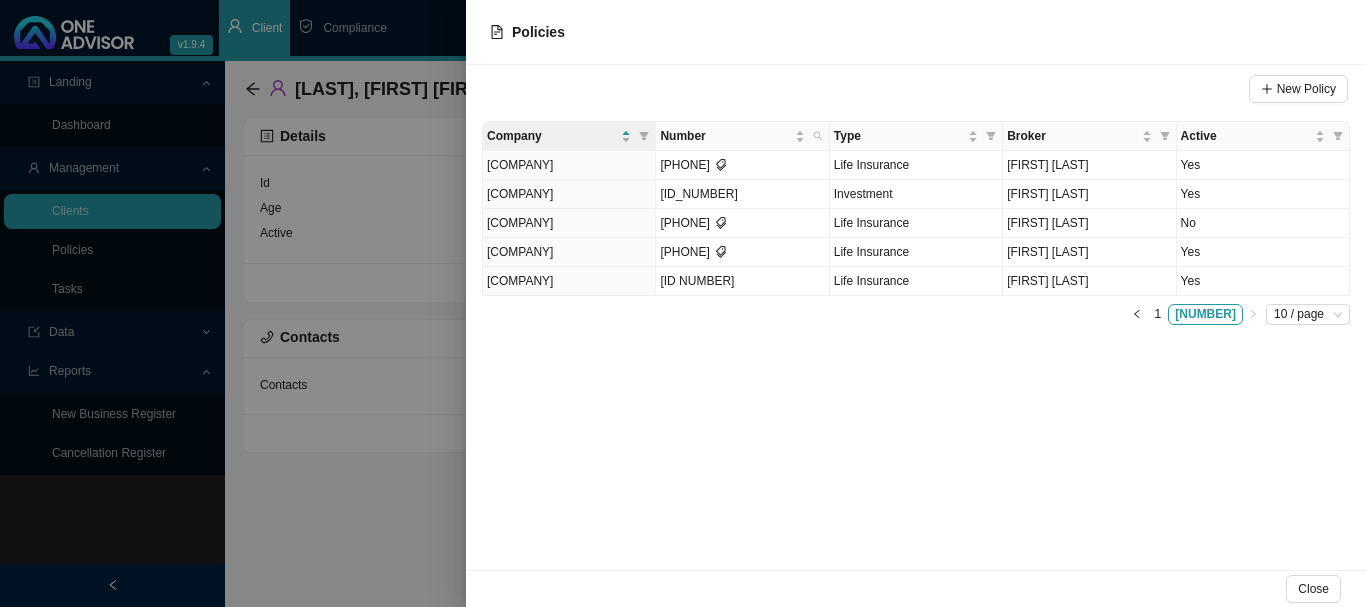 click at bounding box center [683, 303] 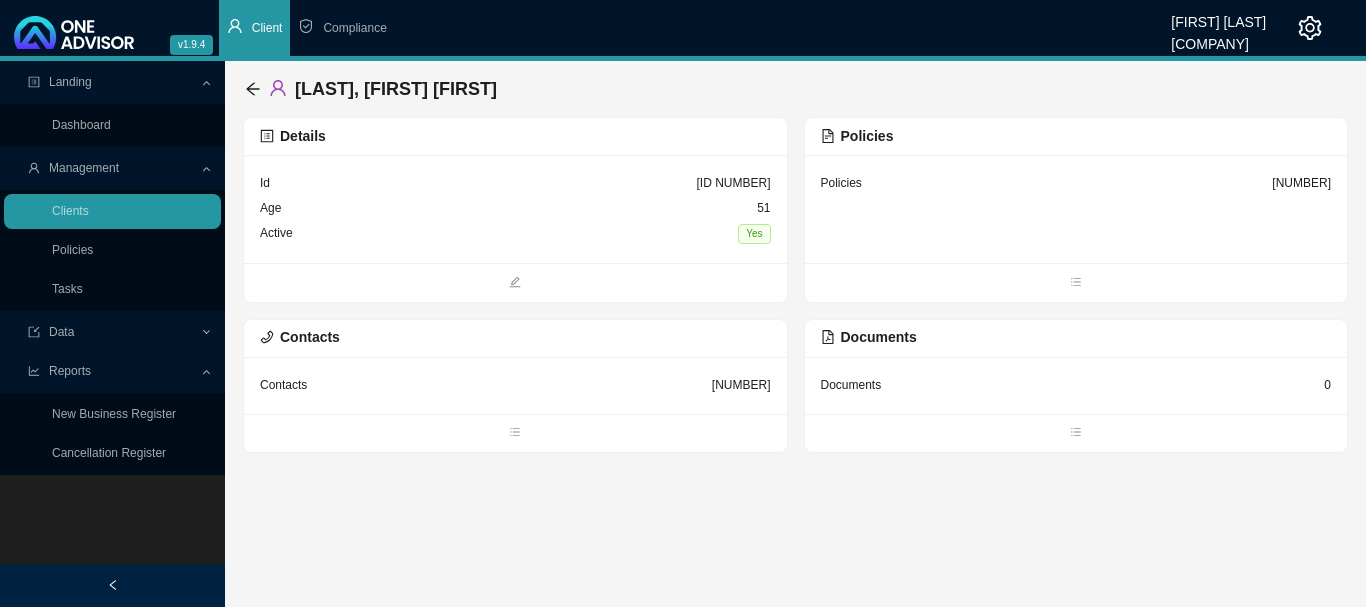 click on "Policies 15" at bounding box center [515, 209] 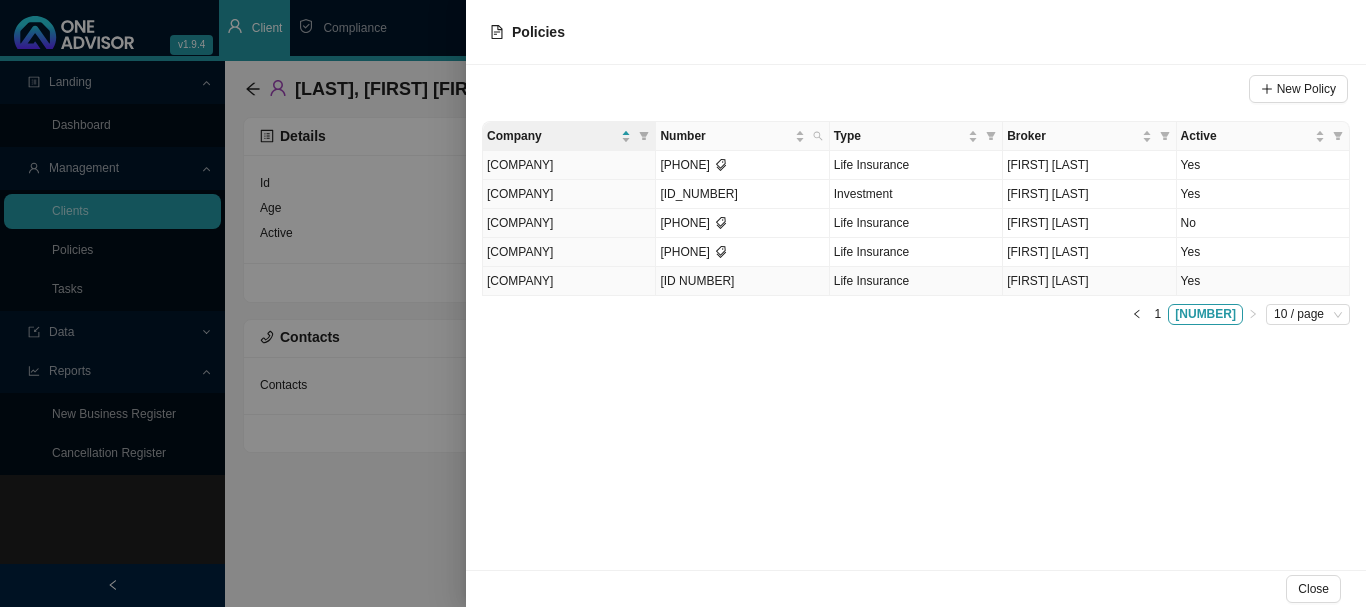 click on "Yes" at bounding box center [1263, 281] 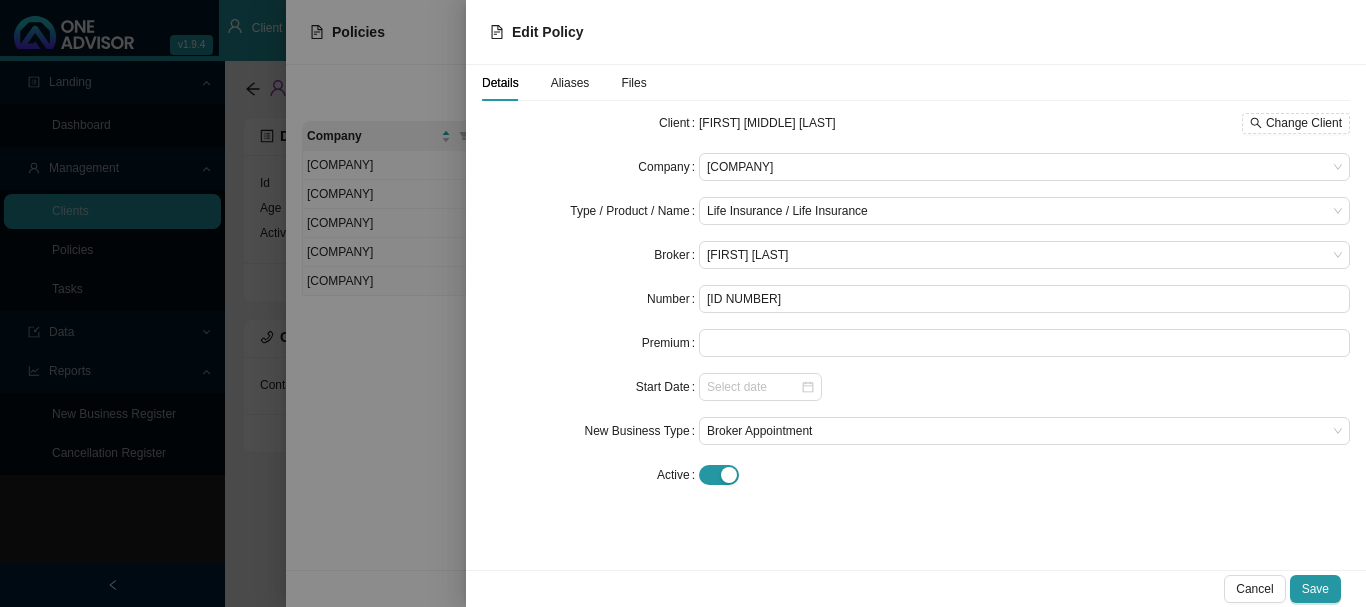 click on "Aliases" at bounding box center [570, 83] 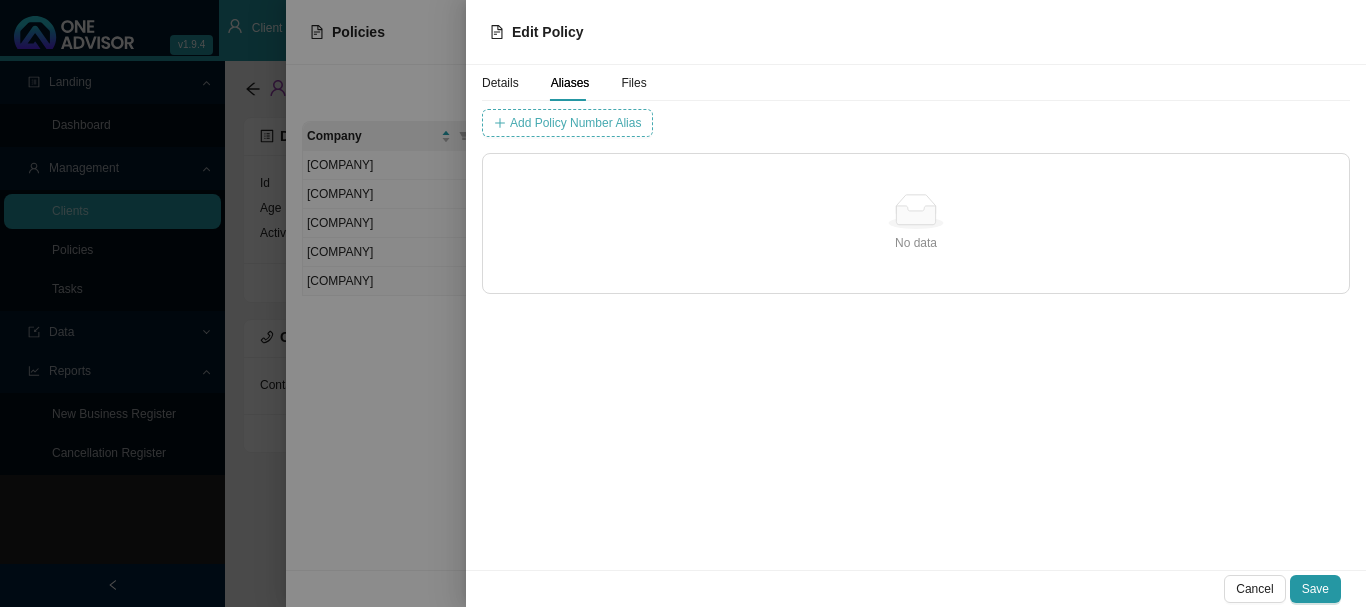 click on "Add Policy Number Alias" at bounding box center (575, 123) 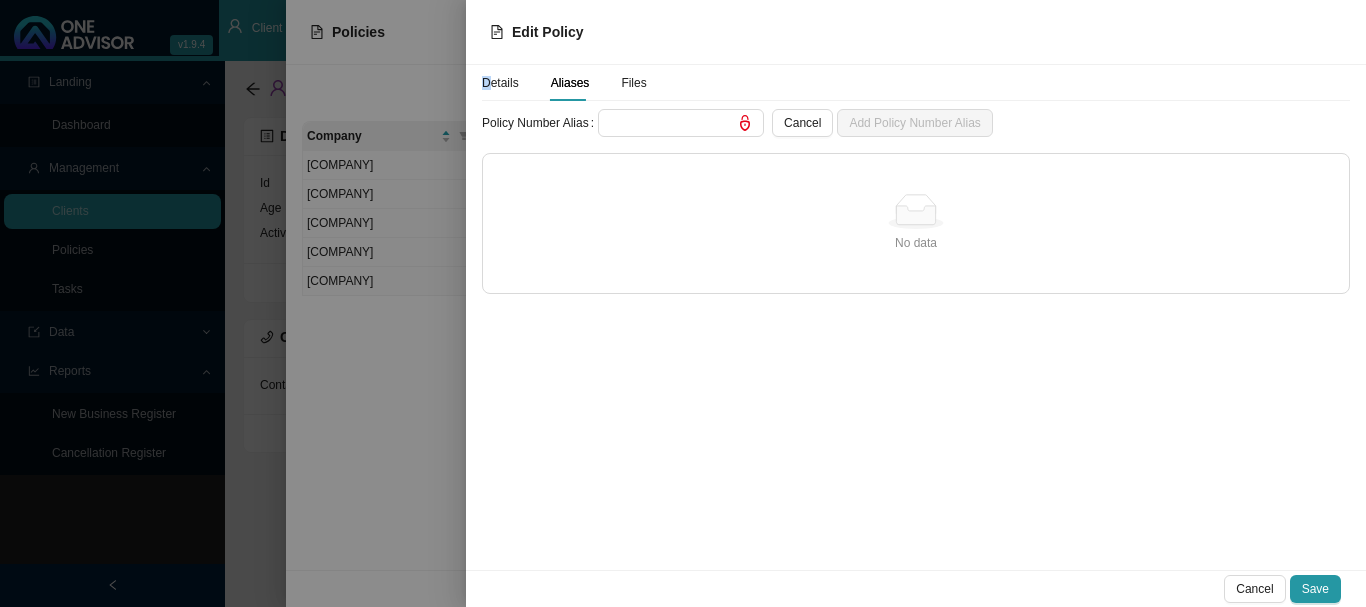 click on "Details" at bounding box center [500, 83] 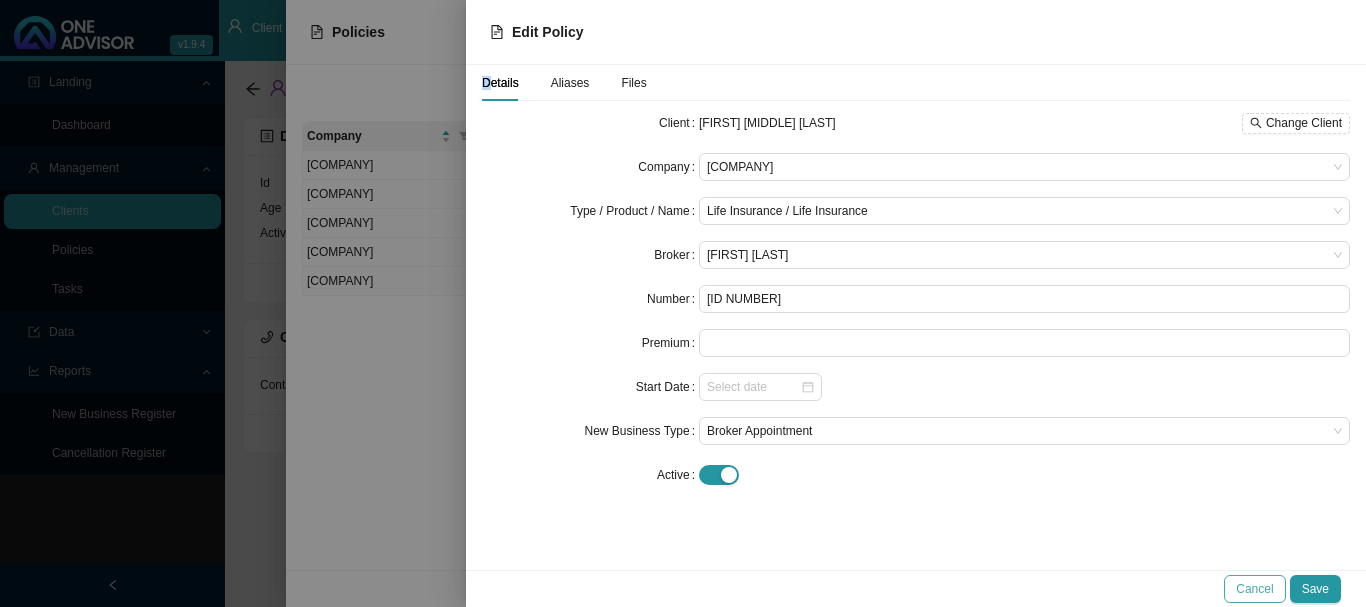 click on "Cancel" at bounding box center [1254, 589] 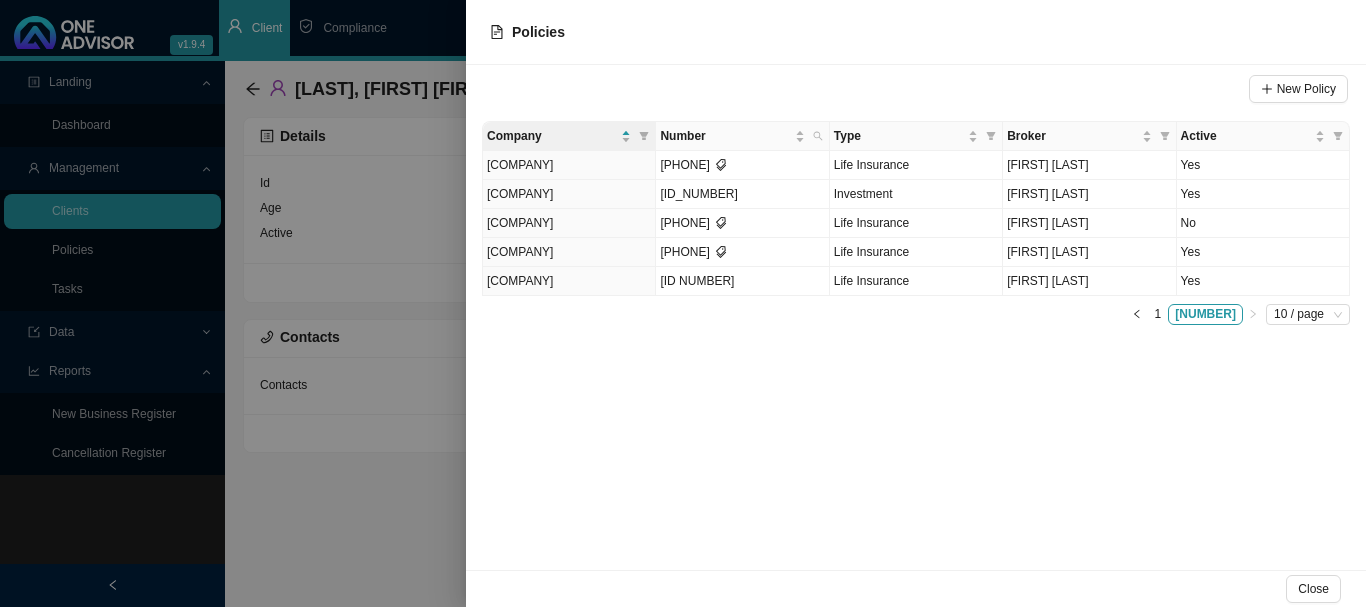 click at bounding box center [683, 303] 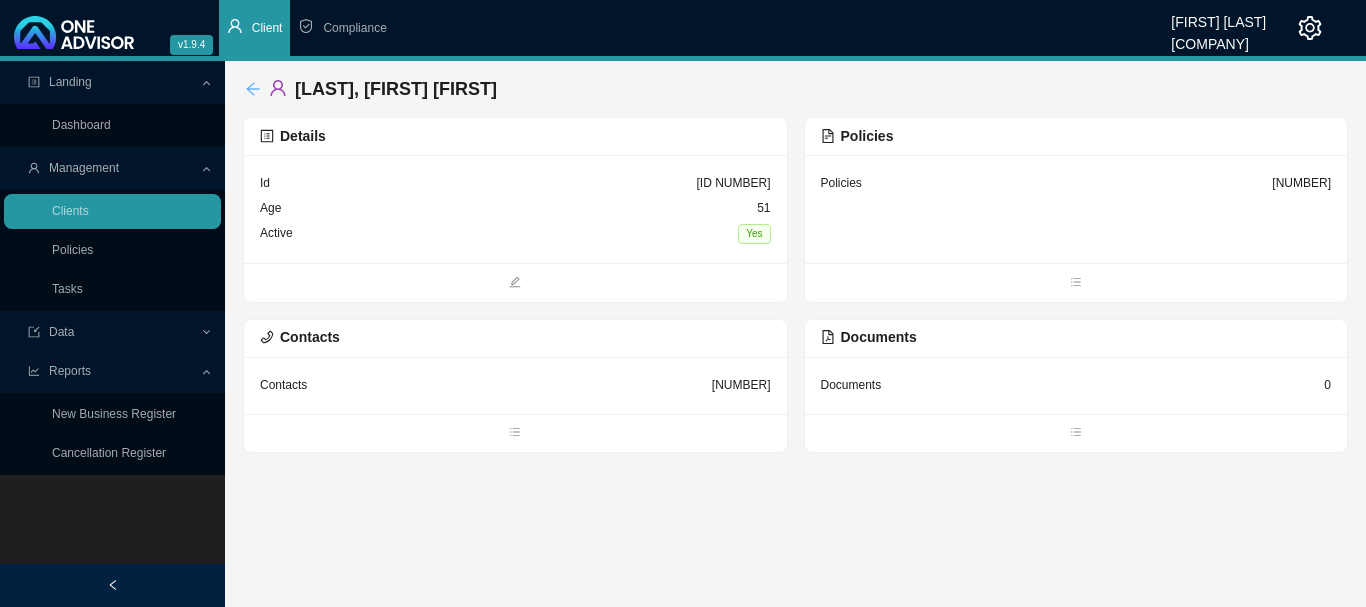 click at bounding box center [253, 89] 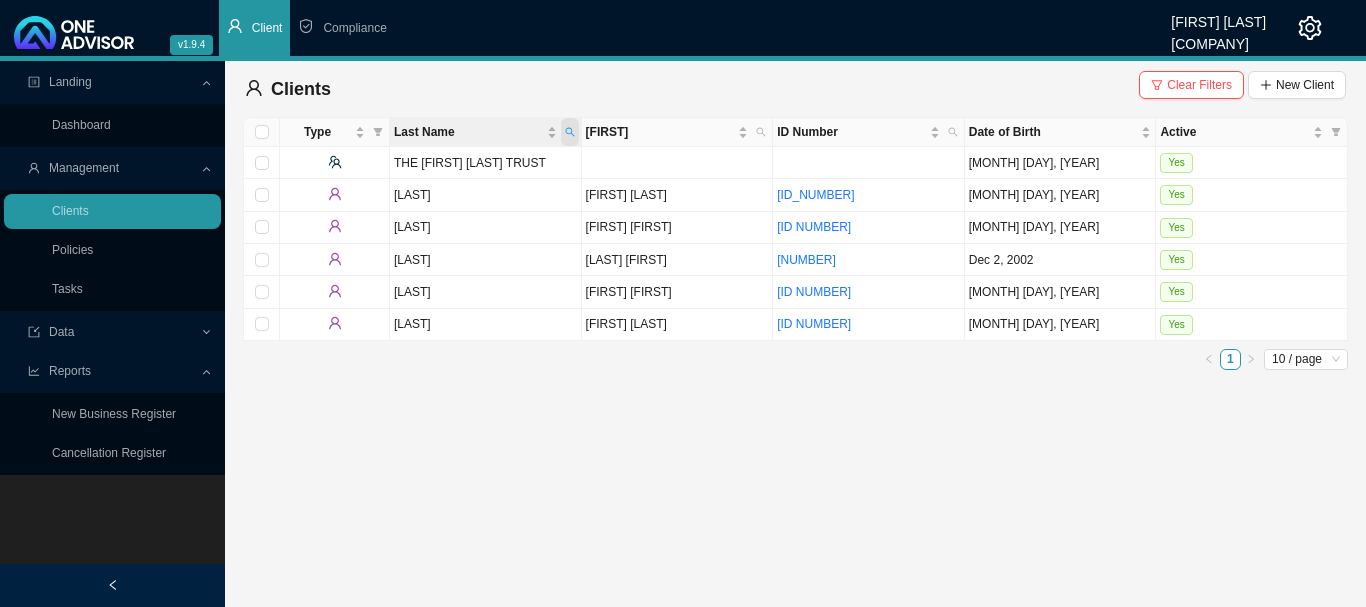 click at bounding box center [570, 132] 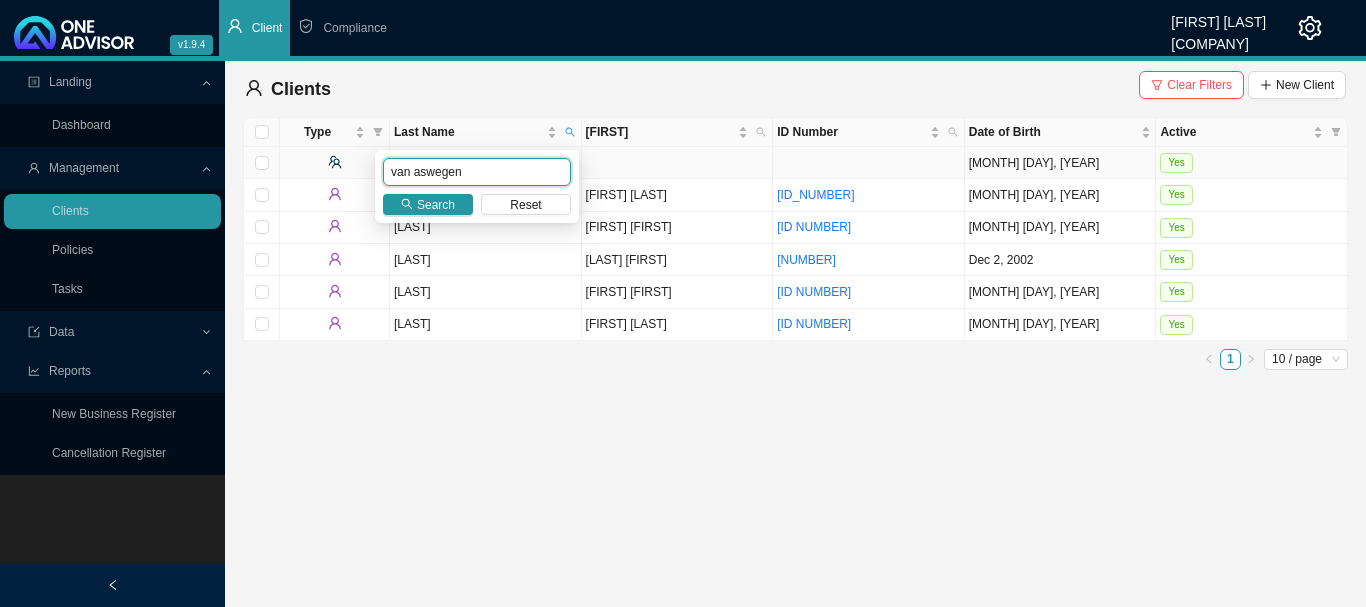 drag, startPoint x: 511, startPoint y: 171, endPoint x: 278, endPoint y: 156, distance: 233.48233 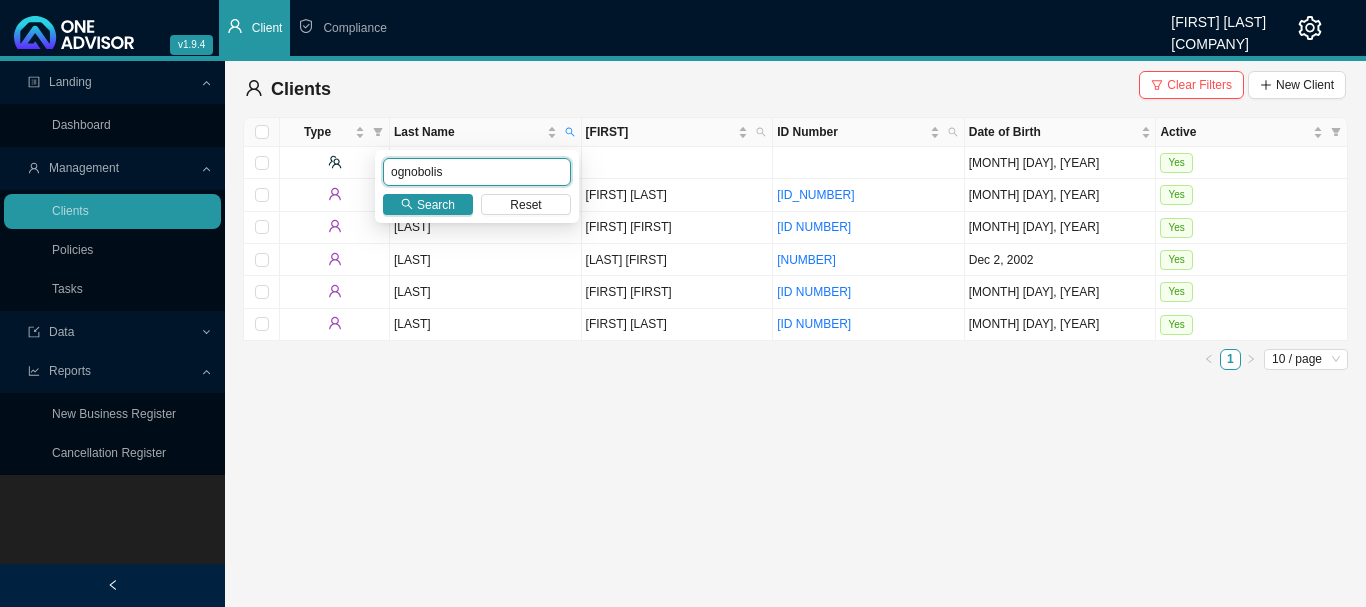 click on "ognobolis" at bounding box center (477, 172) 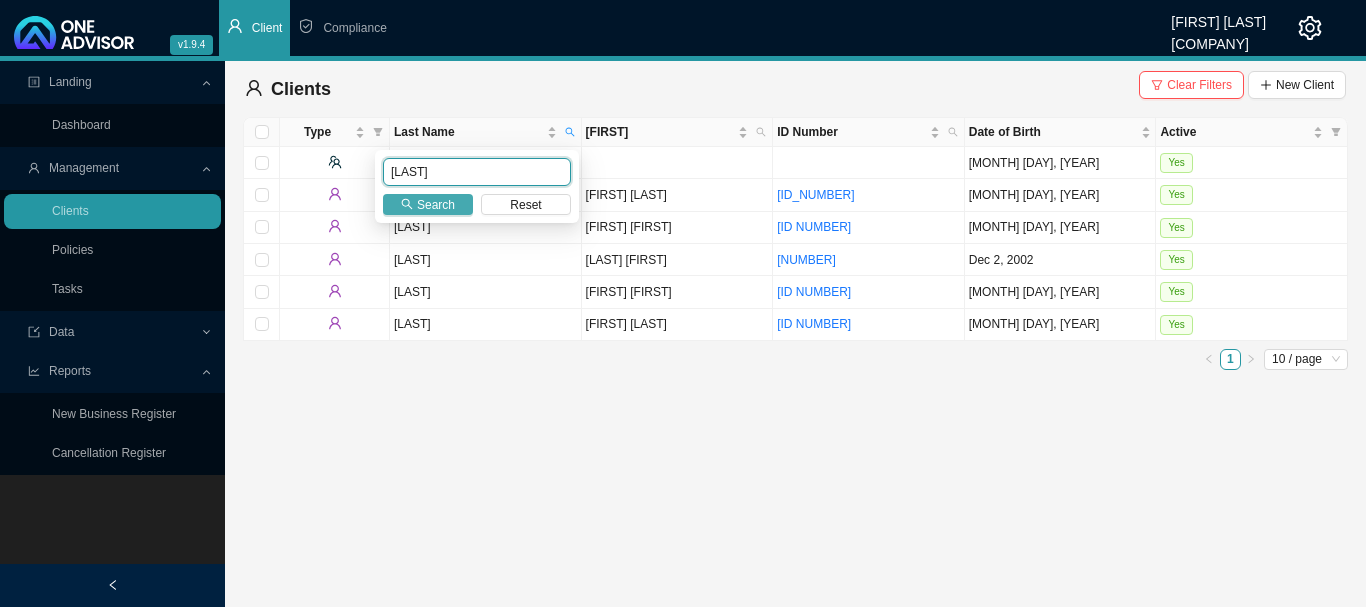 type on "[LAST]" 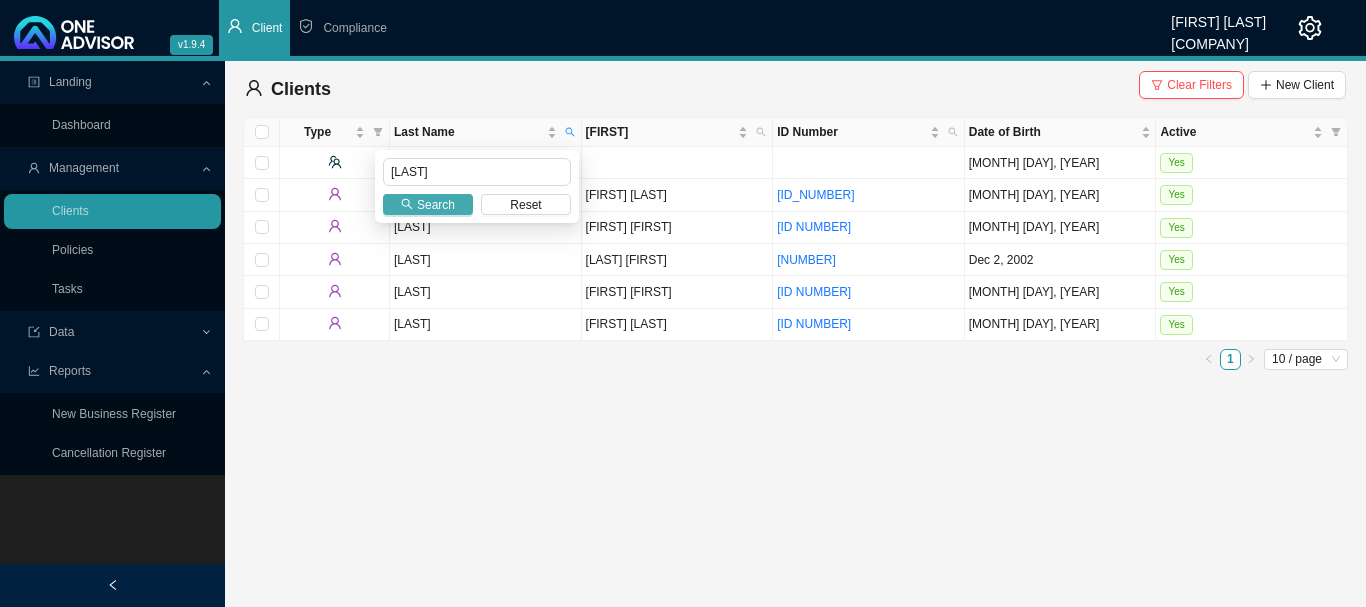 click on "Search" at bounding box center (436, 205) 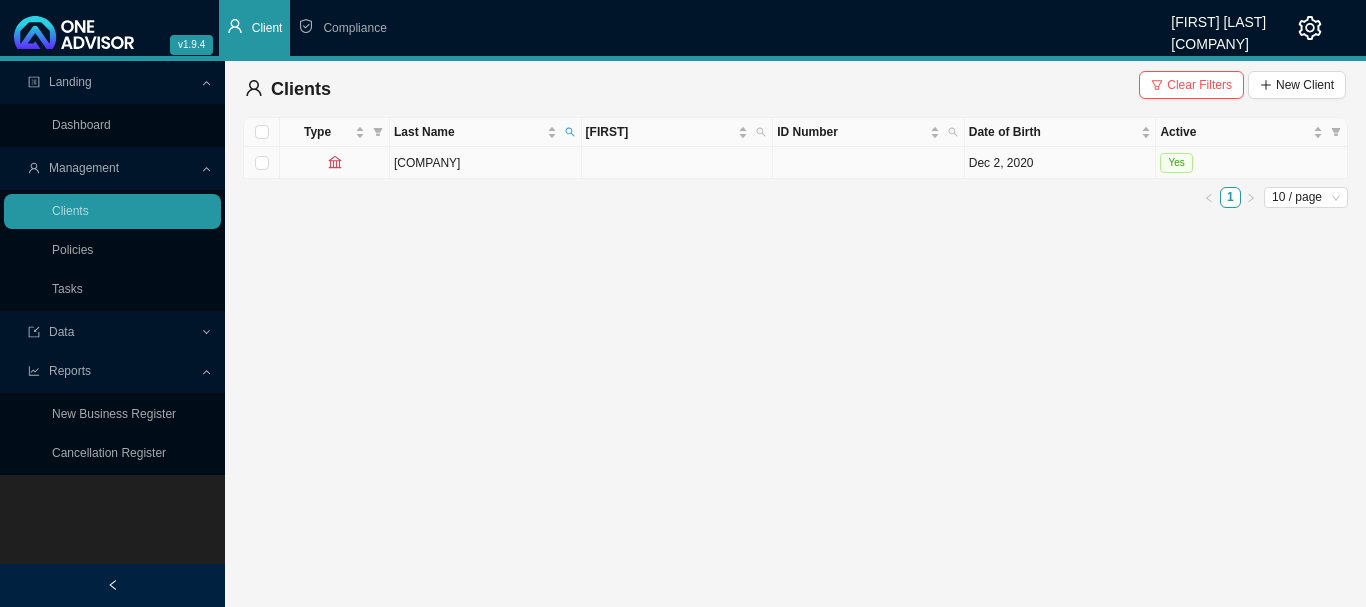 click on "[COMPANY]" at bounding box center [486, 163] 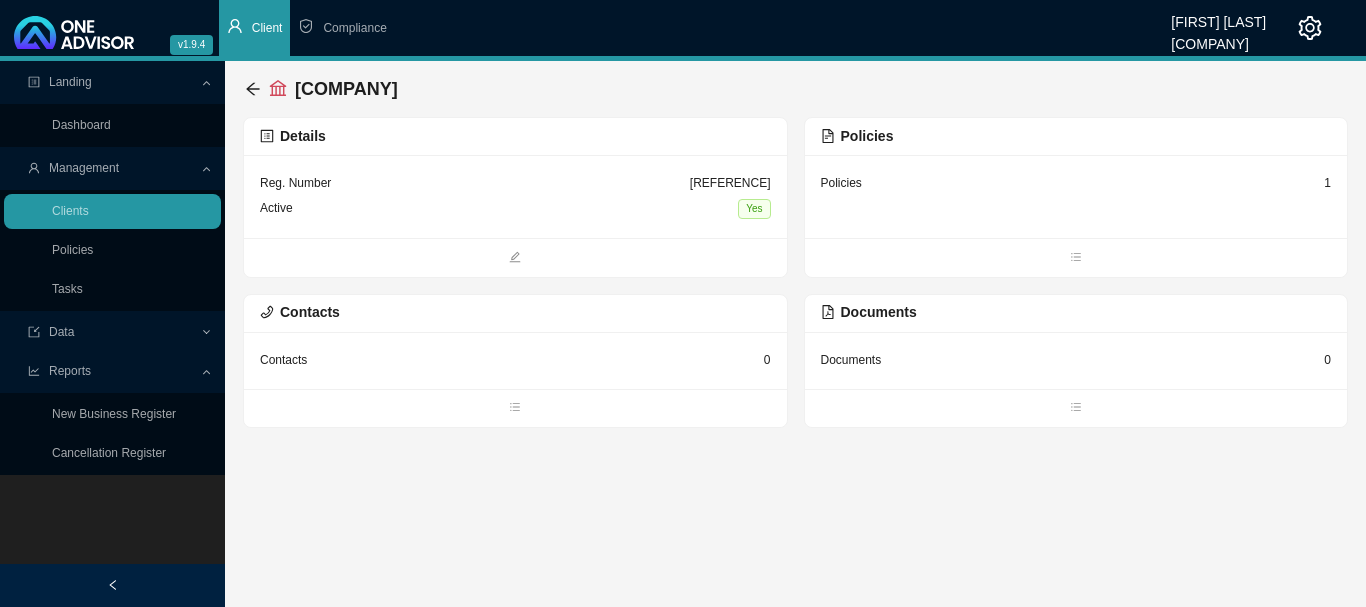 click on "Policies 1" at bounding box center [515, 196] 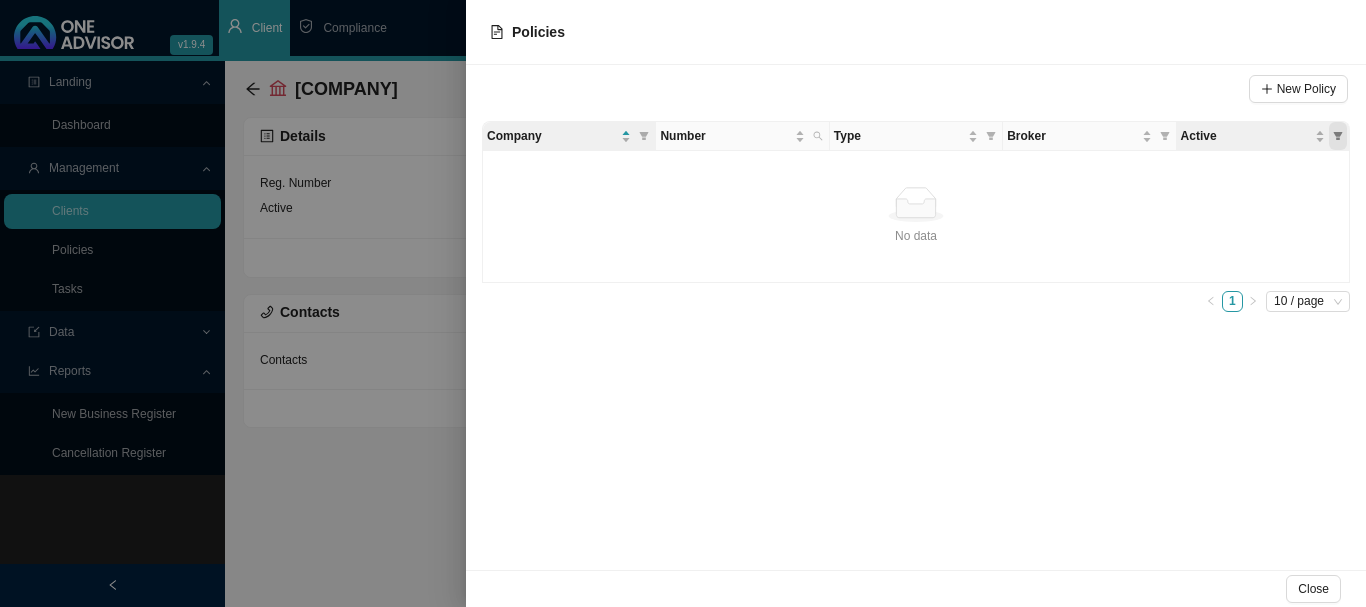 click at bounding box center [1338, 136] 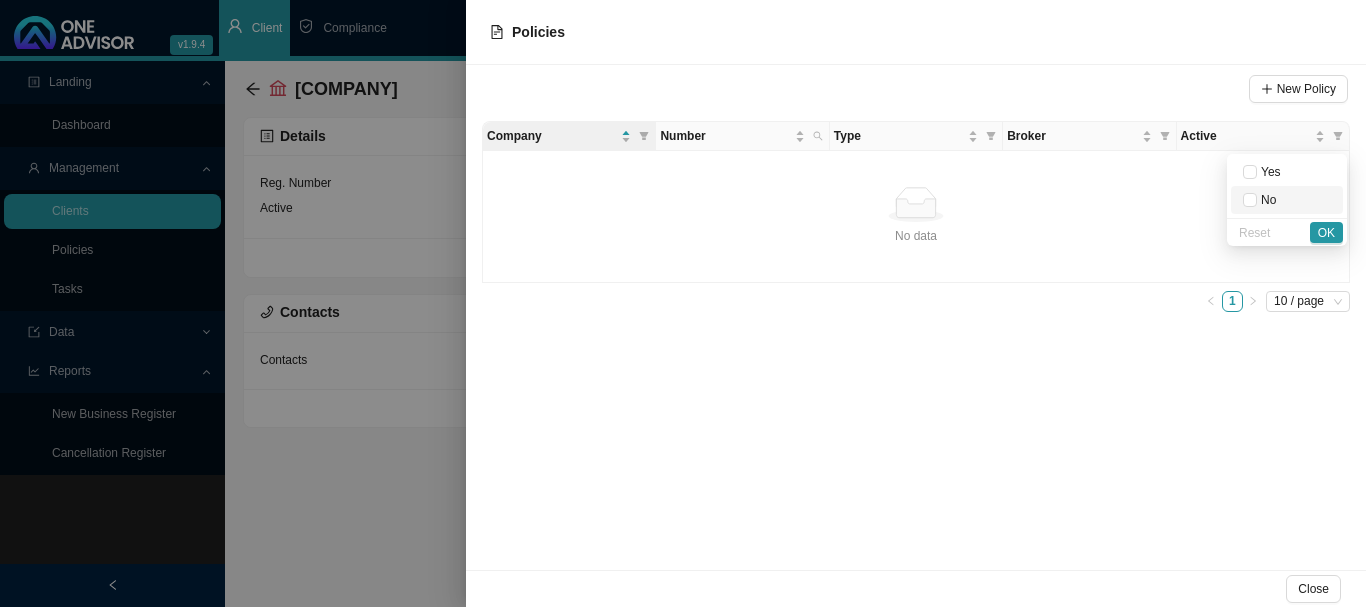 drag, startPoint x: 1254, startPoint y: 198, endPoint x: 1282, endPoint y: 208, distance: 29.732138 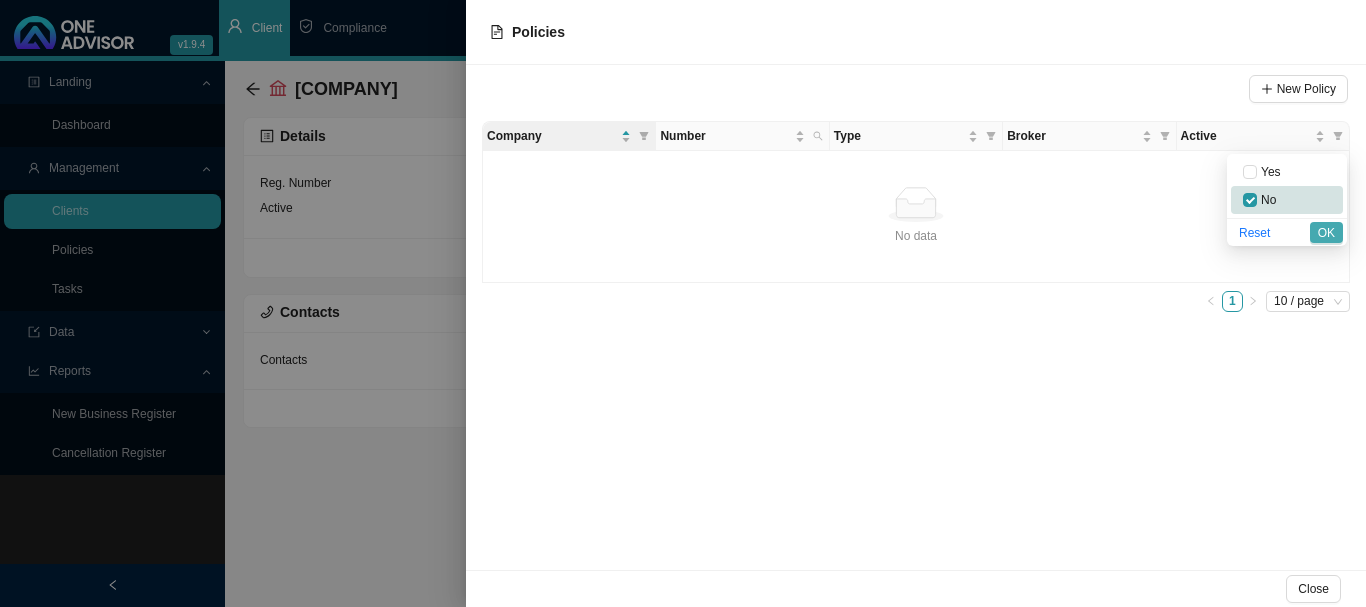 drag, startPoint x: 1343, startPoint y: 237, endPoint x: 1320, endPoint y: 244, distance: 24.04163 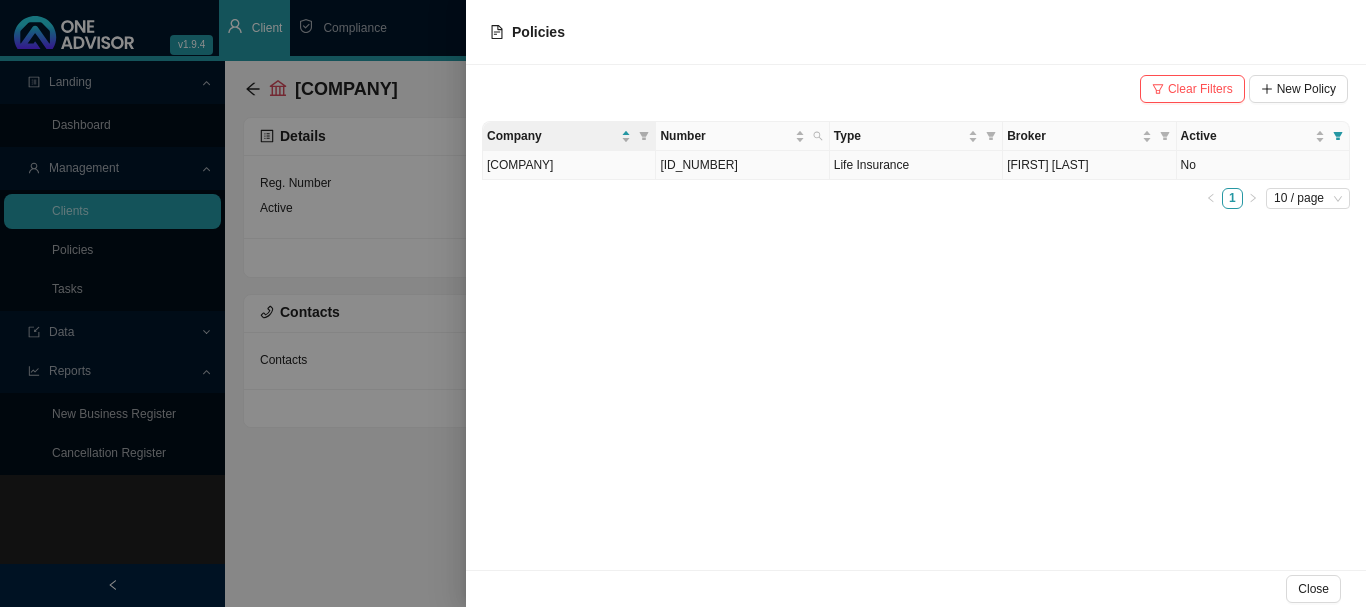 click on "No" at bounding box center (1263, 165) 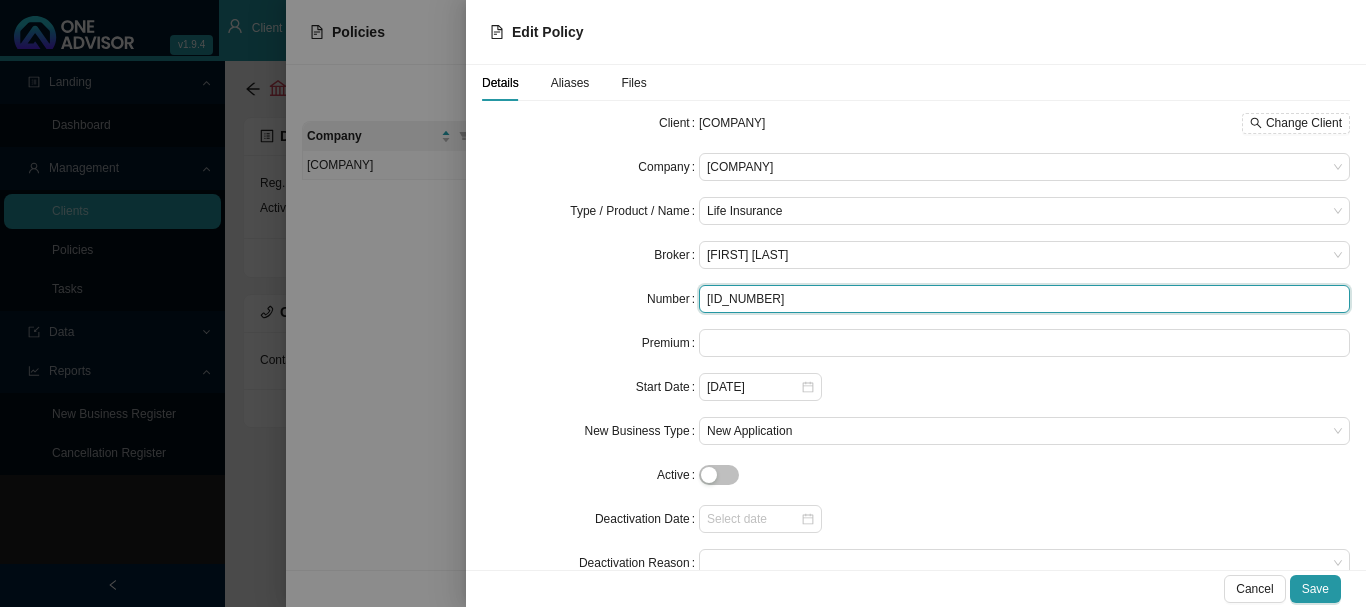 drag, startPoint x: 915, startPoint y: 298, endPoint x: 425, endPoint y: 303, distance: 490.0255 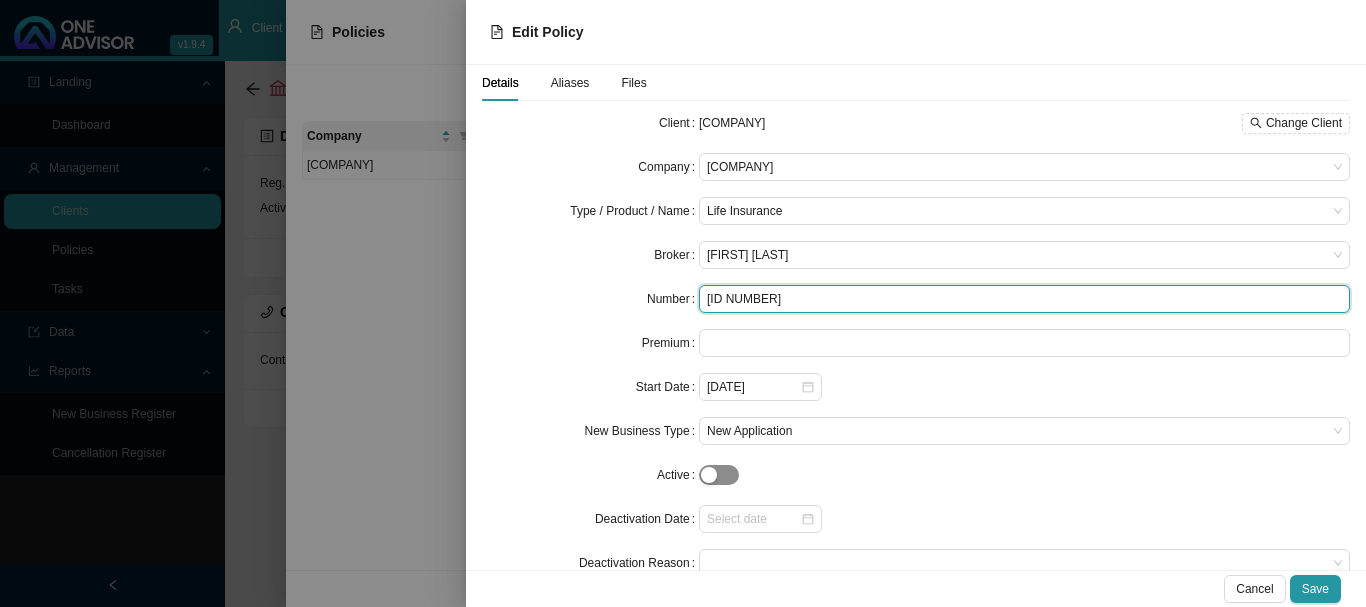 type on "[ID NUMBER]" 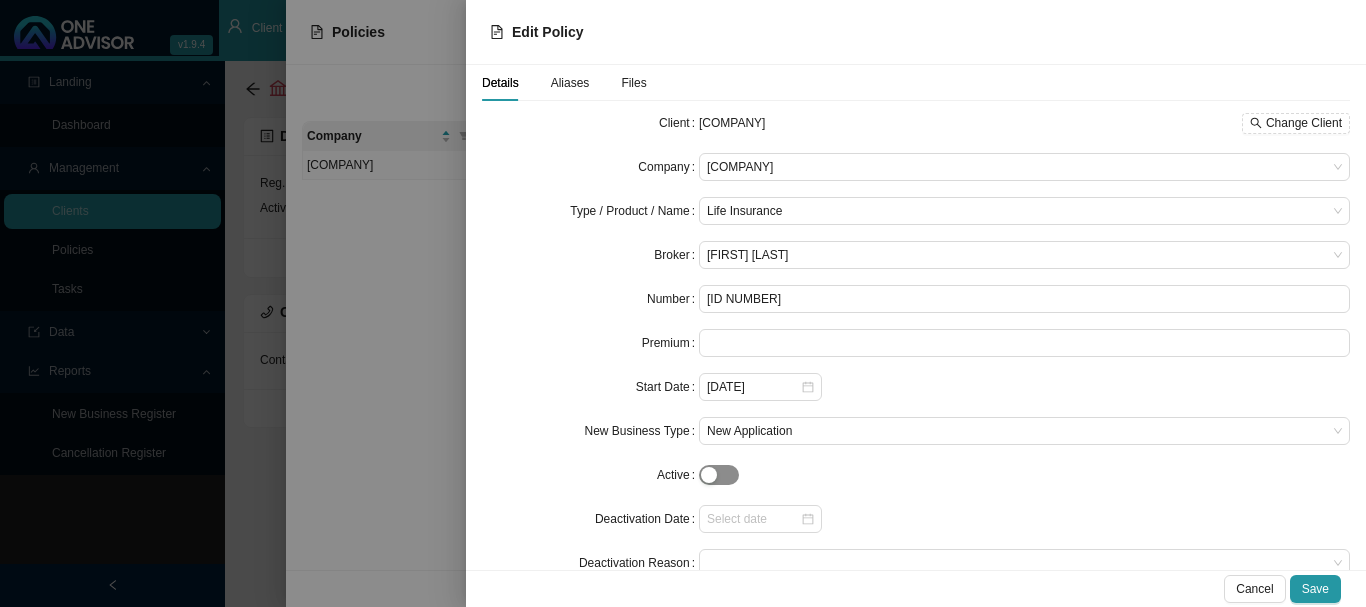 click at bounding box center (719, 475) 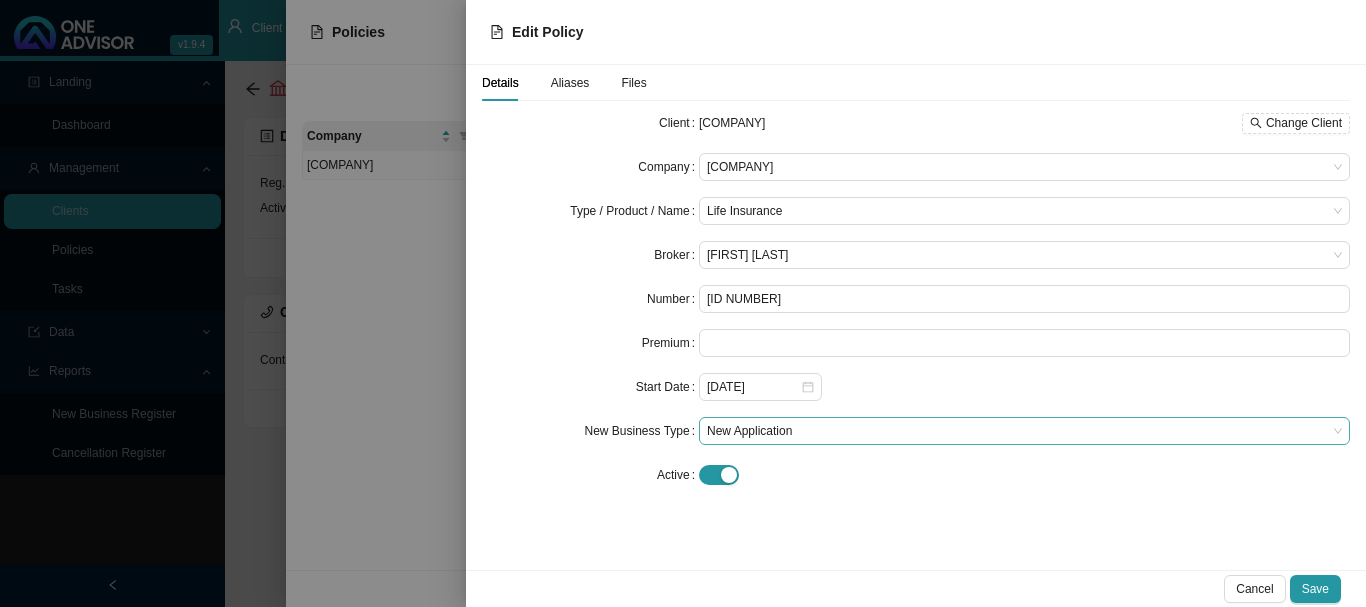 click on "New Application" at bounding box center (1024, 167) 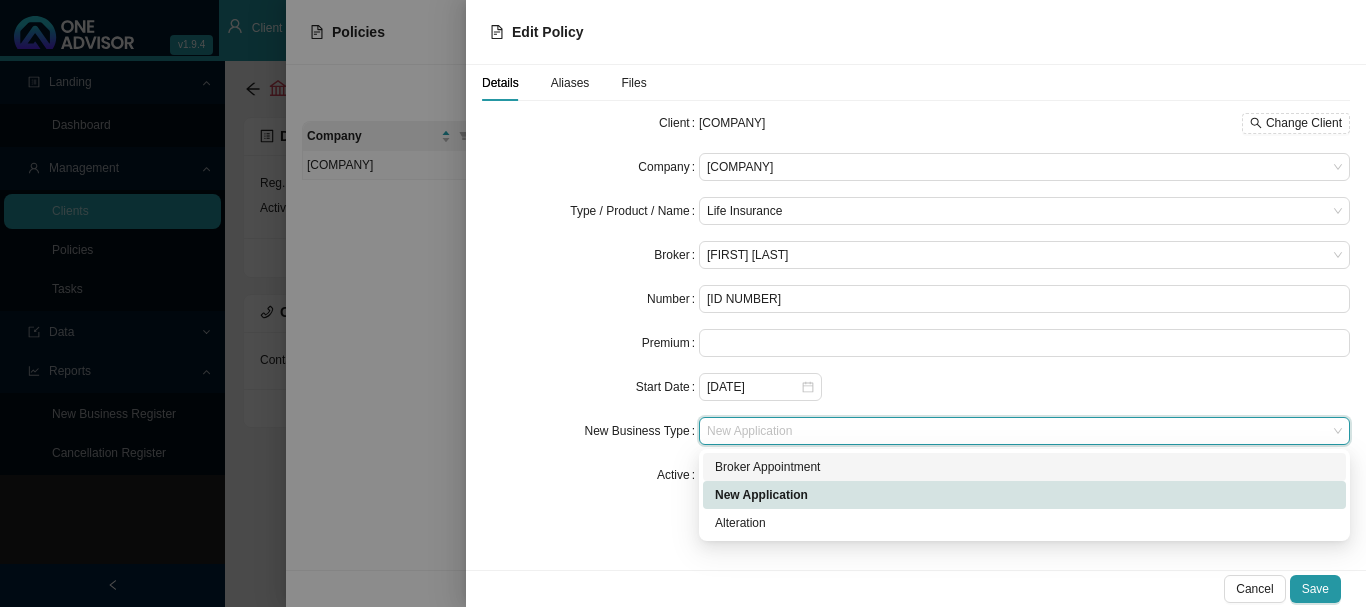 click on "Broker Appointment" at bounding box center (1024, 467) 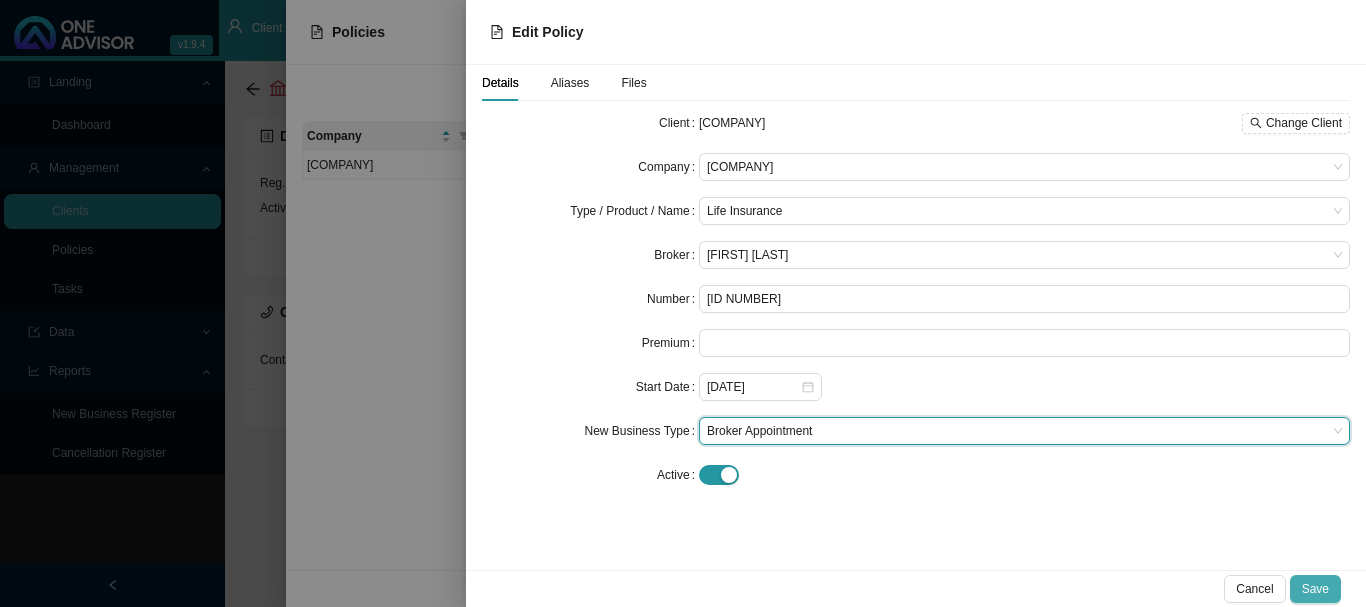 click on "Save" at bounding box center [1315, 589] 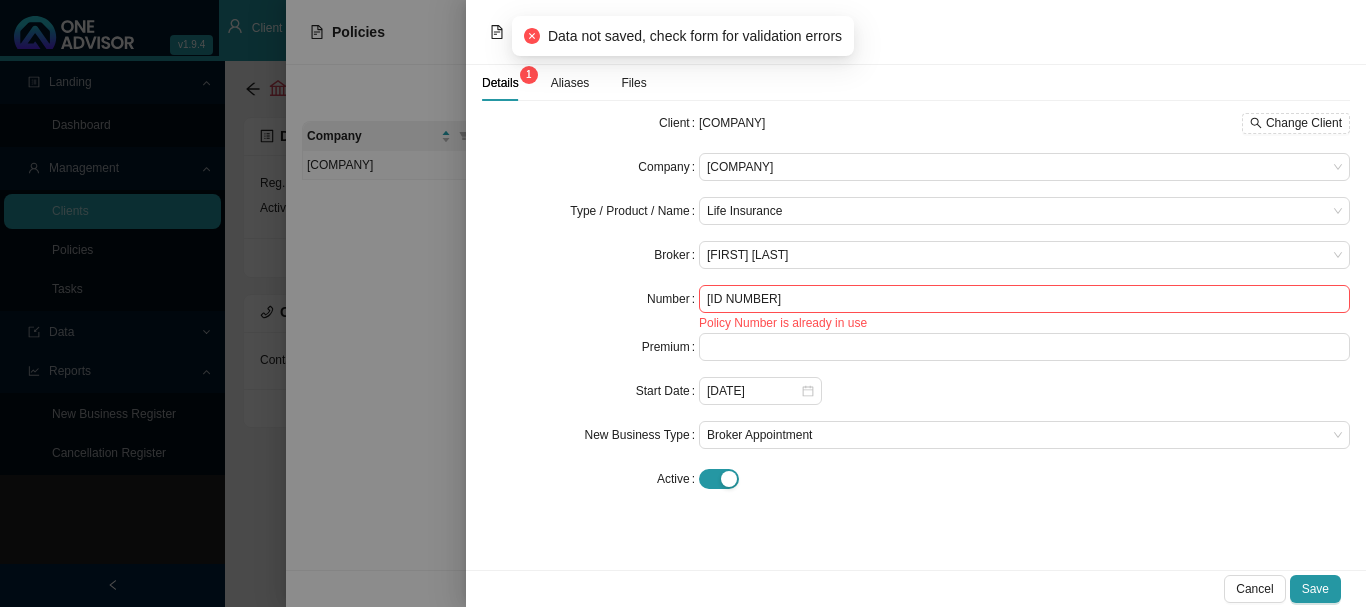 click on "Aliases" at bounding box center (570, 83) 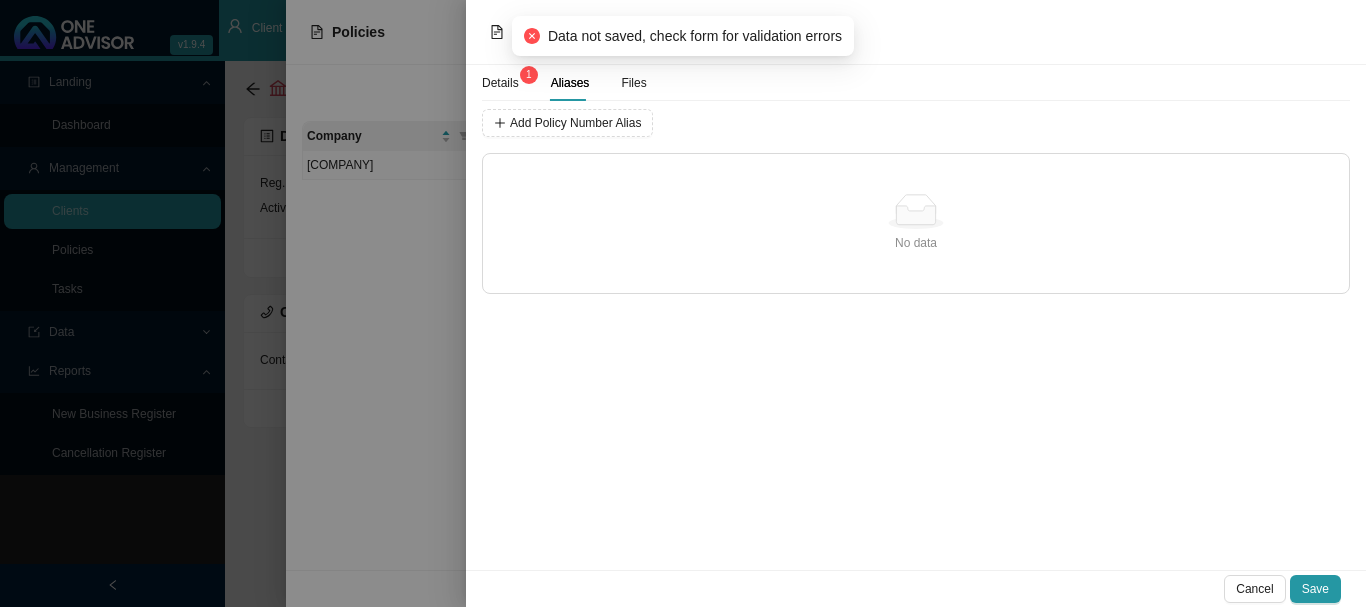 click on "Details 1" at bounding box center (500, 83) 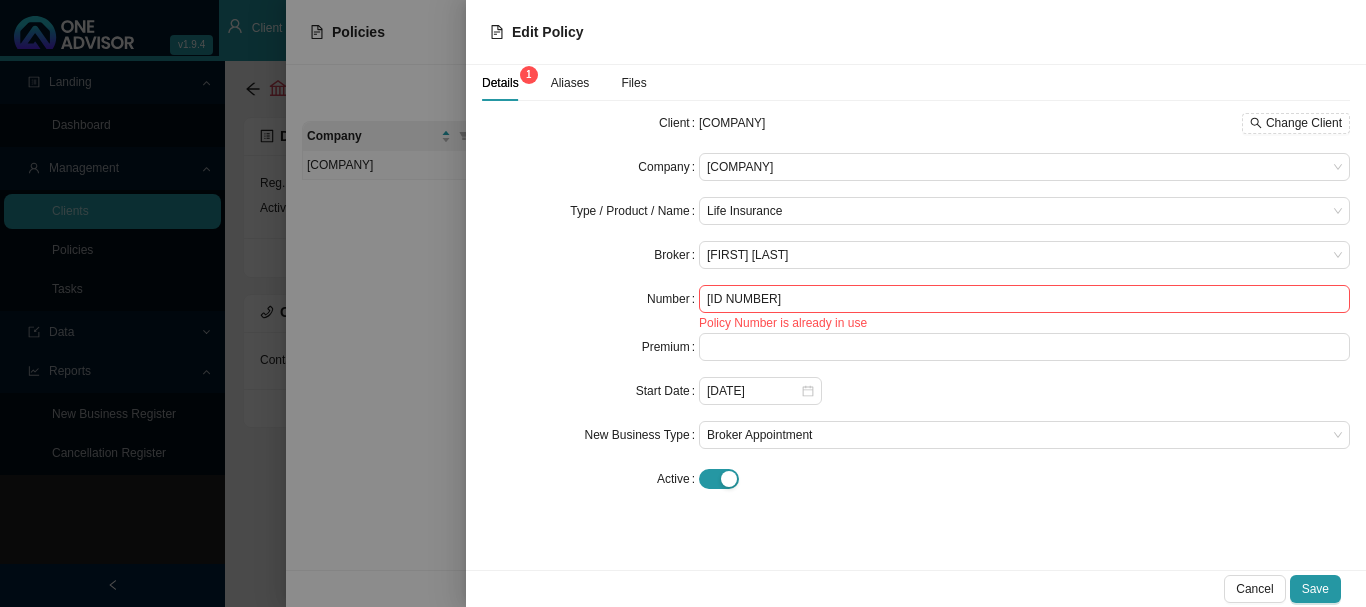 click at bounding box center [683, 303] 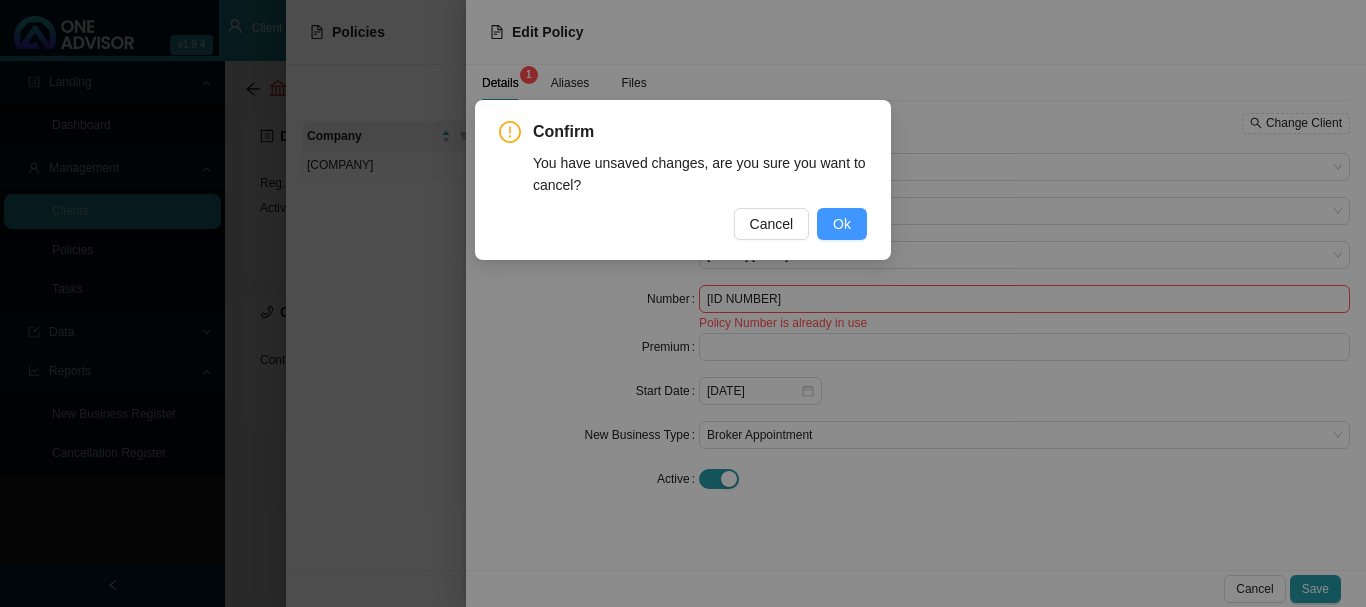 click on "Ok" at bounding box center [842, 224] 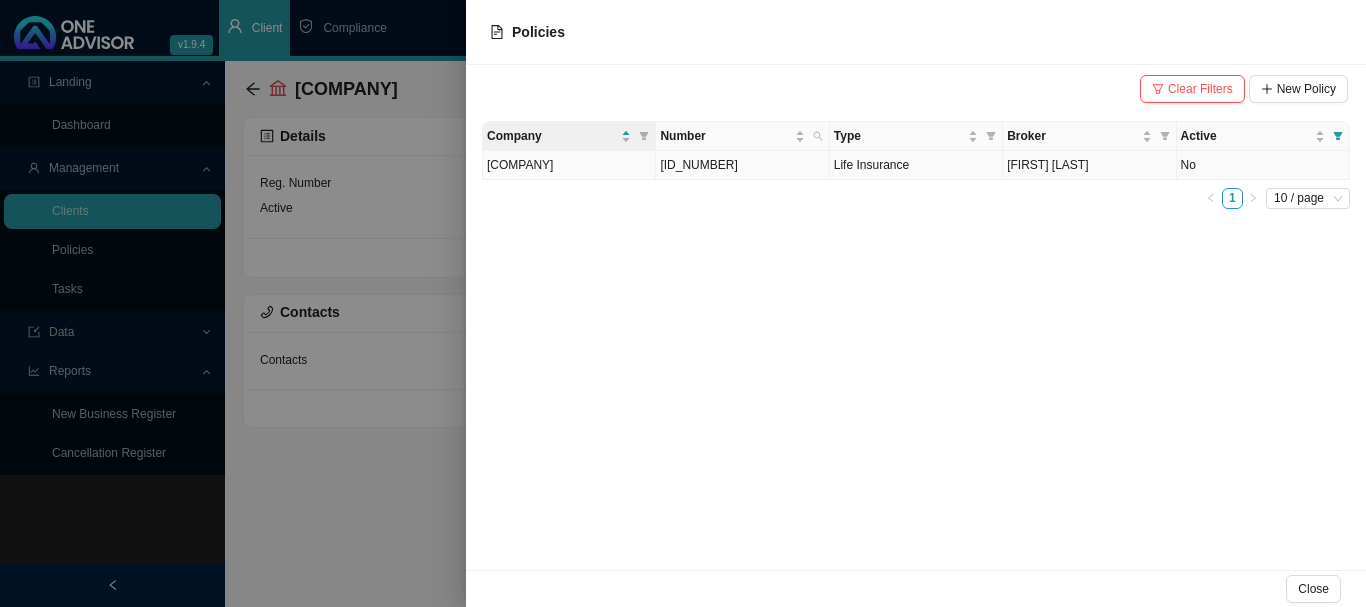 click on "No" at bounding box center [1263, 165] 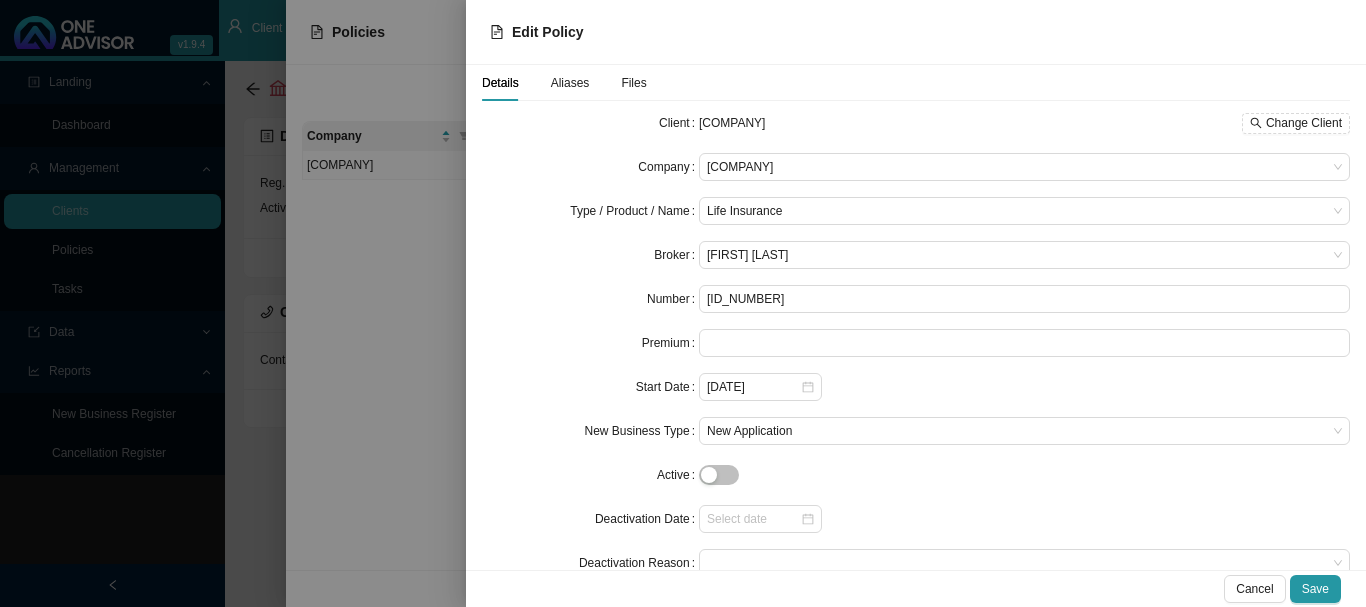 click on "Aliases" at bounding box center (570, 83) 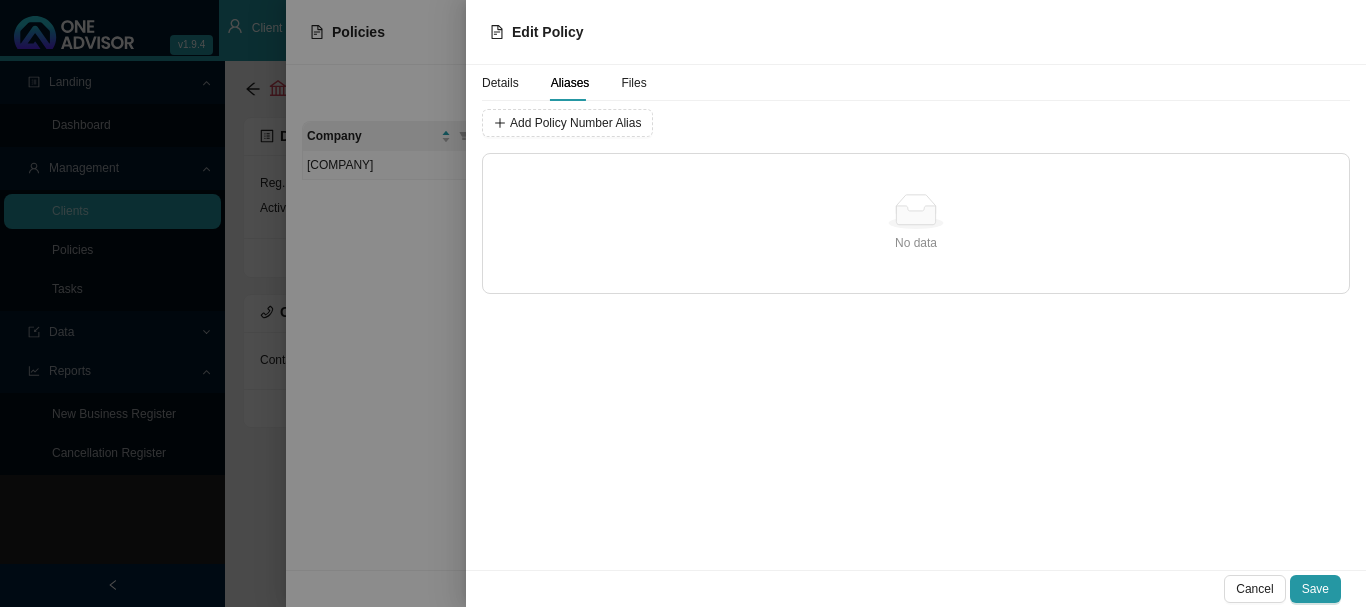 click on "No data No data" at bounding box center [916, 223] 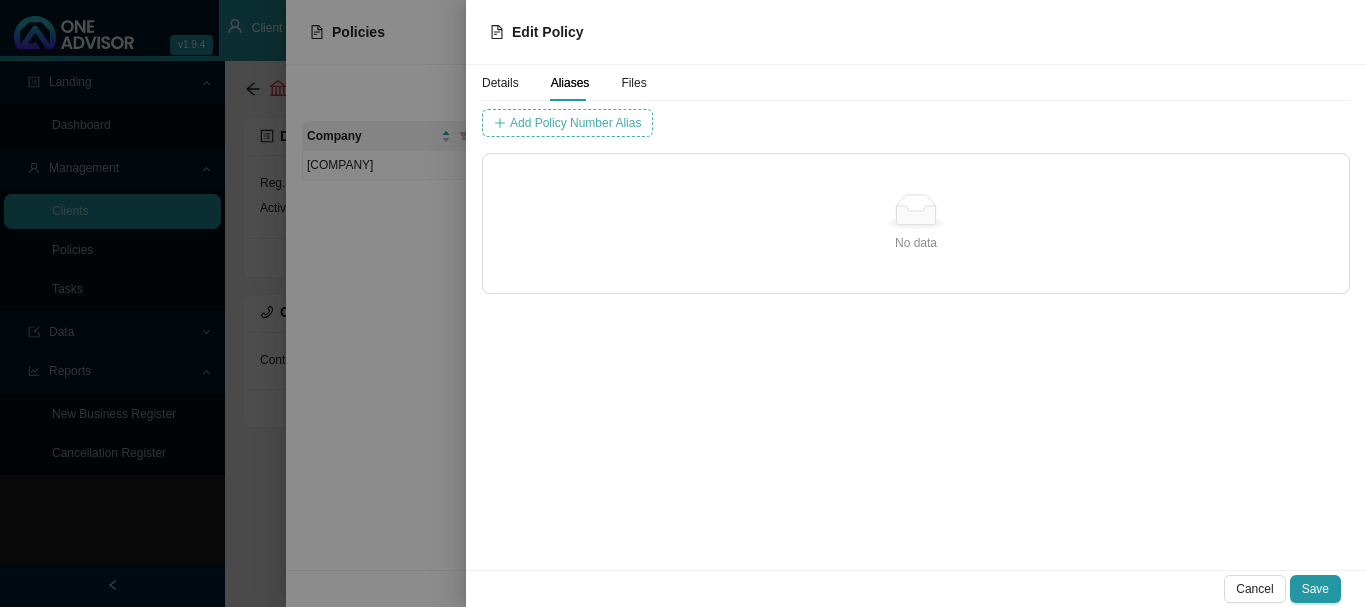 click on "Add Policy Number Alias" at bounding box center (575, 123) 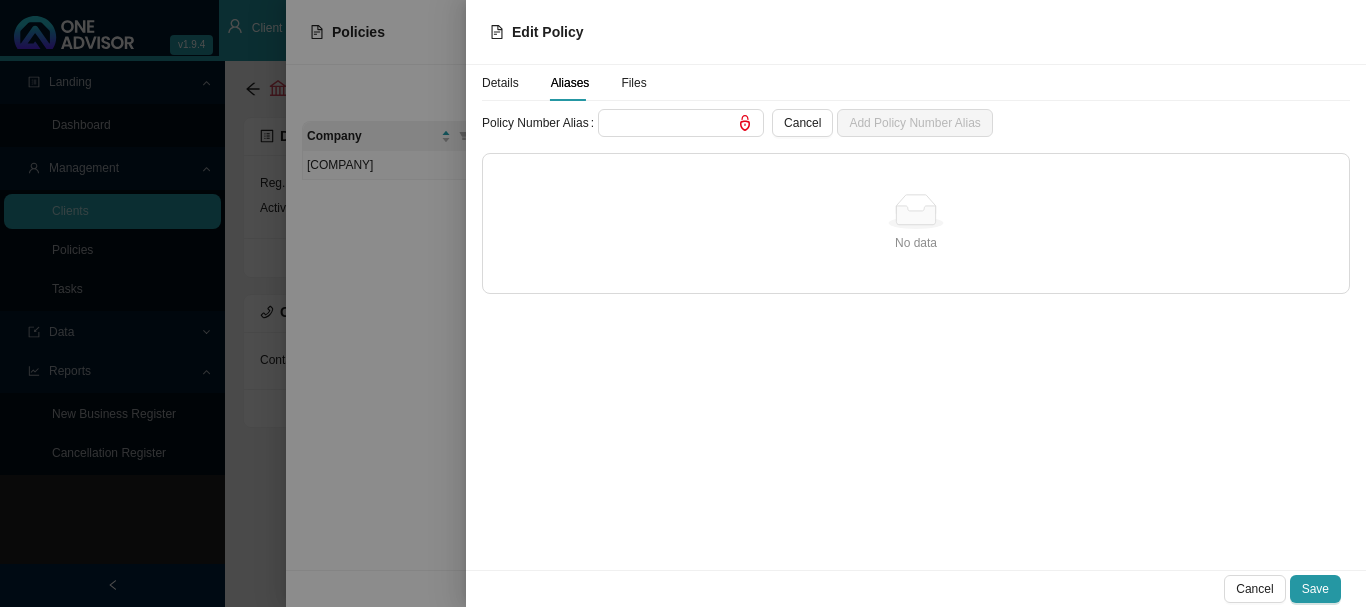 click at bounding box center (683, 303) 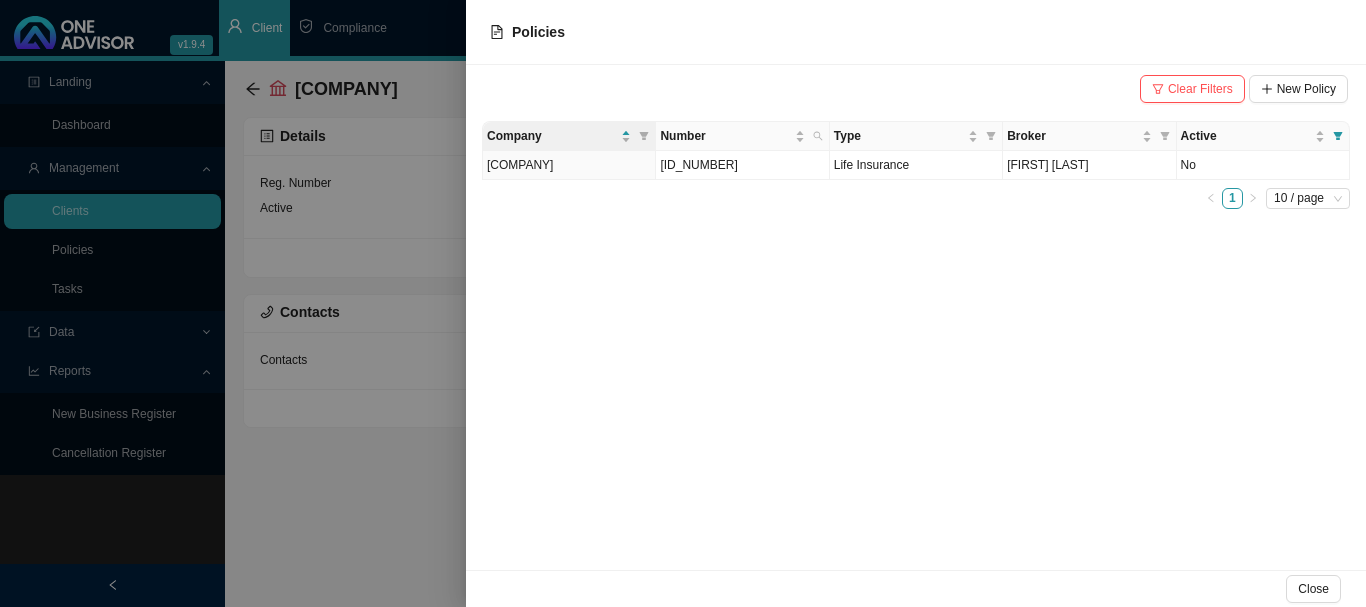 click at bounding box center [683, 303] 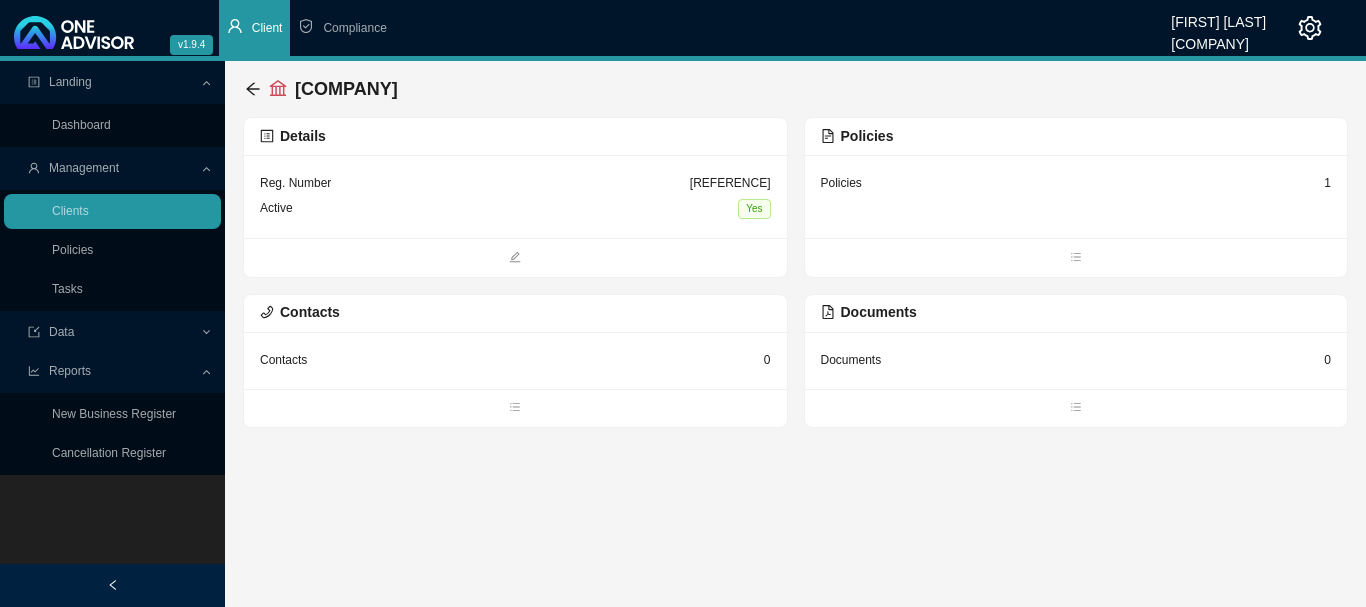 click on "Policies 1" at bounding box center [515, 183] 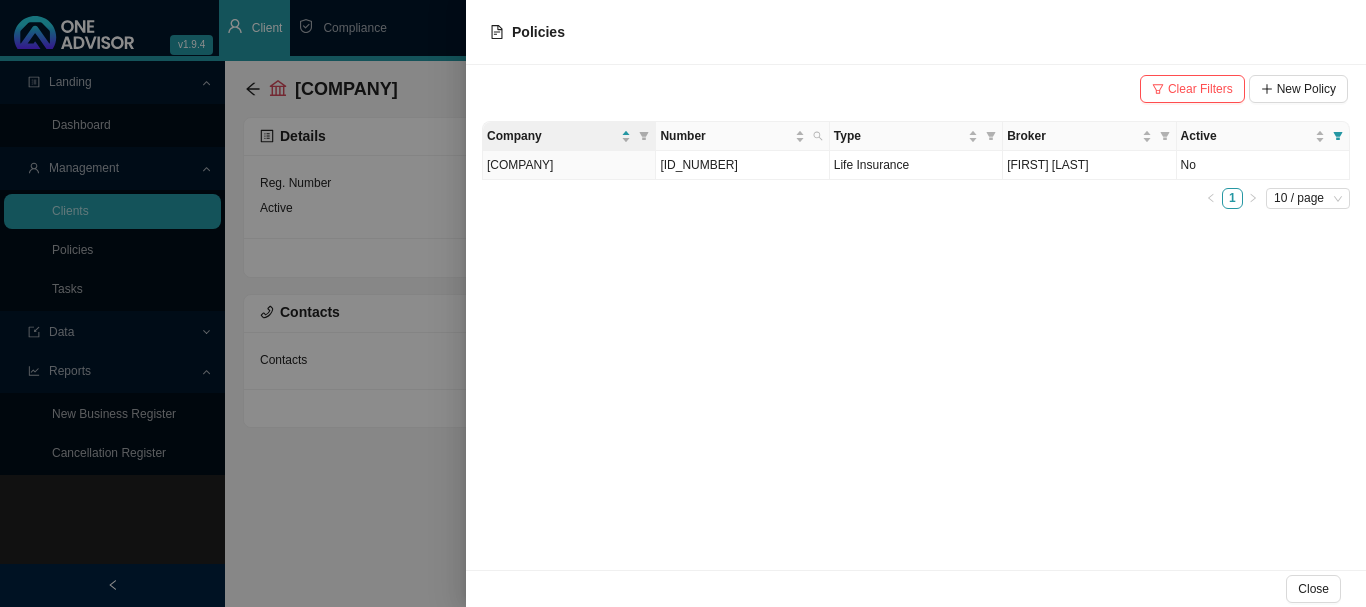 click at bounding box center (683, 303) 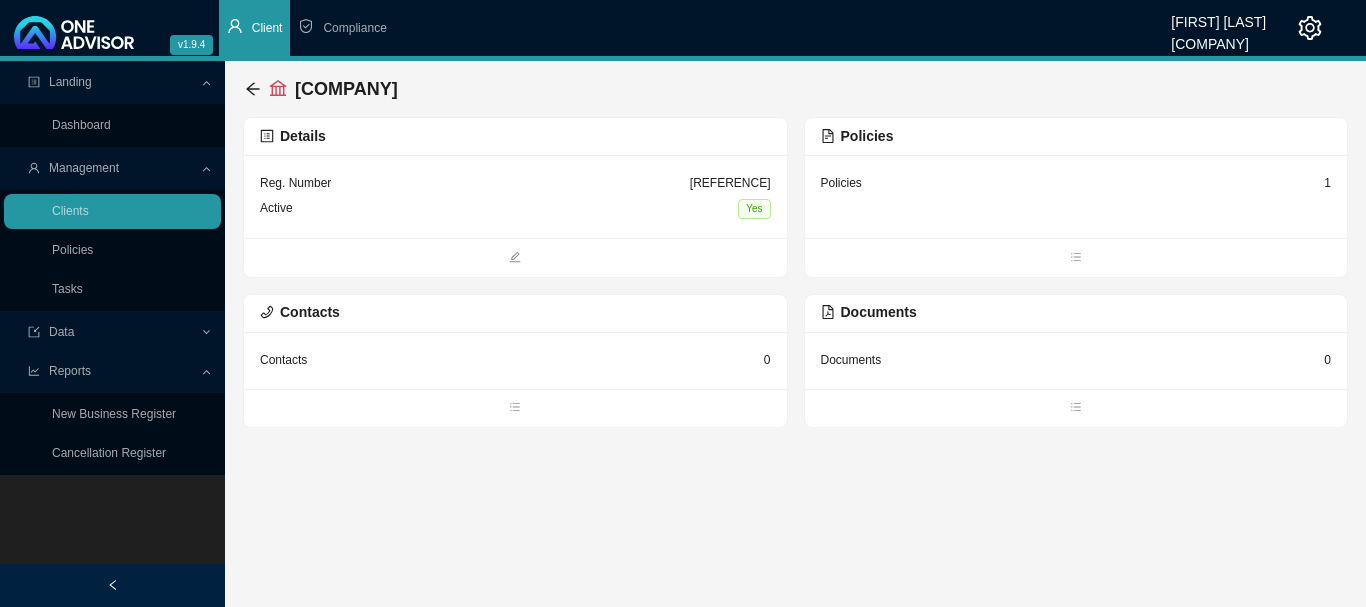 click on "Policies 1" at bounding box center (515, 196) 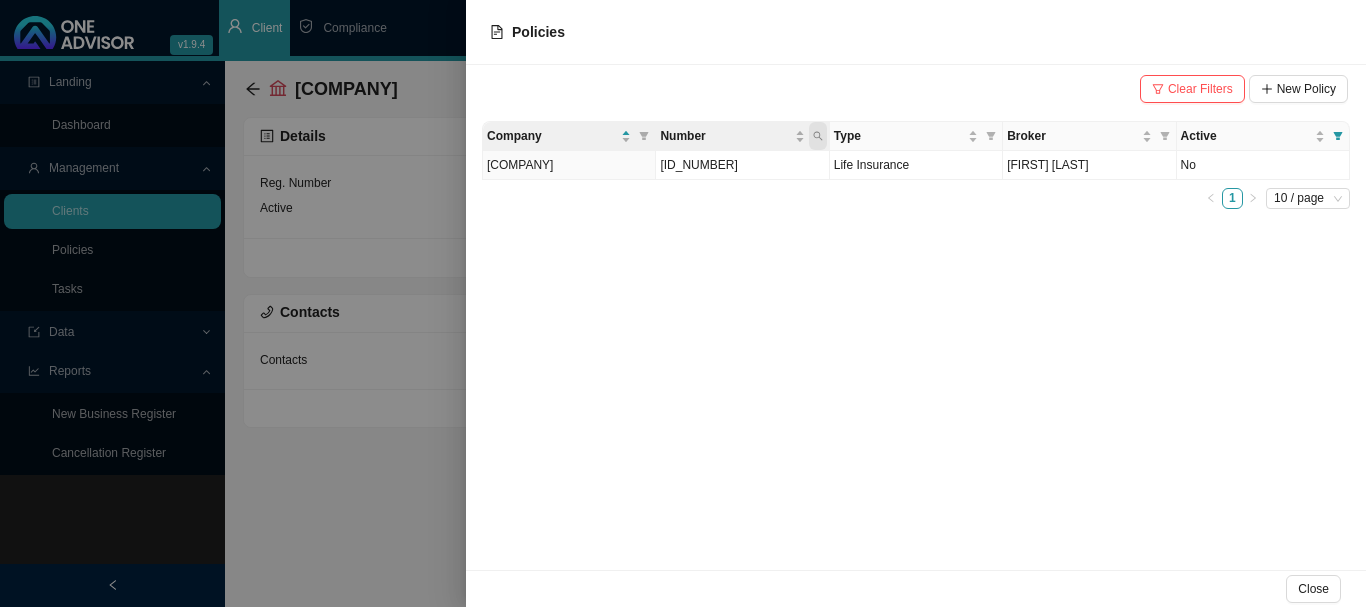 click at bounding box center (818, 136) 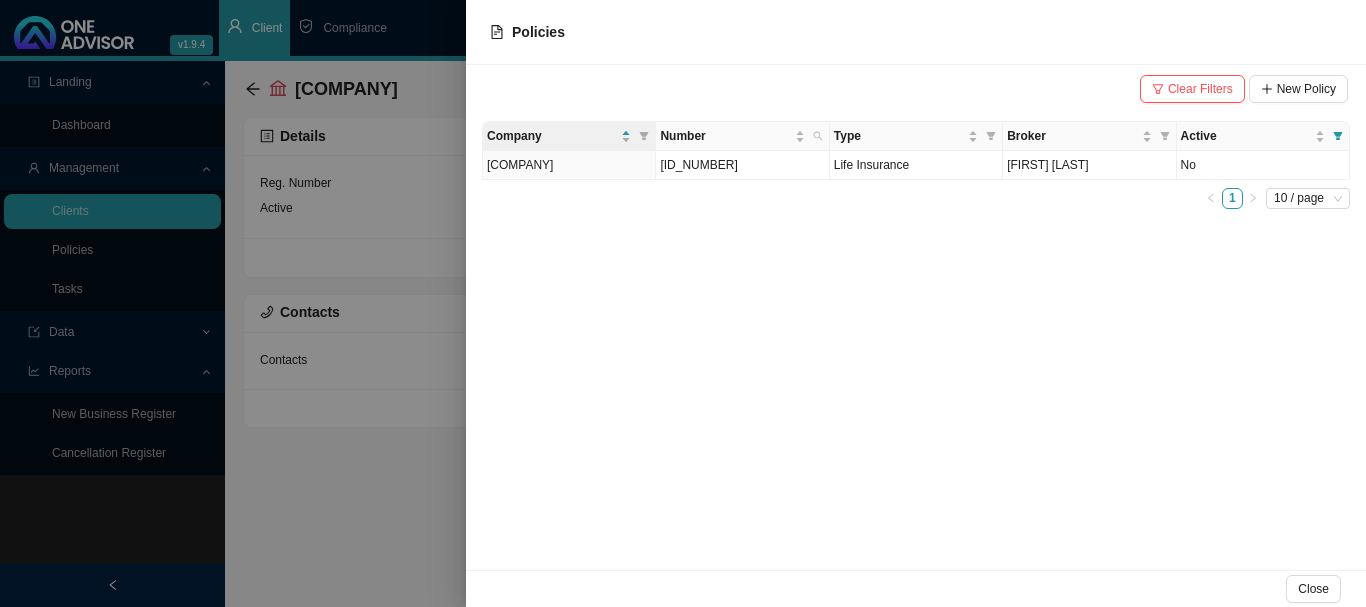 click at bounding box center (683, 303) 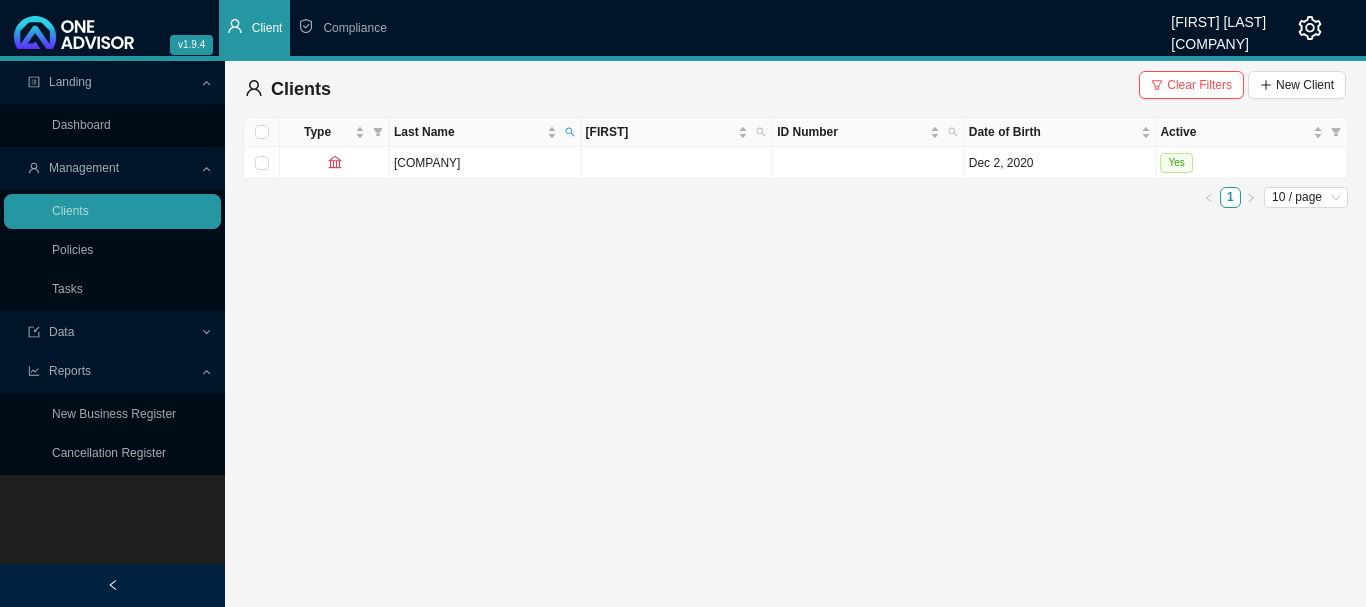 drag, startPoint x: 572, startPoint y: 130, endPoint x: 547, endPoint y: 116, distance: 28.653097 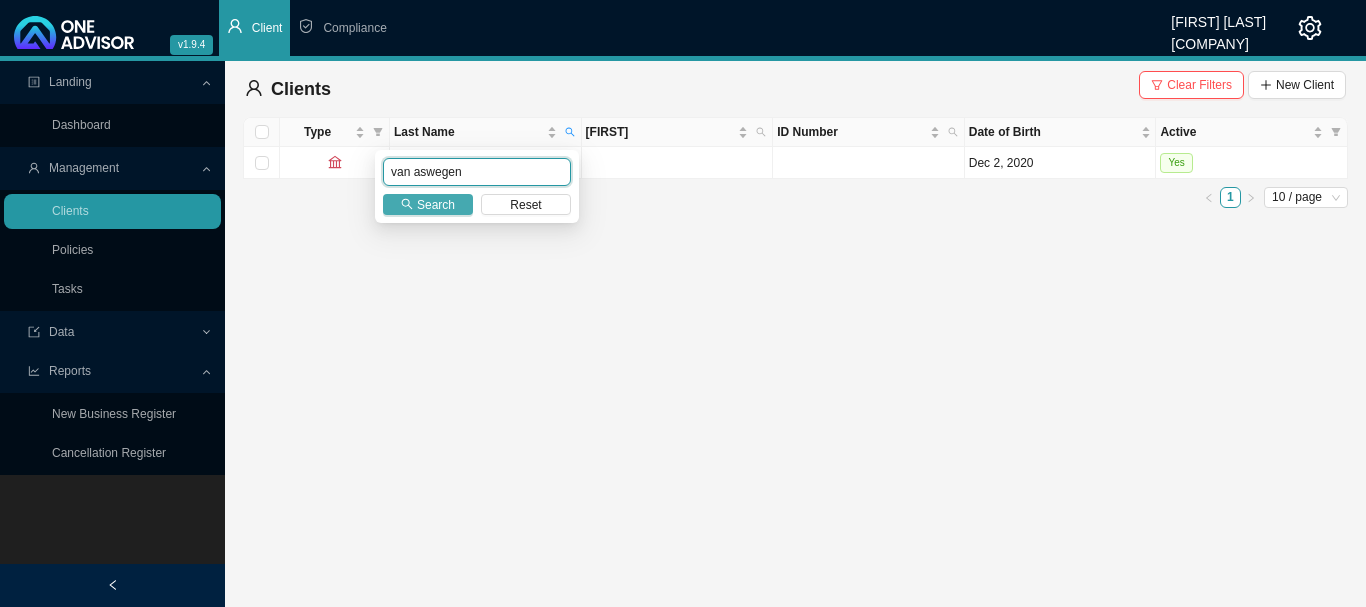 type on "van aswegen" 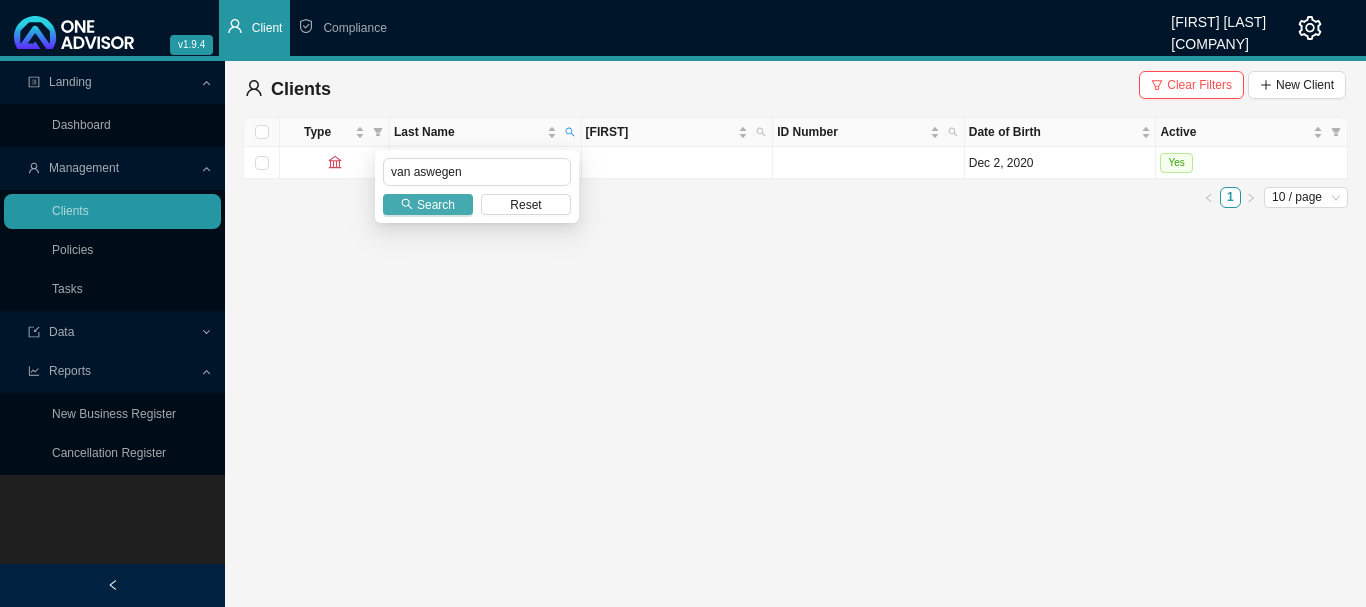 click on "Search" at bounding box center [436, 205] 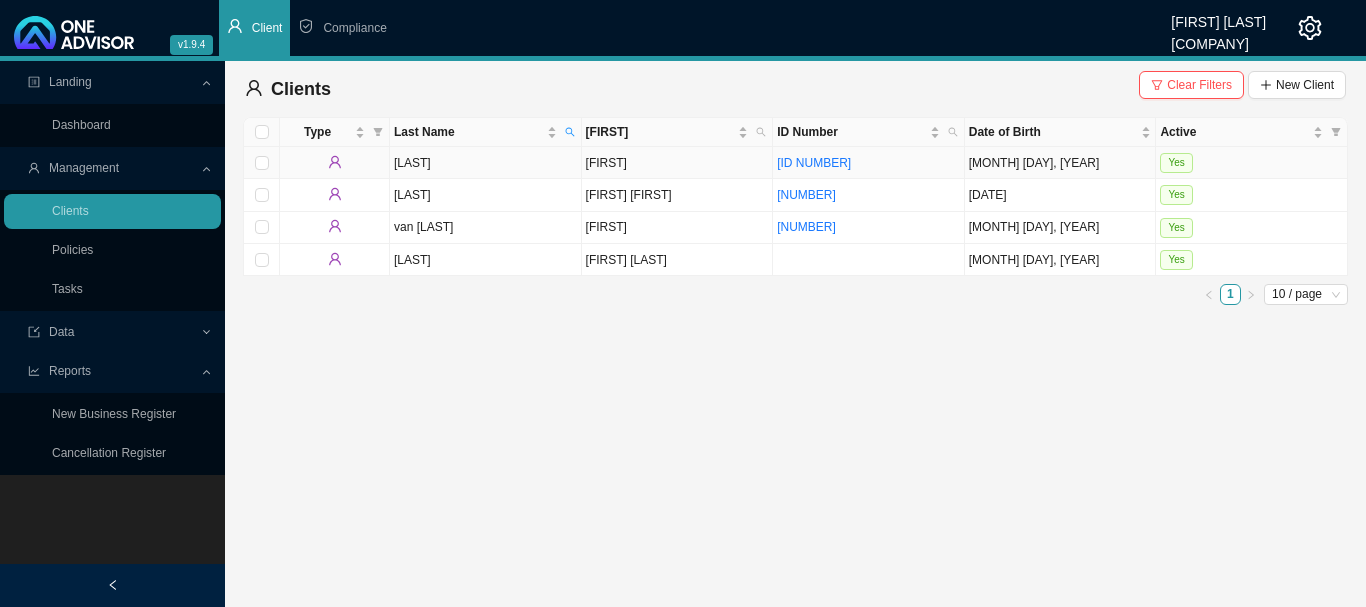 click on "Yes" at bounding box center [1252, 163] 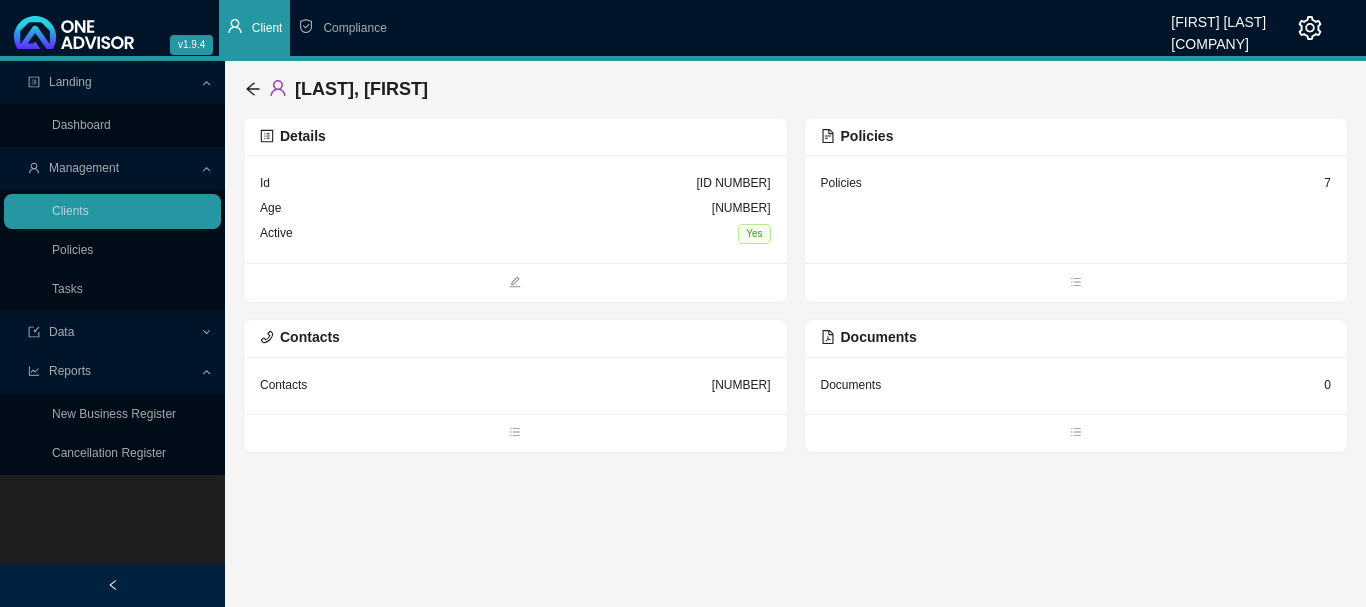 click on "[NUMBER]" at bounding box center [515, 209] 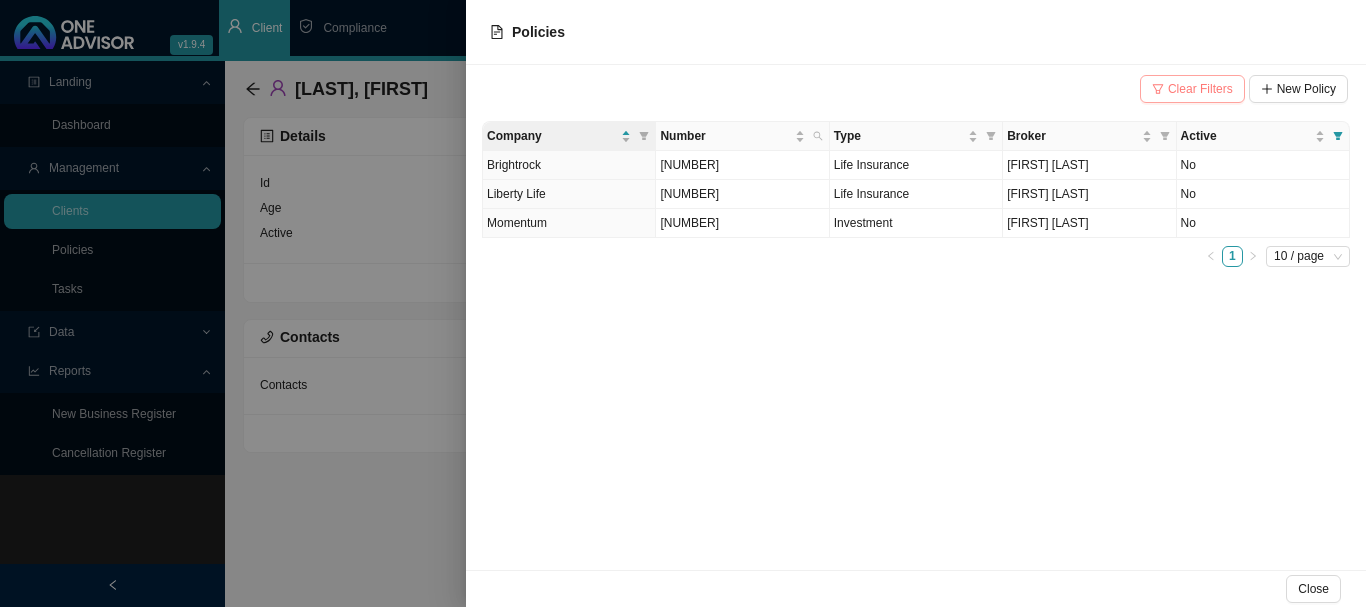 click on "Clear Filters" at bounding box center [1200, 89] 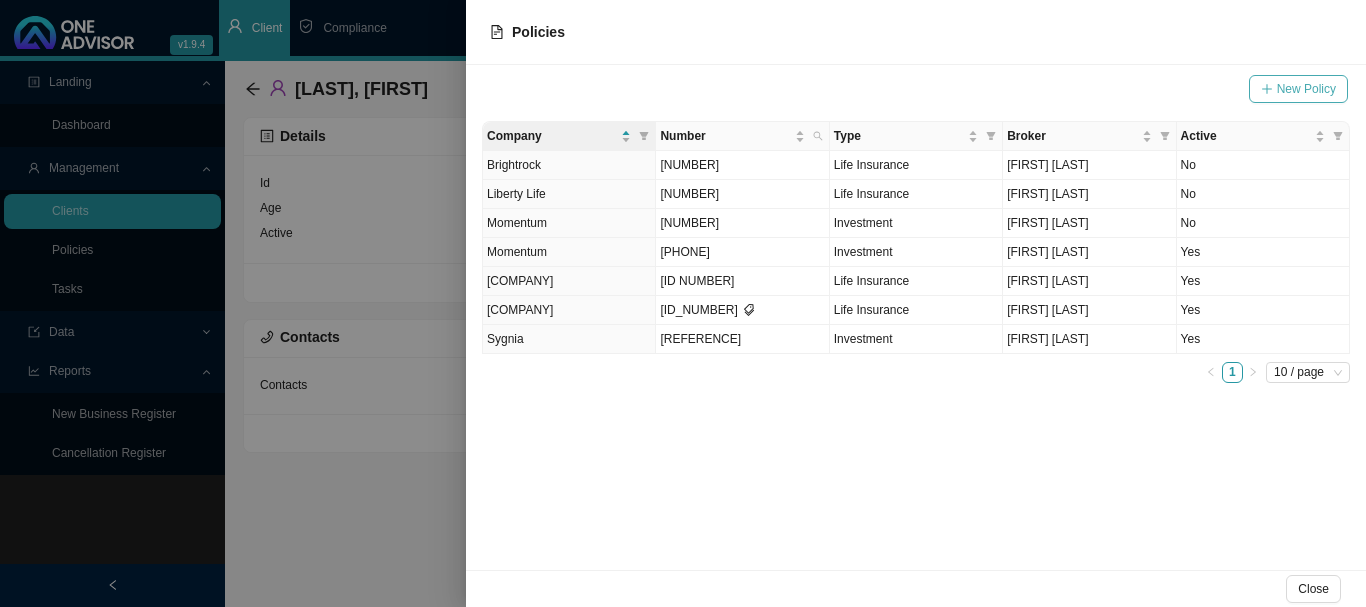 click on "New Policy" at bounding box center [1298, 89] 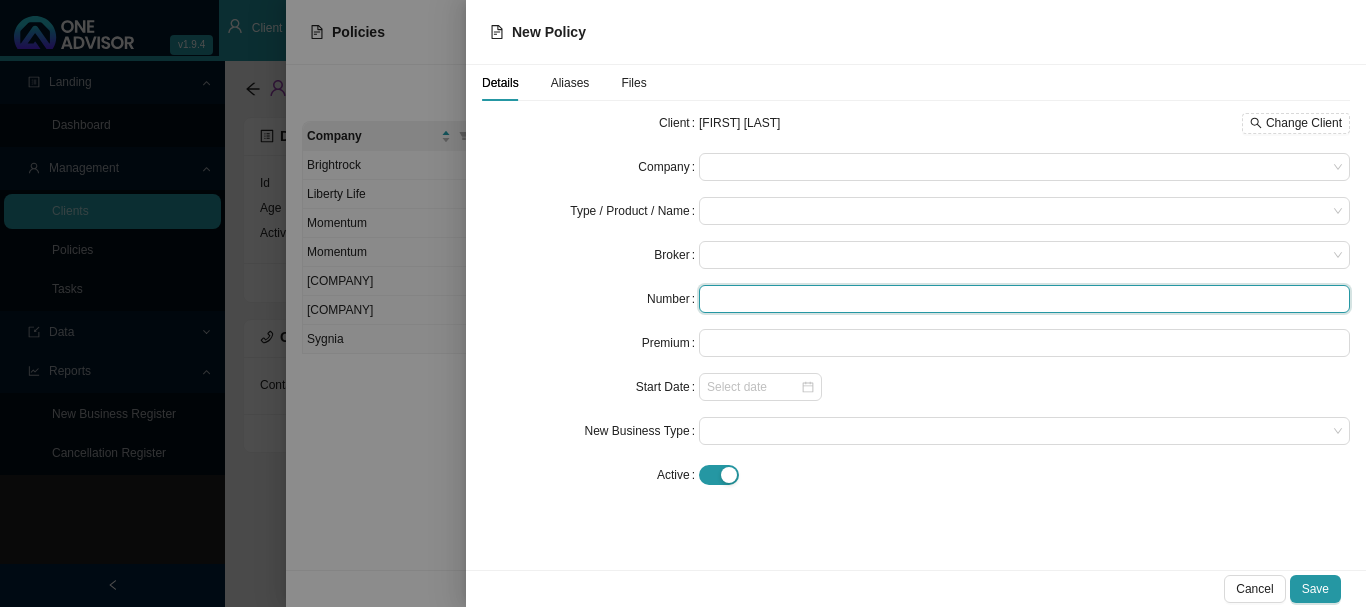 click at bounding box center (1024, 299) 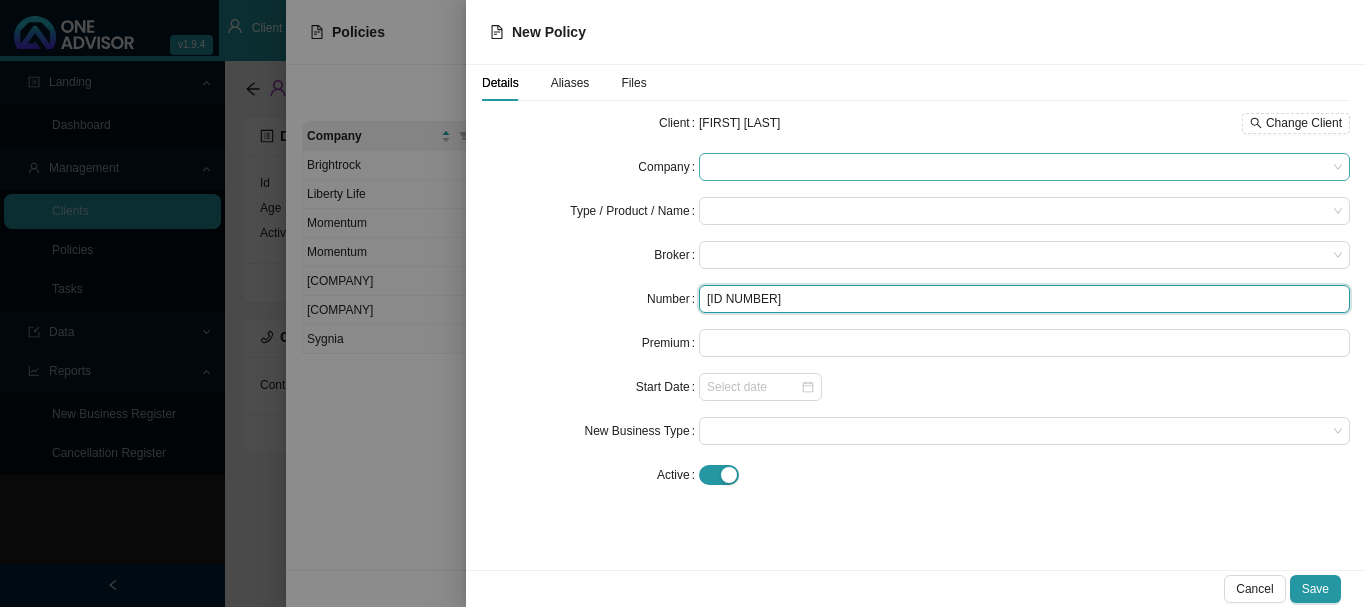 click at bounding box center [1024, 167] 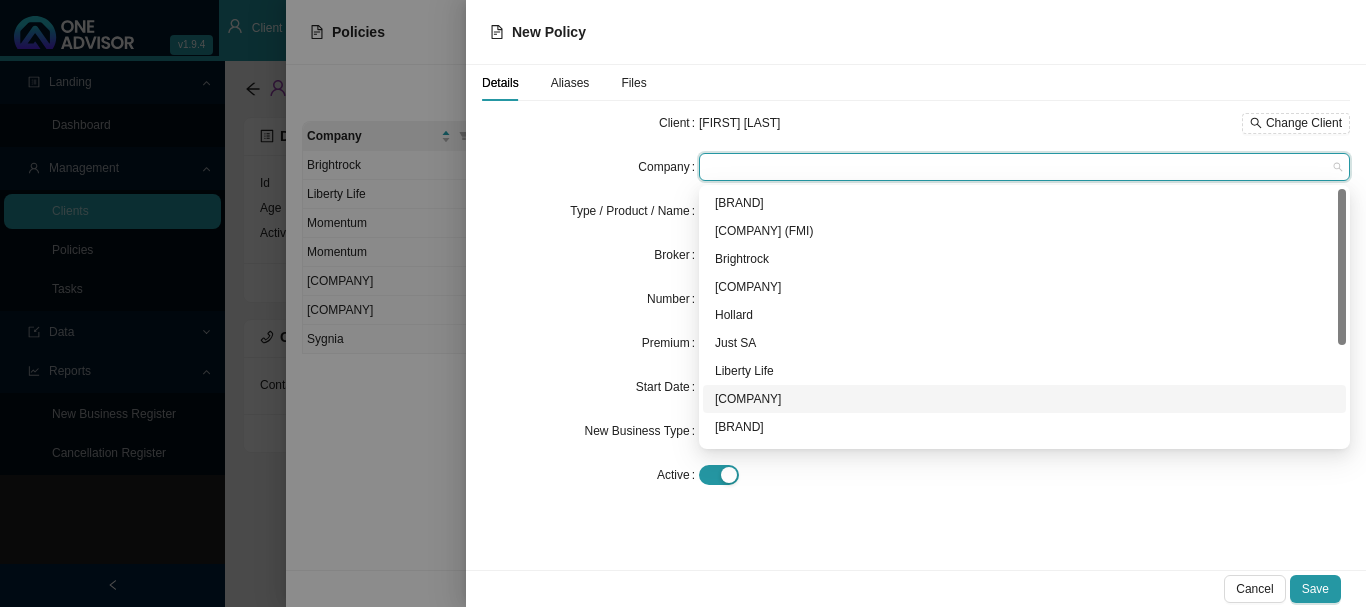 scroll, scrollTop: 100, scrollLeft: 0, axis: vertical 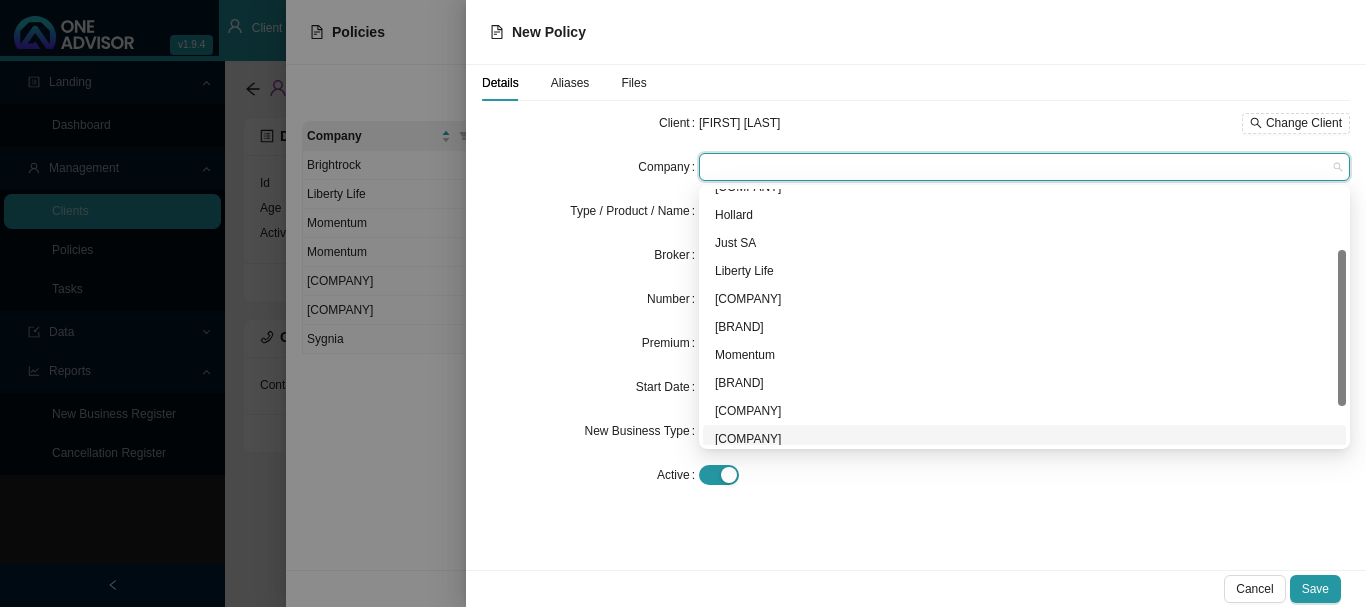 click on "[COMPANY]" at bounding box center [1024, 439] 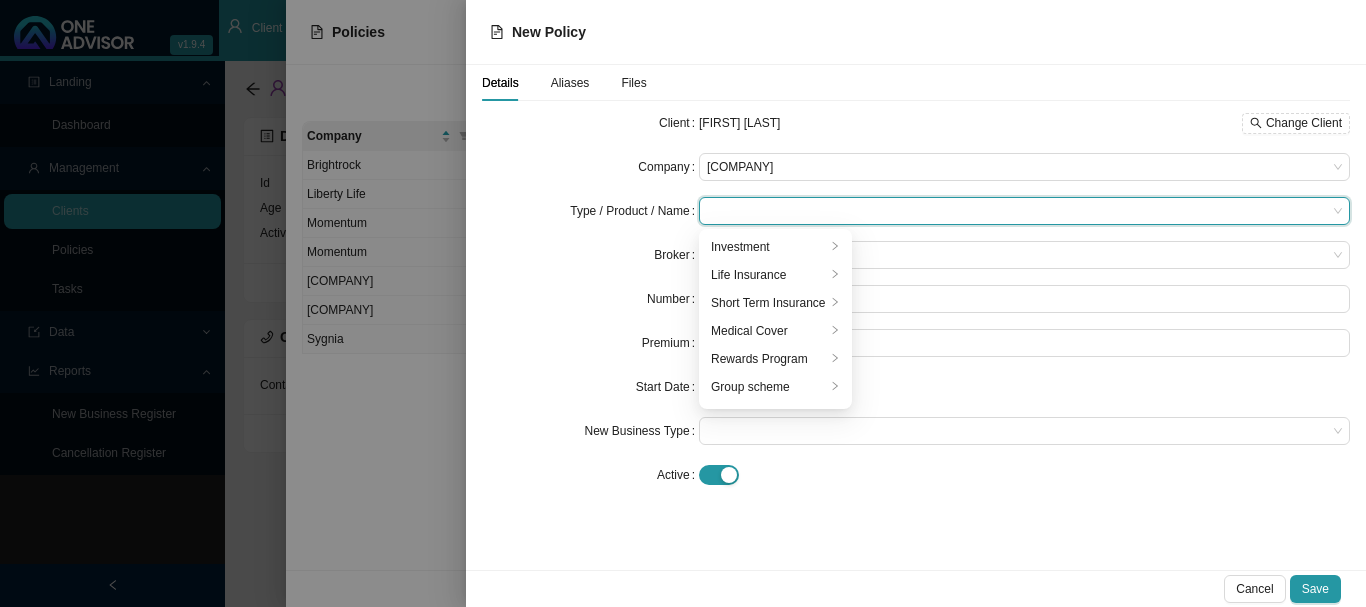 click at bounding box center (1017, 211) 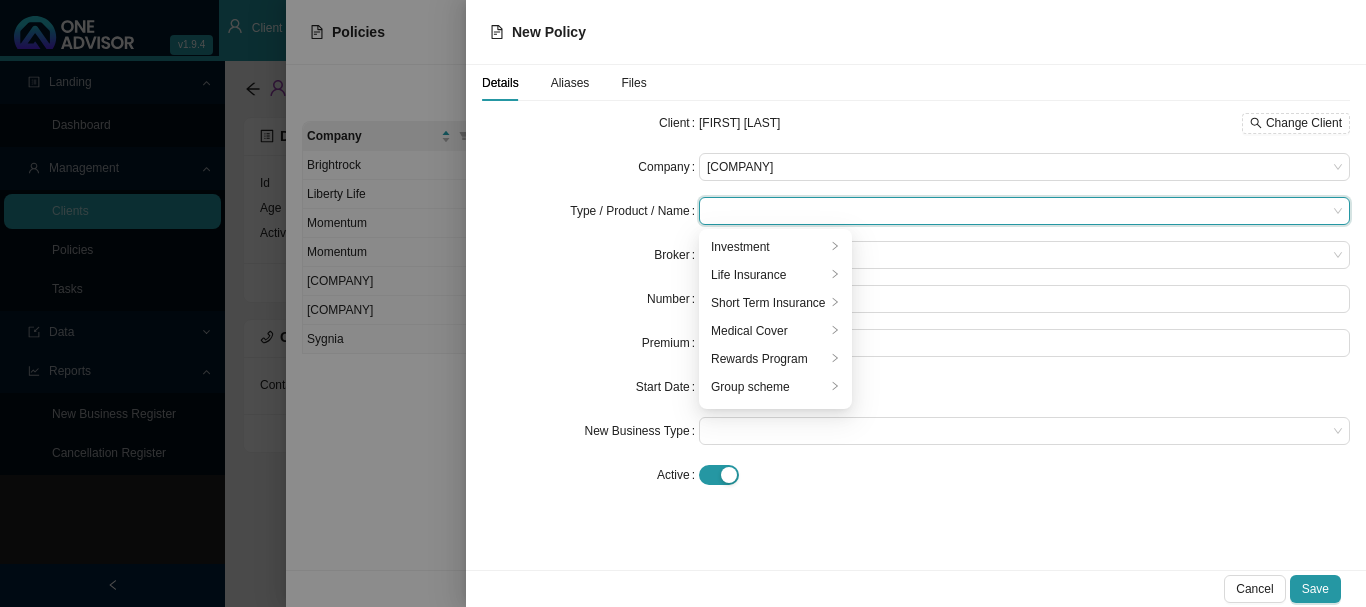 drag, startPoint x: 763, startPoint y: 275, endPoint x: 861, endPoint y: 288, distance: 98.85848 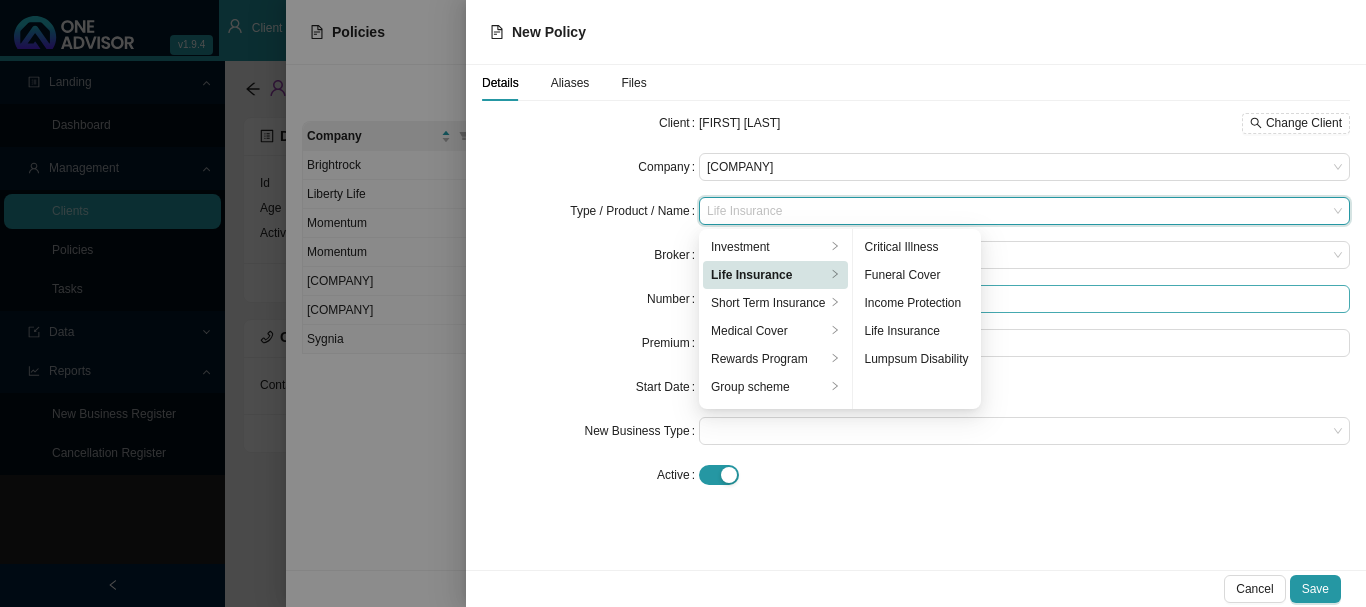 drag, startPoint x: 914, startPoint y: 333, endPoint x: 823, endPoint y: 292, distance: 99.80982 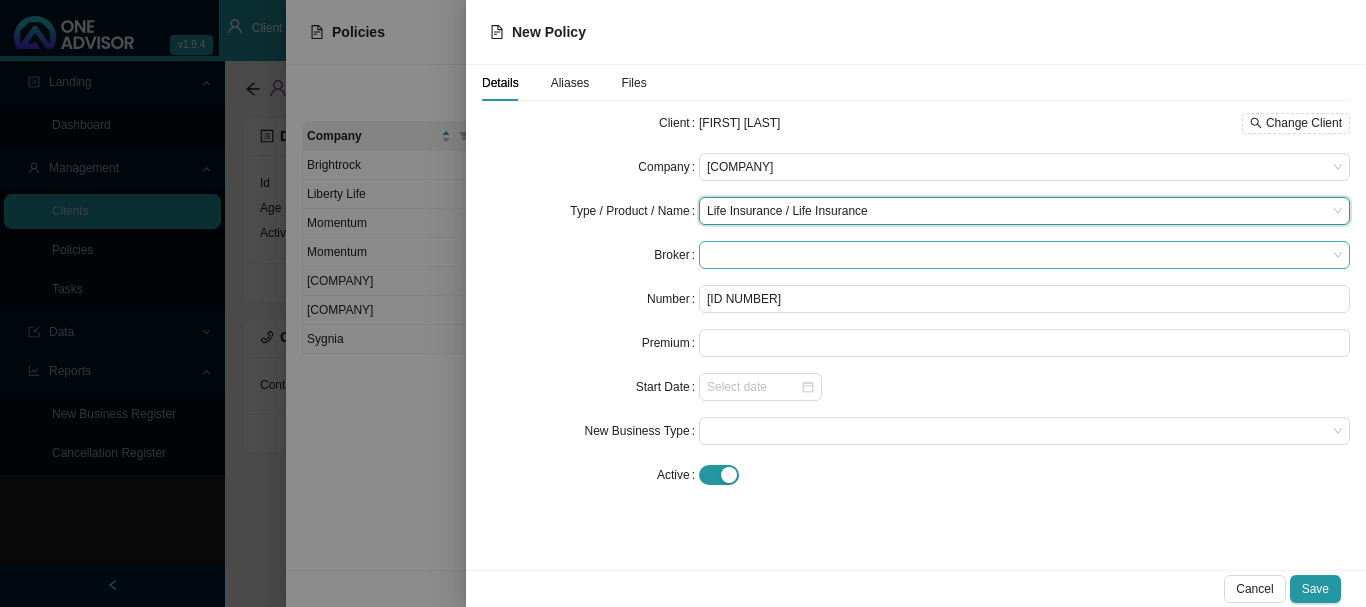 drag, startPoint x: 747, startPoint y: 269, endPoint x: 749, endPoint y: 250, distance: 19.104973 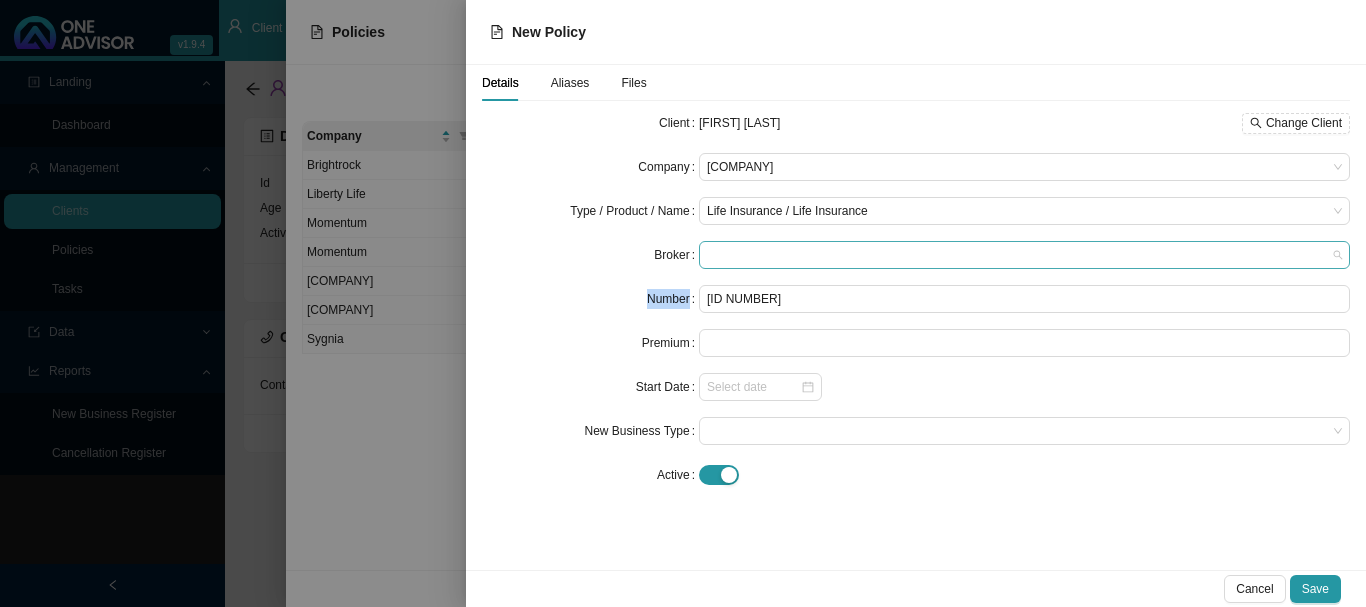 click at bounding box center [1024, 255] 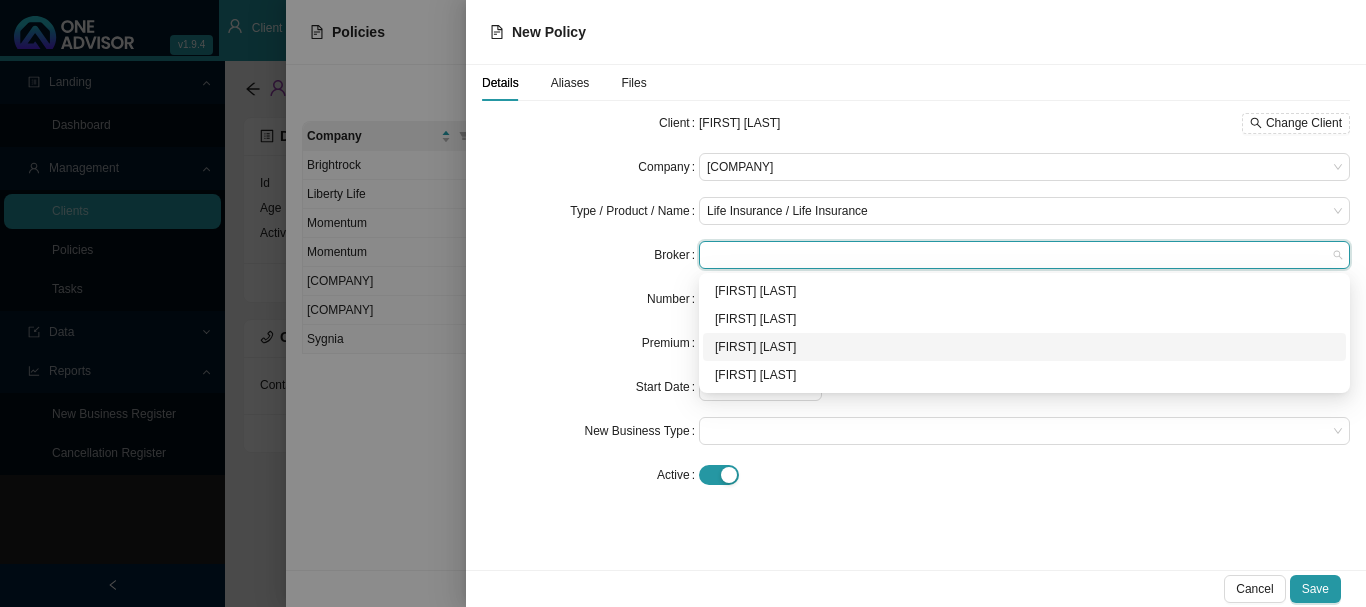 click on "[FIRST] [LAST]" at bounding box center (0, 0) 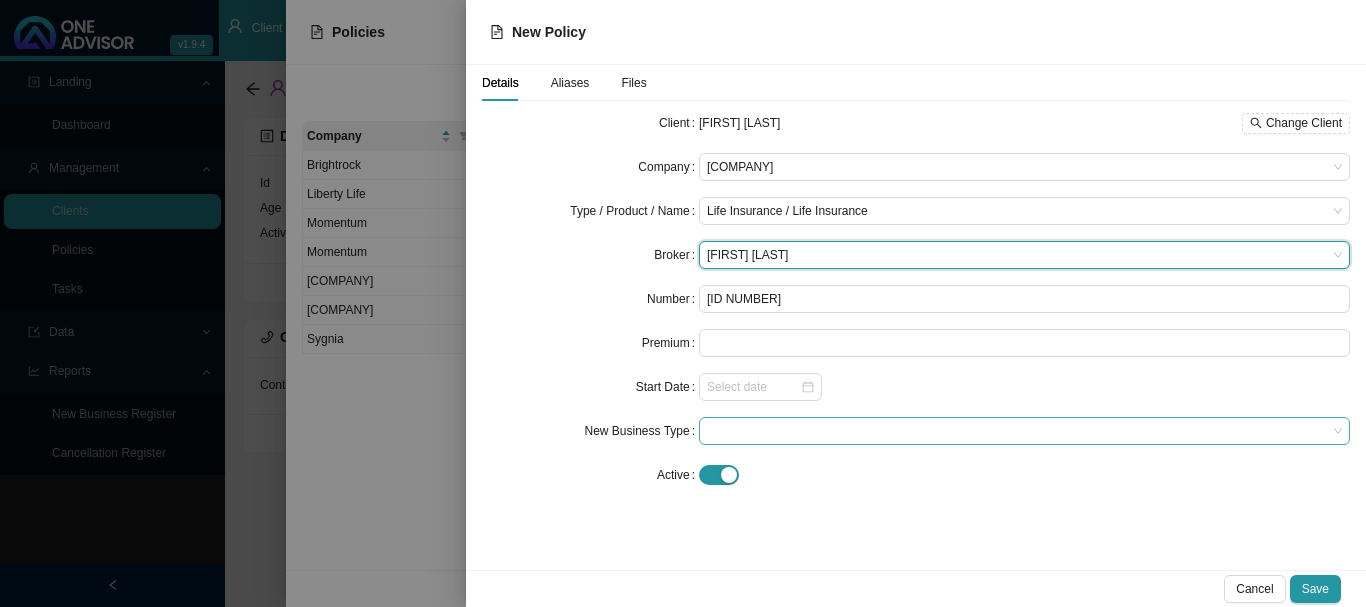 click at bounding box center (1024, 167) 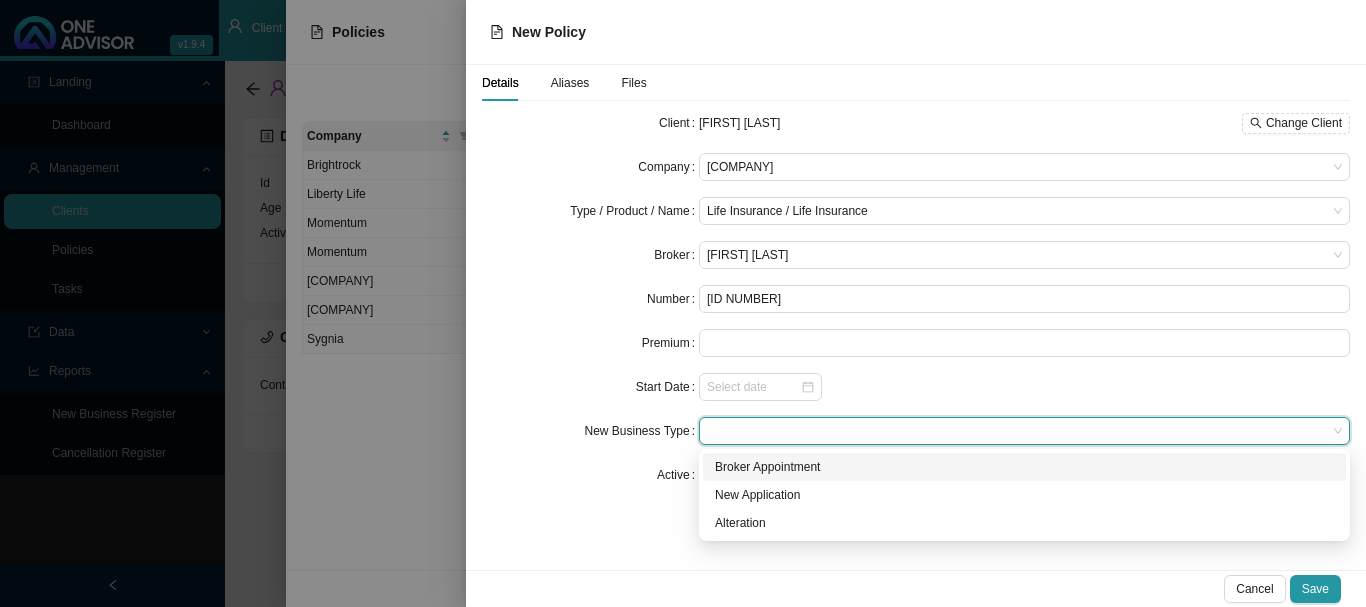 drag, startPoint x: 777, startPoint y: 470, endPoint x: 766, endPoint y: 446, distance: 26.400757 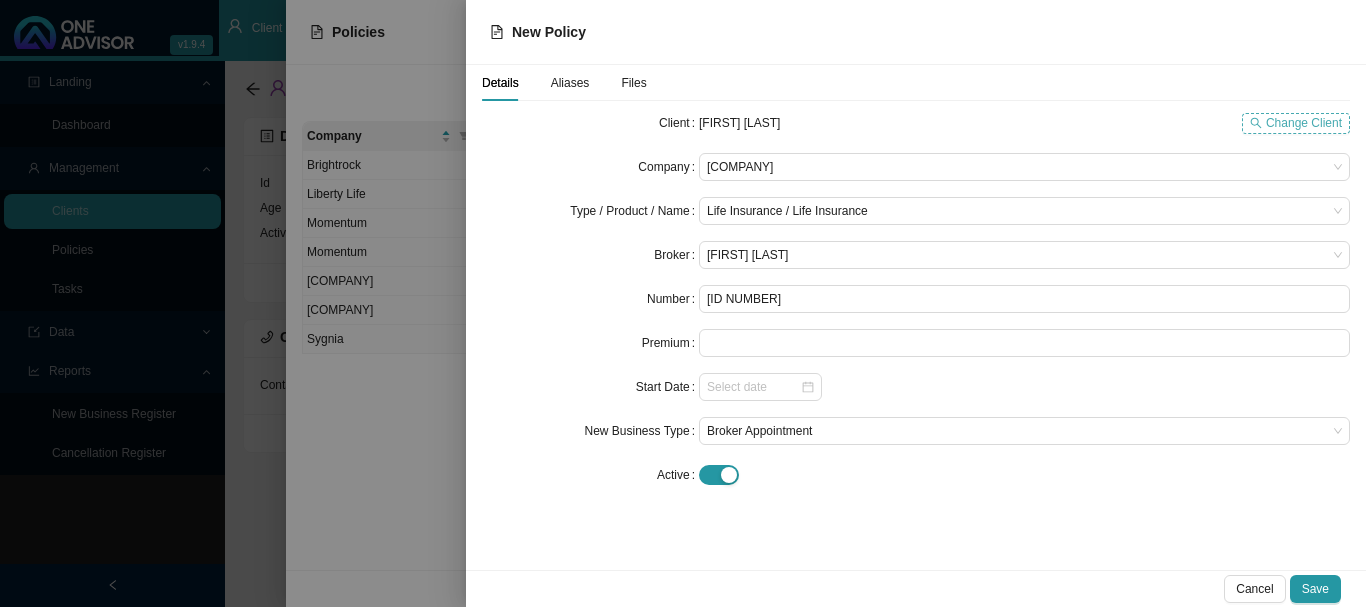 click on "Change Client" at bounding box center (1304, 123) 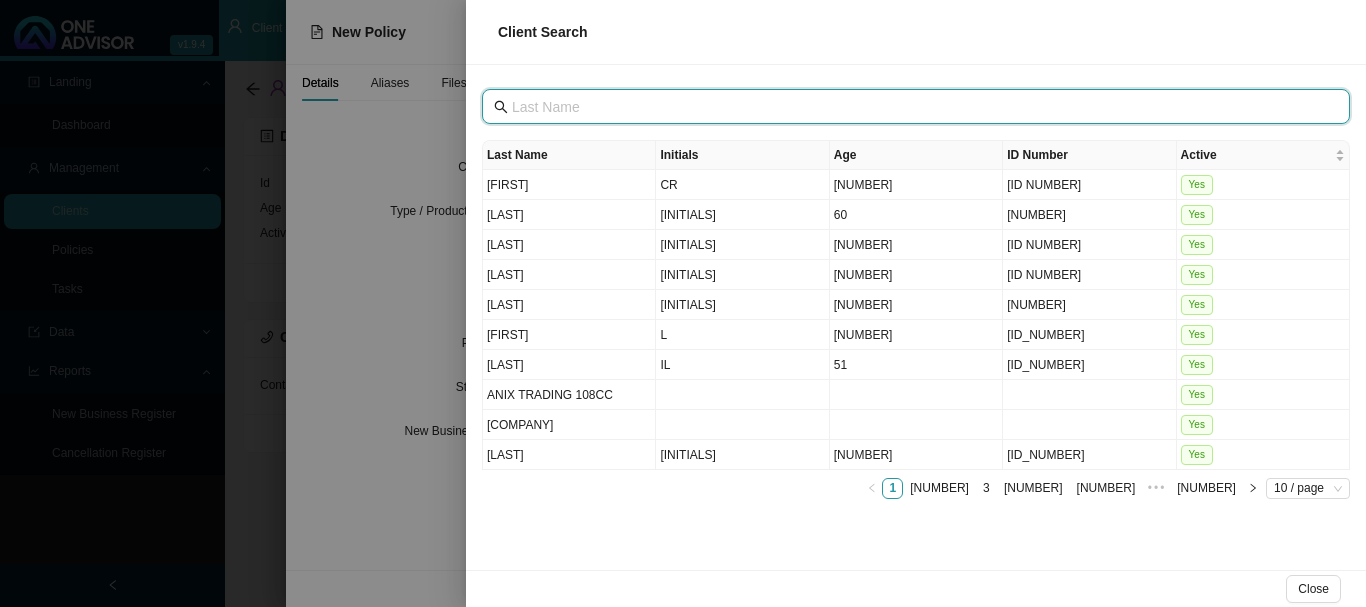 click at bounding box center [918, 107] 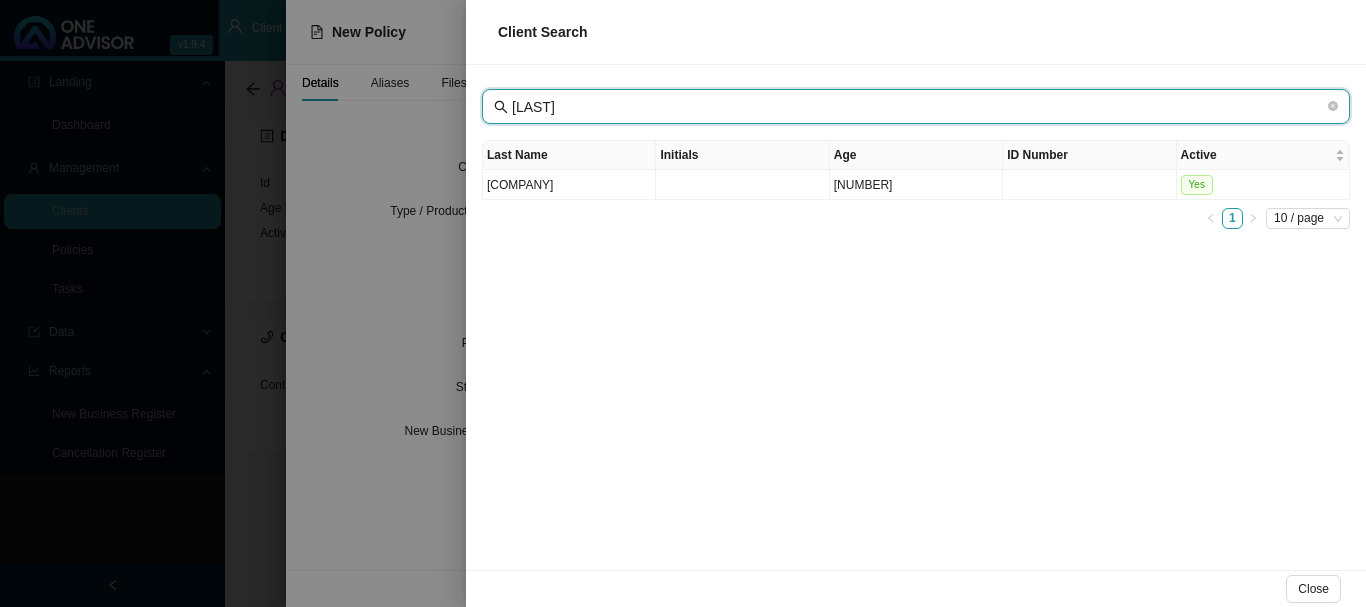 type on "[LAST]" 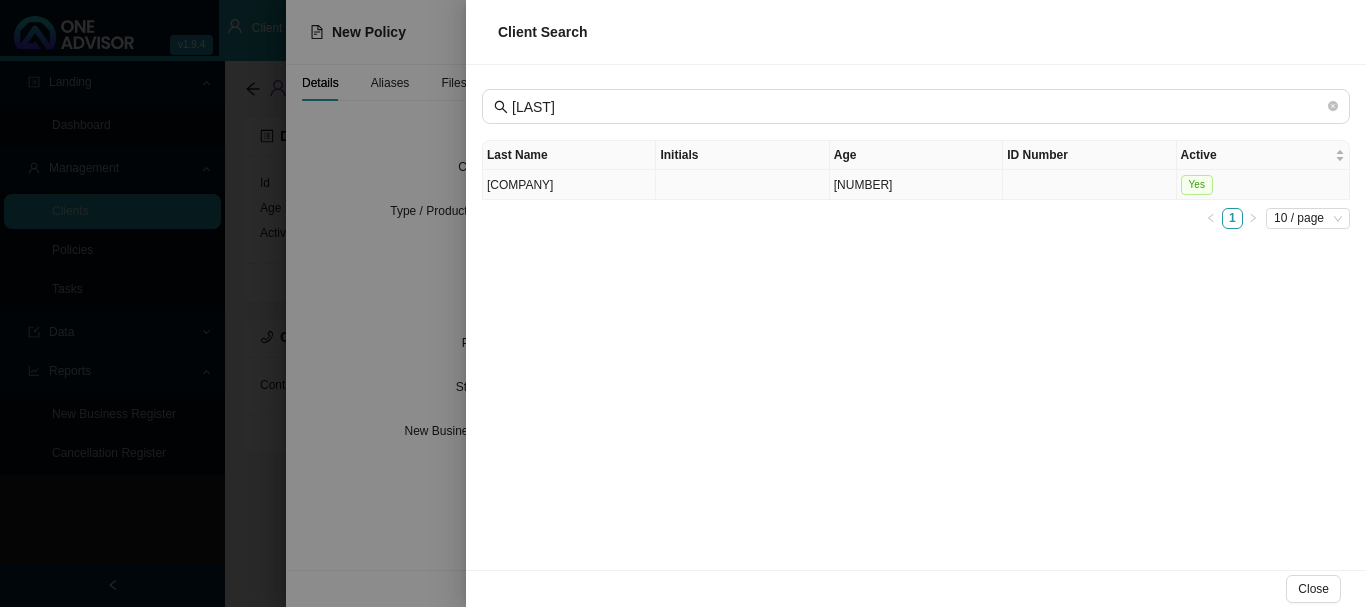 click on "[COMPANY]" at bounding box center (569, 185) 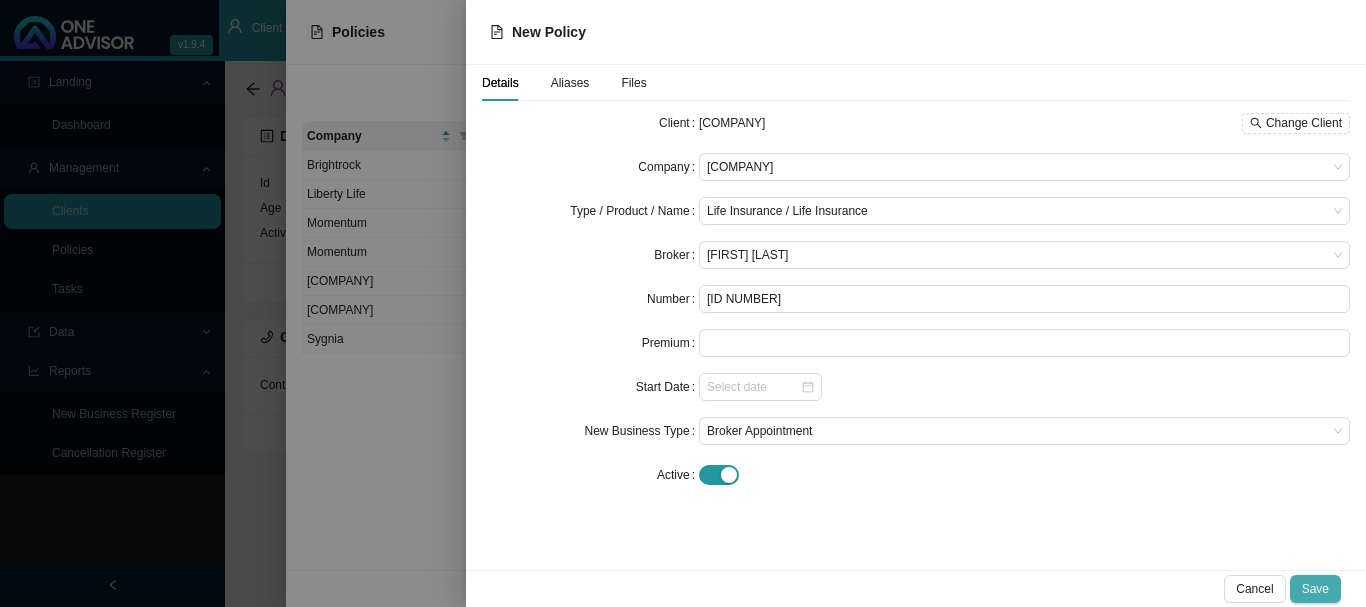 click on "Save" at bounding box center (1315, 589) 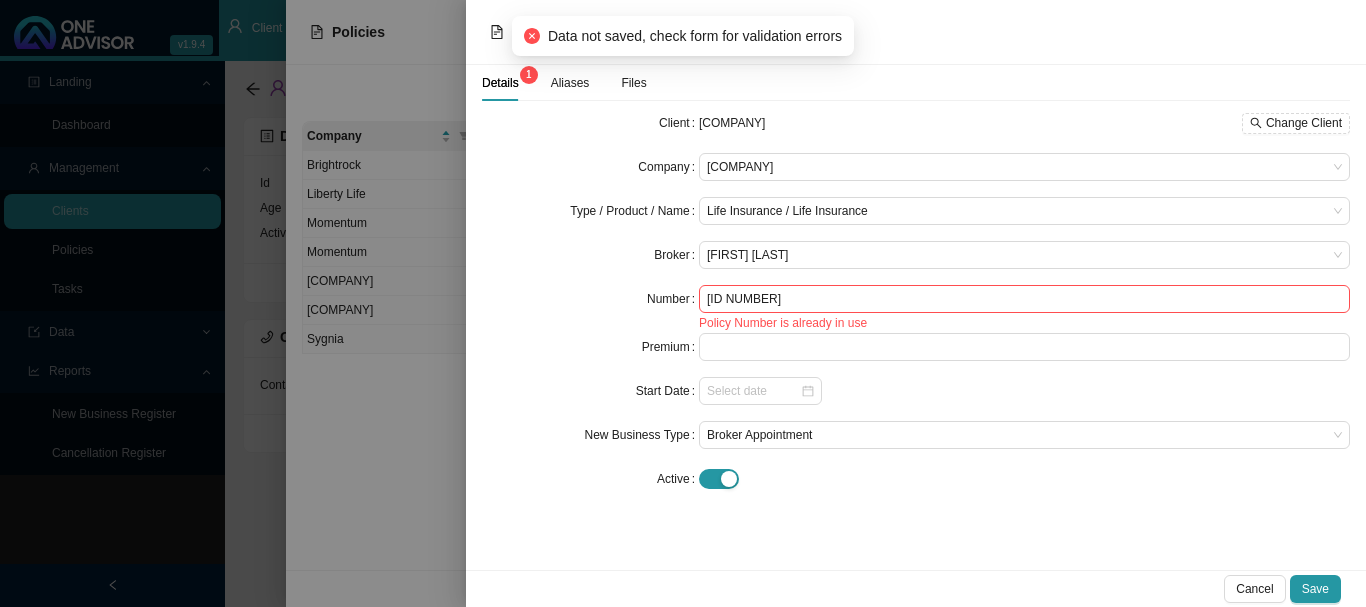 click on "Aliases" at bounding box center (570, 83) 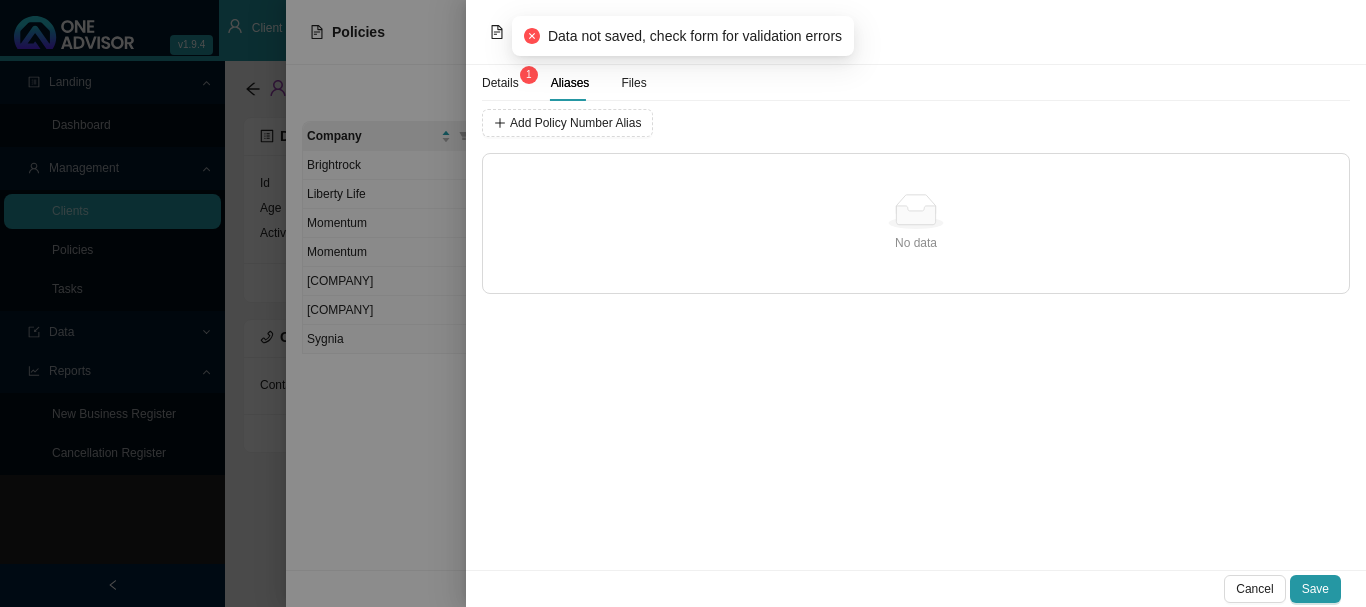 click on "Details 1" at bounding box center (500, 83) 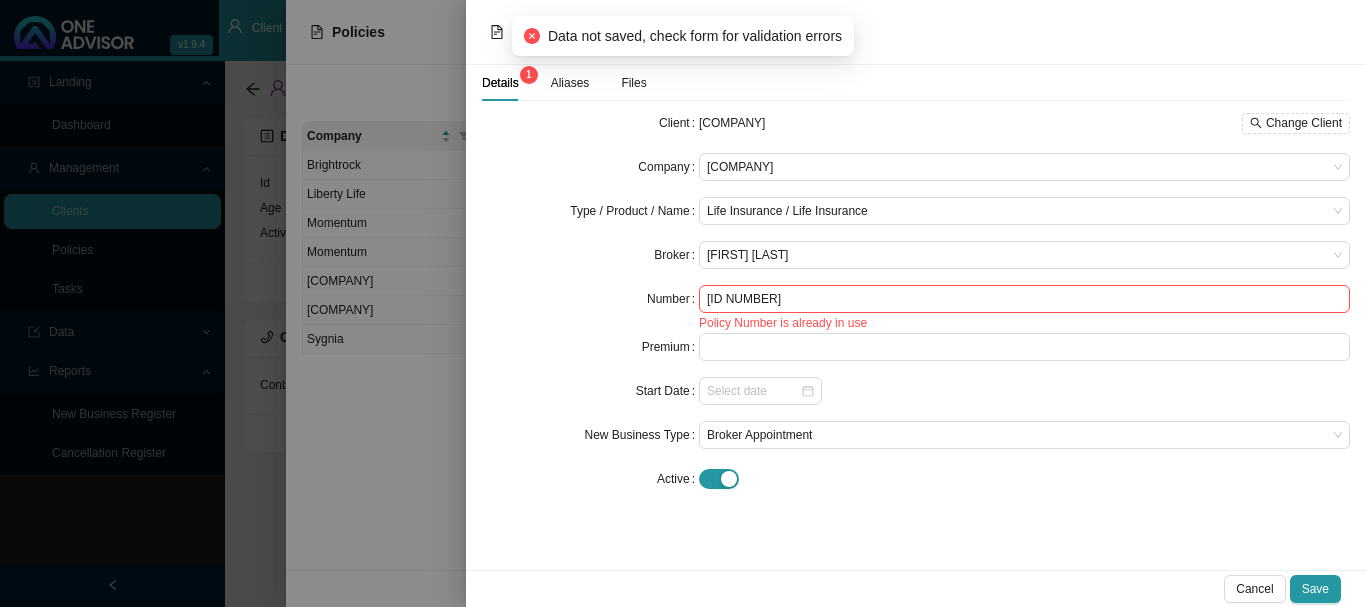 drag, startPoint x: 1039, startPoint y: 513, endPoint x: 1060, endPoint y: 512, distance: 21.023796 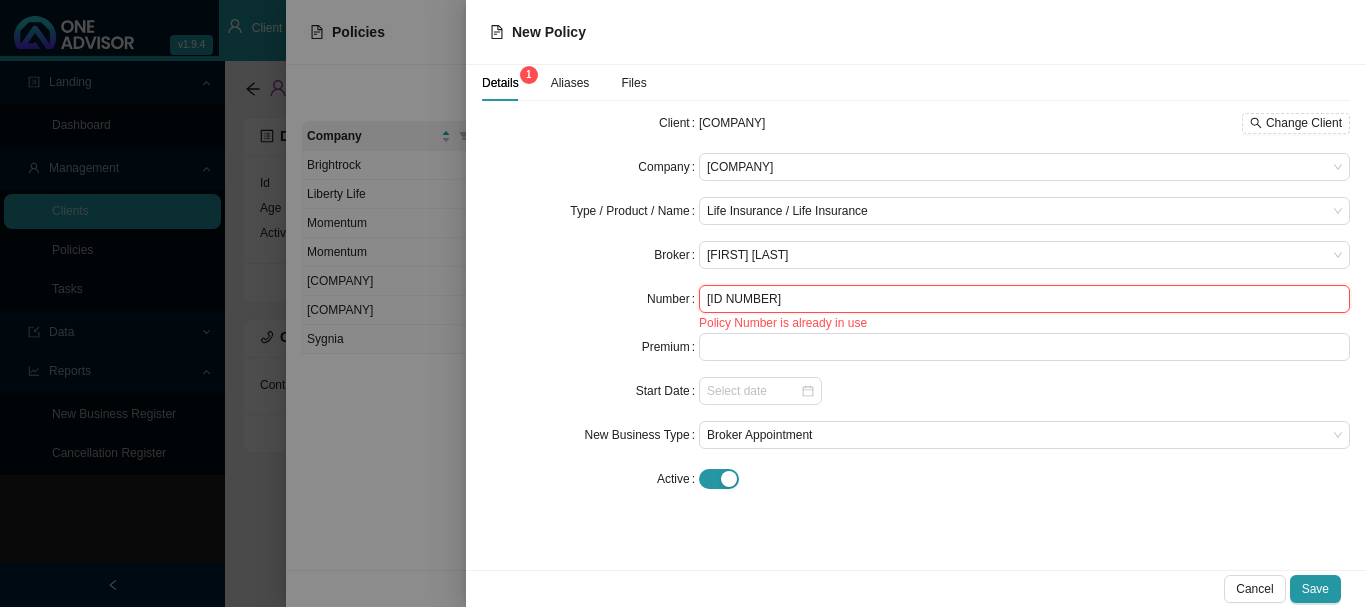 click on "[ID NUMBER]" at bounding box center [1024, 299] 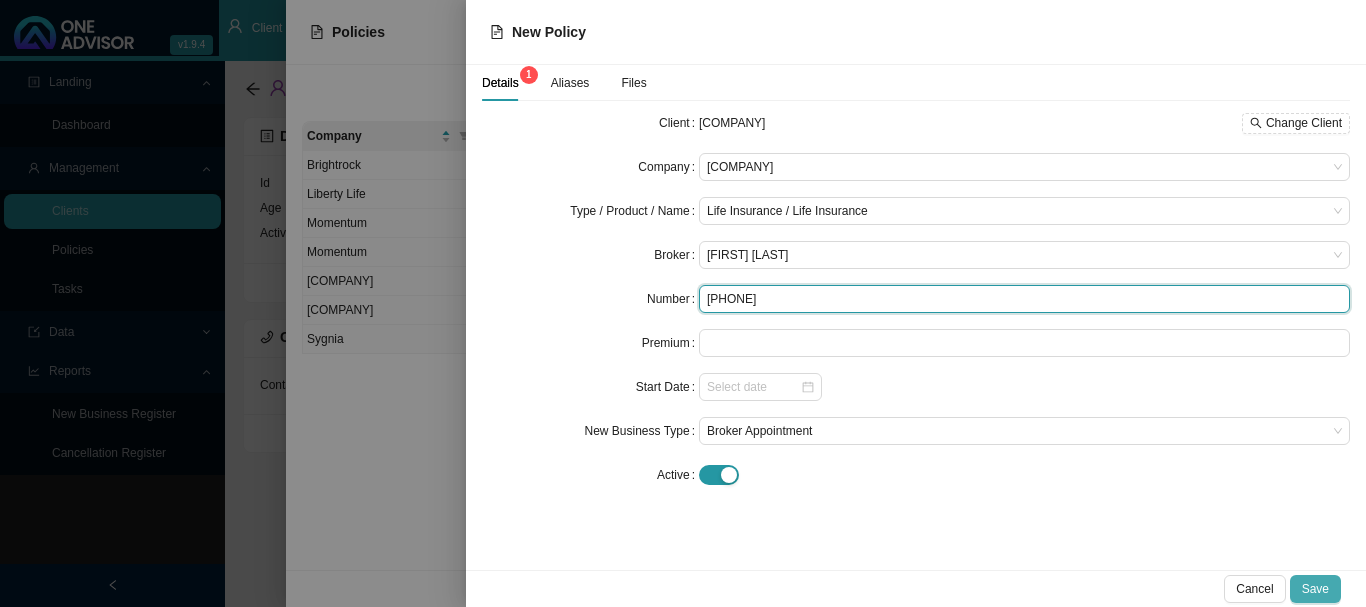 type on "[PHONE]" 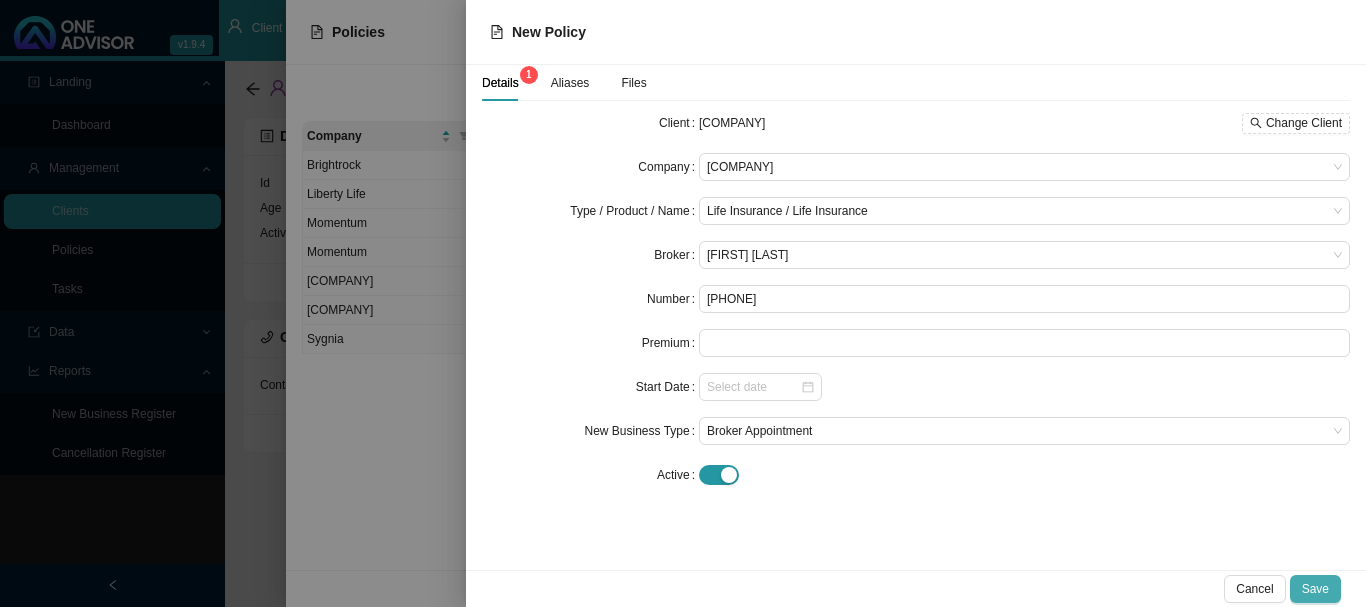 click on "Save" at bounding box center [1315, 589] 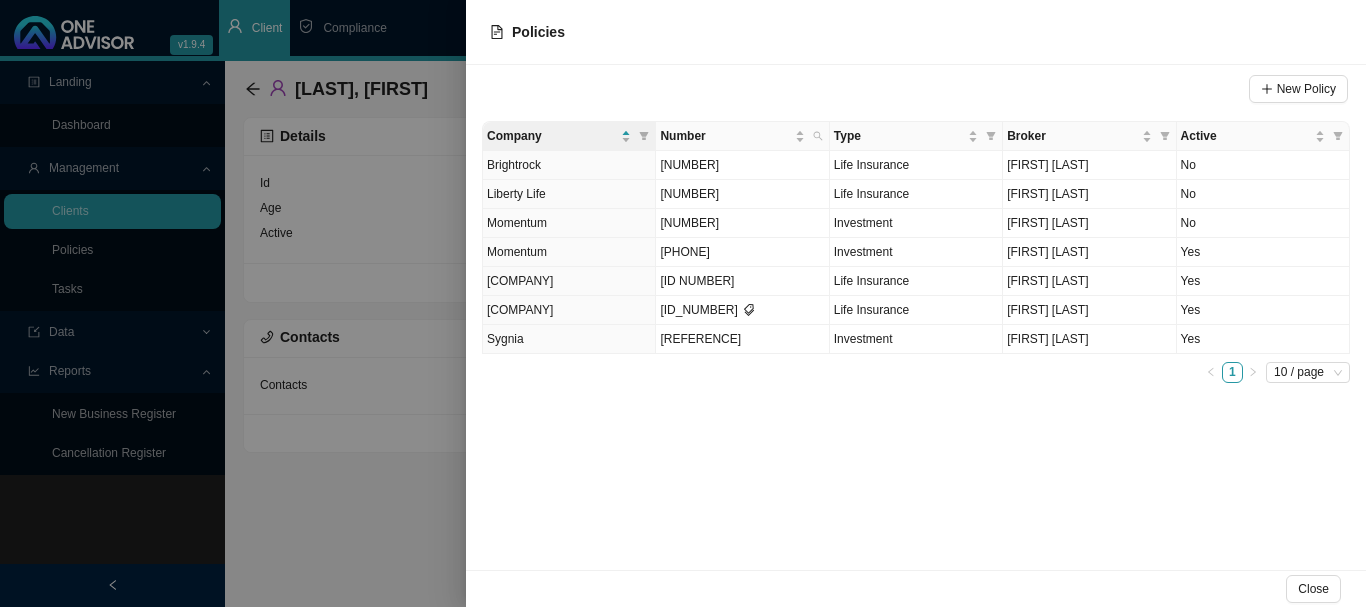 click at bounding box center (683, 303) 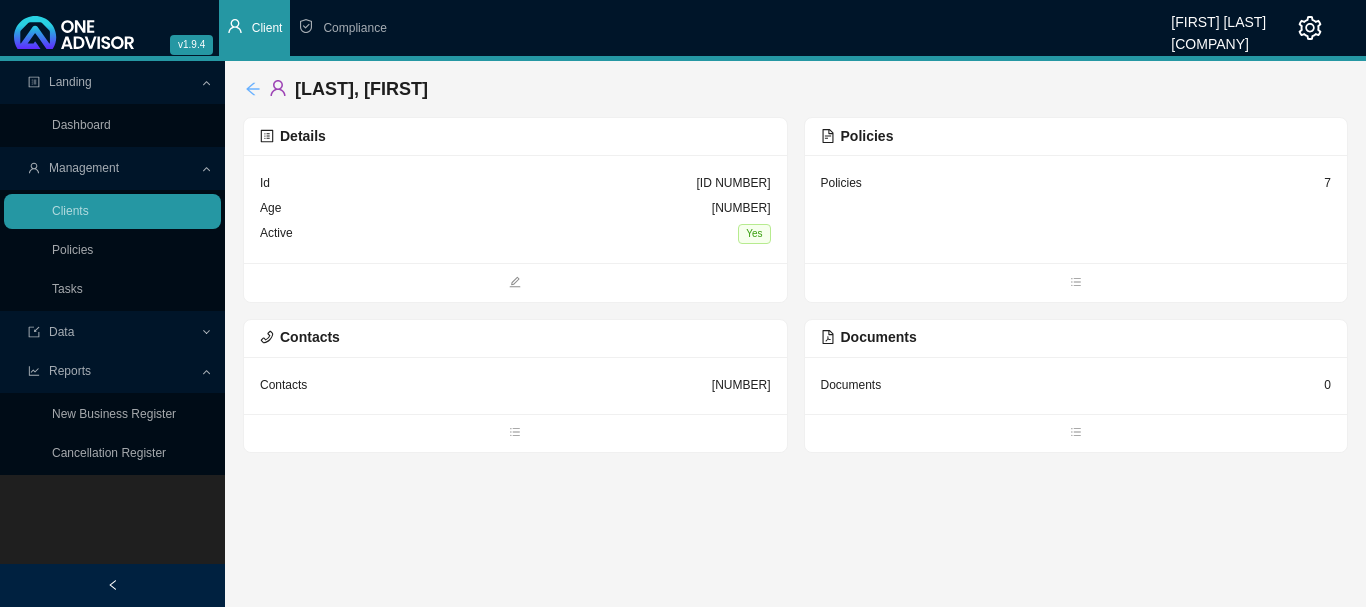 click at bounding box center (252, 88) 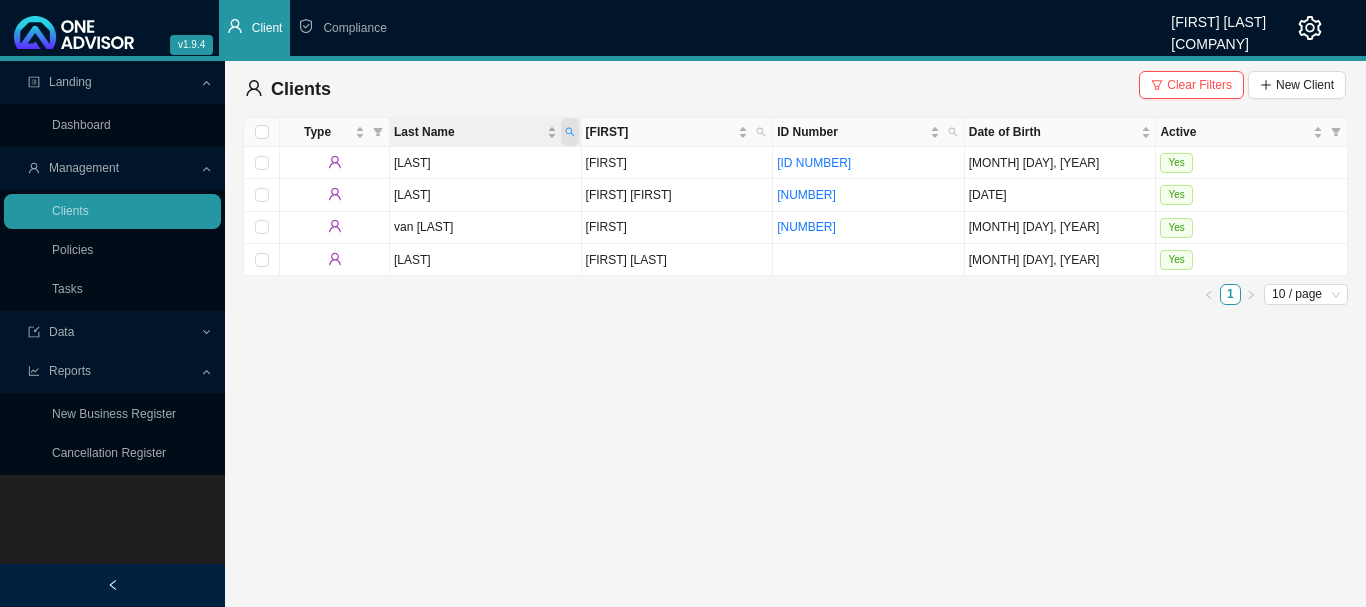 drag, startPoint x: 565, startPoint y: 129, endPoint x: 552, endPoint y: 128, distance: 13.038404 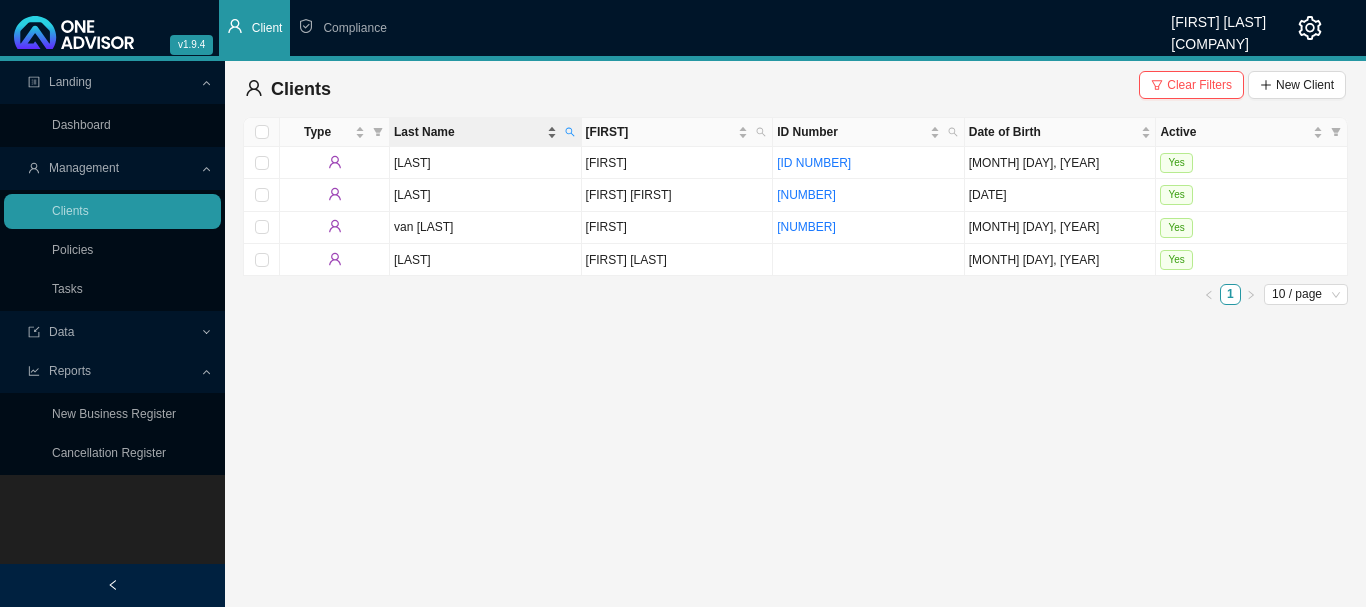 click at bounding box center [570, 132] 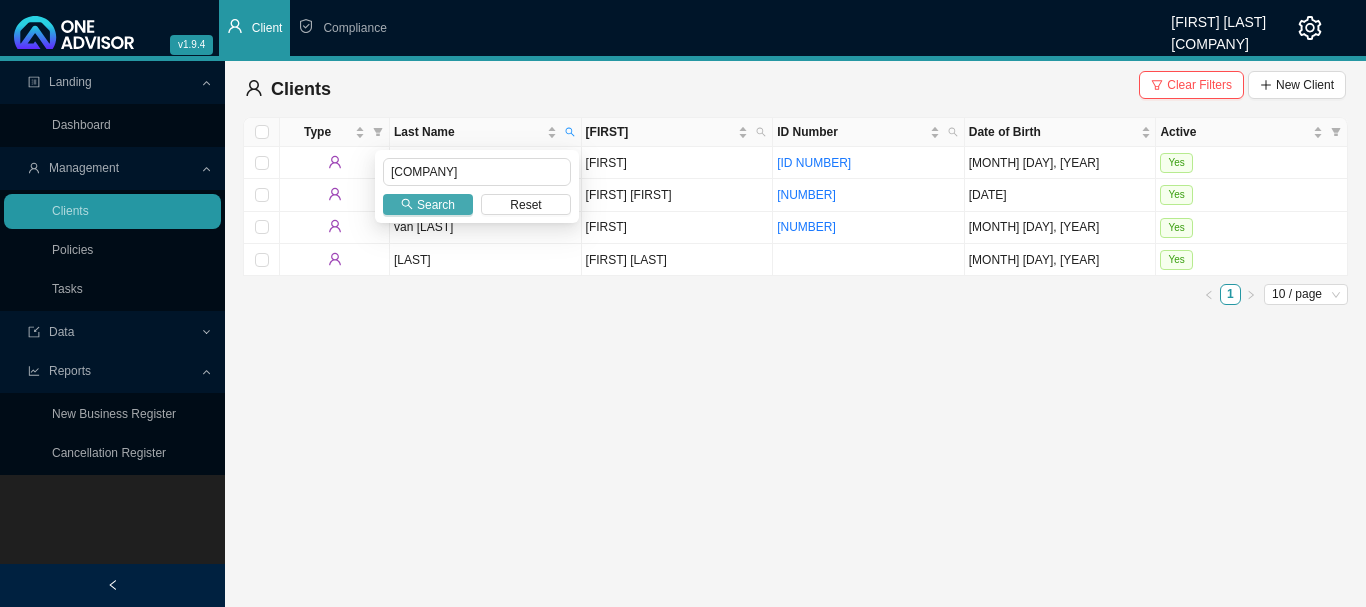 type on "[COMPANY]" 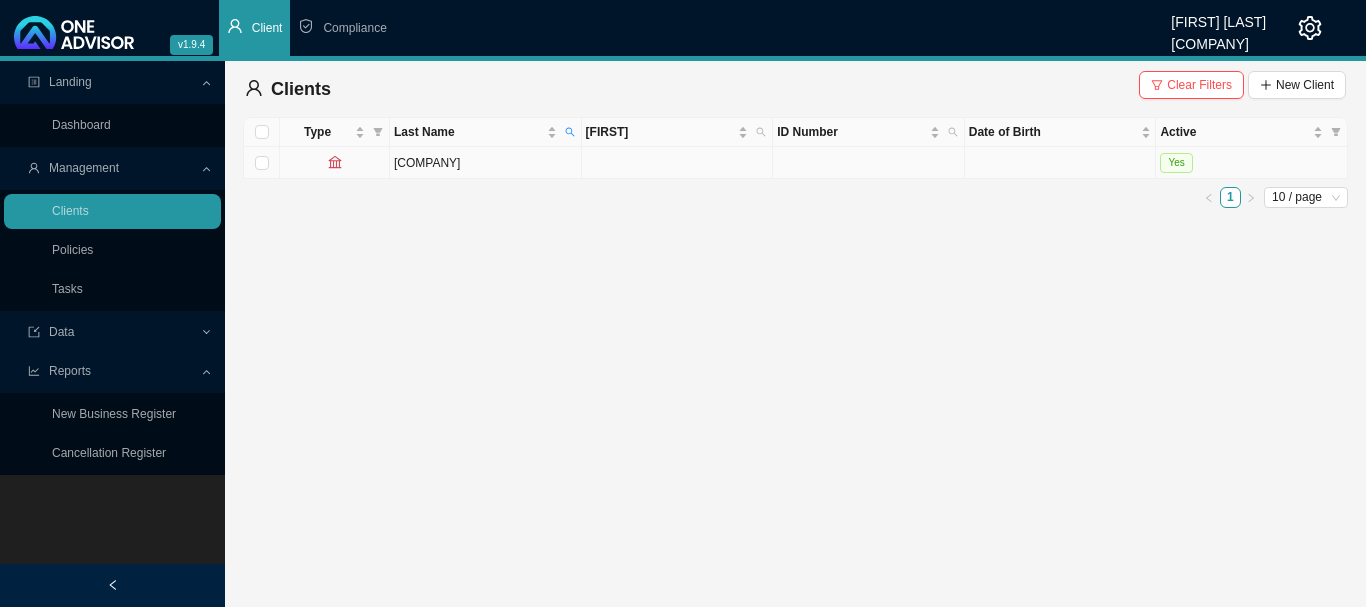 click on "Yes" at bounding box center (1252, 163) 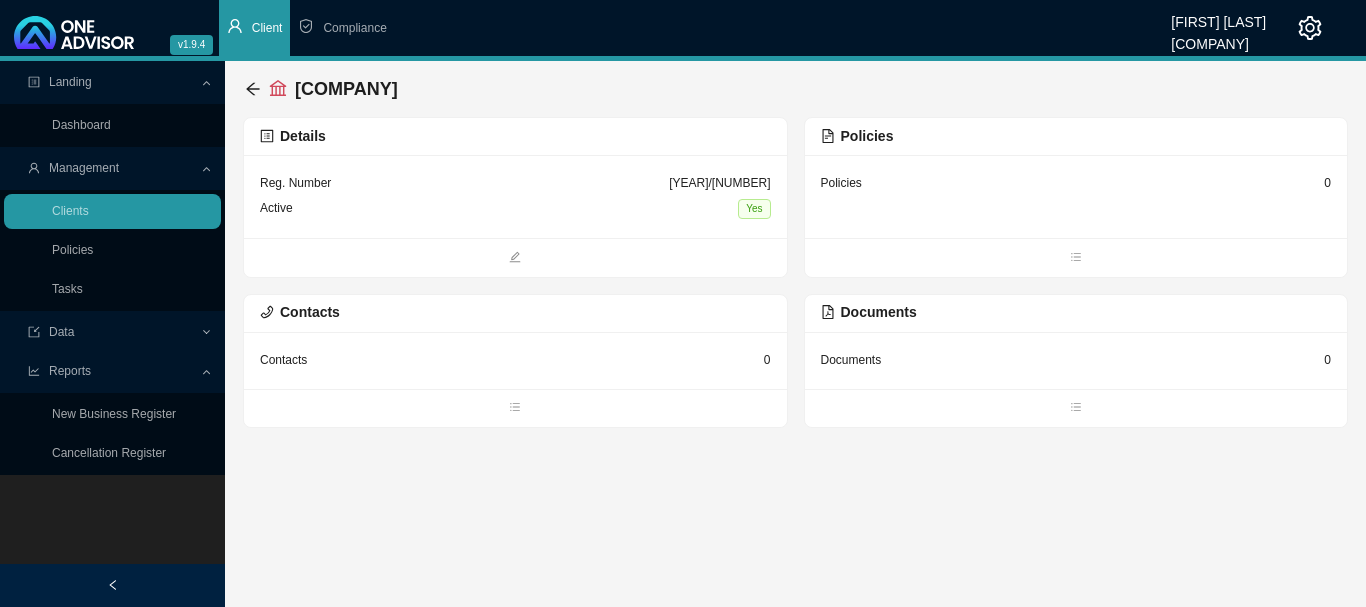click on "[NUMBER]" at bounding box center (515, 196) 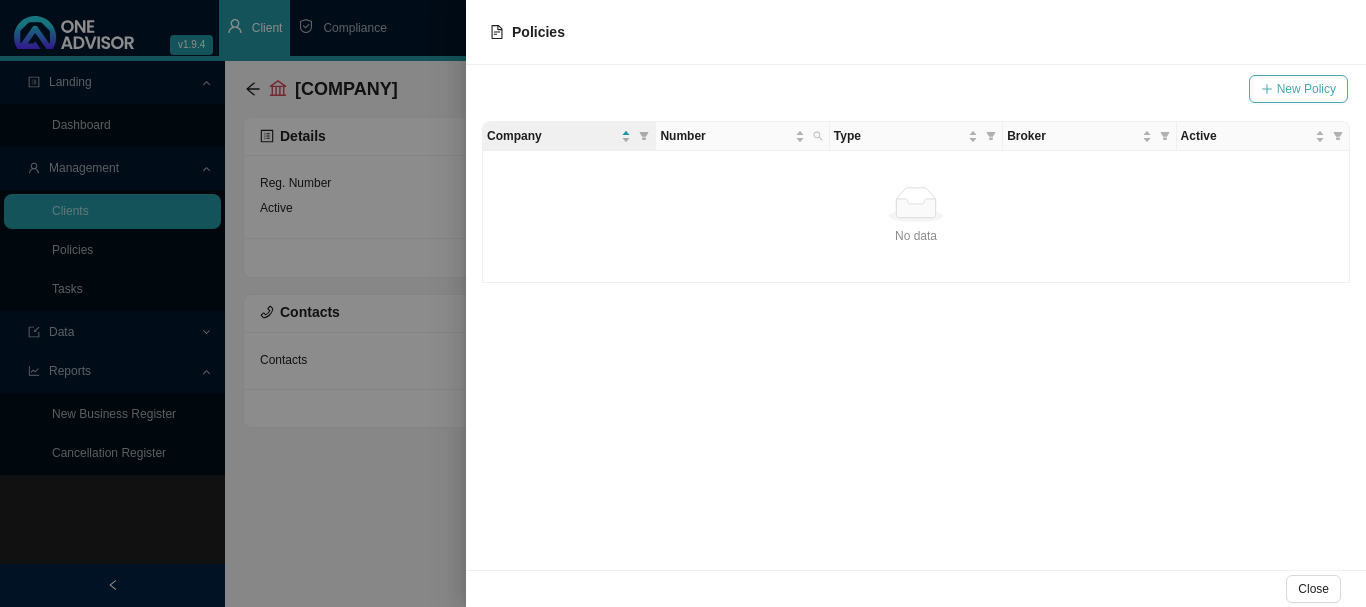 click on "New Policy" at bounding box center (1298, 89) 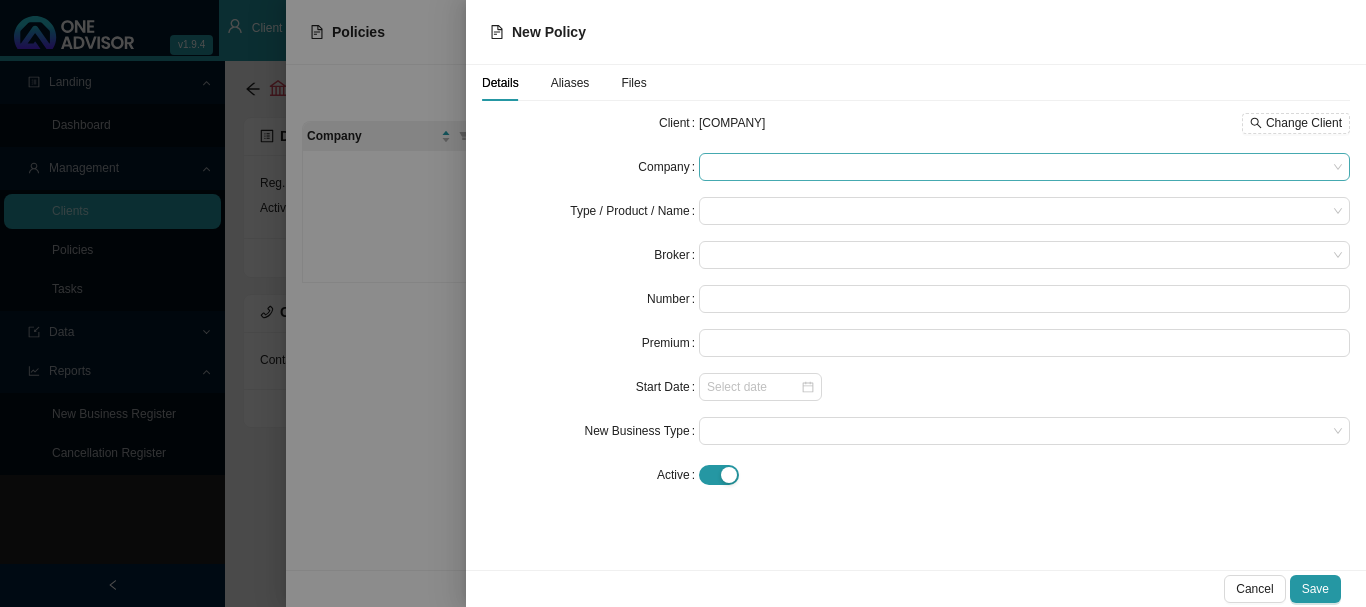 click at bounding box center [1024, 167] 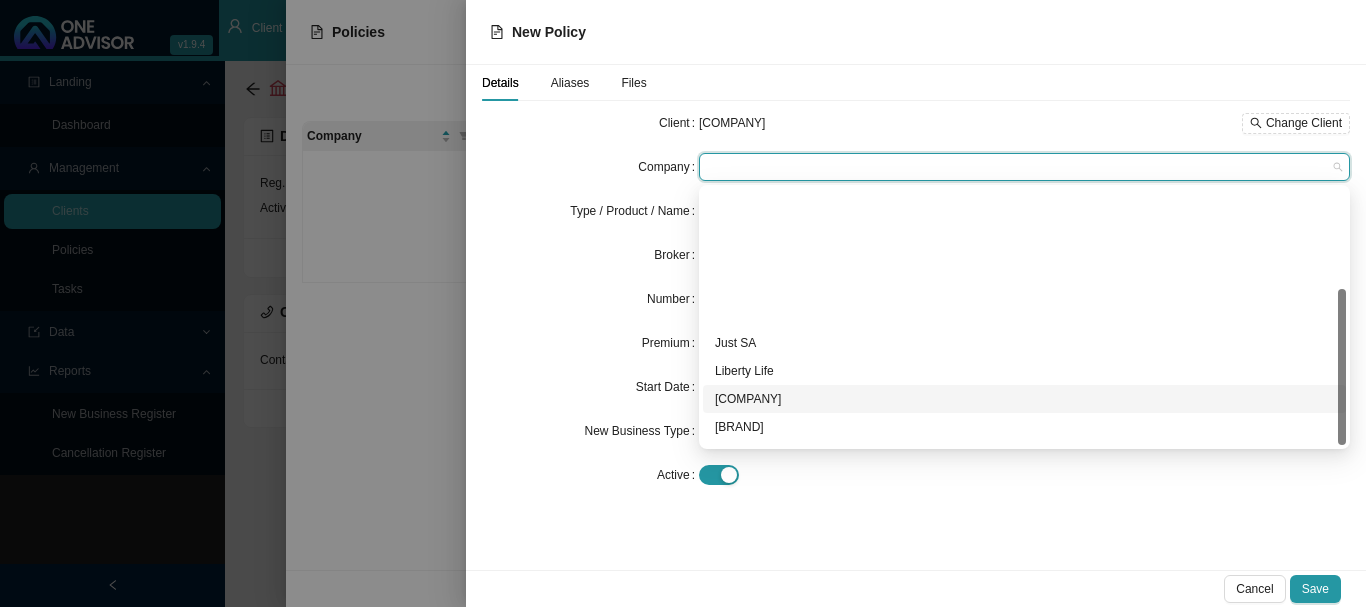 scroll, scrollTop: 164, scrollLeft: 0, axis: vertical 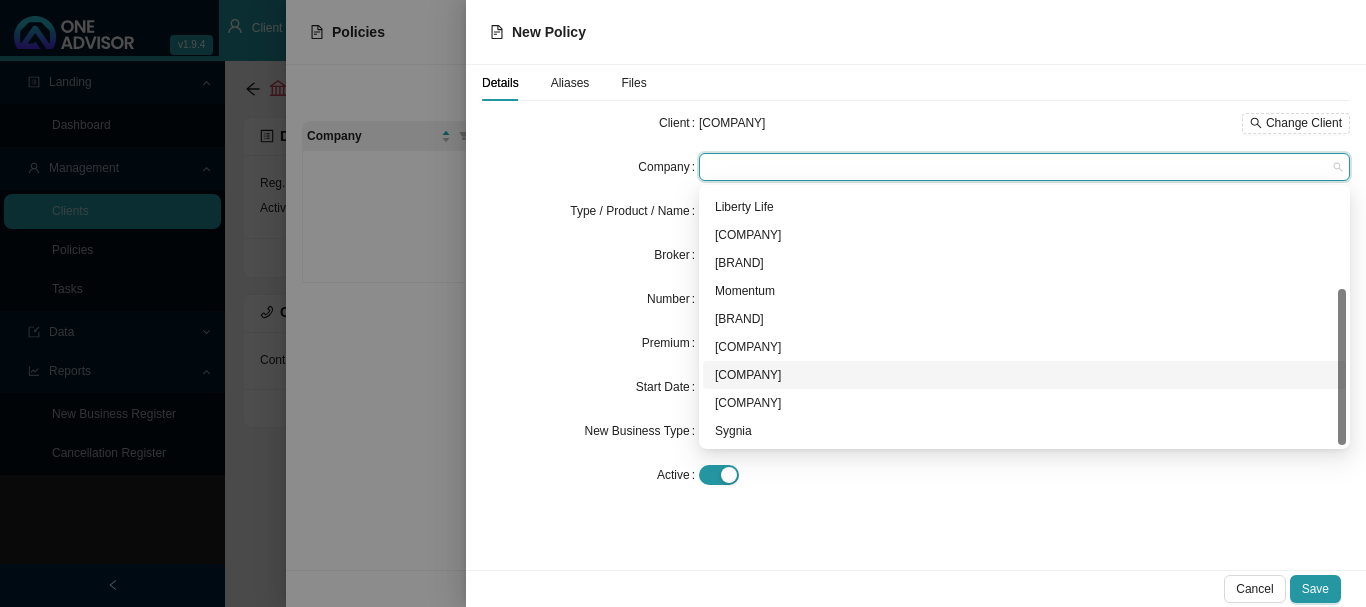 click on "[COMPANY]" at bounding box center [1024, 375] 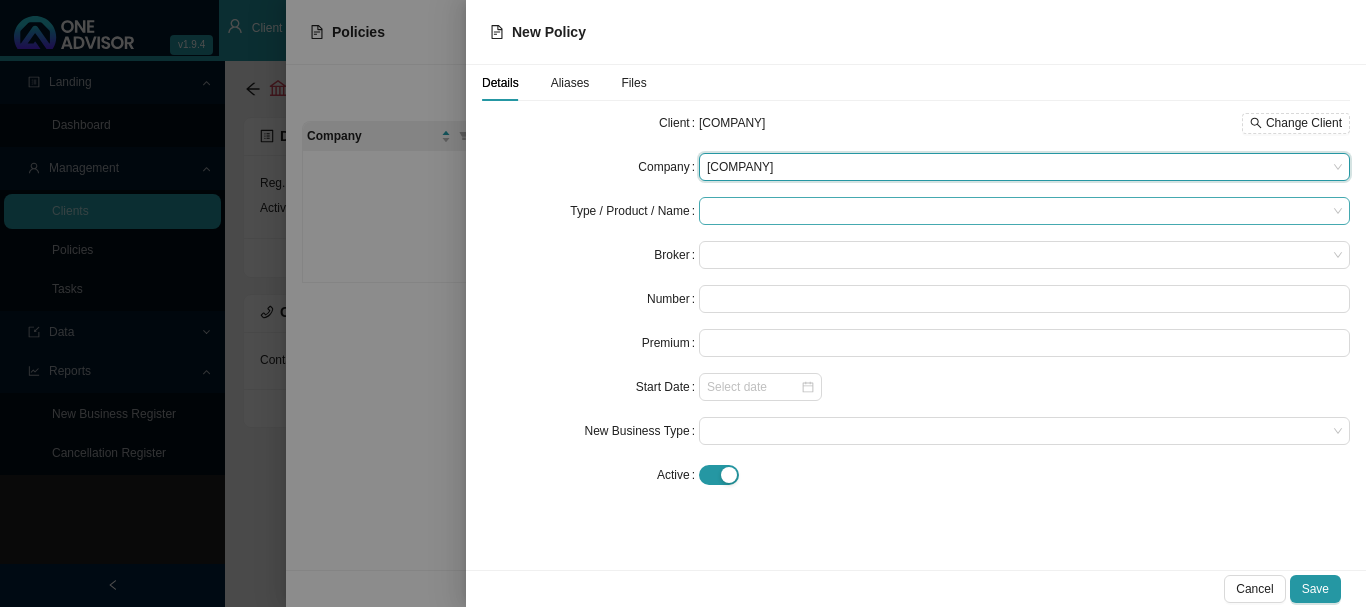 click at bounding box center (1017, 211) 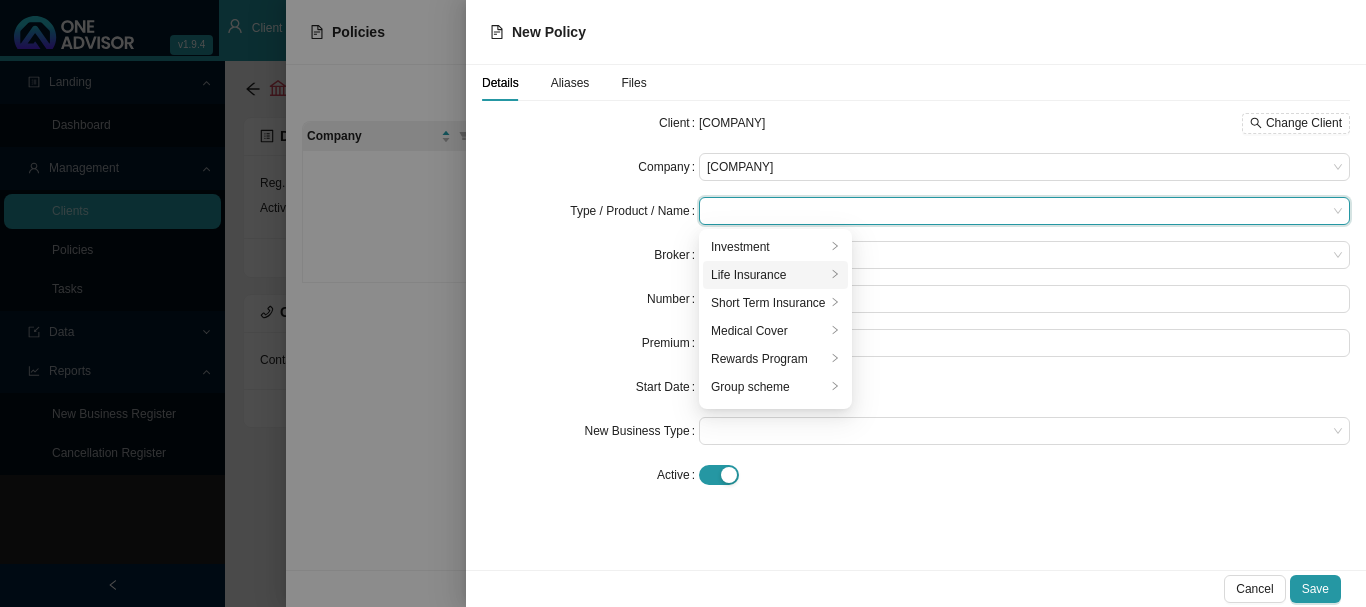 drag, startPoint x: 748, startPoint y: 272, endPoint x: 760, endPoint y: 272, distance: 12 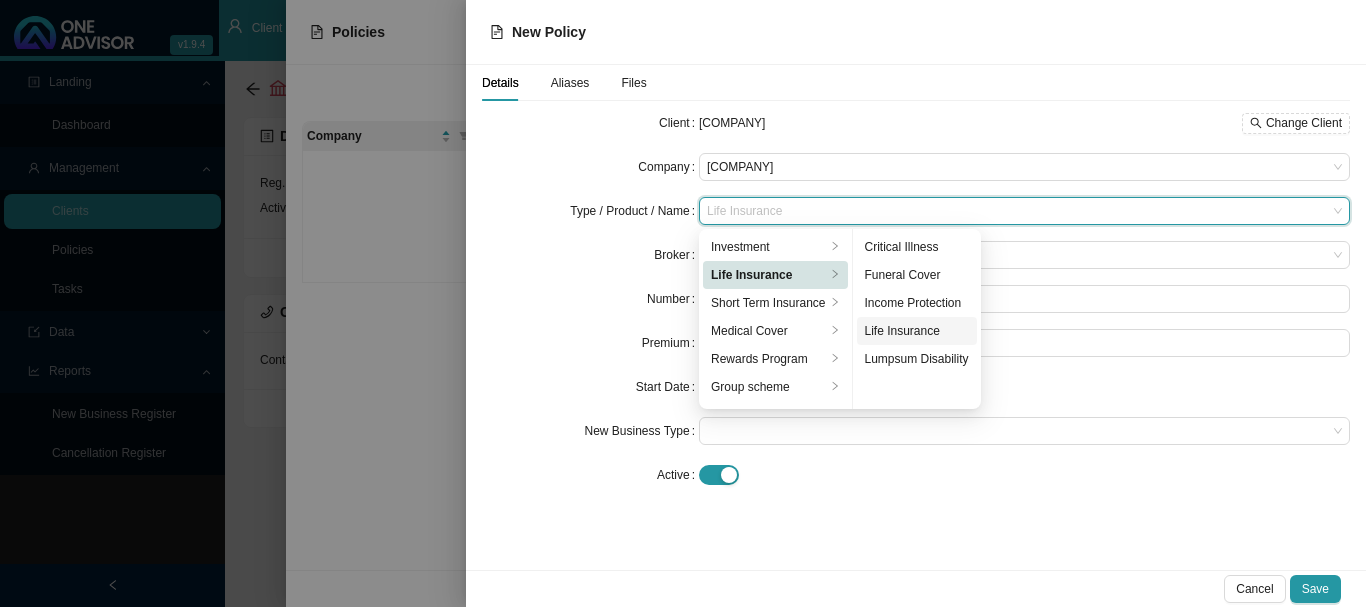 click on "Life Insurance" at bounding box center [768, 247] 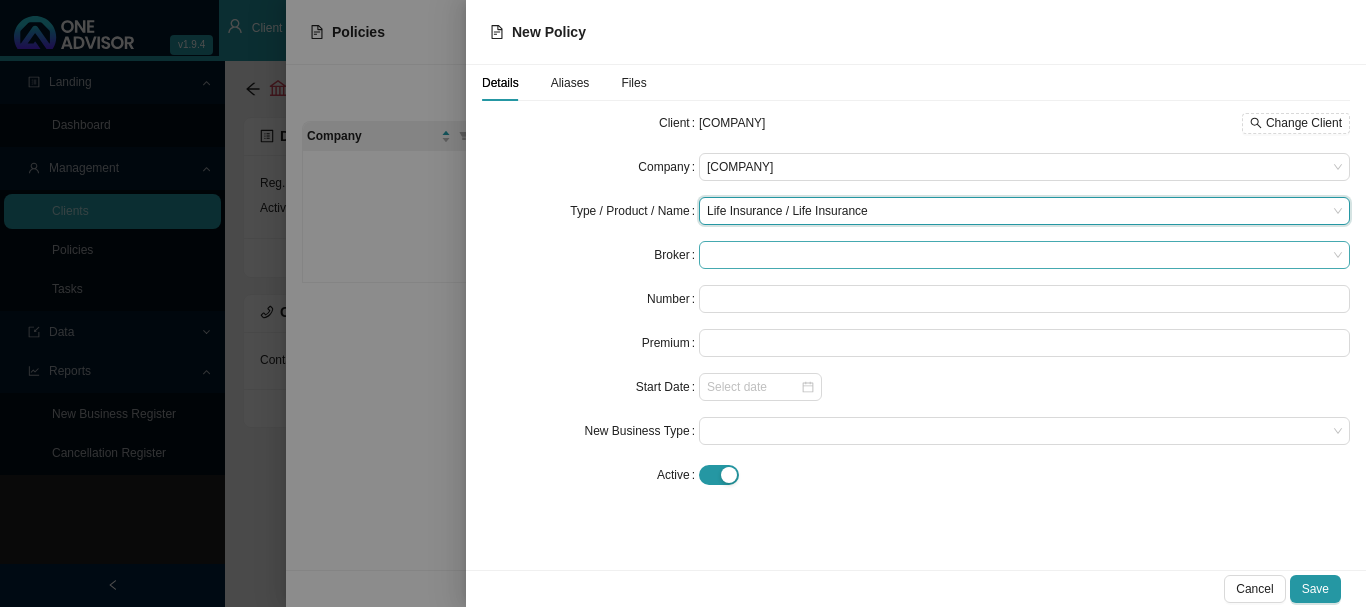 click at bounding box center (1024, 167) 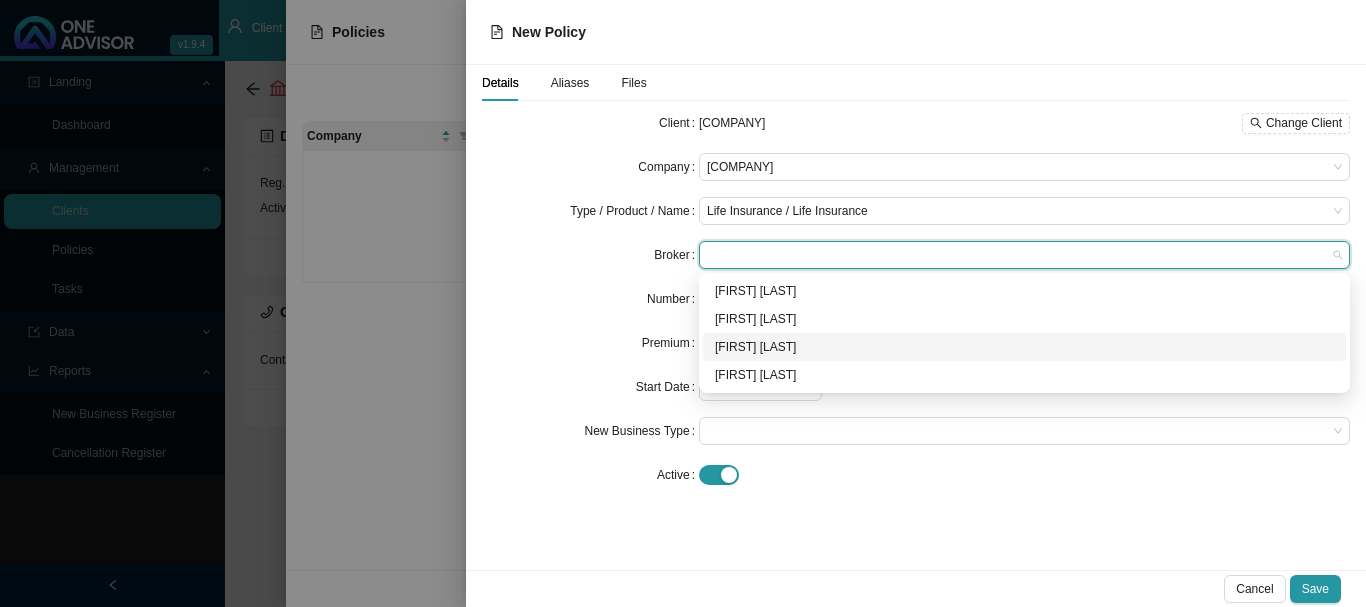 click on "[FIRST] [LAST]" at bounding box center [0, 0] 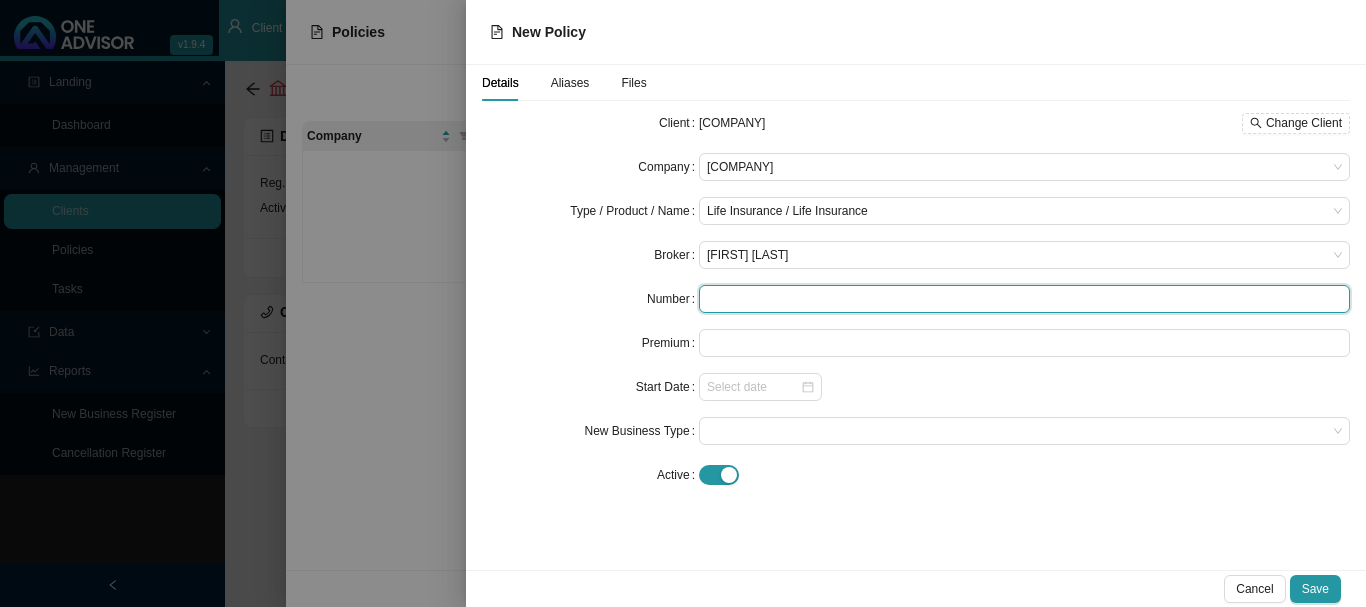click at bounding box center [1024, 299] 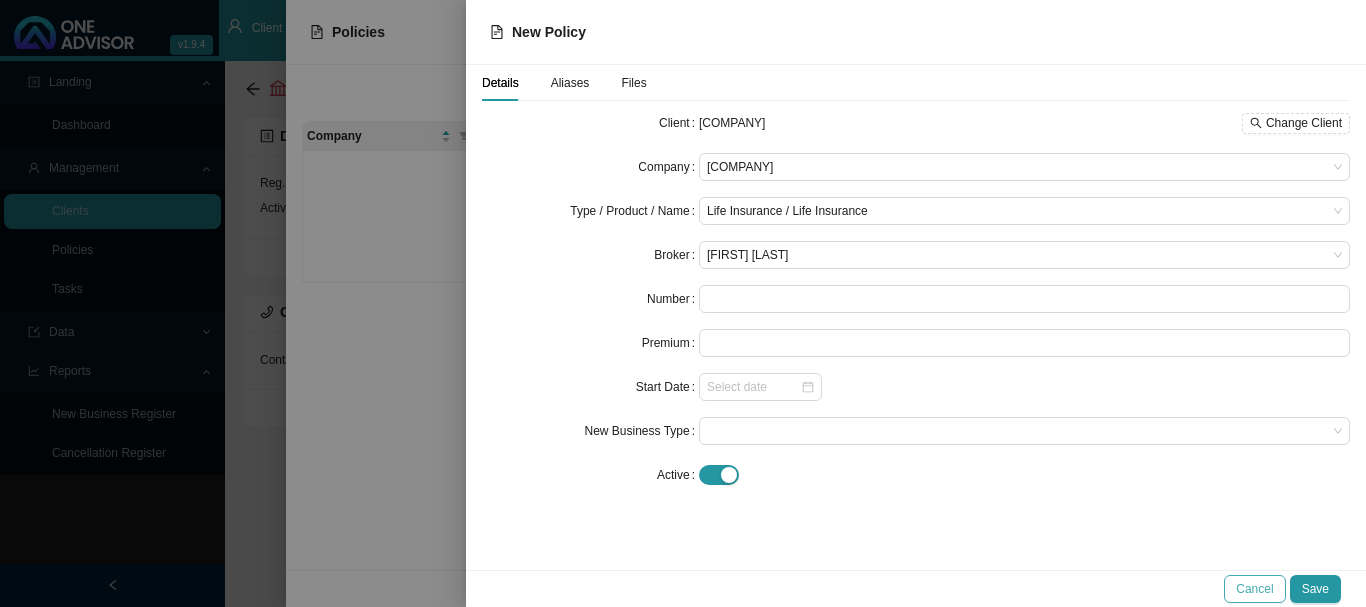 click on "Cancel" at bounding box center [1254, 589] 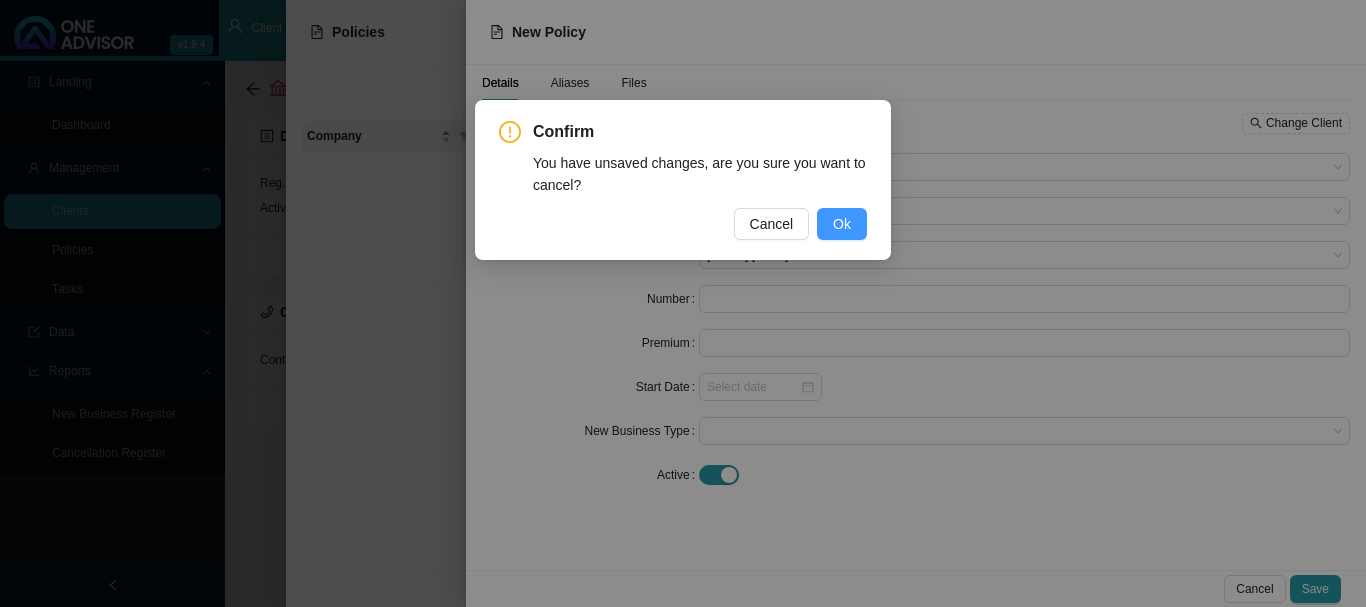 click on "Ok" at bounding box center (842, 224) 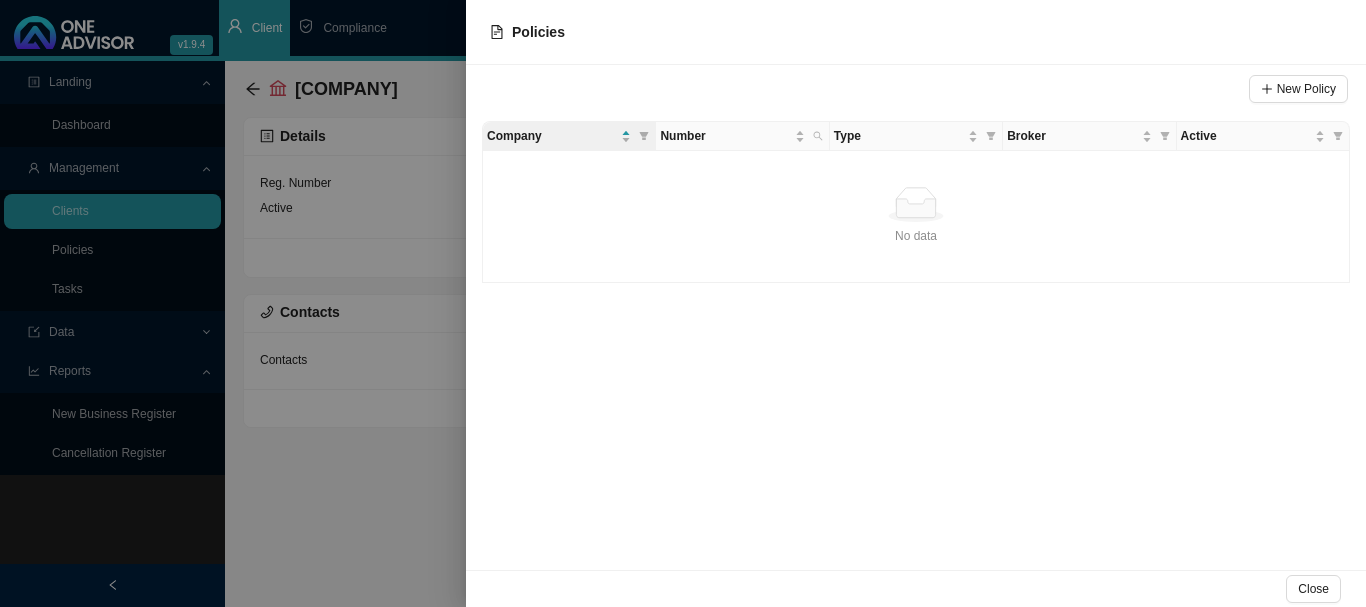 click at bounding box center (683, 303) 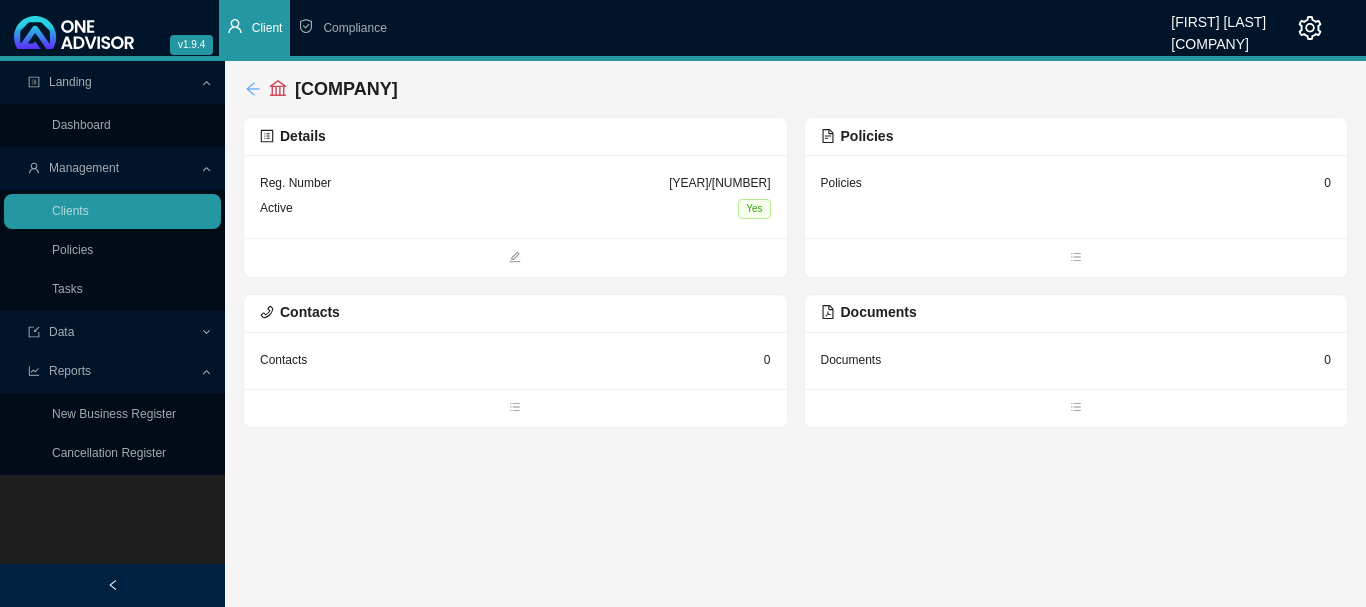 click at bounding box center (253, 89) 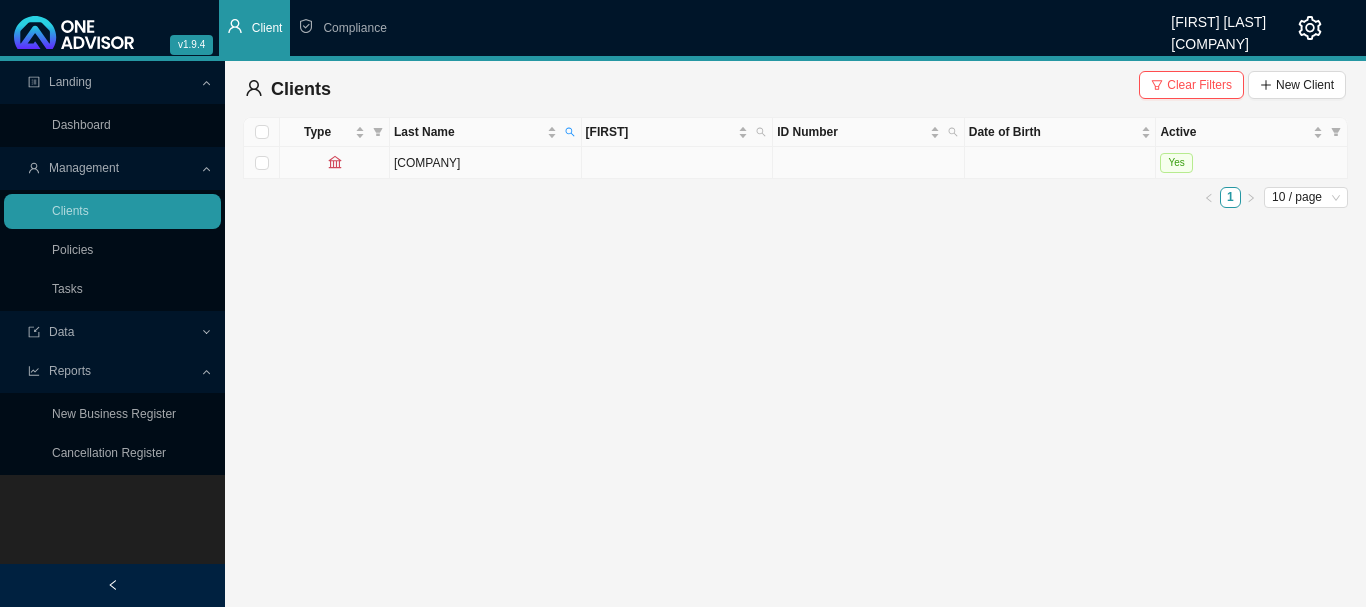 click on "Yes" at bounding box center [1252, 163] 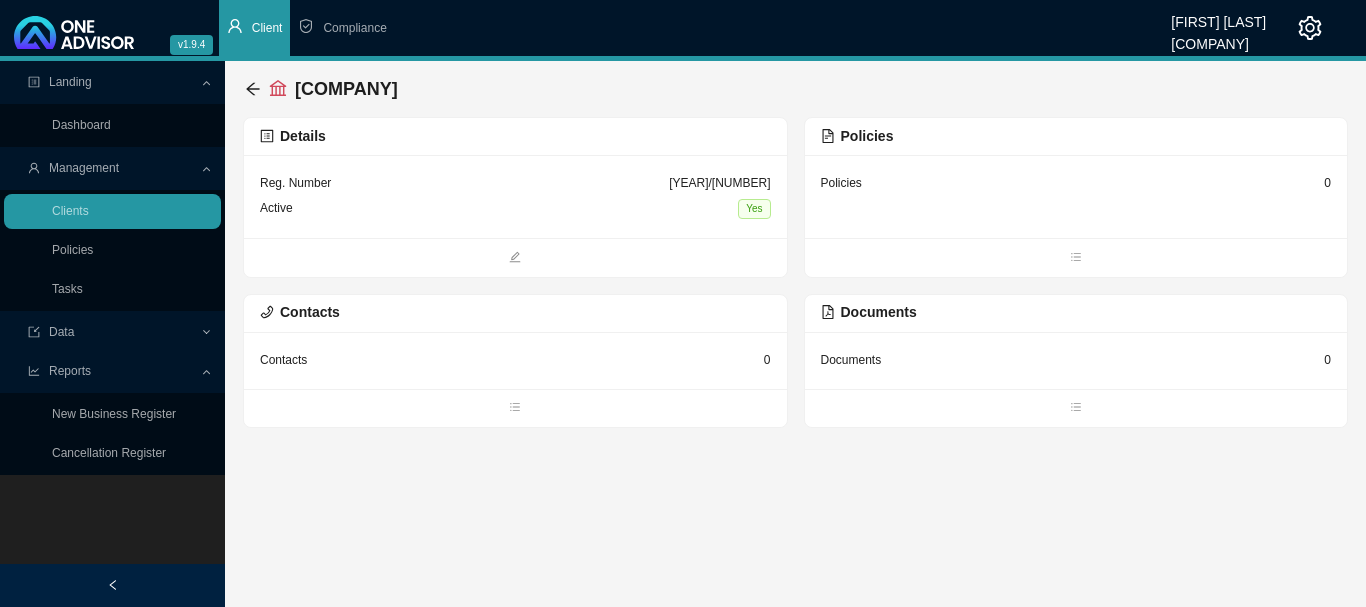 click on "[NUMBER]" at bounding box center [515, 183] 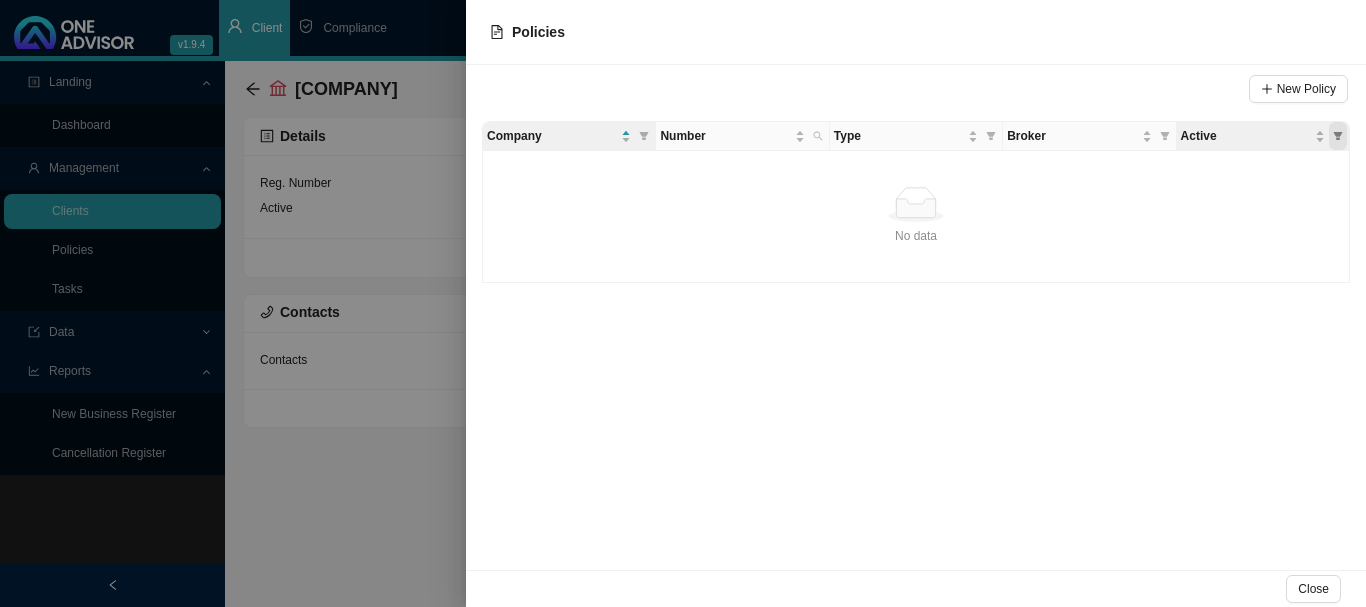 click at bounding box center (1338, 136) 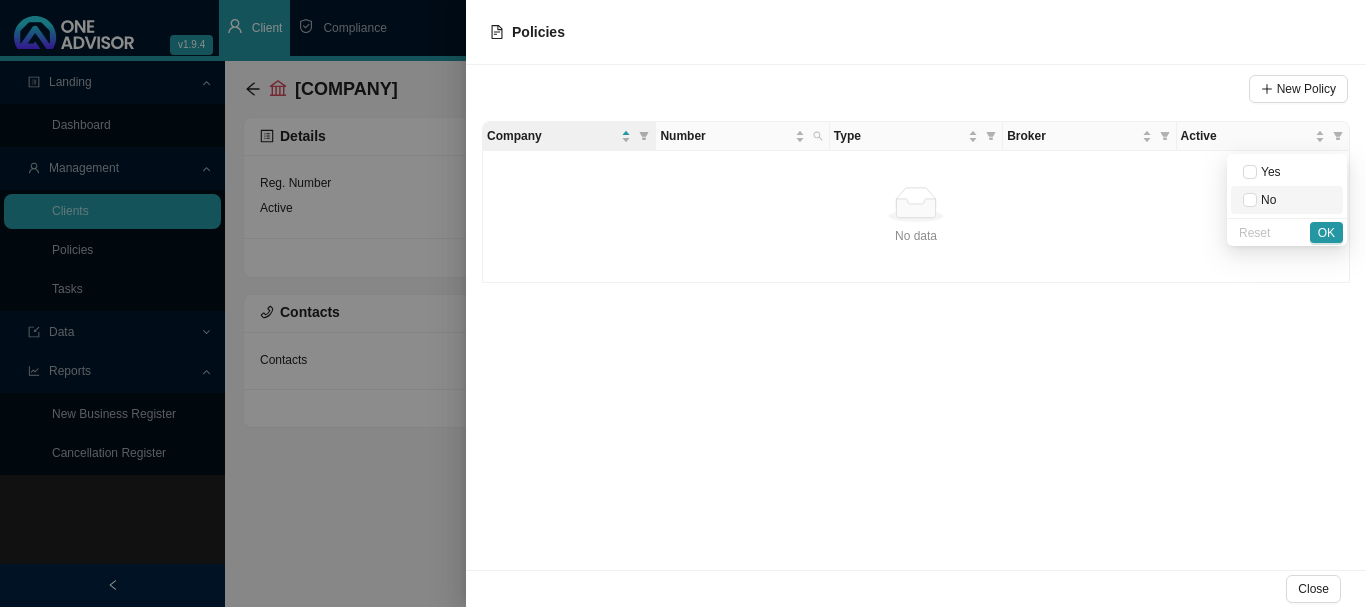 drag, startPoint x: 1257, startPoint y: 196, endPoint x: 1272, endPoint y: 199, distance: 15.297058 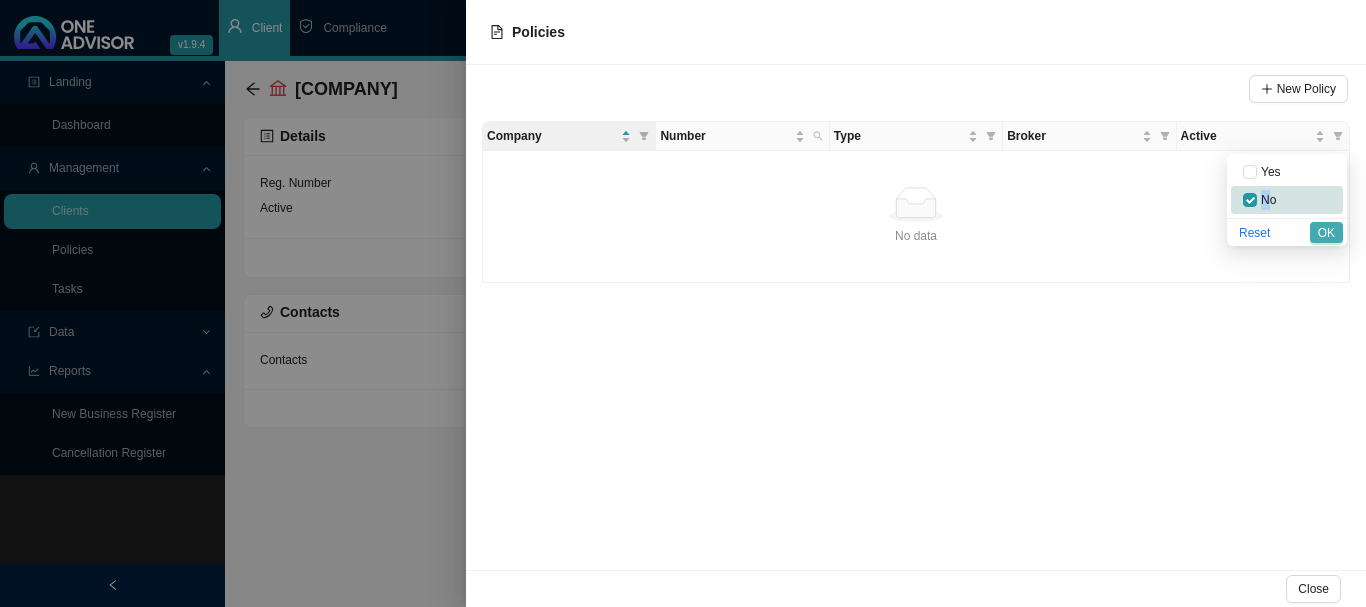 click on "OK" at bounding box center (1326, 232) 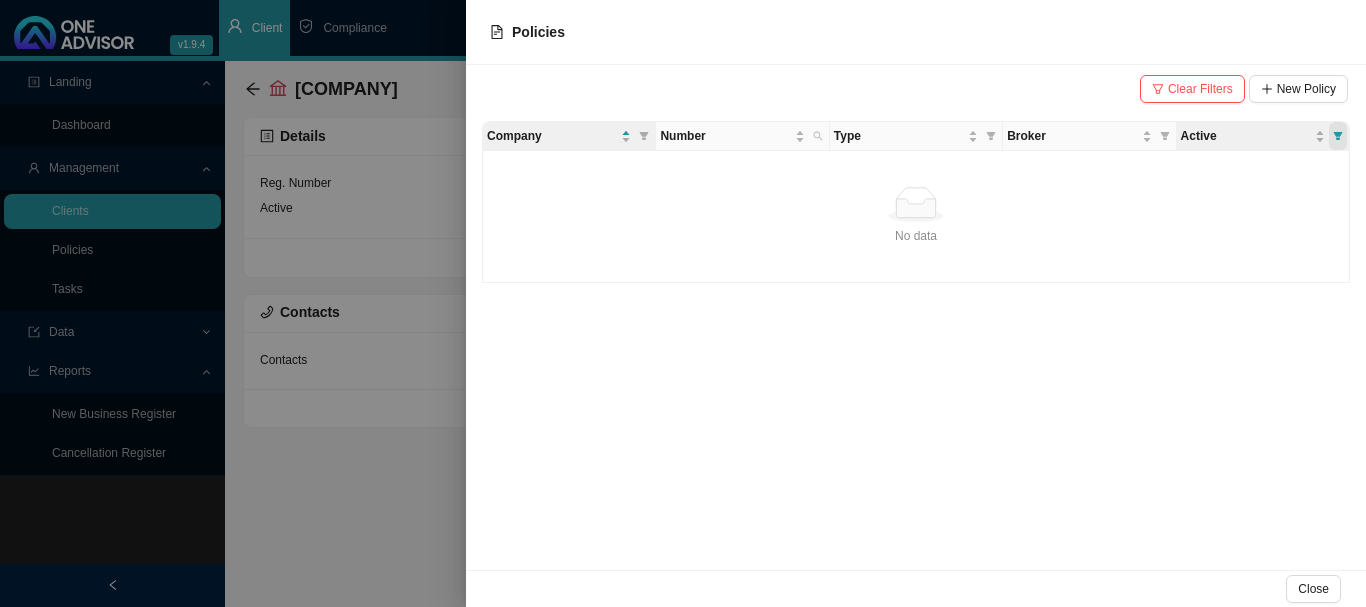 click at bounding box center [1338, 136] 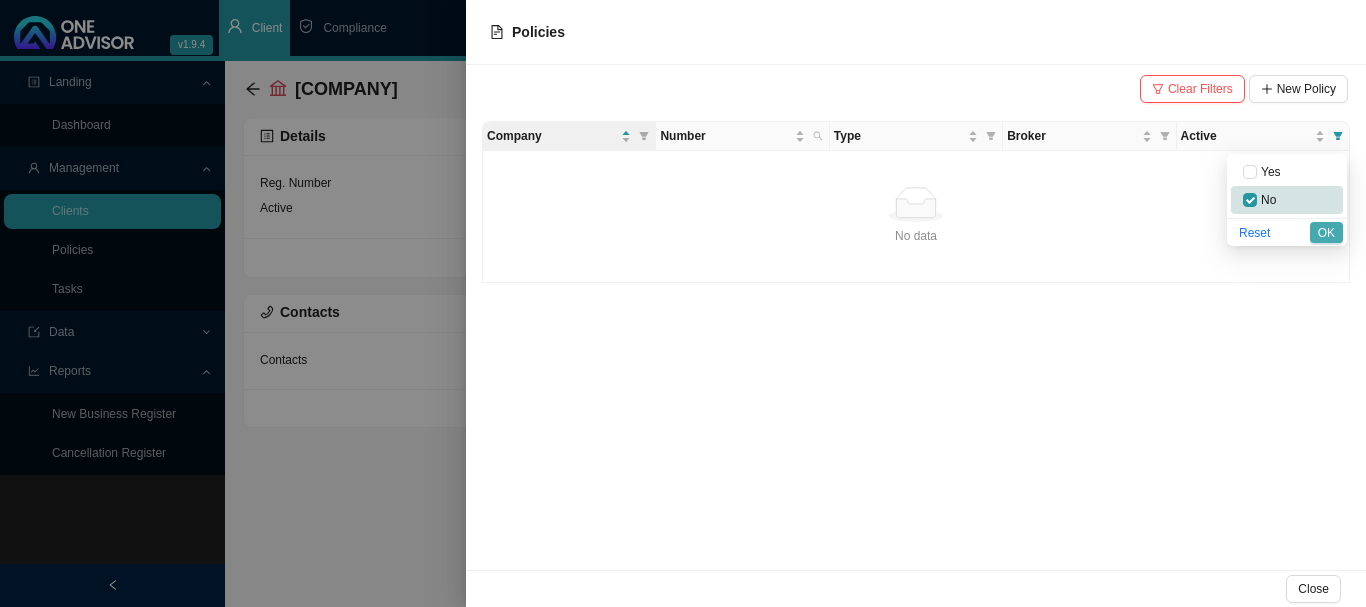 click on "OK" at bounding box center (1326, 233) 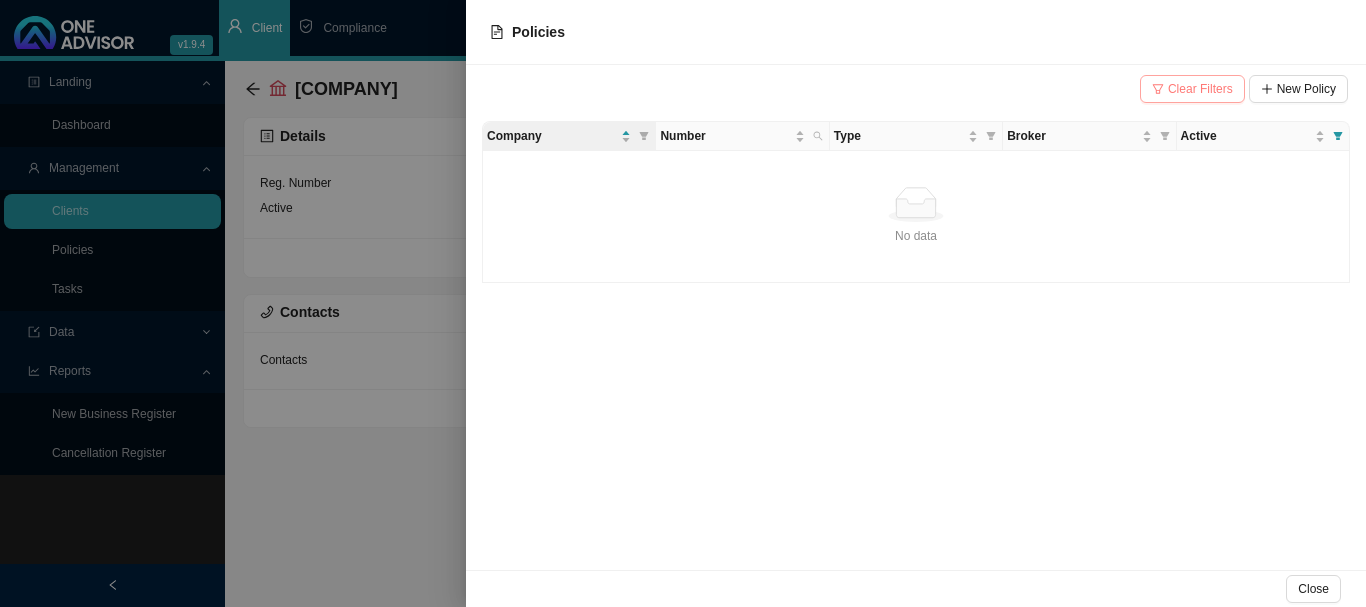 click on "Clear Filters" at bounding box center (1200, 89) 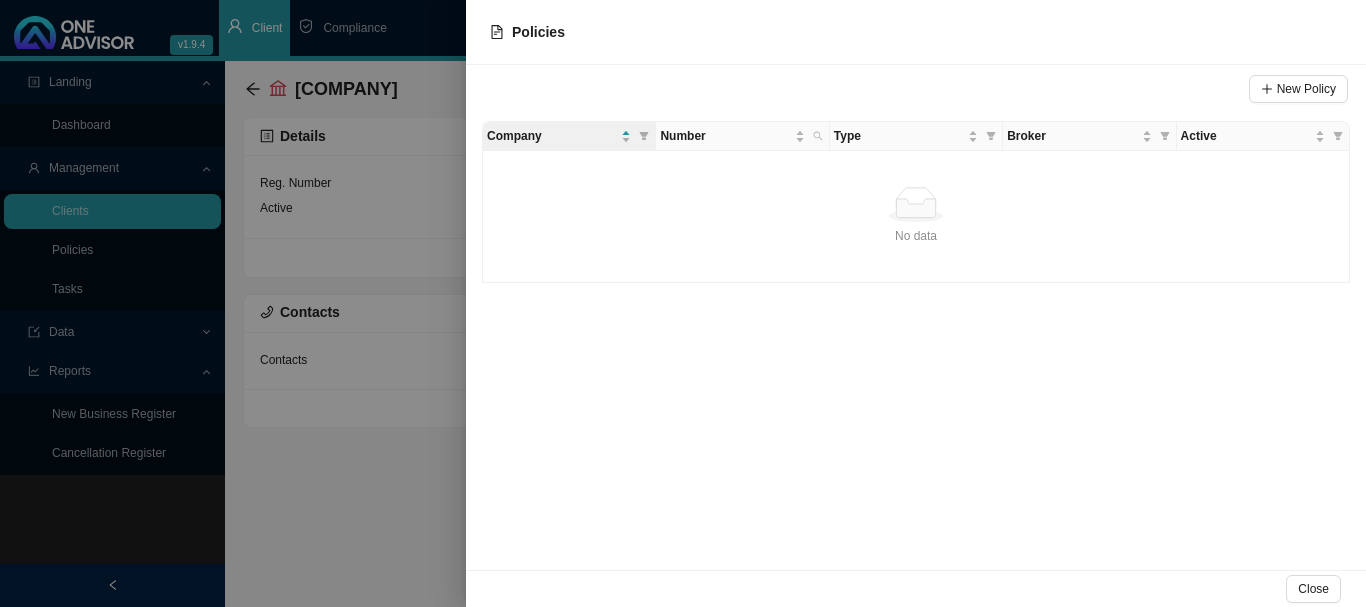 click at bounding box center [683, 303] 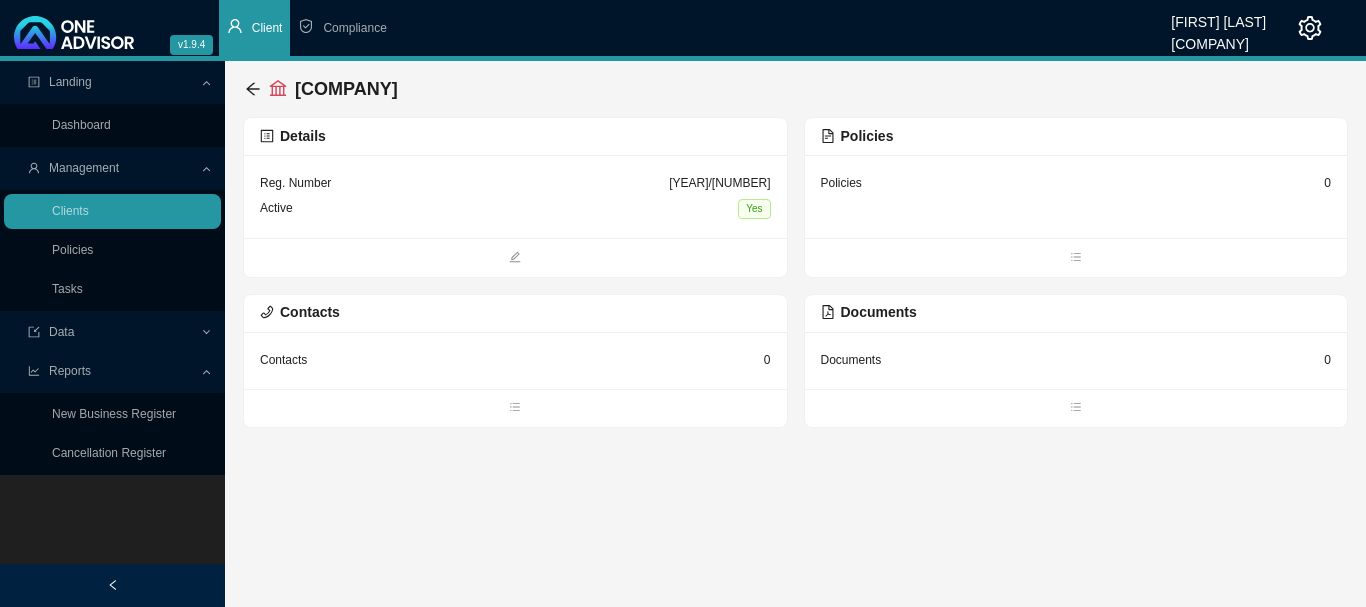 click on "[NUMBER]" at bounding box center [515, 183] 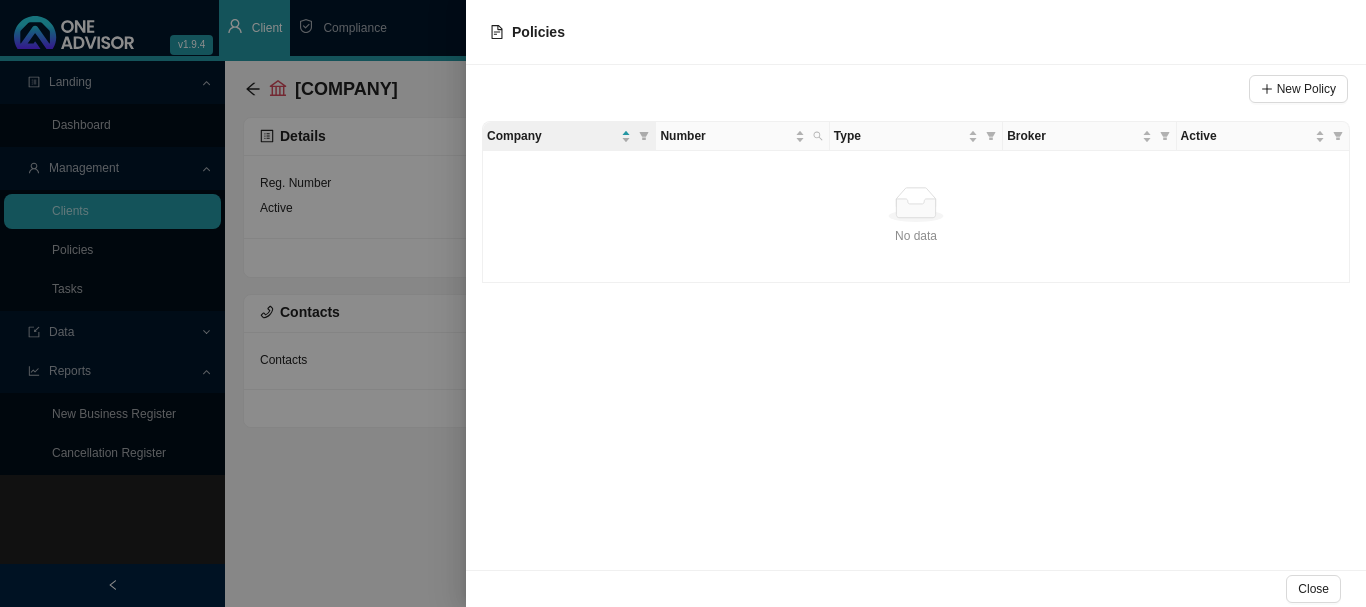 click at bounding box center (683, 303) 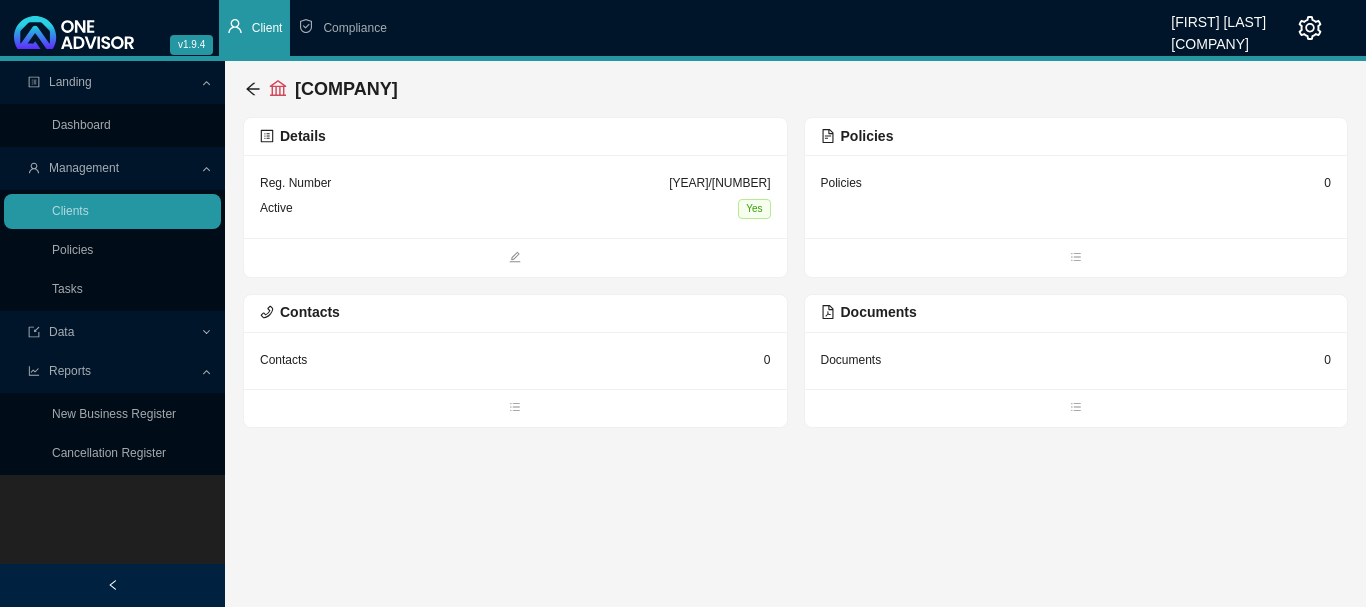 click on "[COMPANY]" at bounding box center [795, 89] 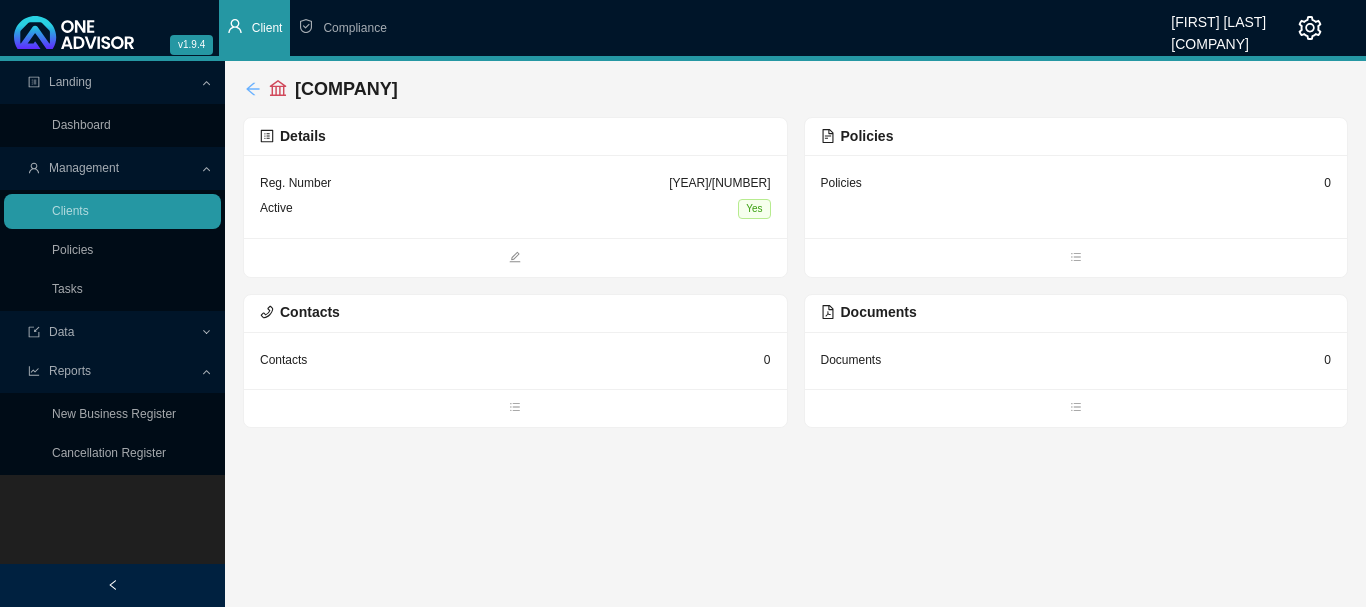 click on "[COMPANY]" at bounding box center (325, 89) 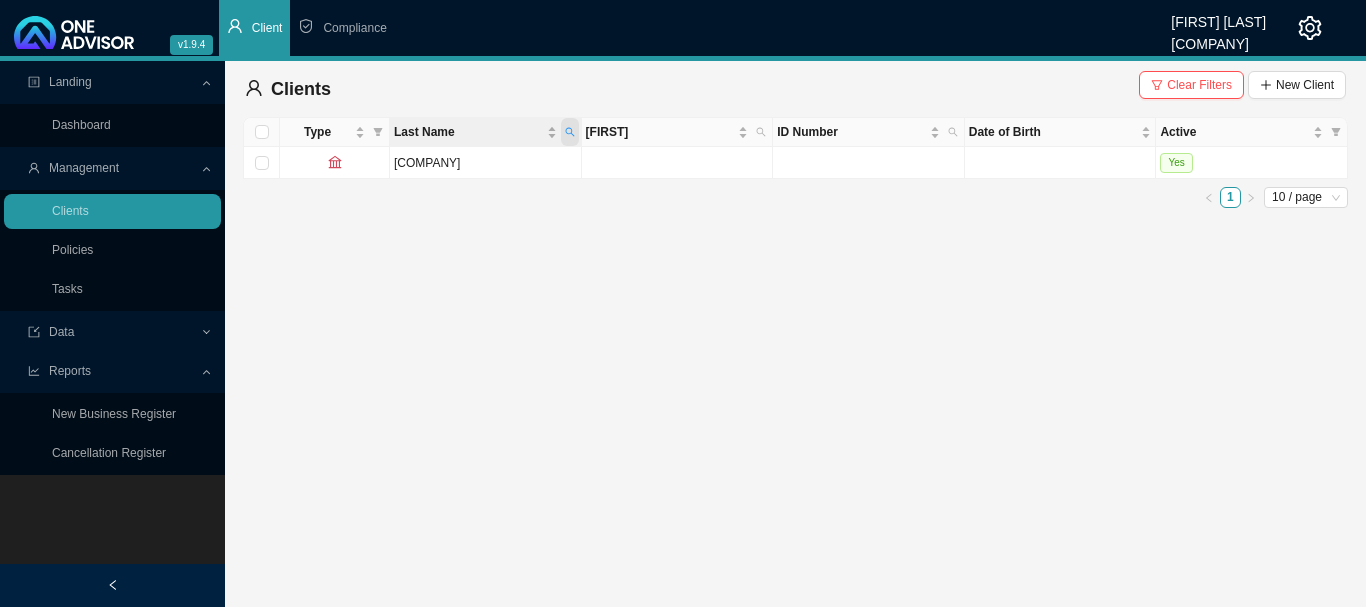 click at bounding box center [570, 132] 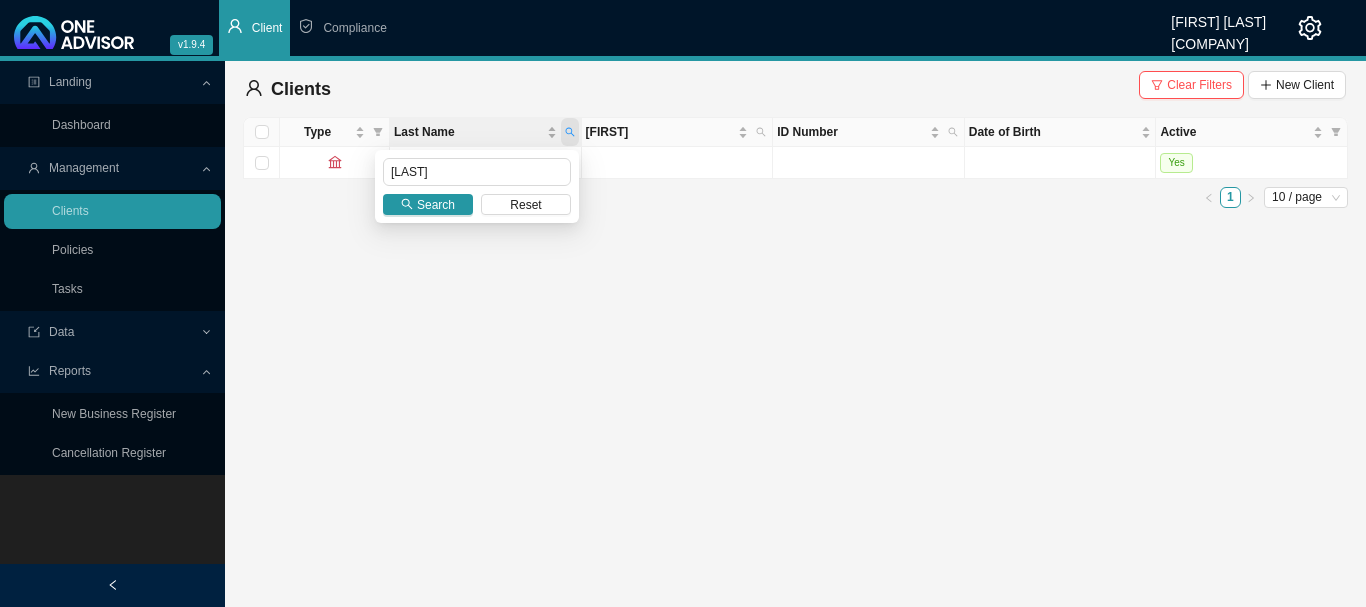 type on "[LAST]" 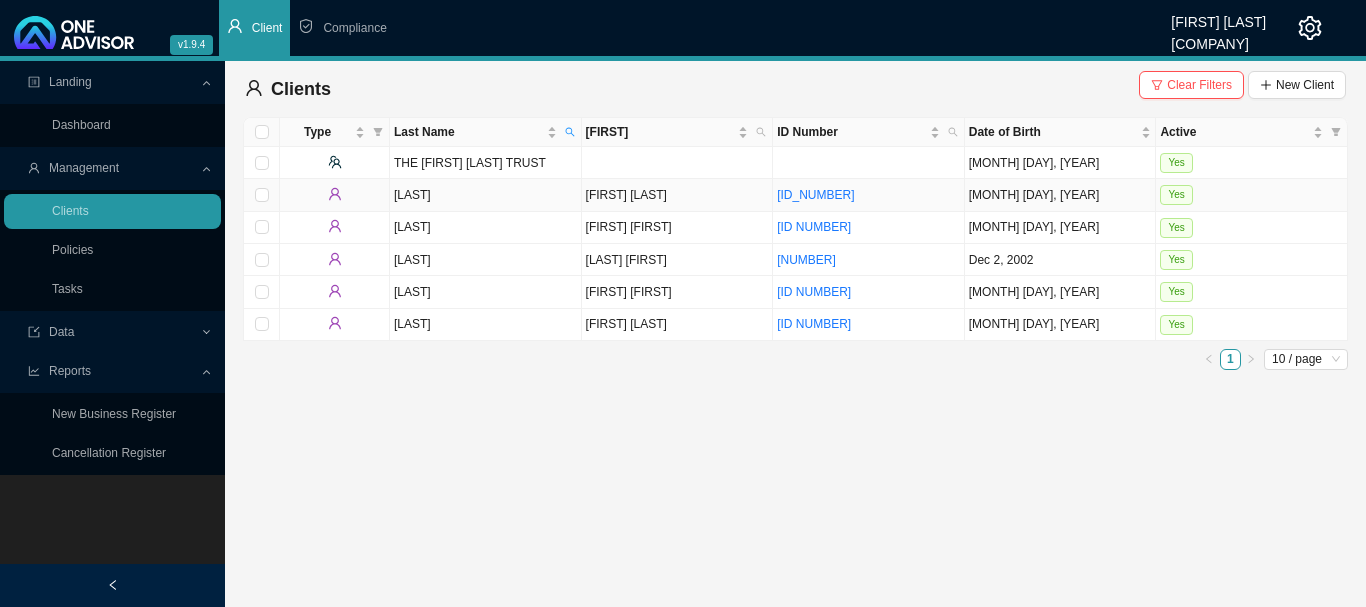 click on "Yes" at bounding box center (1252, 195) 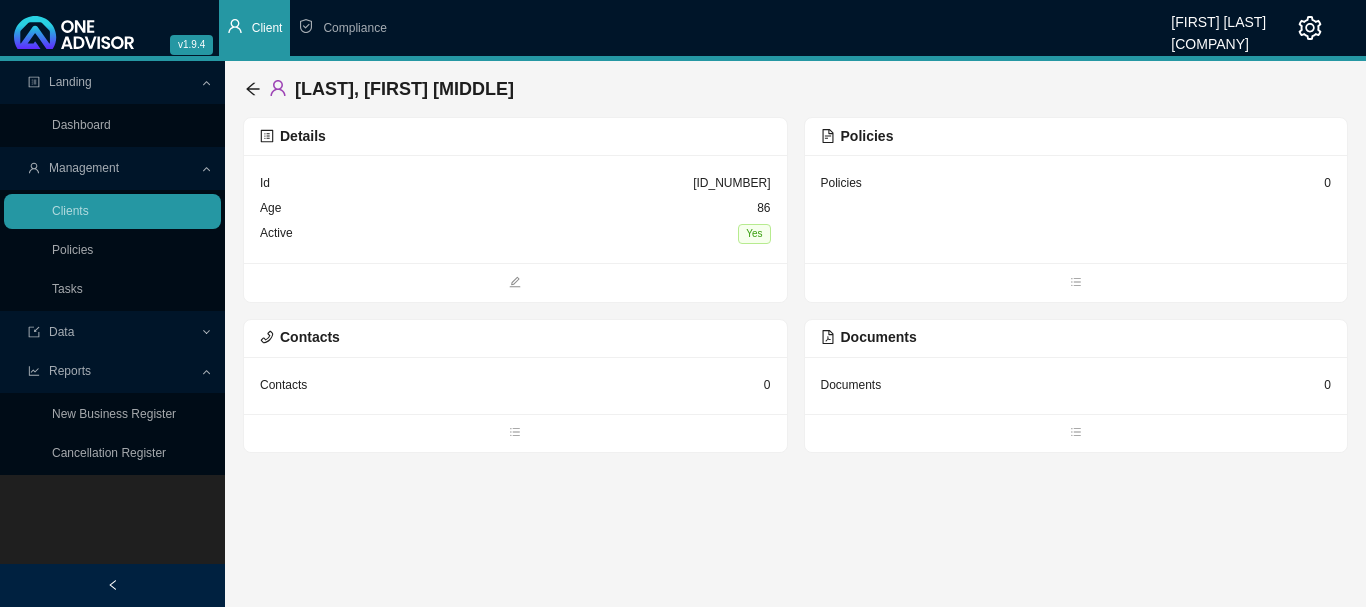 click on "[NUMBER]" at bounding box center [515, 209] 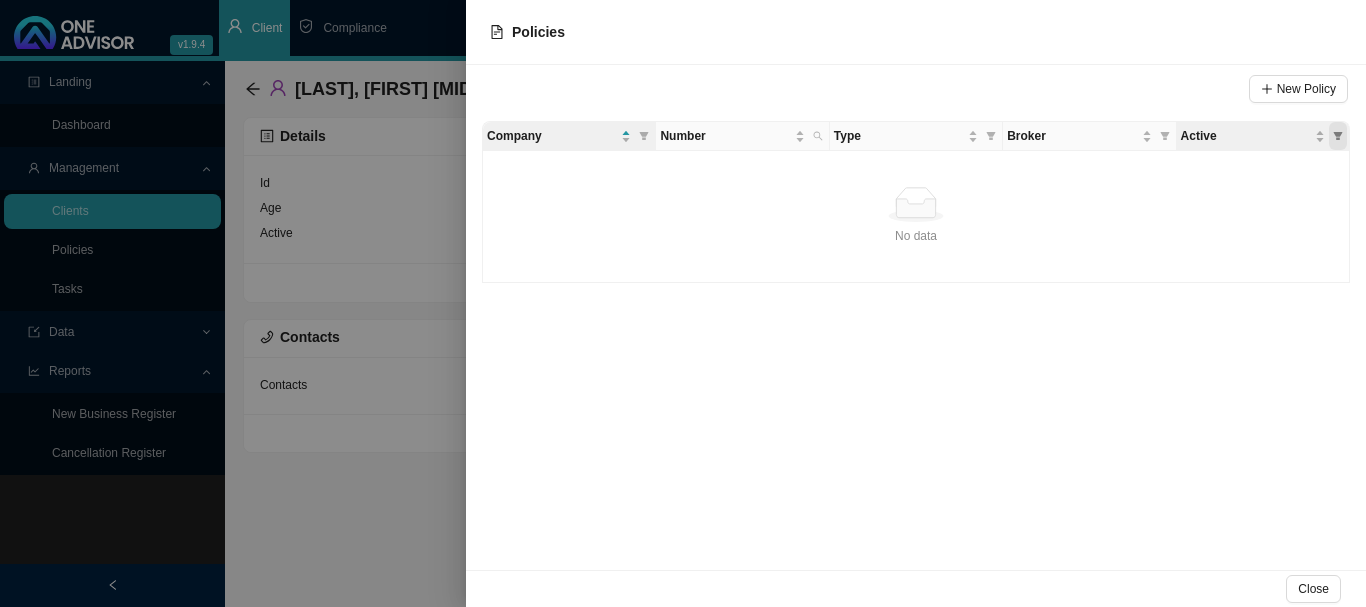 click at bounding box center (1338, 136) 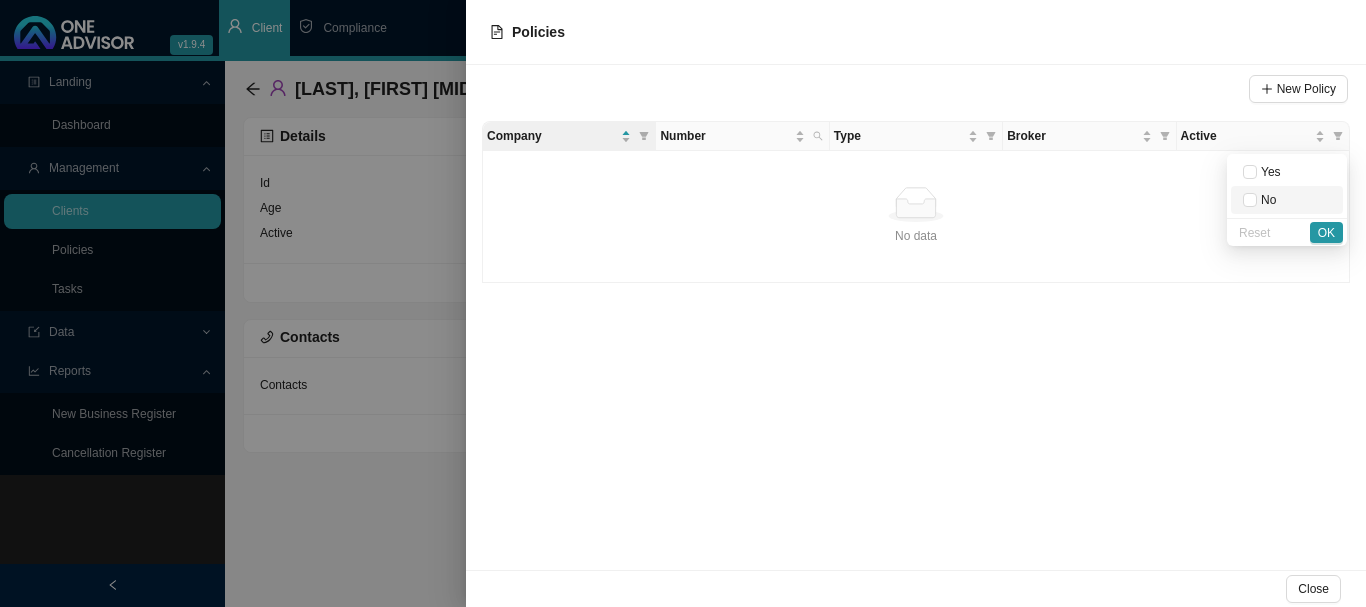 drag, startPoint x: 1260, startPoint y: 201, endPoint x: 1305, endPoint y: 226, distance: 51.47815 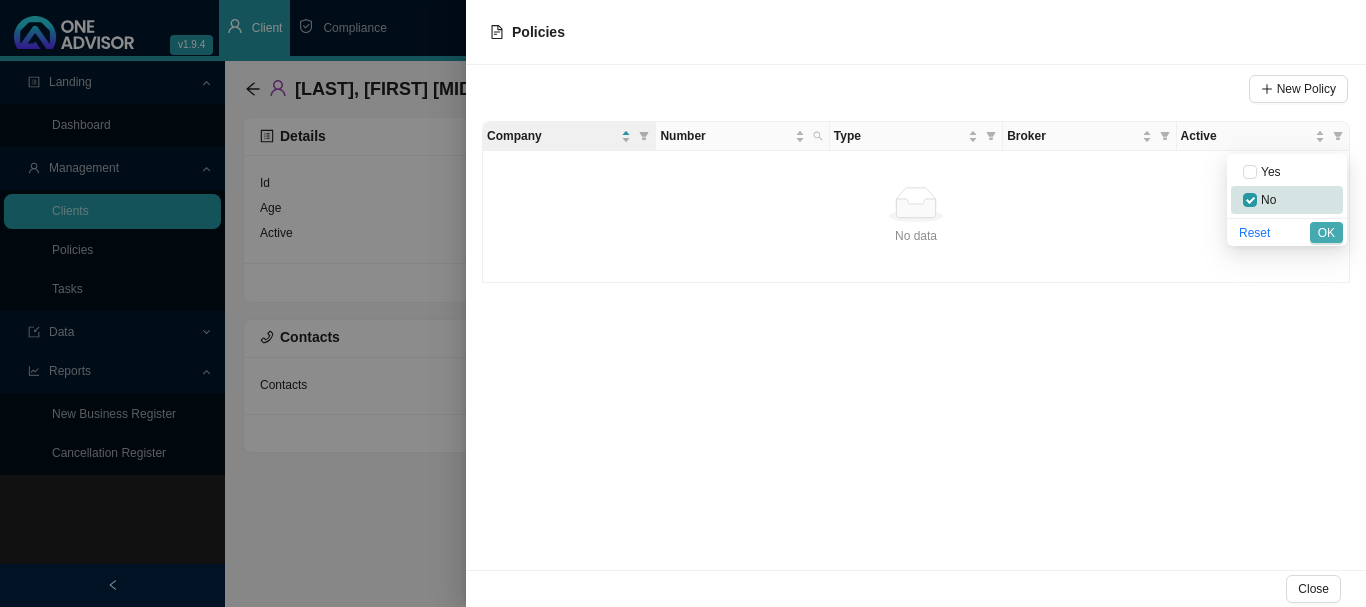 click on "OK" at bounding box center (1326, 233) 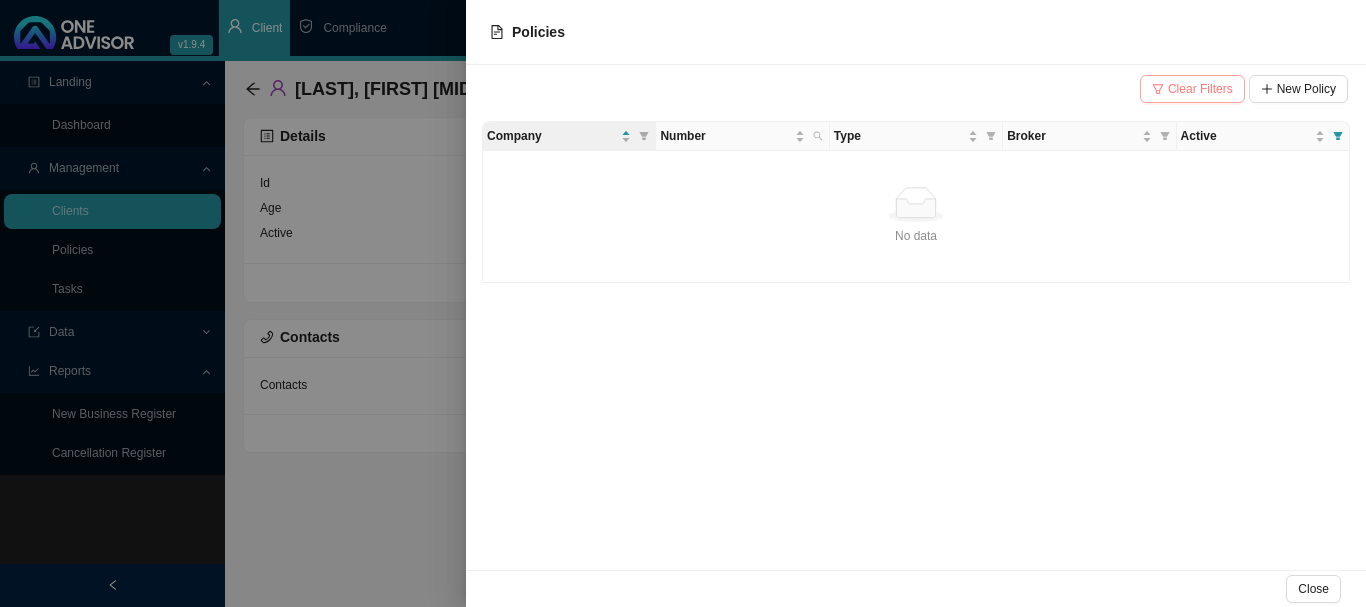 click on "Clear Filters" at bounding box center (1200, 89) 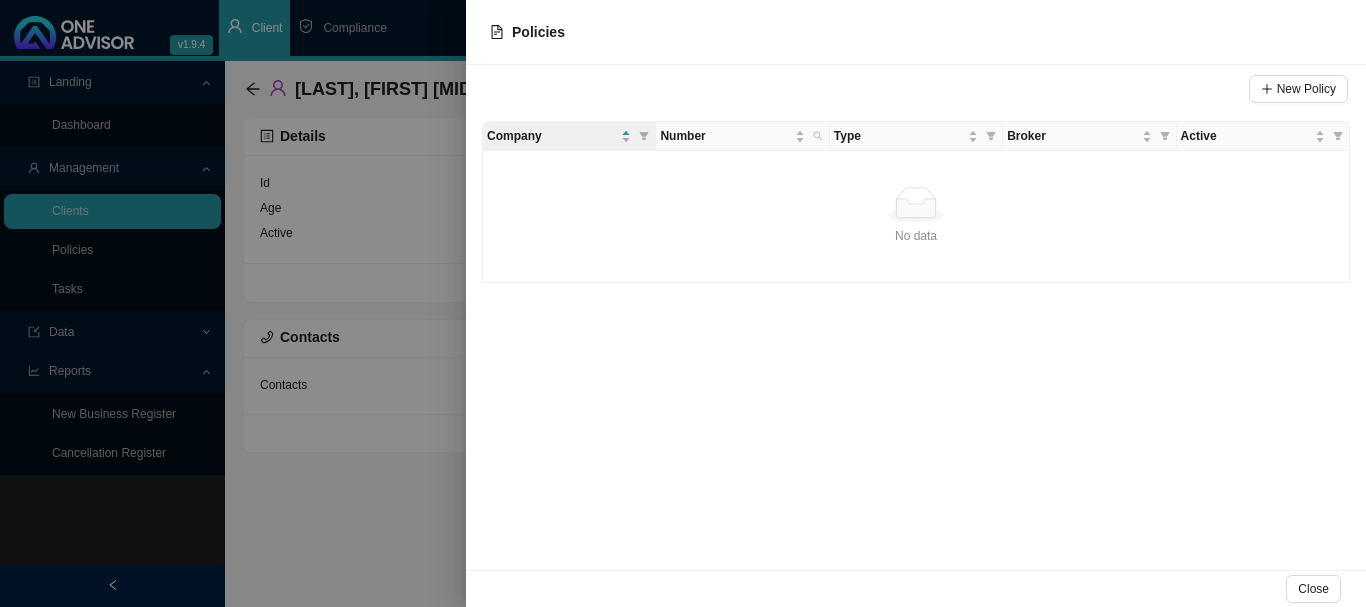 click at bounding box center [683, 303] 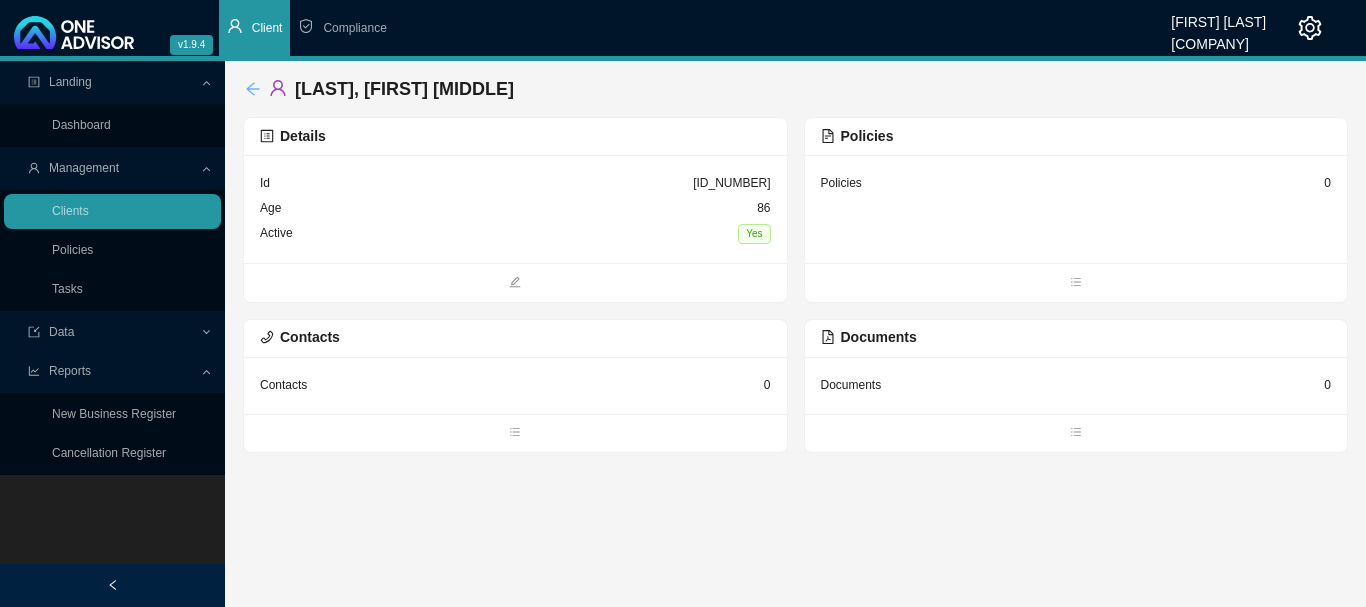 click at bounding box center (253, 89) 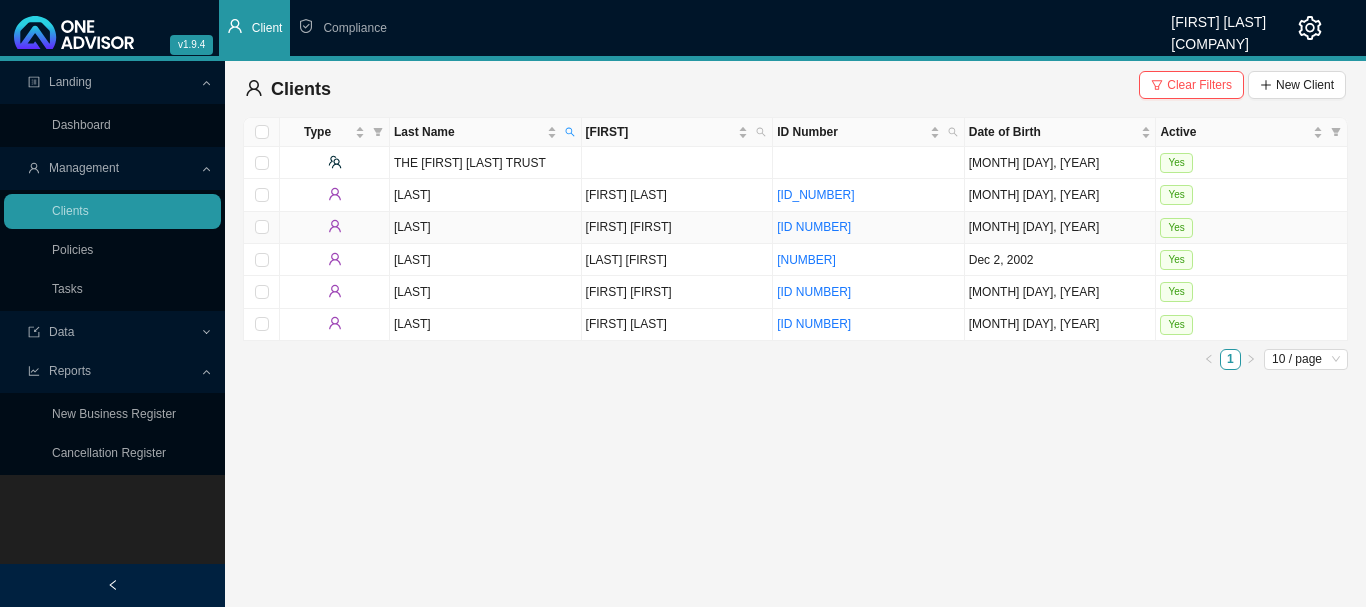 click on "Yes" at bounding box center [1252, 228] 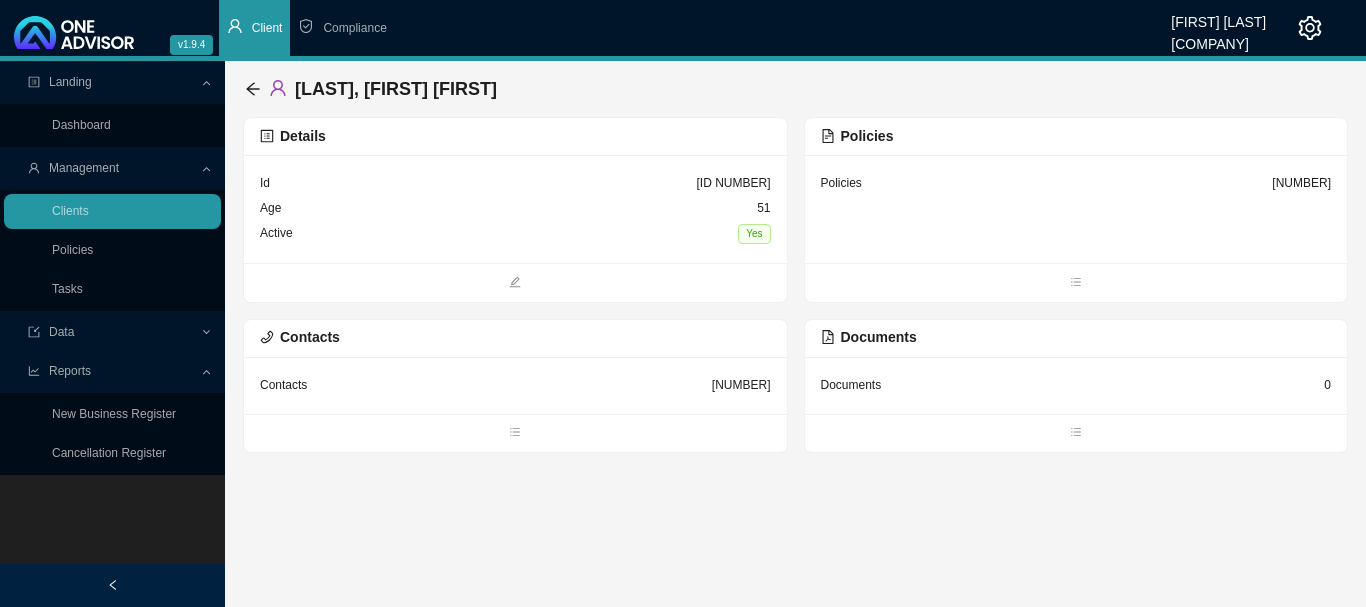 click on "Policies 15" at bounding box center [515, 209] 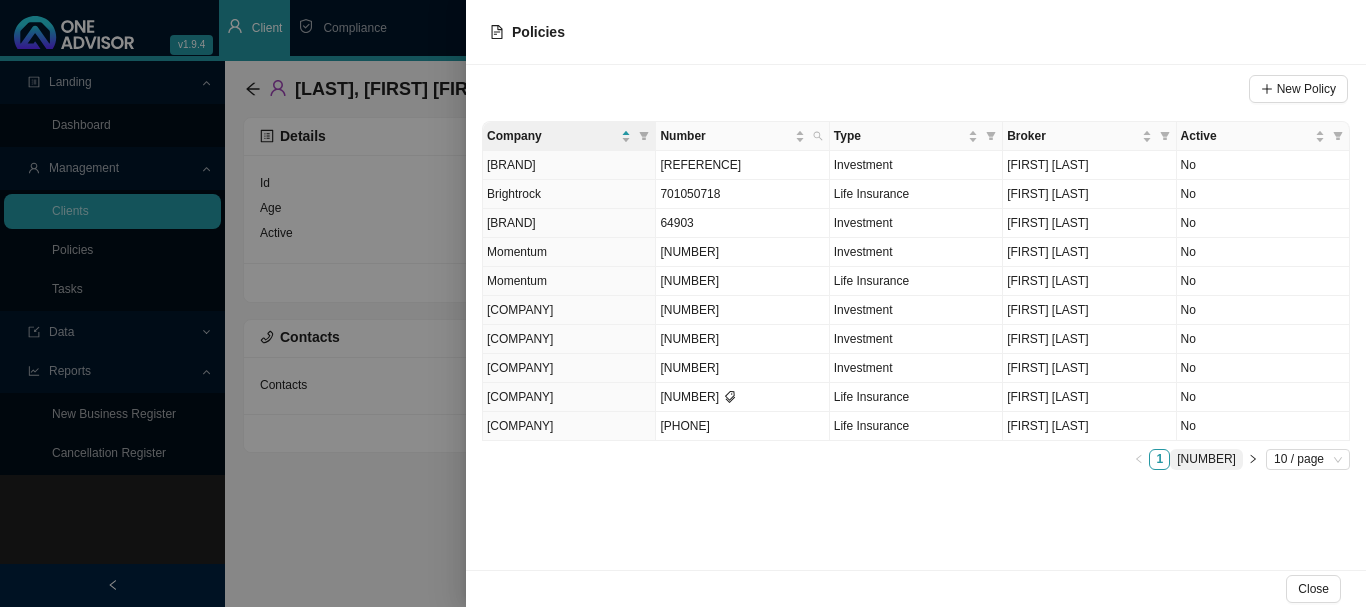 click on "[NUMBER]" at bounding box center (1206, 459) 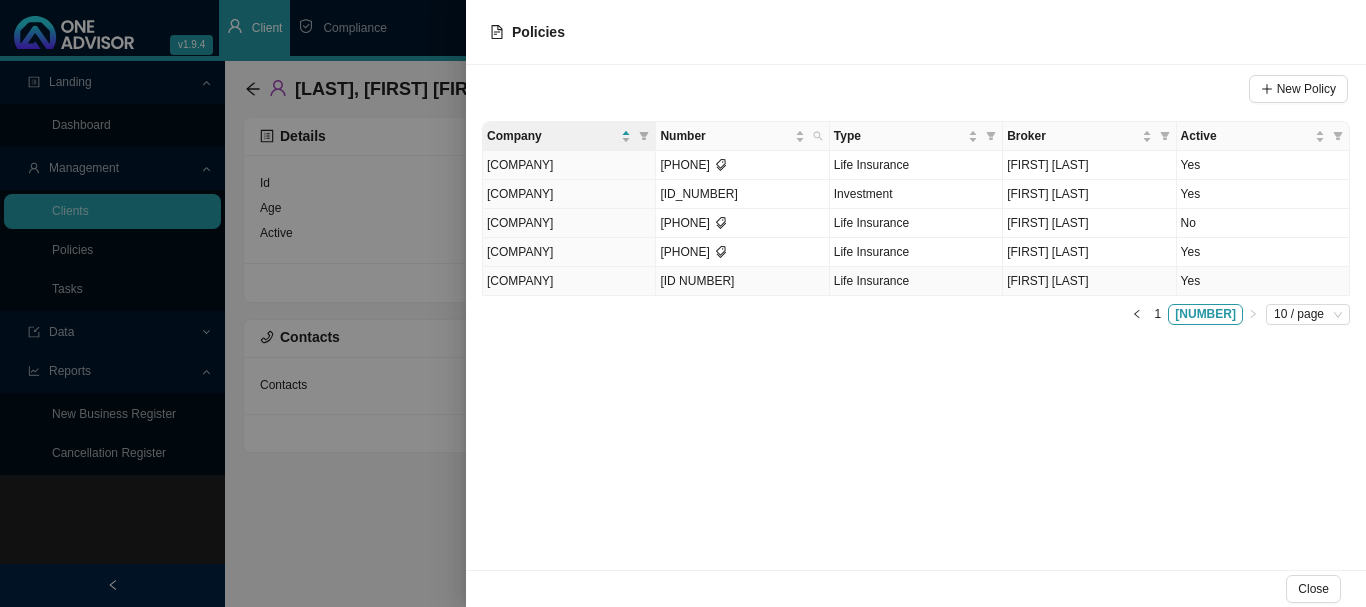 click on "Yes" at bounding box center (1263, 281) 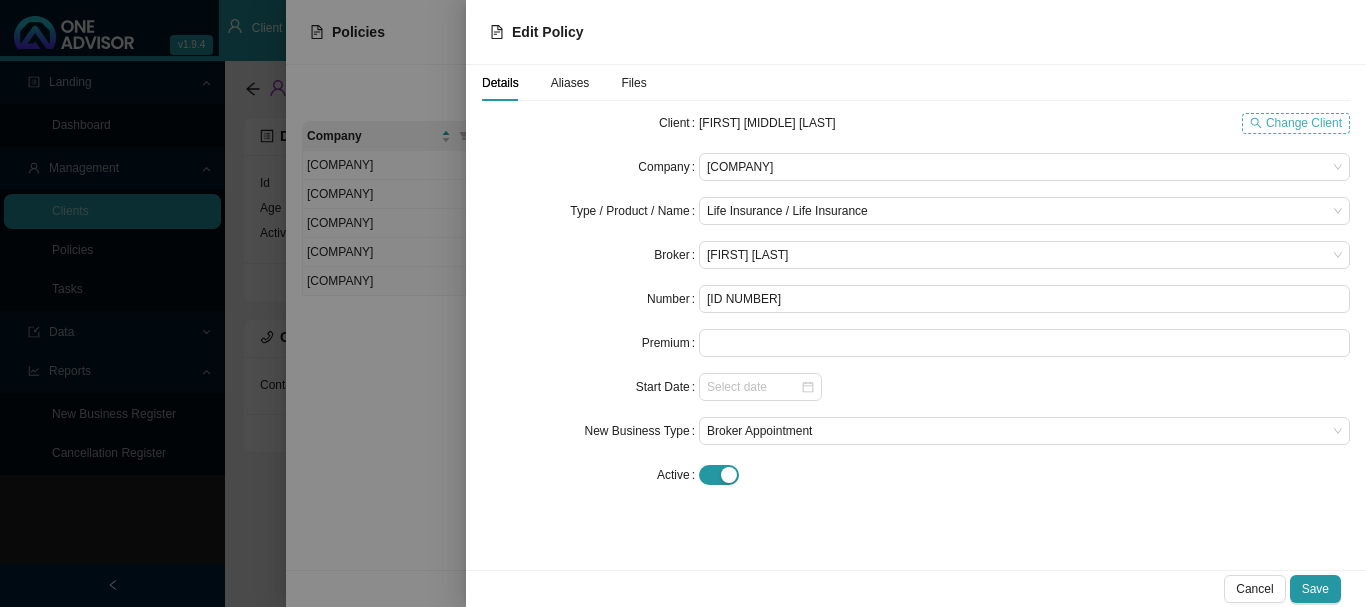 click on "Change Client" at bounding box center (1304, 123) 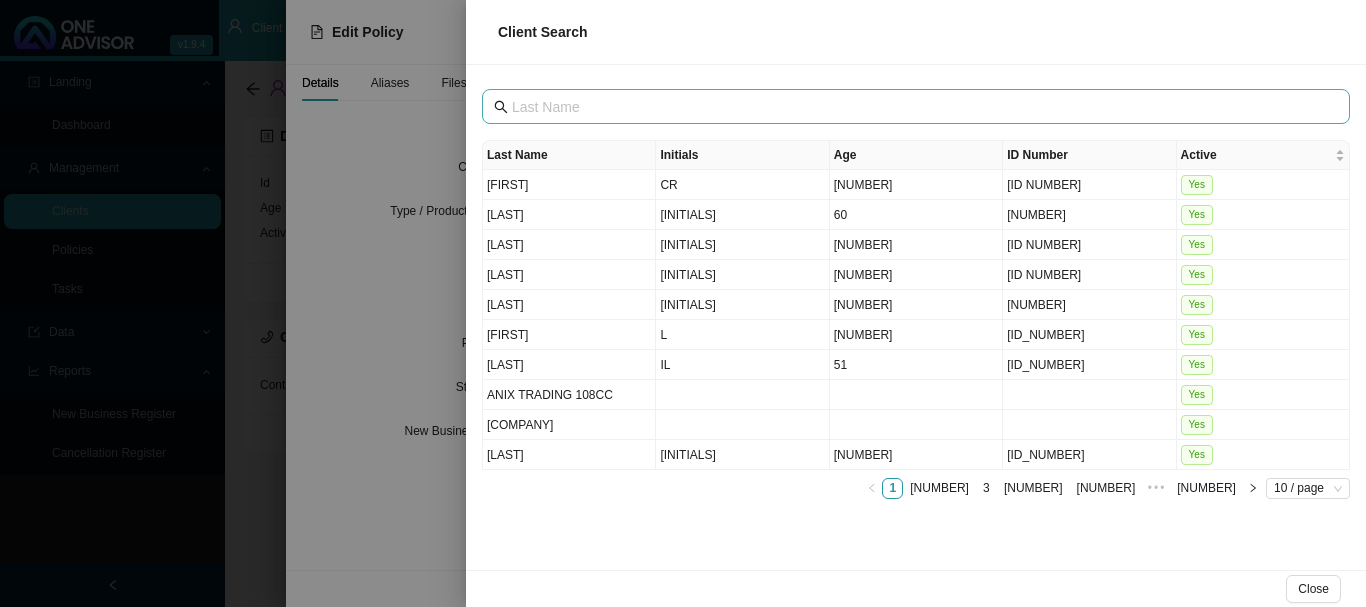 click at bounding box center [916, 106] 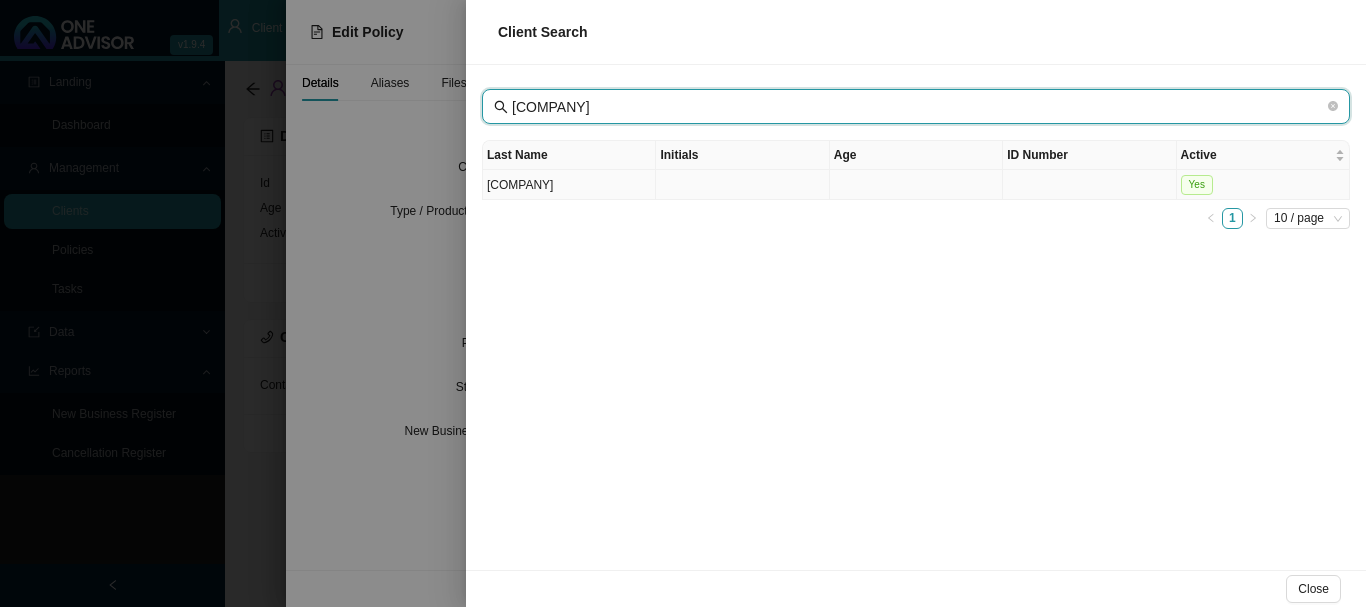 type on "[COMPANY]" 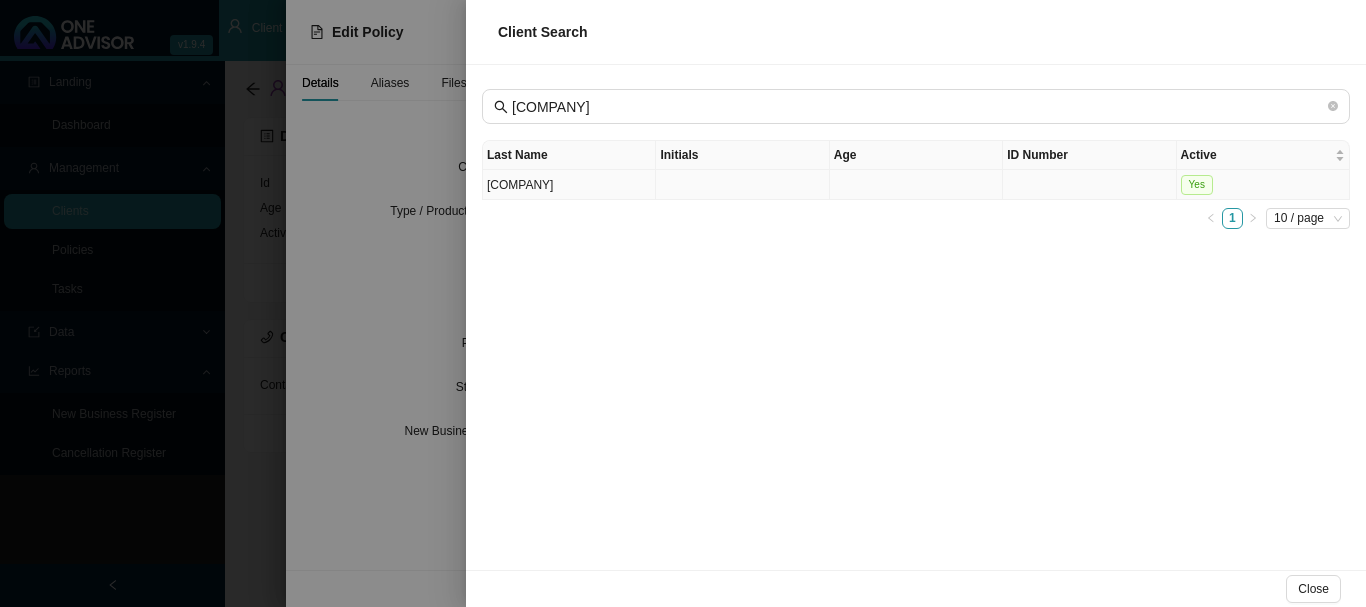 click on "[COMPANY]" at bounding box center [569, 185] 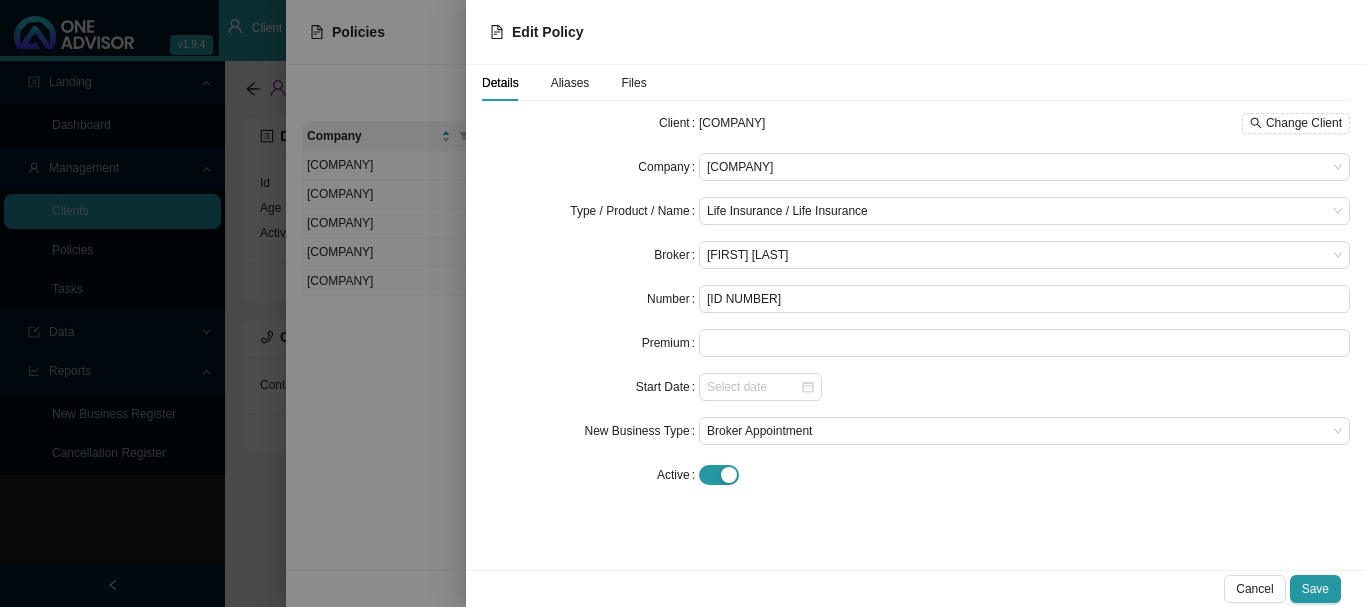 drag, startPoint x: 1306, startPoint y: 582, endPoint x: 1255, endPoint y: 541, distance: 65.43699 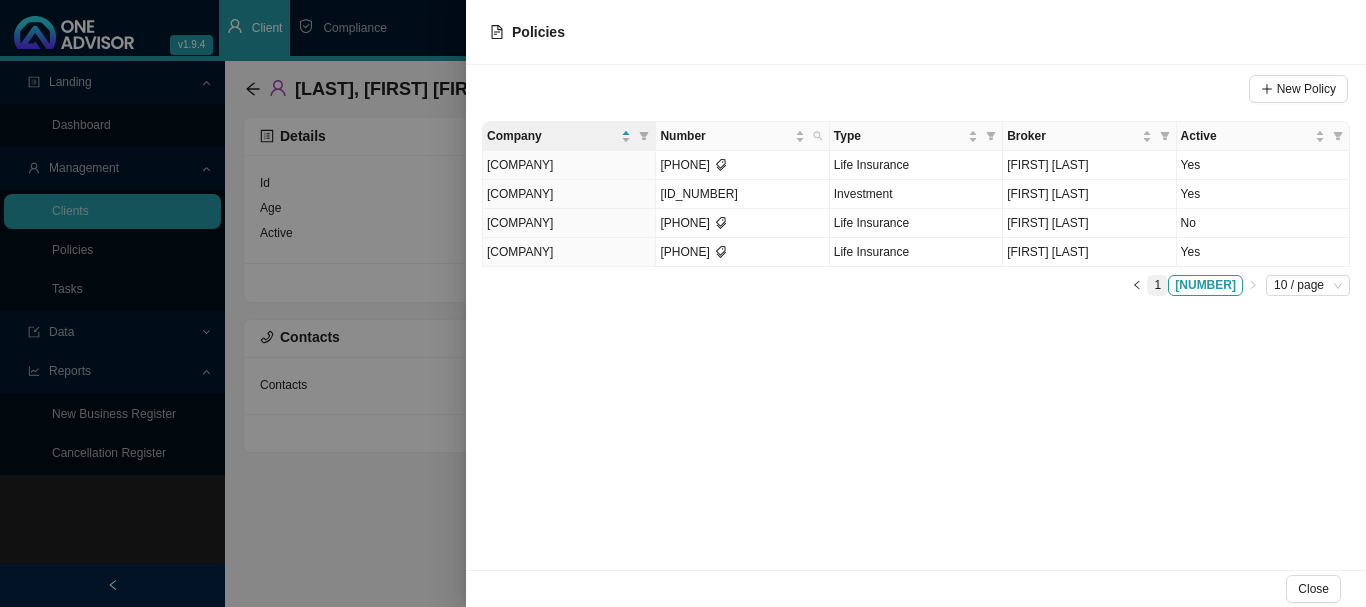 click on "1" at bounding box center (1157, 285) 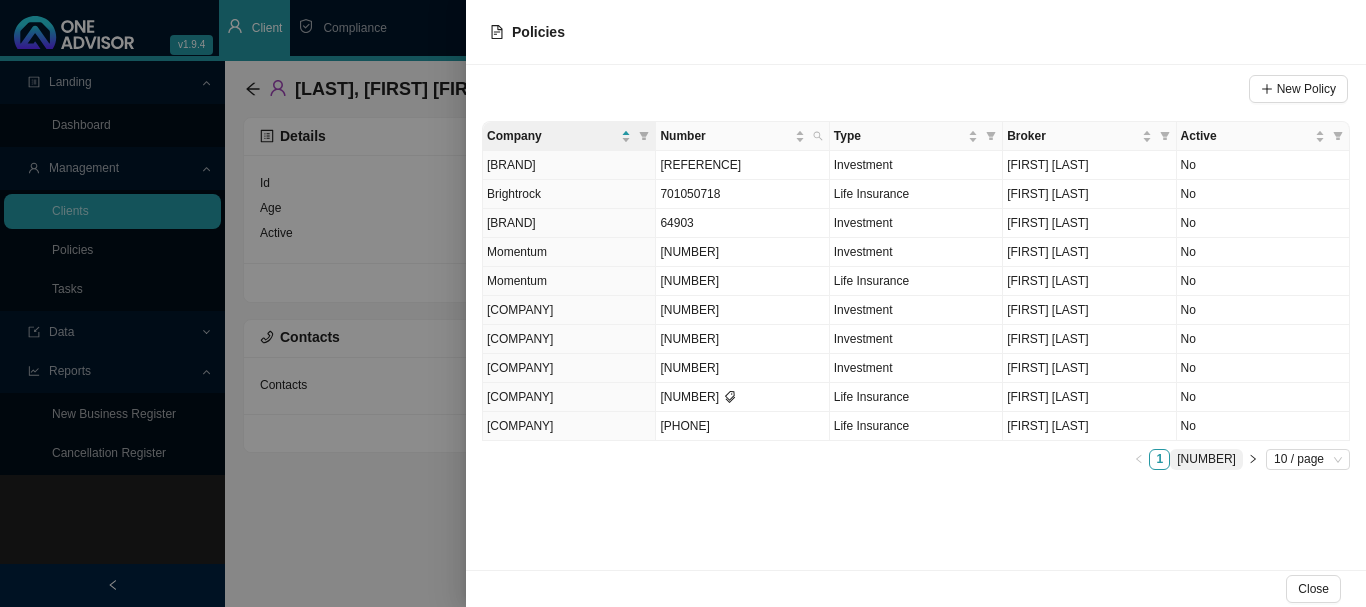 click on "[NUMBER]" at bounding box center (1206, 459) 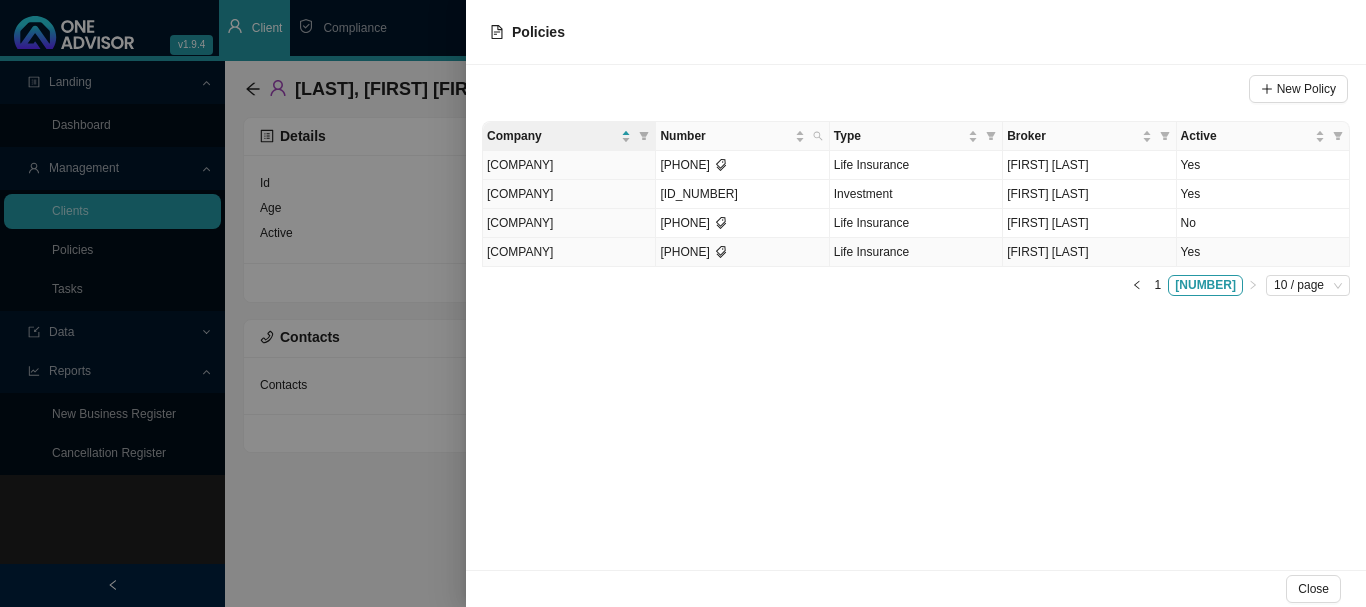 click on "Yes" at bounding box center [1263, 252] 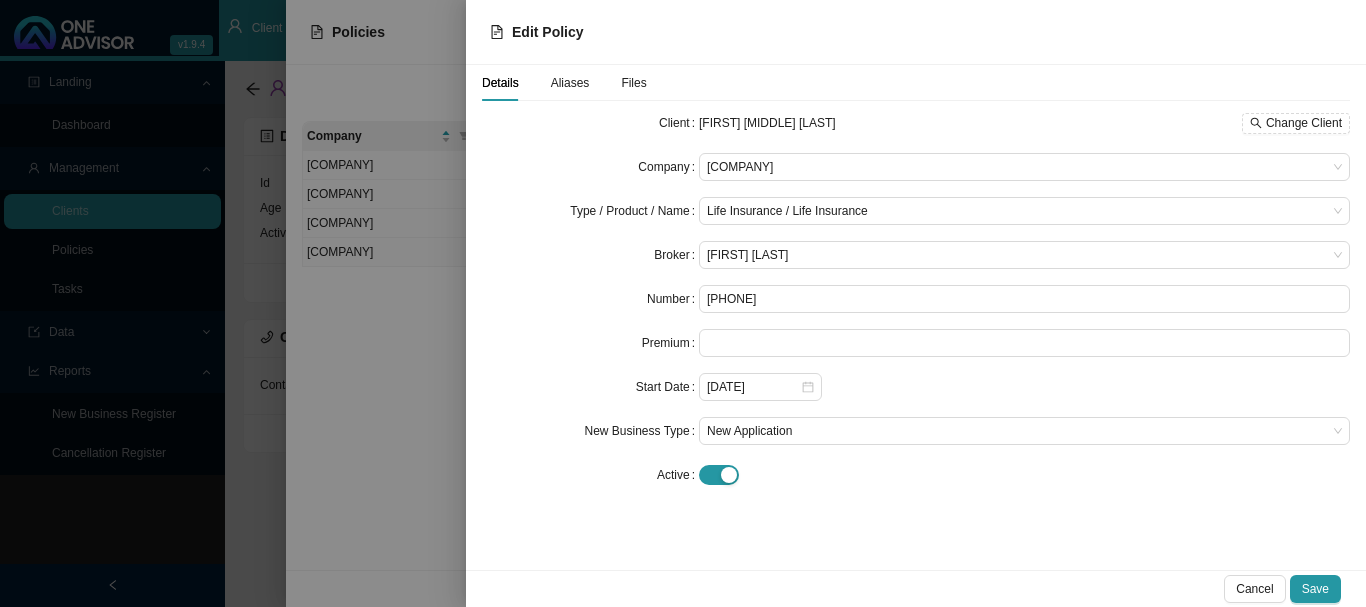 click on "Aliases" at bounding box center (570, 83) 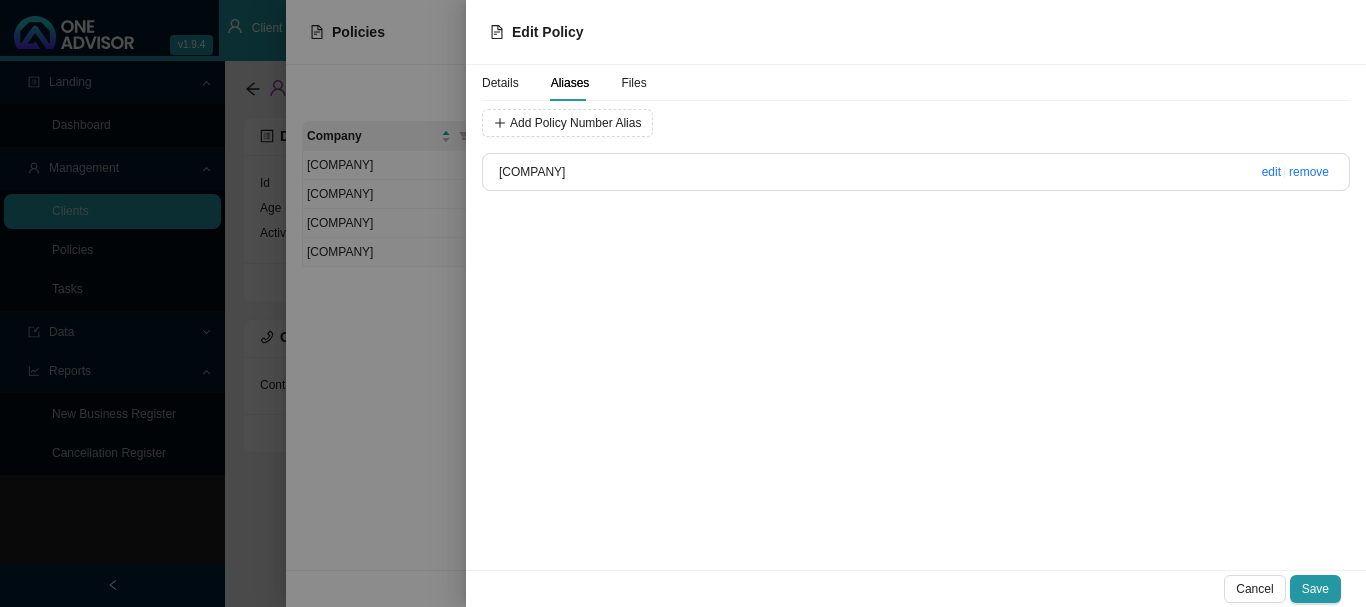 click on "[COMPANY]" at bounding box center [856, 172] 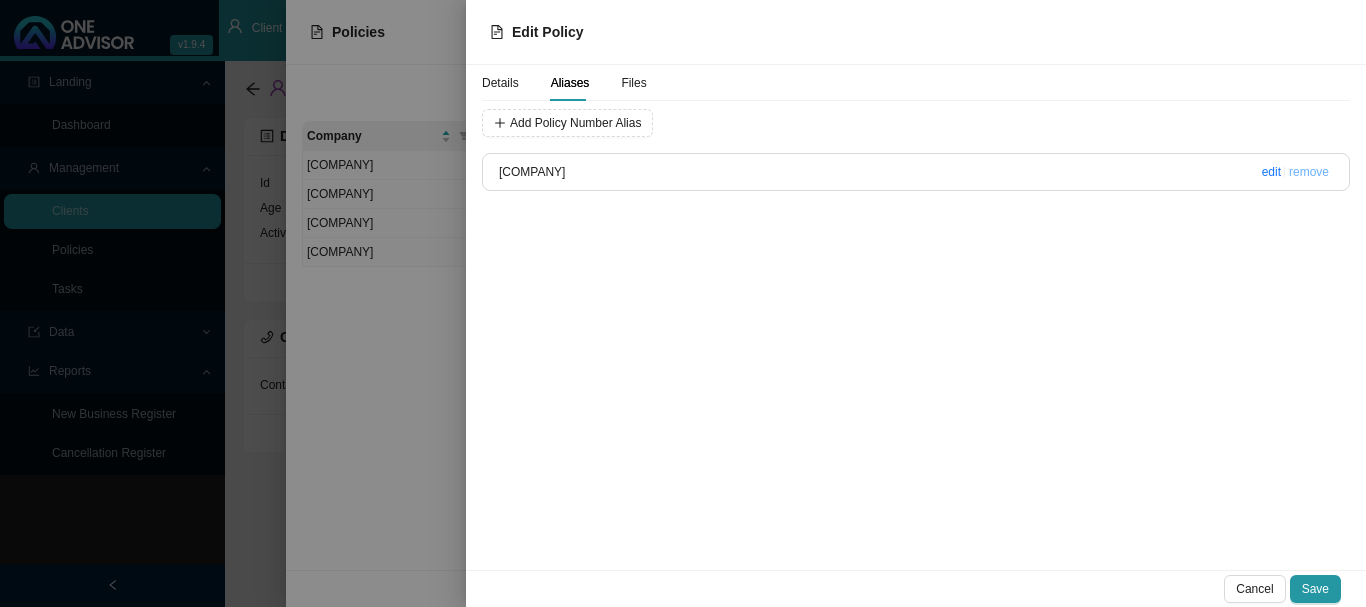 click on "remove" at bounding box center [1309, 172] 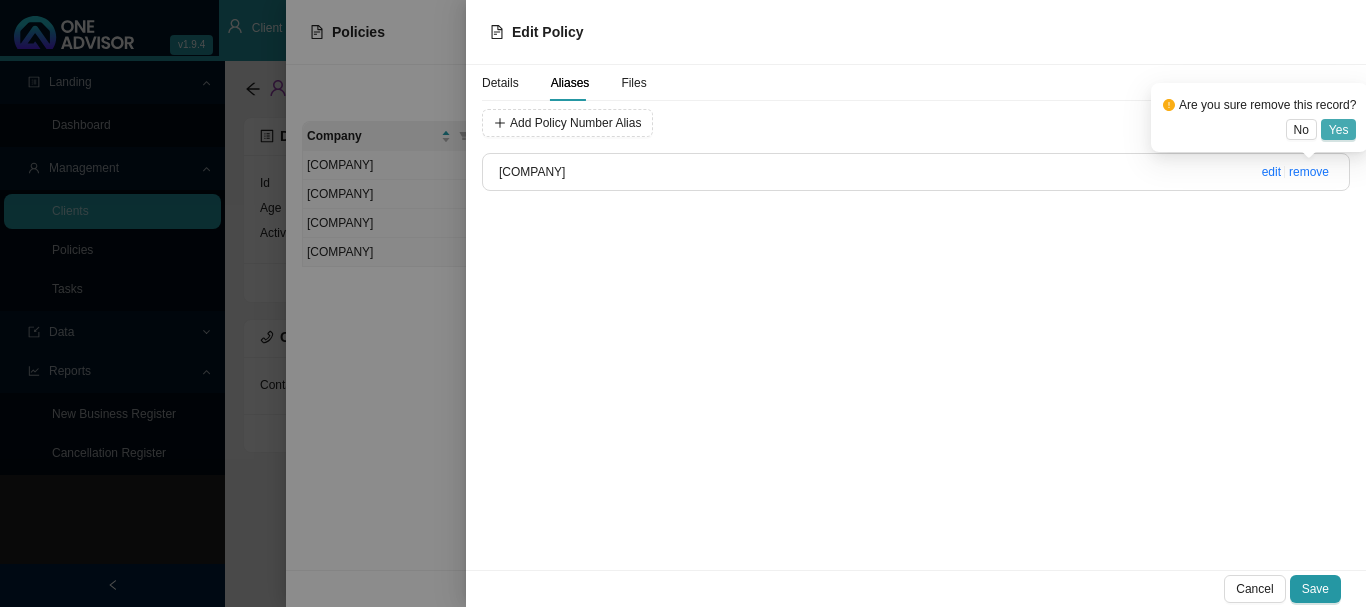 click on "Yes" at bounding box center (1339, 130) 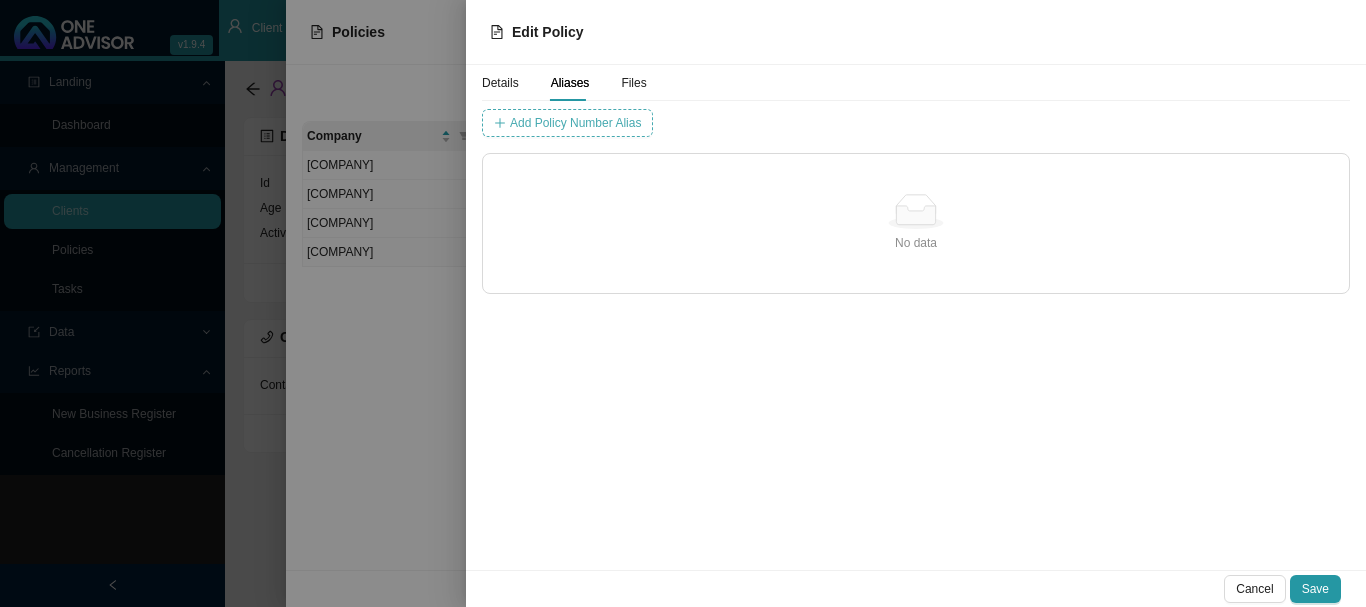 drag, startPoint x: 593, startPoint y: 122, endPoint x: 647, endPoint y: 141, distance: 57.245087 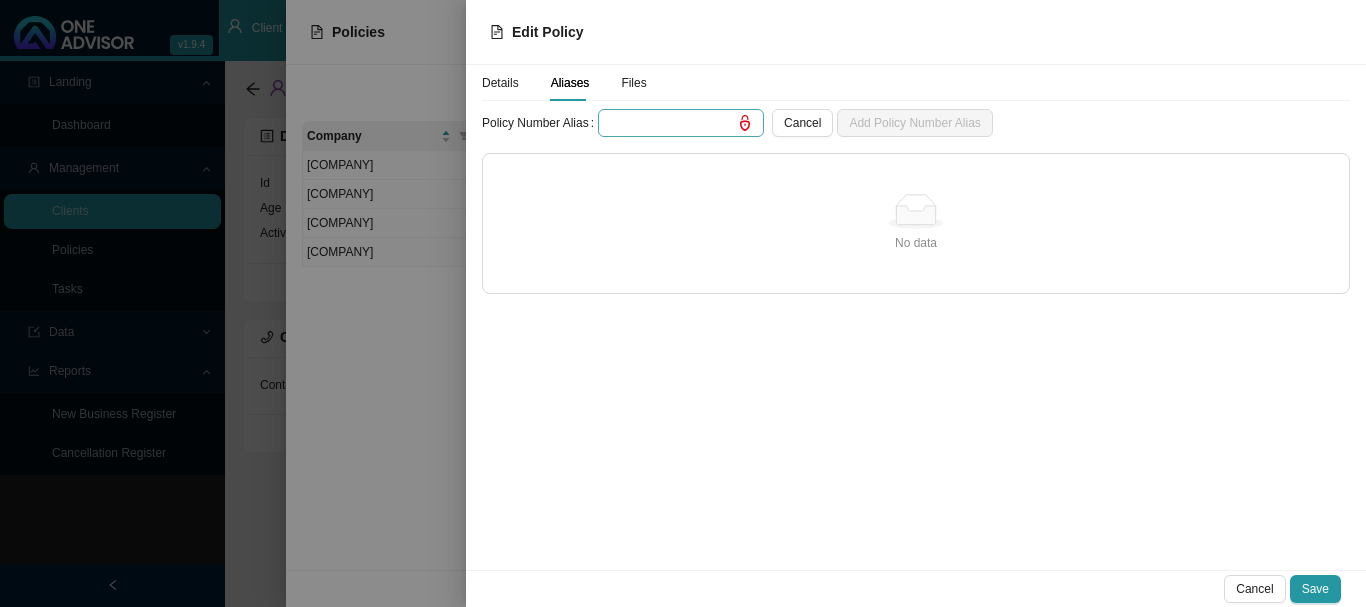click at bounding box center (681, 123) 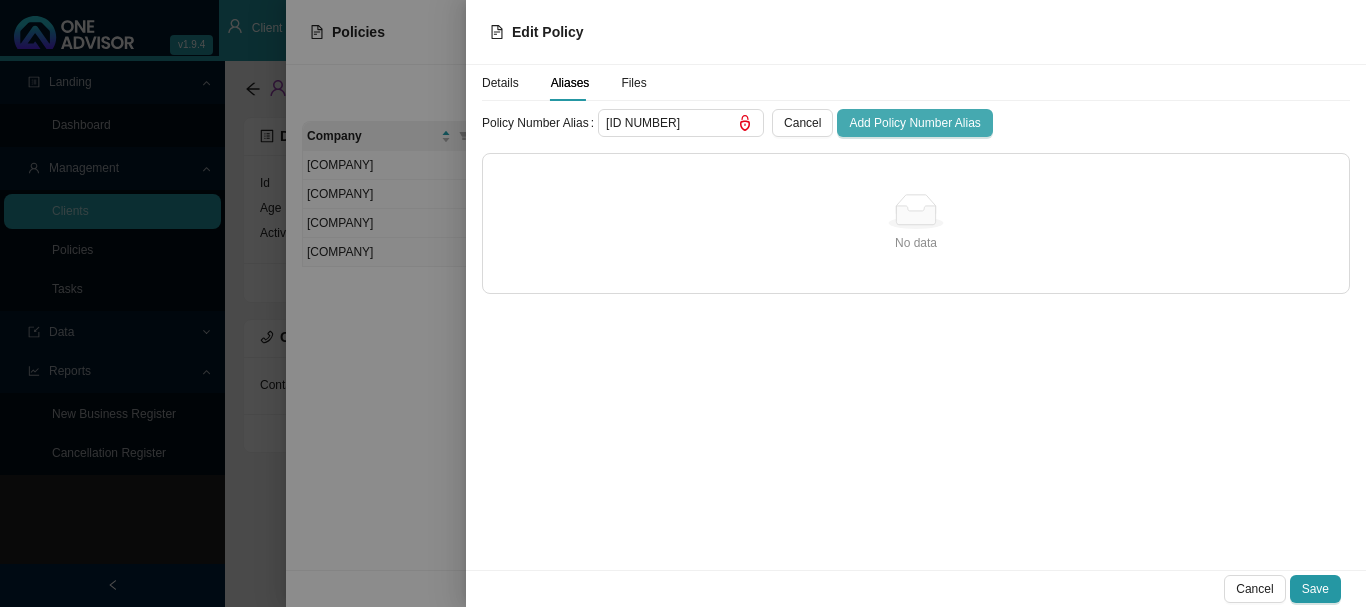 type on "[ID NUMBER]" 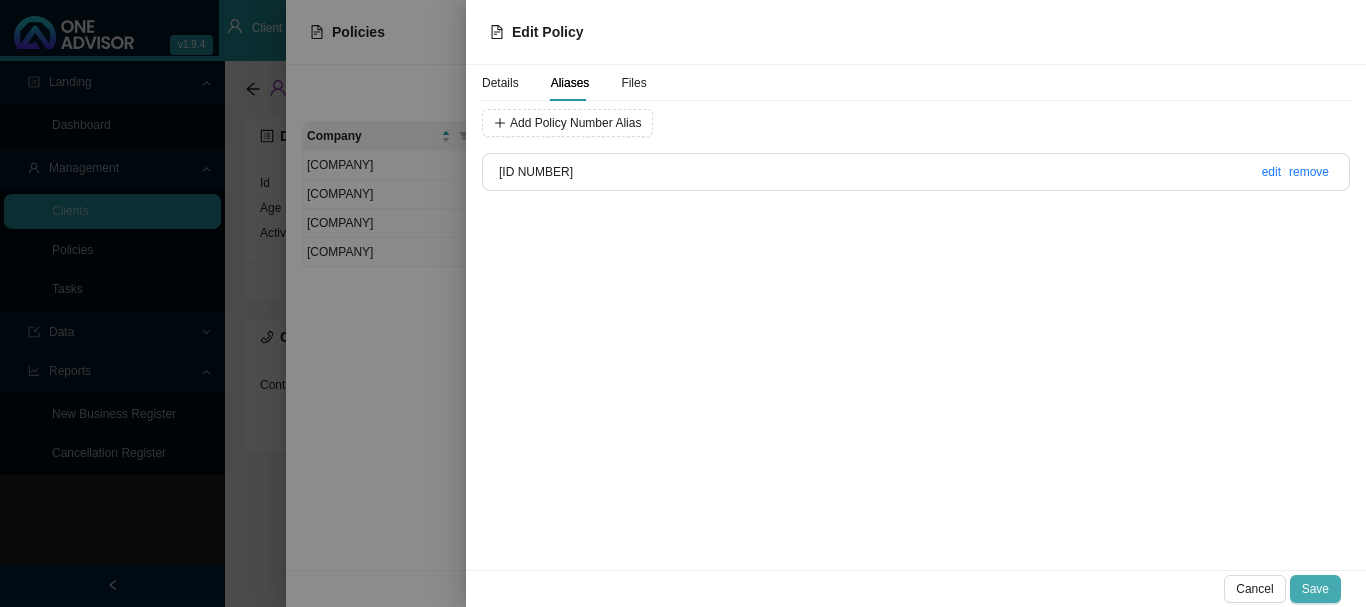 click on "Save" at bounding box center (1315, 589) 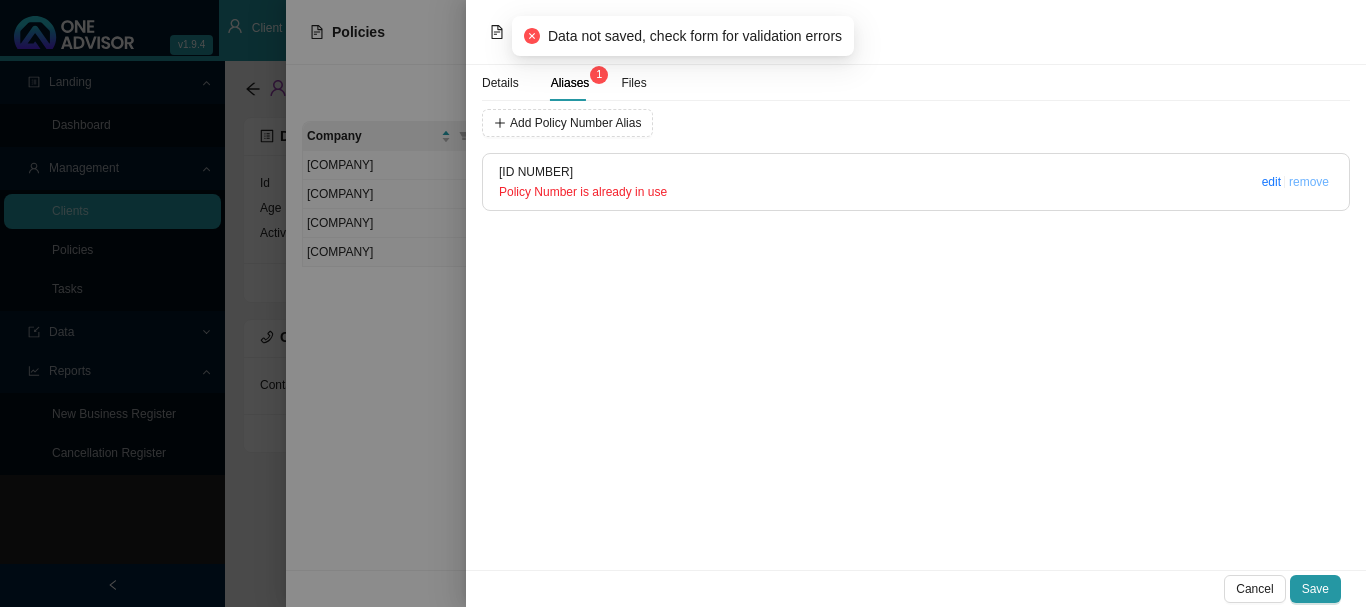 click on "remove" at bounding box center (1309, 182) 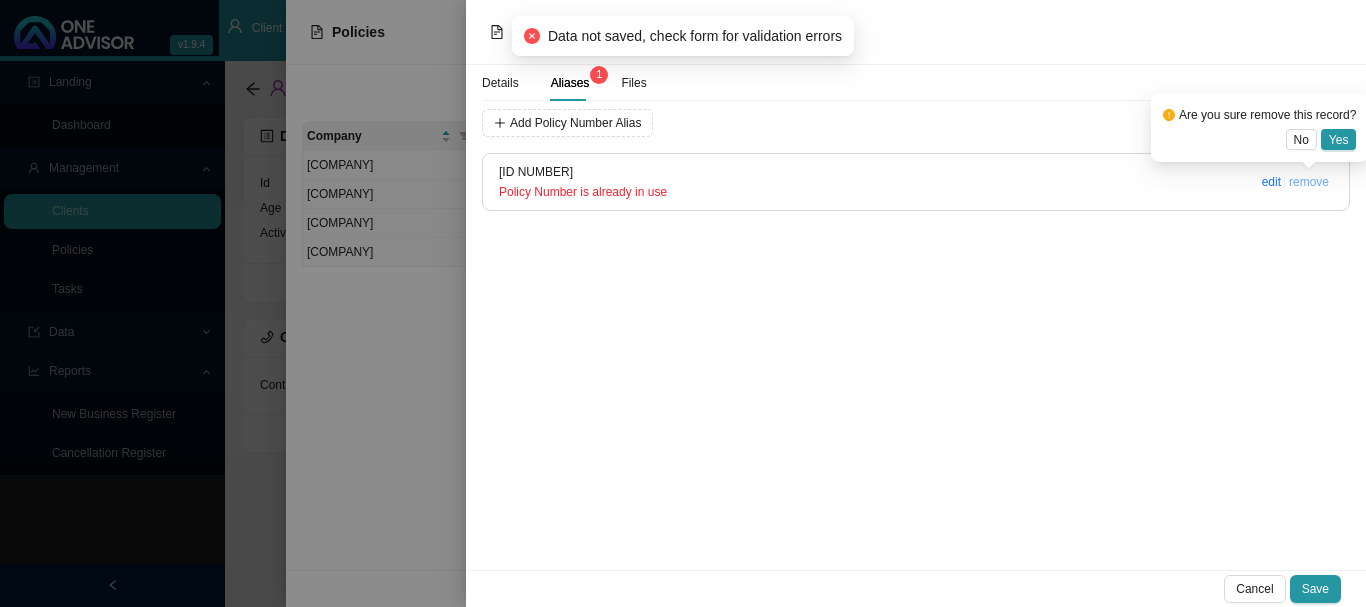 click on "remove" at bounding box center [1309, 182] 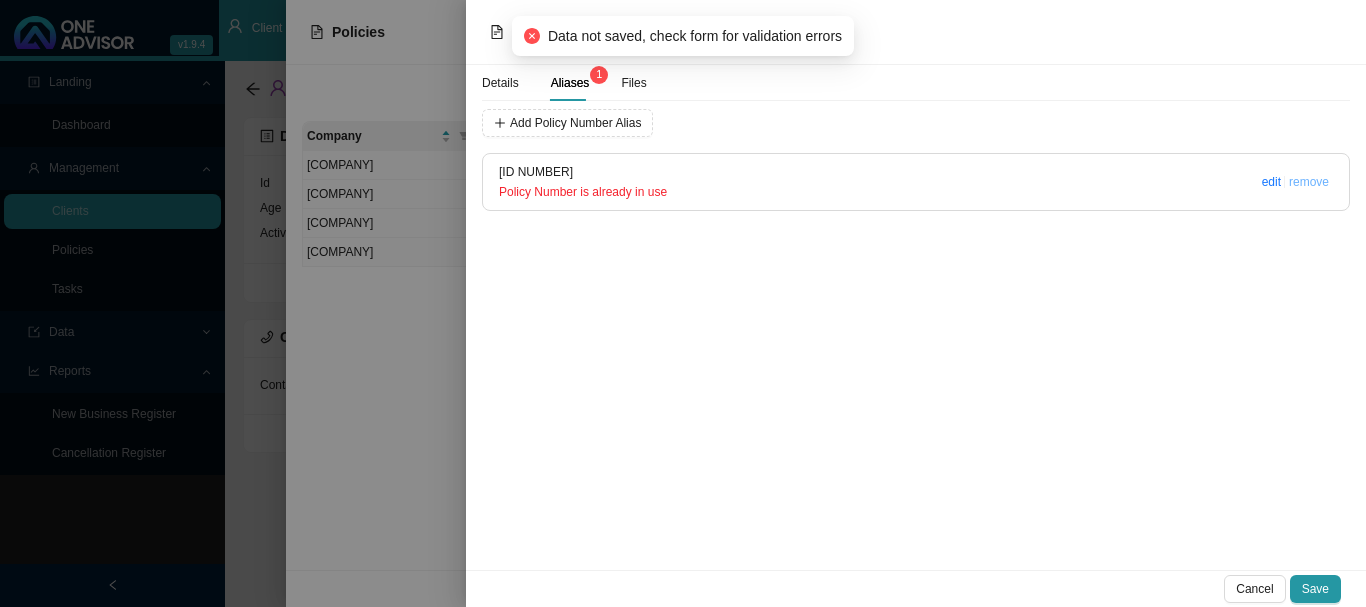click on "remove" at bounding box center (1309, 182) 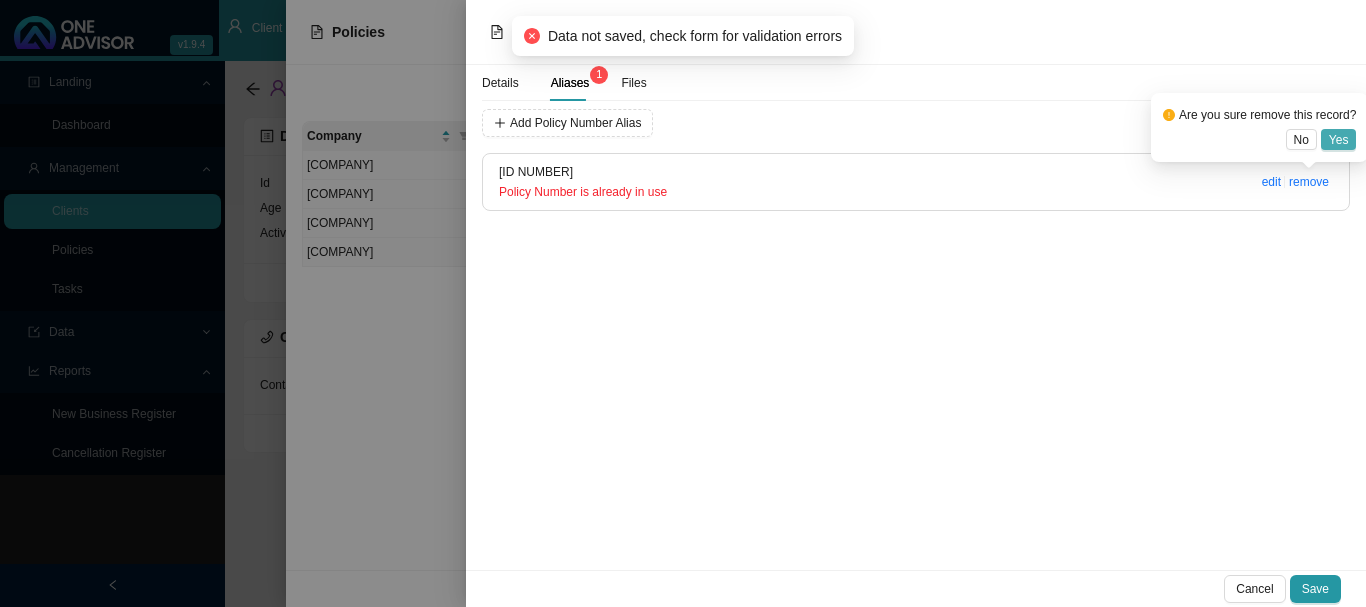 drag, startPoint x: 1336, startPoint y: 135, endPoint x: 1051, endPoint y: 89, distance: 288.68842 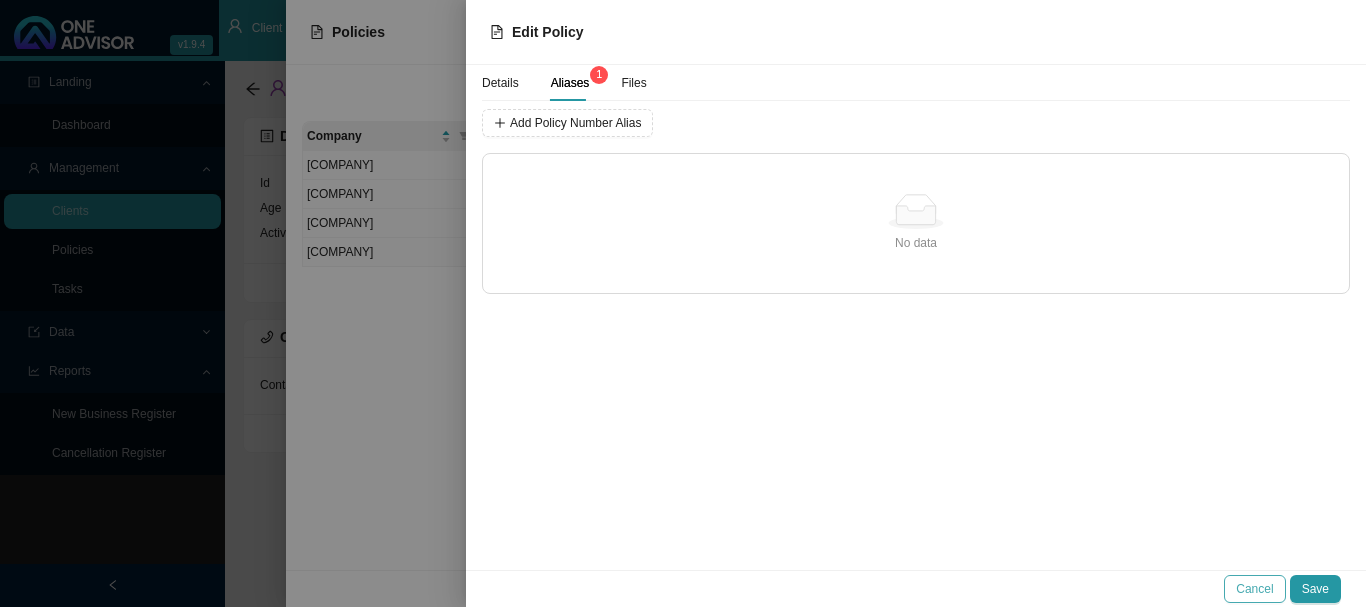 click on "Cancel" at bounding box center [1254, 589] 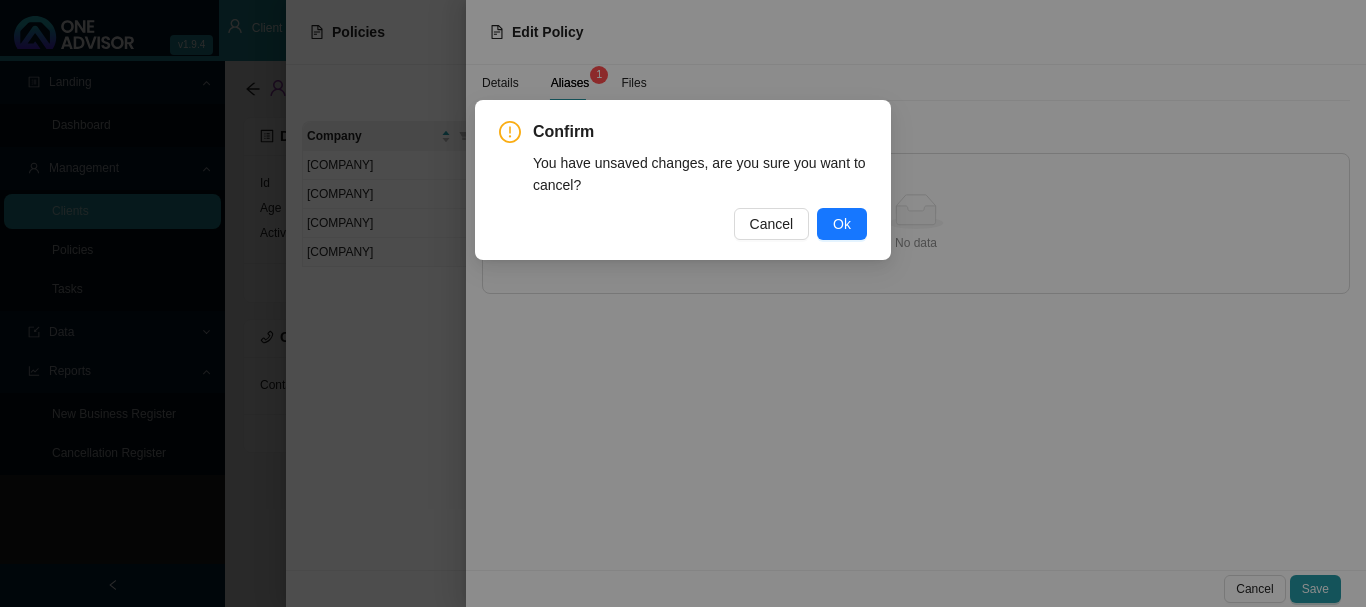 drag, startPoint x: 836, startPoint y: 207, endPoint x: 846, endPoint y: 228, distance: 23.259407 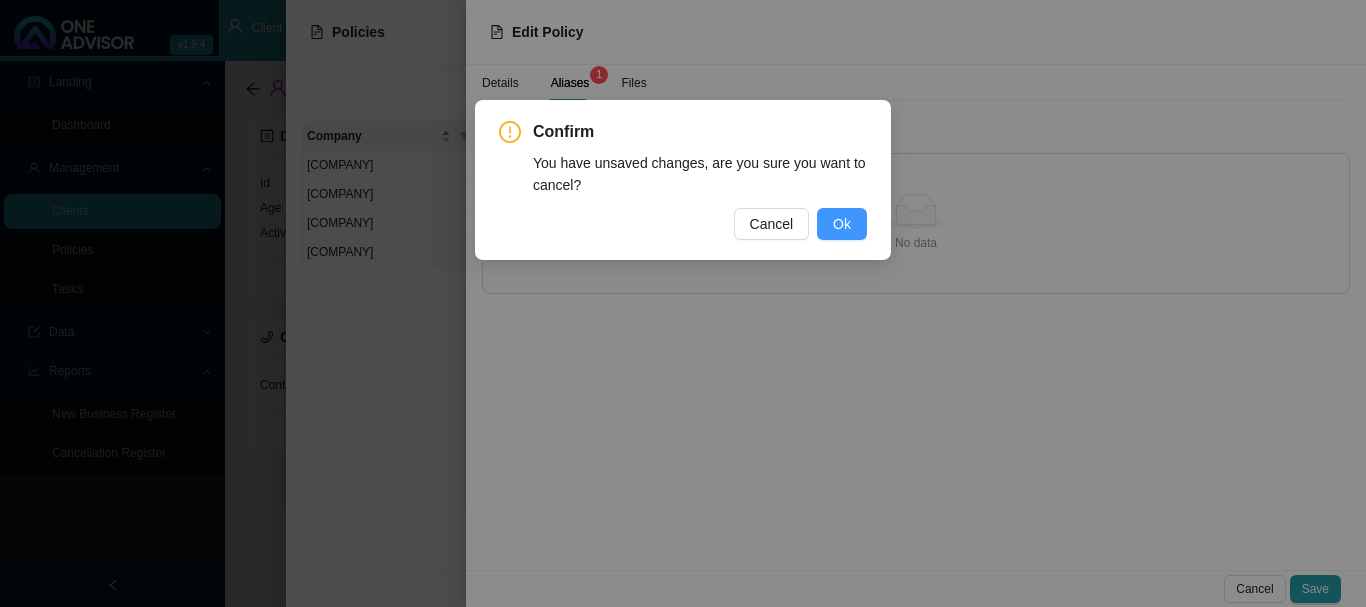 click on "Confirm You have unsaved changes, are you sure you want to cancel? Cancel Ok" at bounding box center [683, 180] 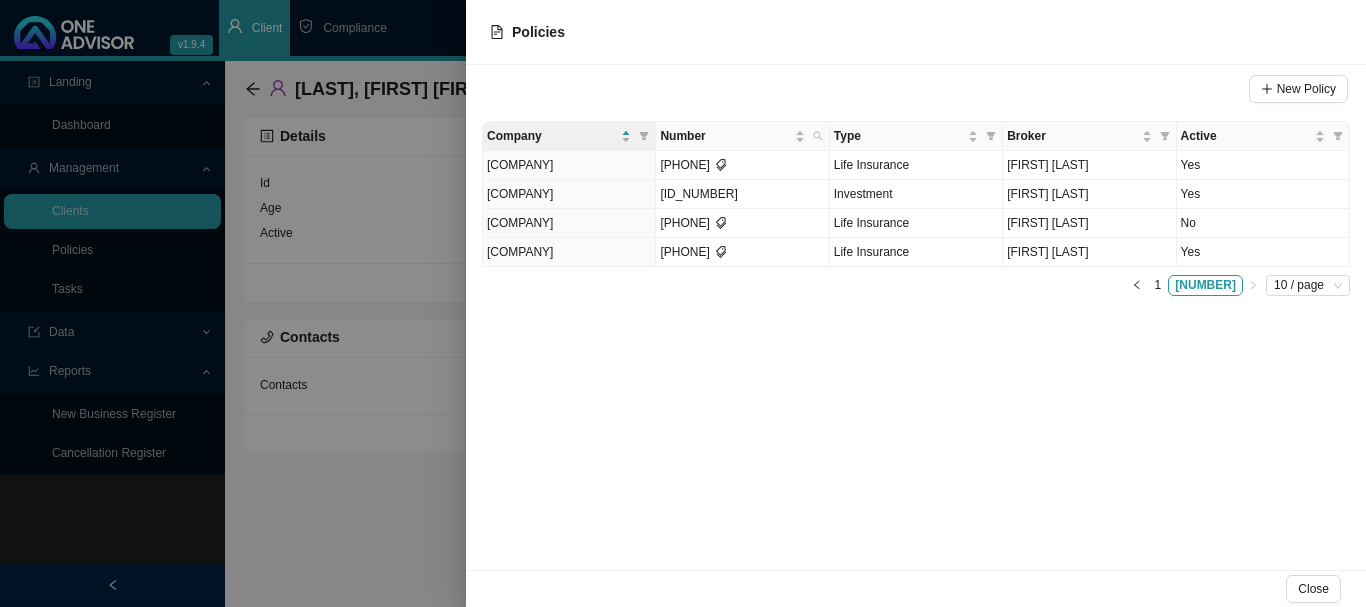 click at bounding box center [683, 303] 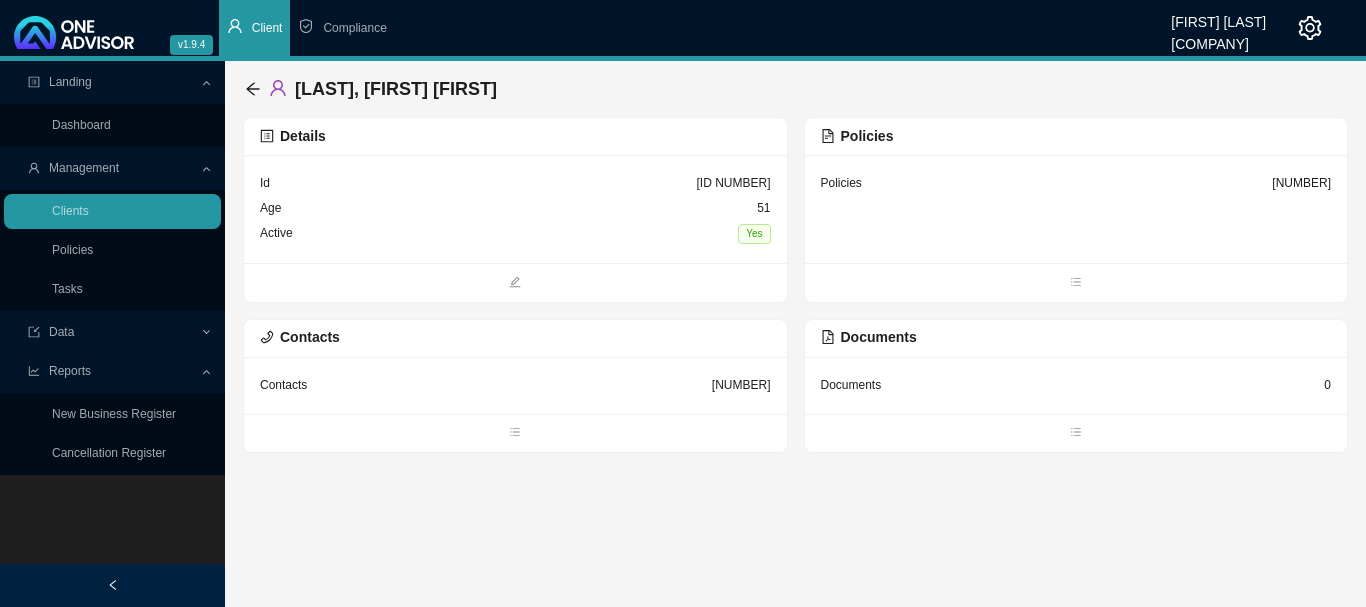 click on "Policies 14" at bounding box center (515, 183) 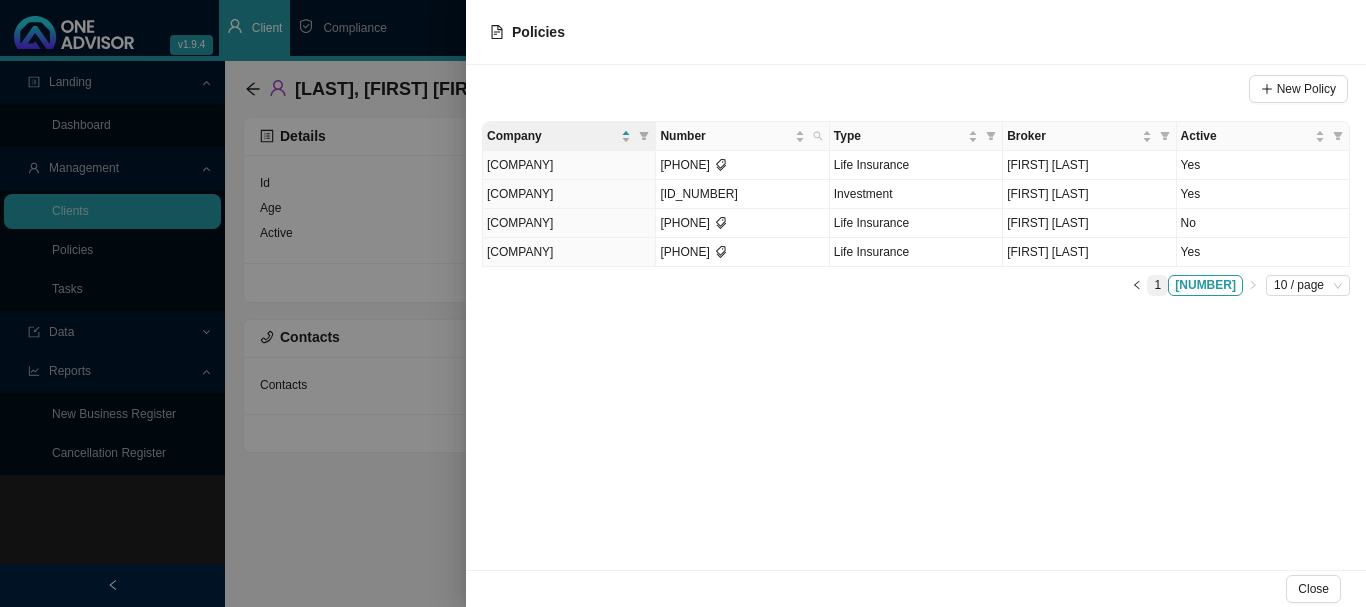 click on "1" at bounding box center [1157, 285] 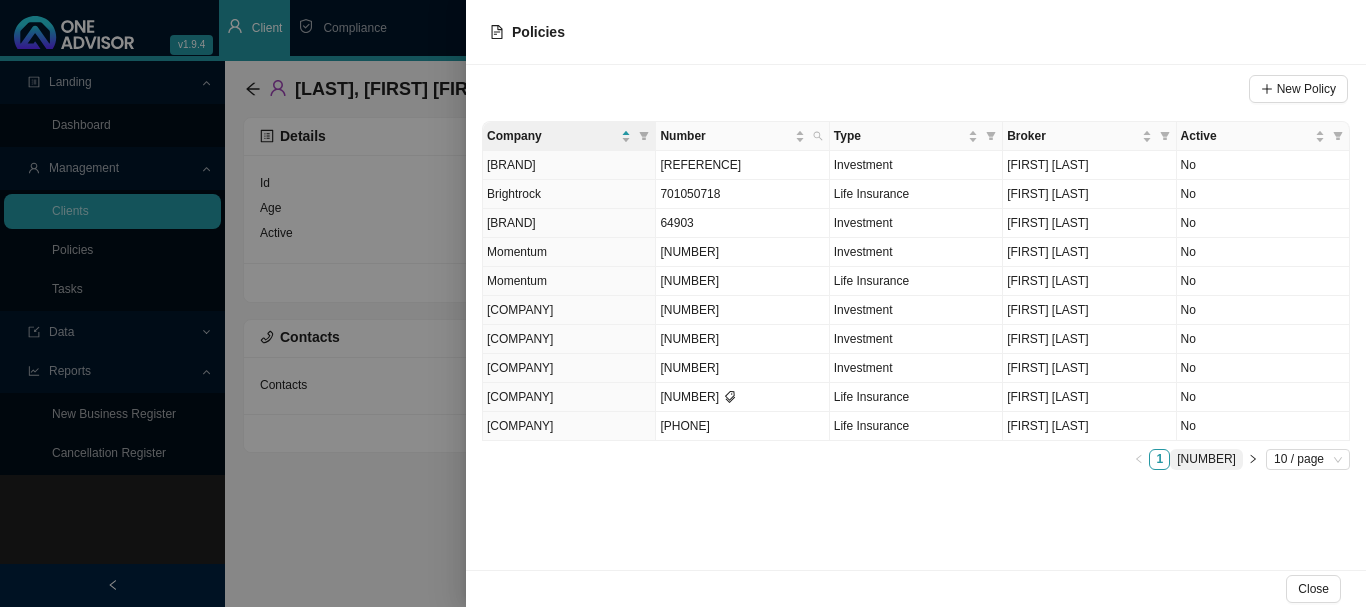 drag, startPoint x: 1231, startPoint y: 460, endPoint x: 1243, endPoint y: 451, distance: 15 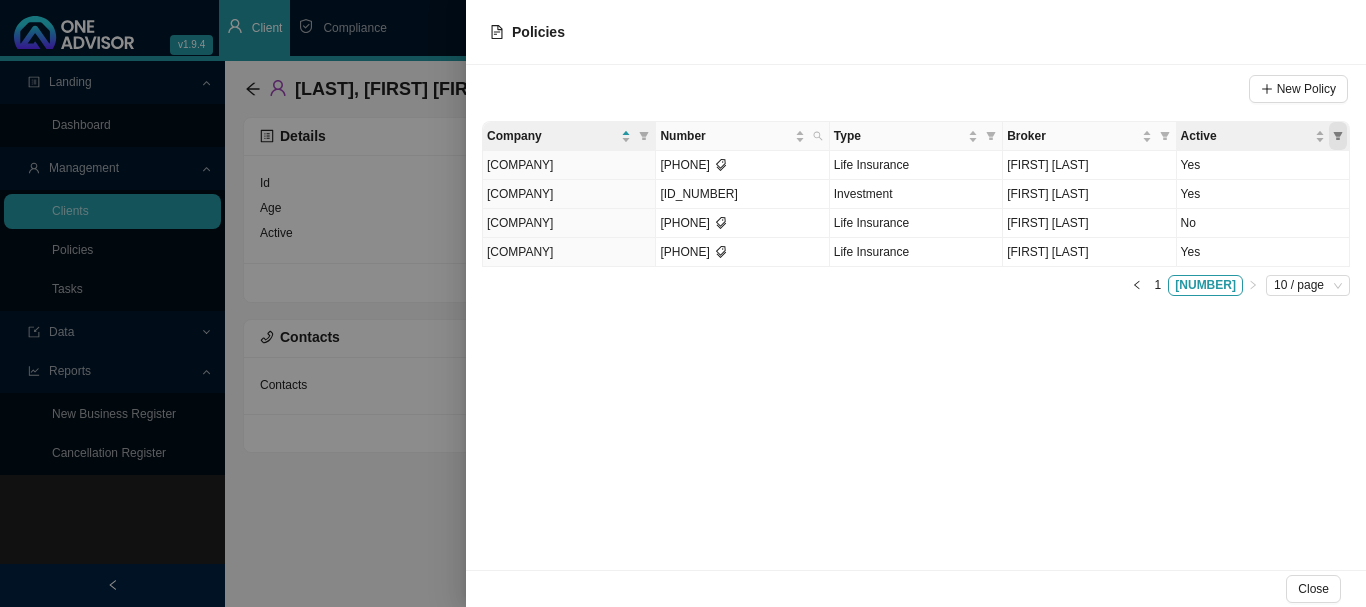 click at bounding box center (1338, 136) 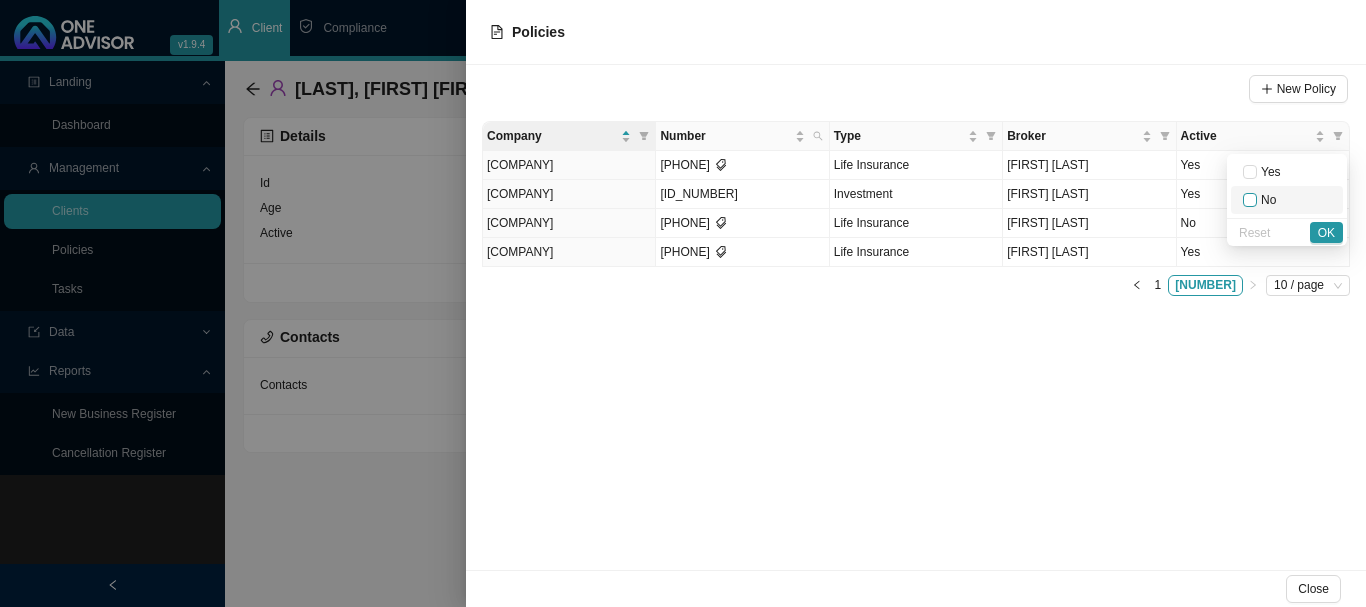 click at bounding box center (1250, 200) 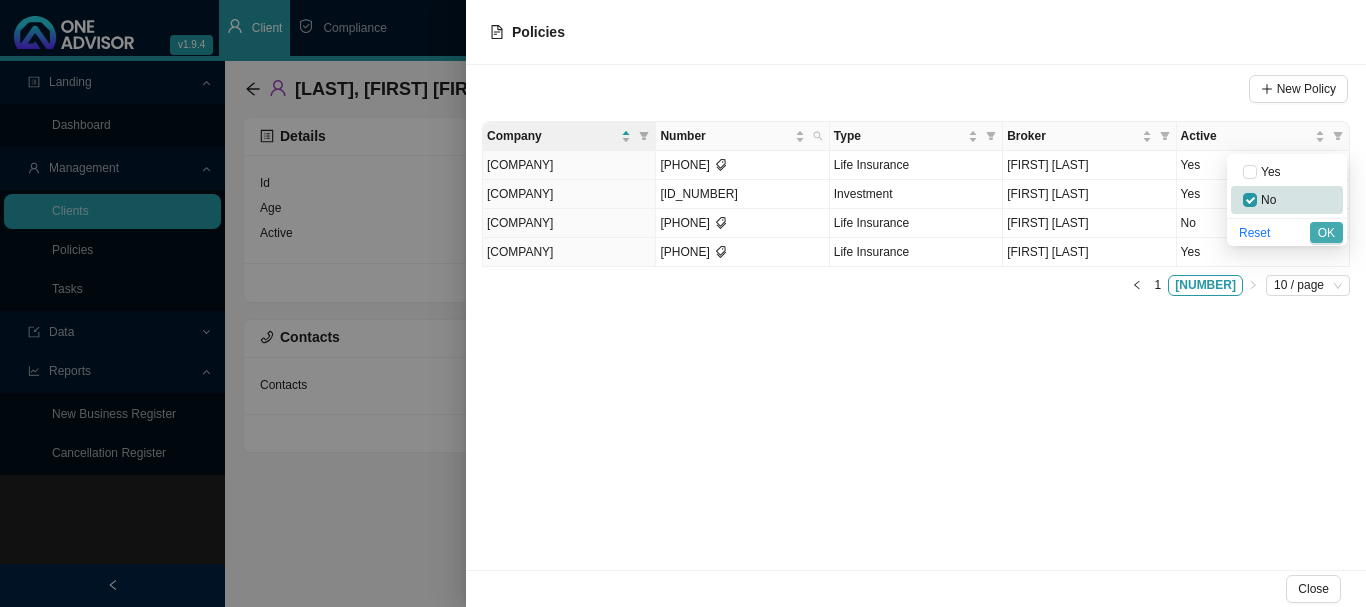 click on "OK" at bounding box center (1326, 233) 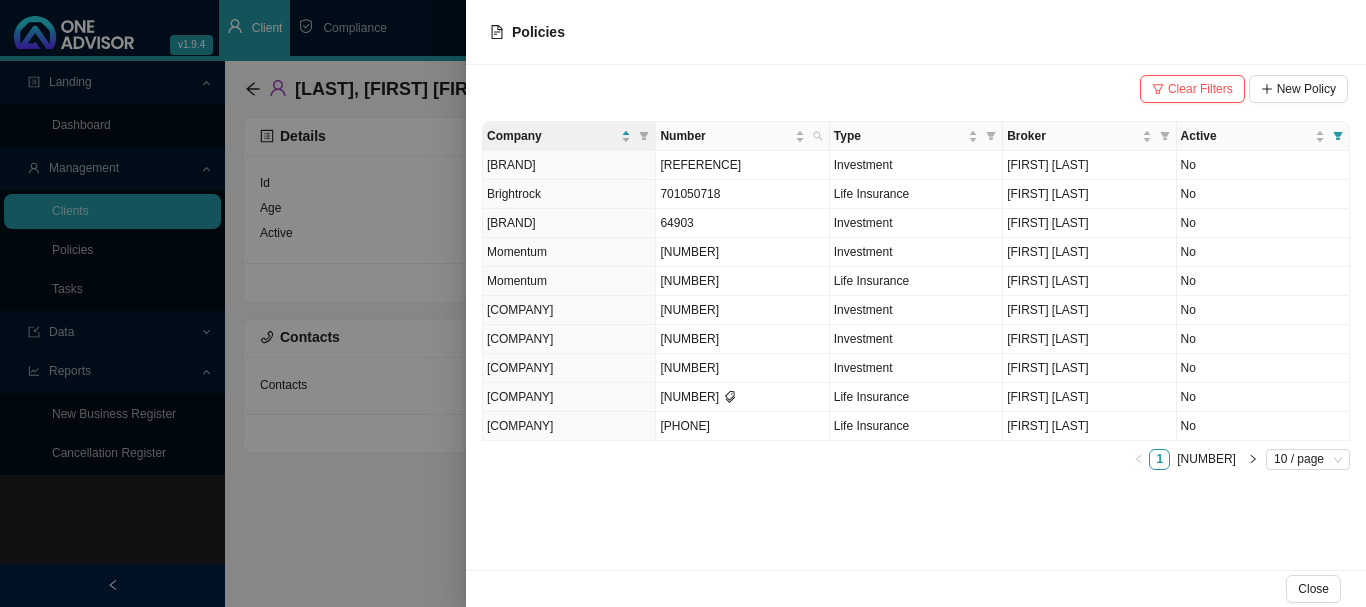 click on "[NUMBER]" at bounding box center [1206, 459] 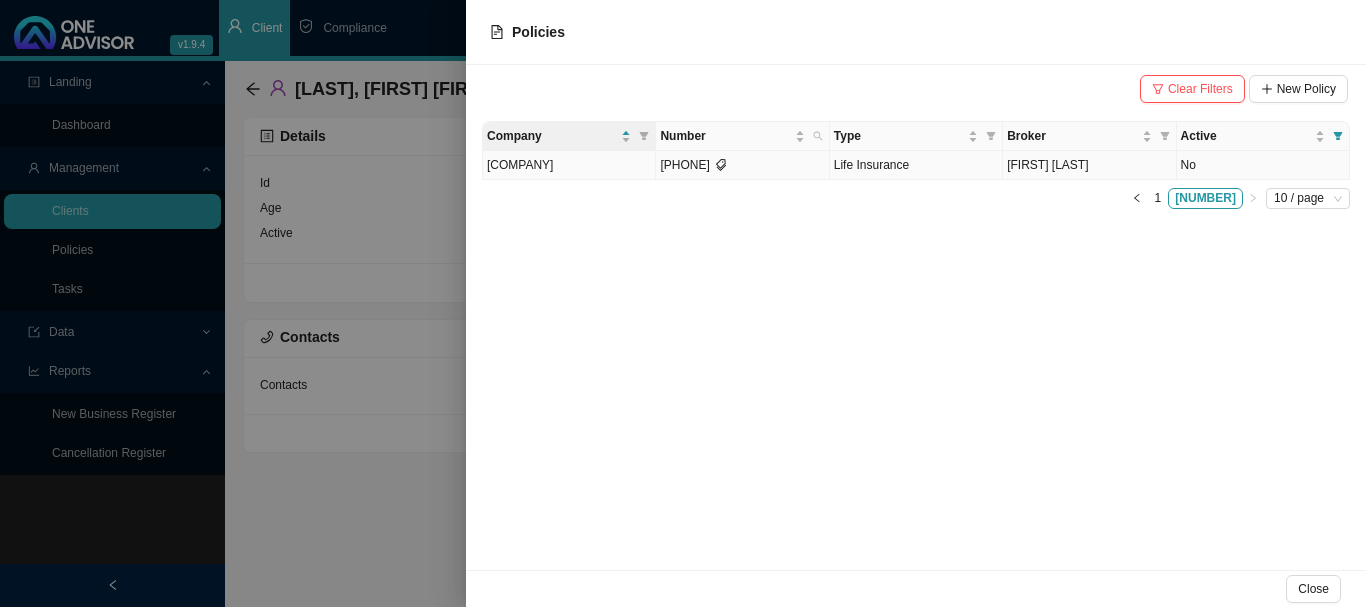 click on "No" at bounding box center (1263, 165) 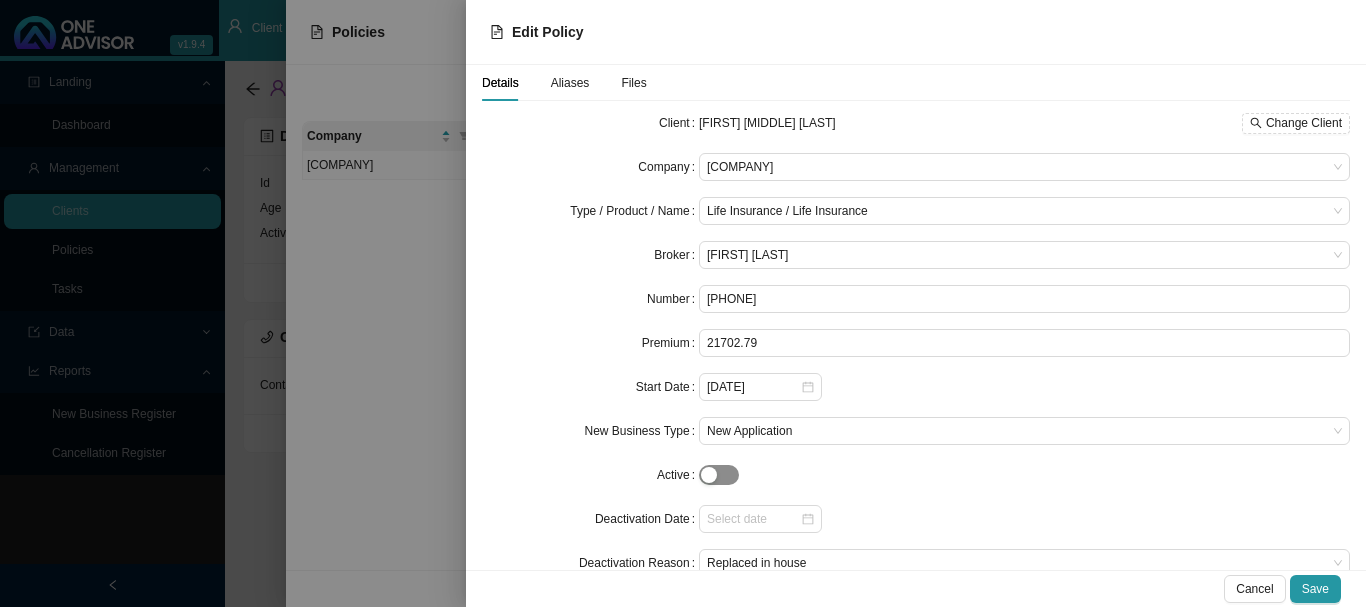 click at bounding box center [709, 475] 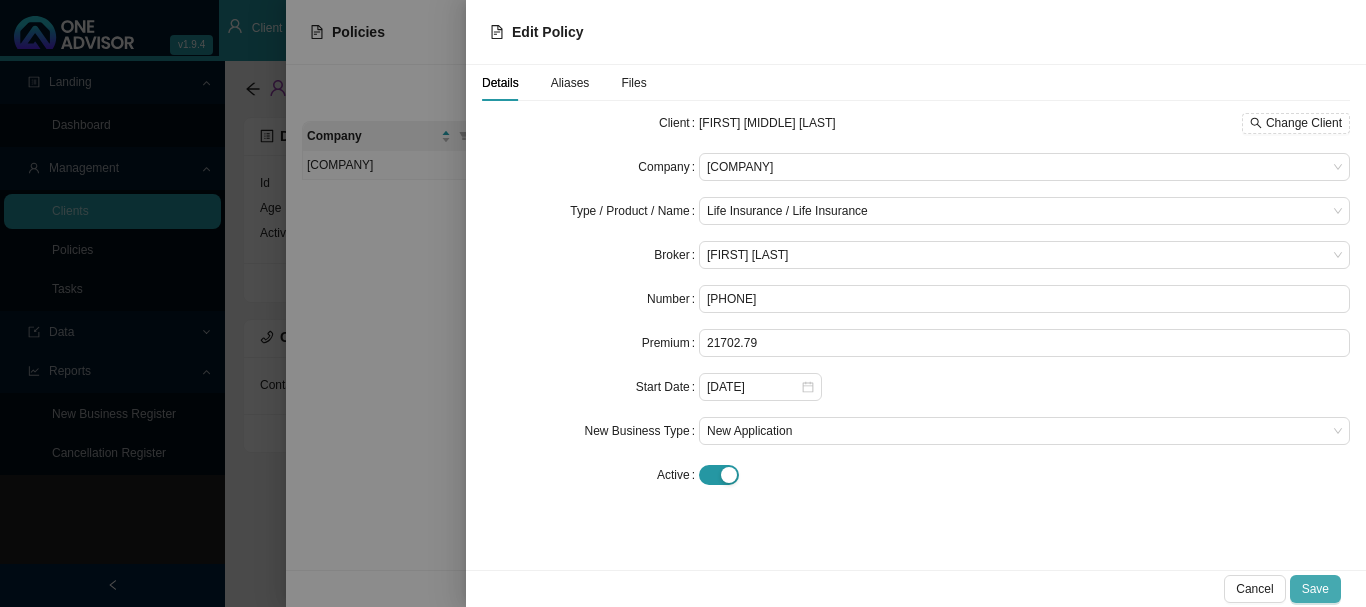 click on "Save" at bounding box center [1315, 589] 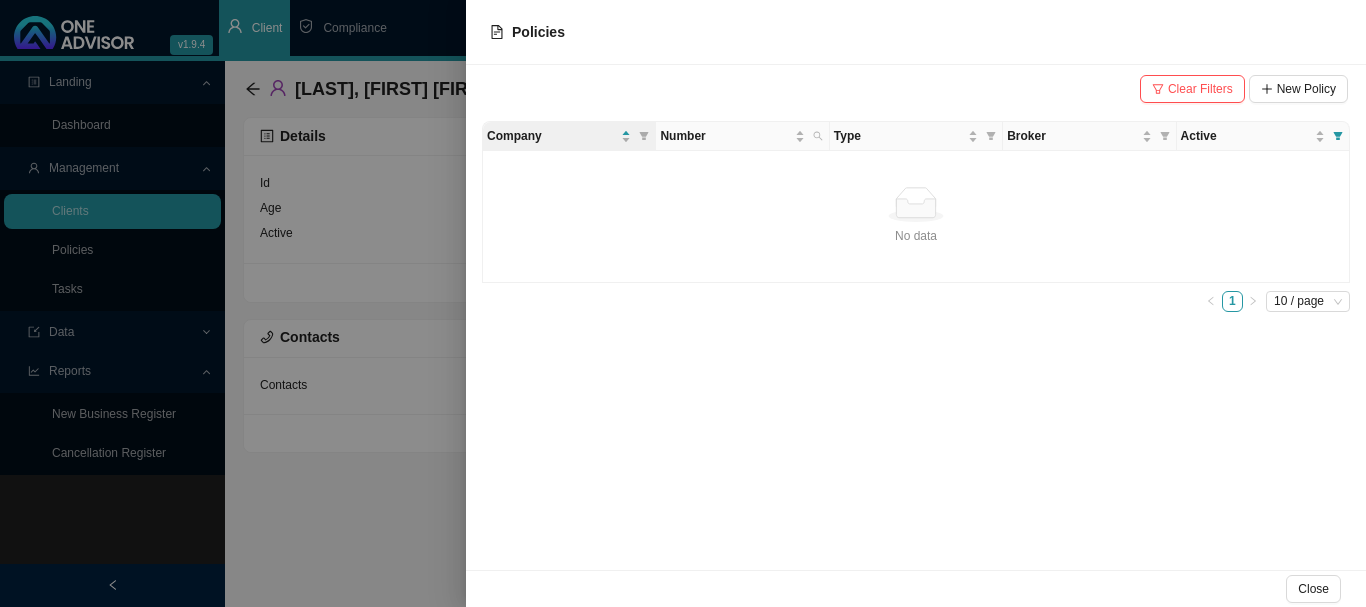 click at bounding box center (683, 303) 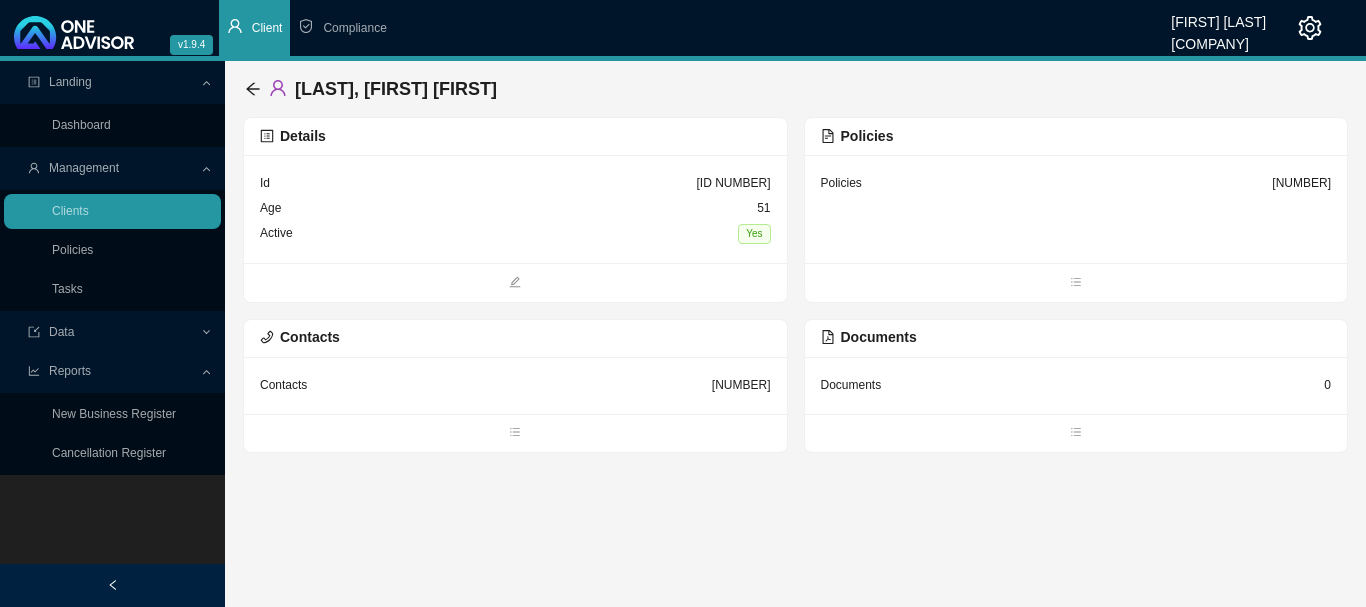 click on "Policies 14" at bounding box center (515, 209) 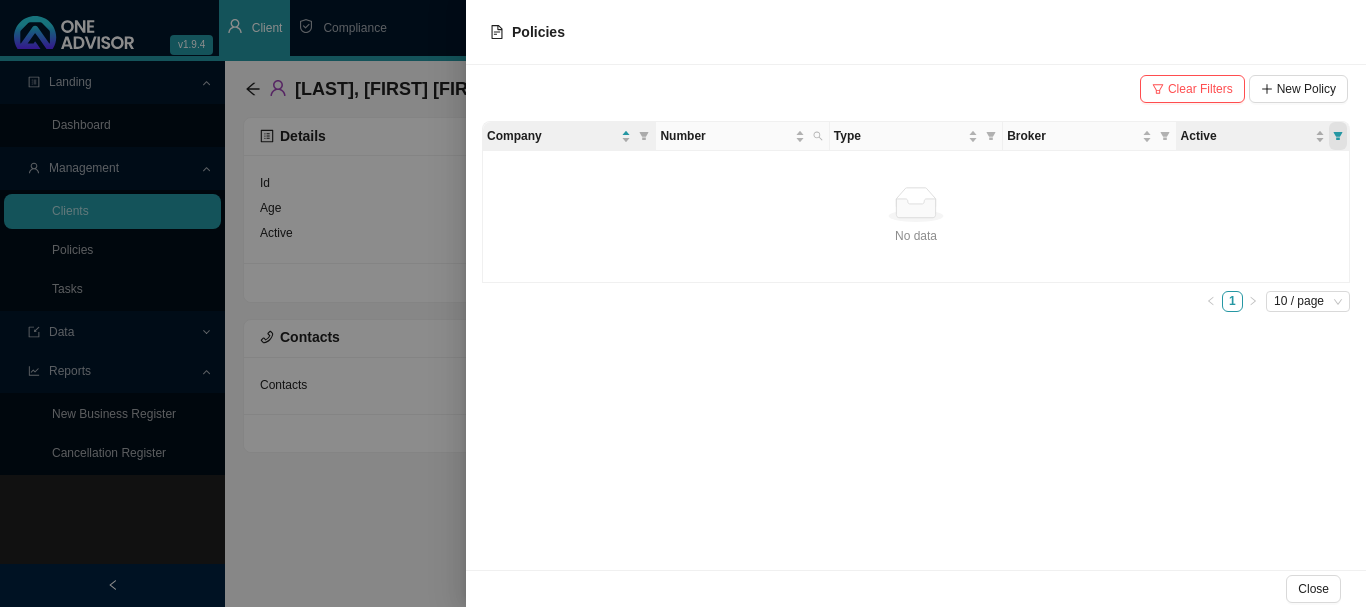 drag, startPoint x: 1345, startPoint y: 138, endPoint x: 1335, endPoint y: 137, distance: 10.049875 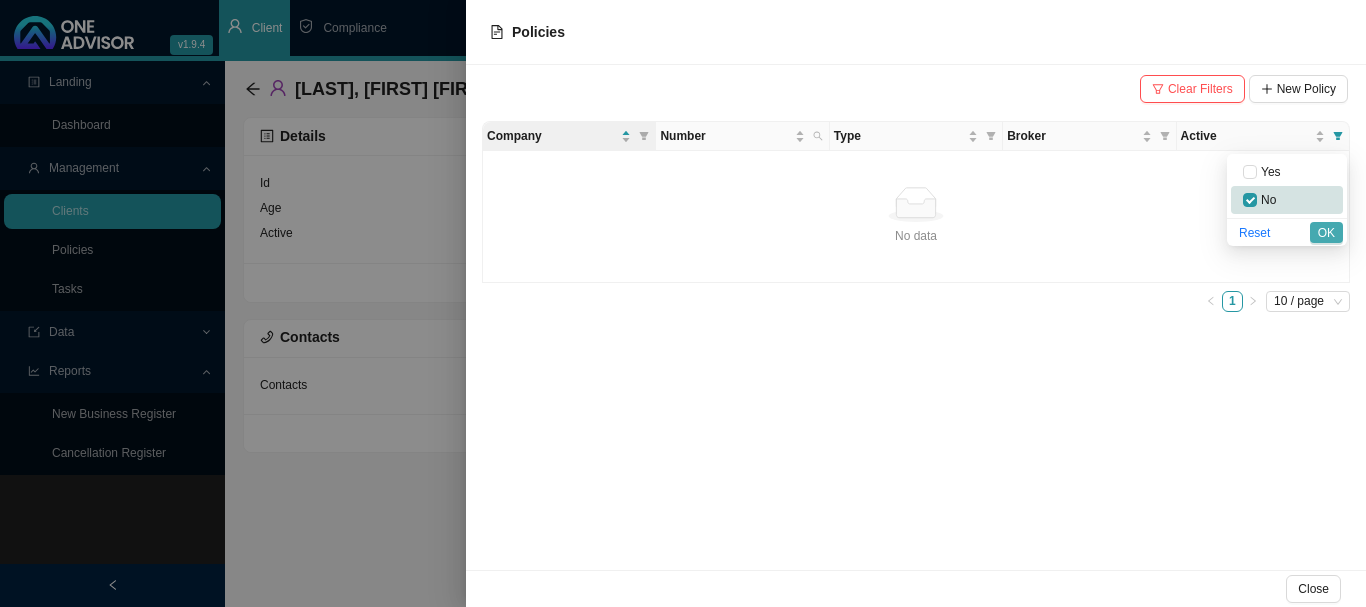 click on "OK" at bounding box center (1326, 233) 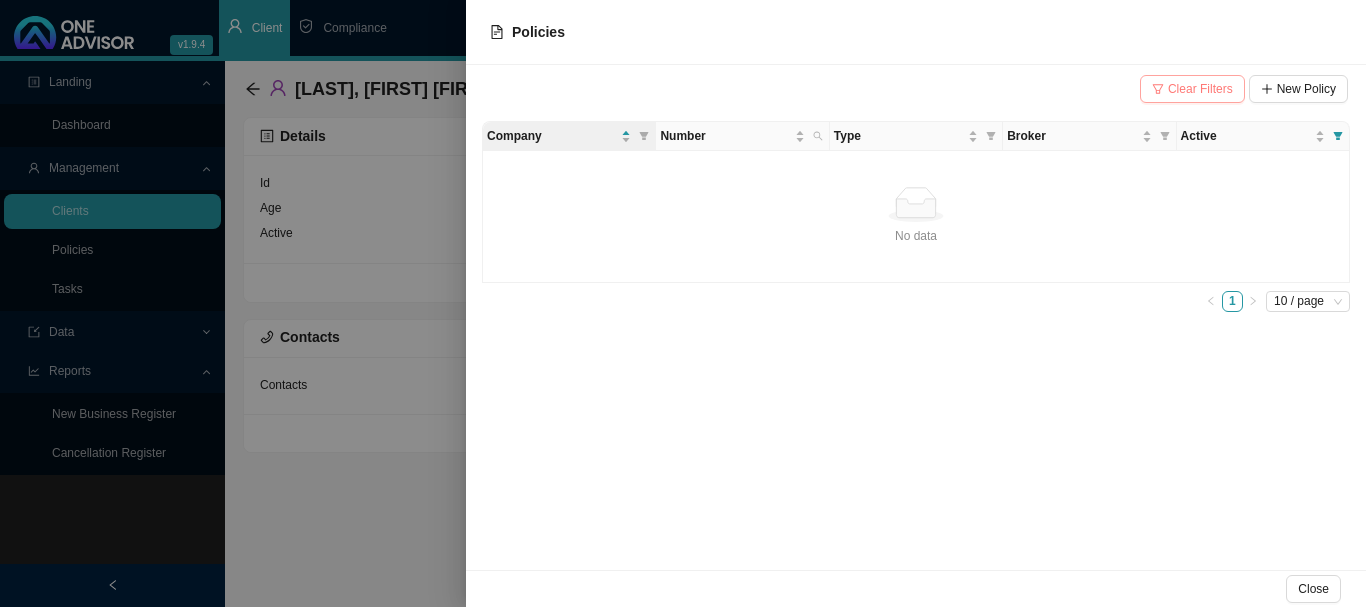 click on "Clear Filters" at bounding box center (1200, 89) 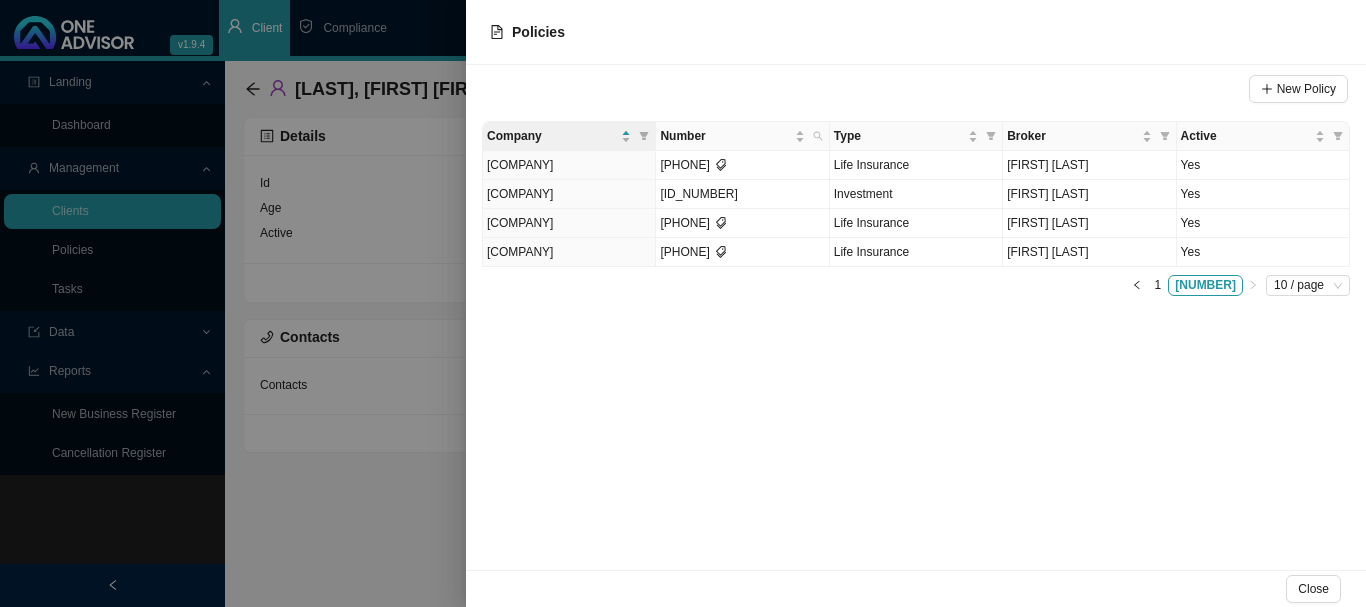 click on "Company Number Type Broker Active [COMPANY] [PHONE] Life Insurance [FIRST] [LAST] Yes [COMPANY] [PHONE] Investment [FIRST] [LAST] Yes [COMPANY] [PHONE] Life Insurance [FIRST] [LAST] Yes [COMPANY] [PHONE] Life Insurance [FIRST] [LAST] Yes 1 2 10 / page" at bounding box center [916, 208] 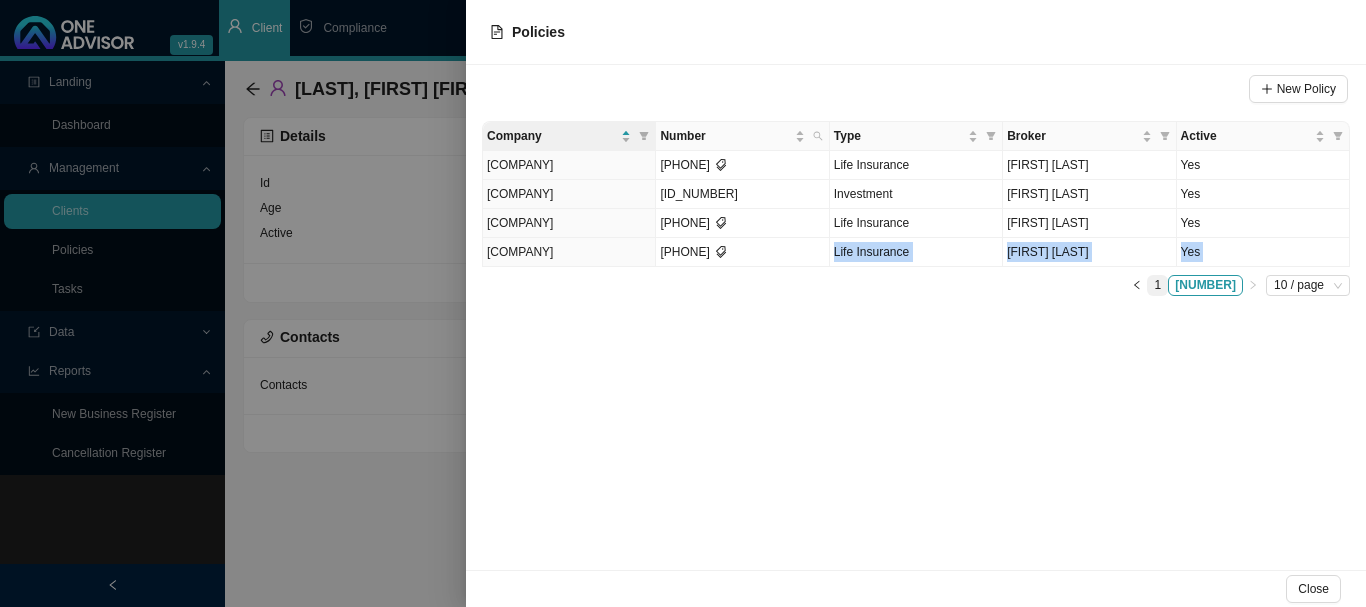 click on "1" at bounding box center (1157, 285) 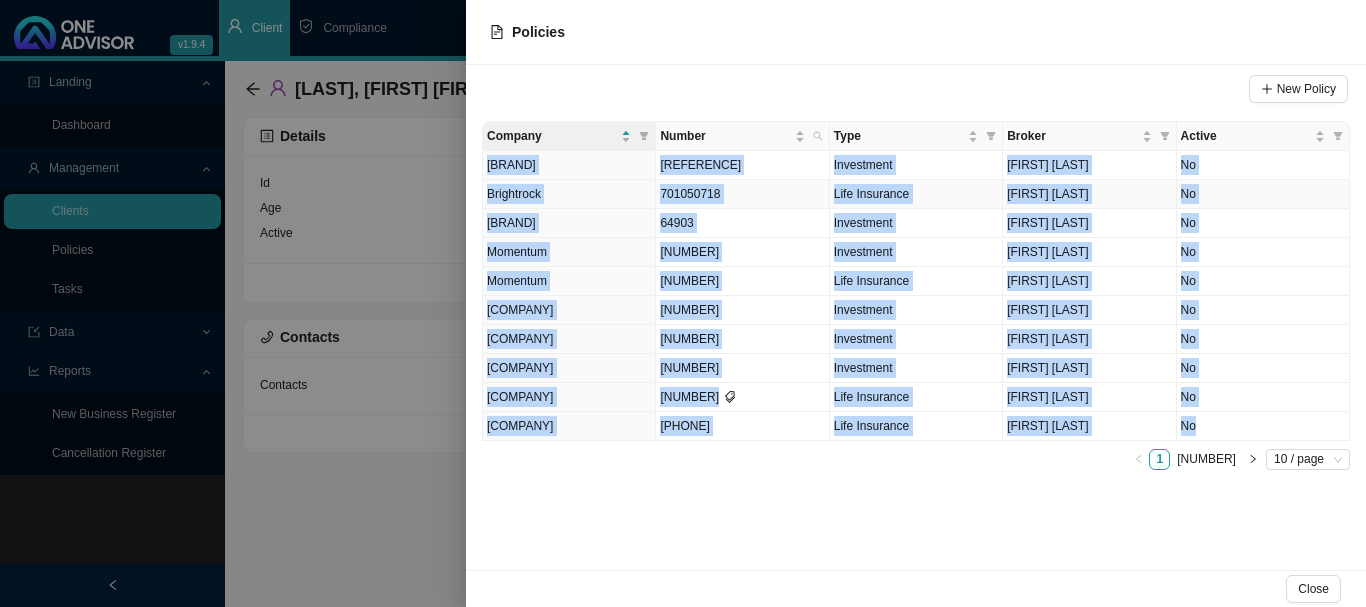 click on "No" at bounding box center (1263, 165) 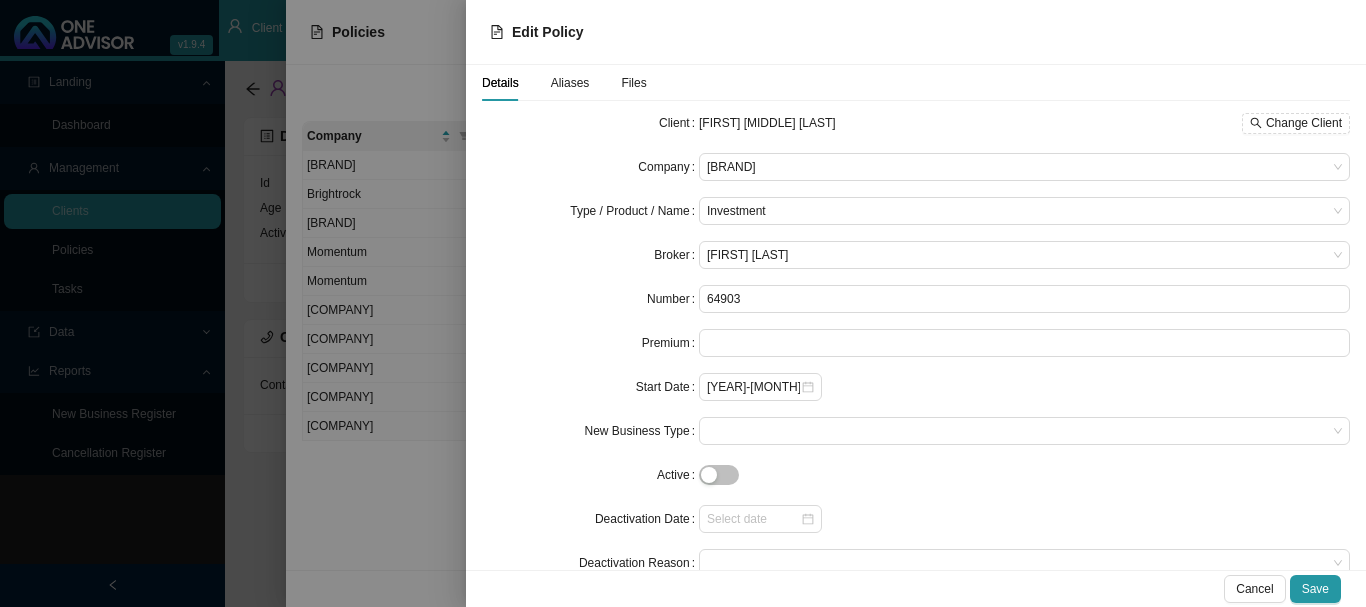 click at bounding box center (683, 303) 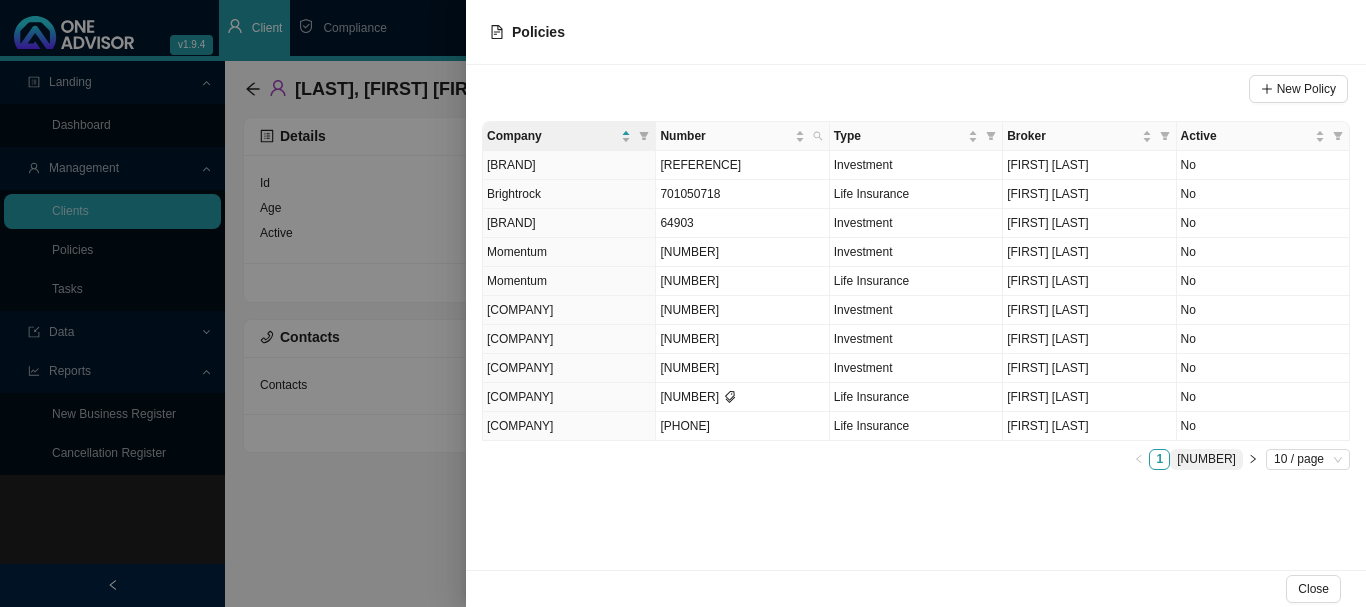 click on "[NUMBER]" at bounding box center [1206, 459] 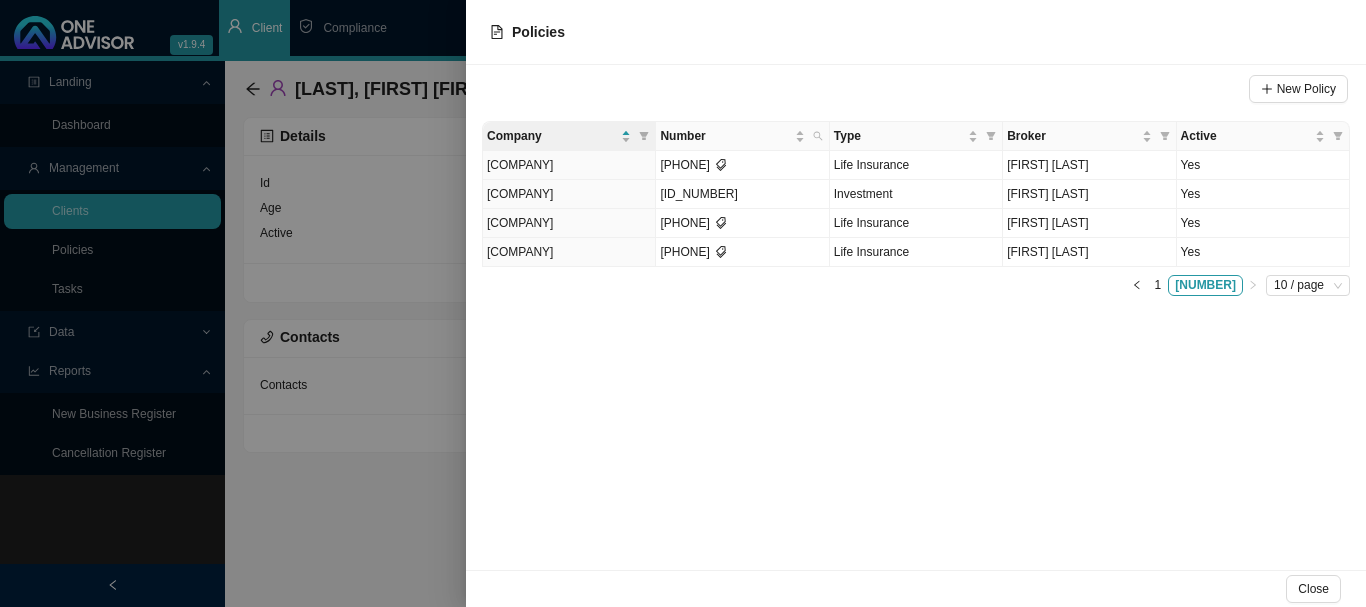 click at bounding box center (683, 303) 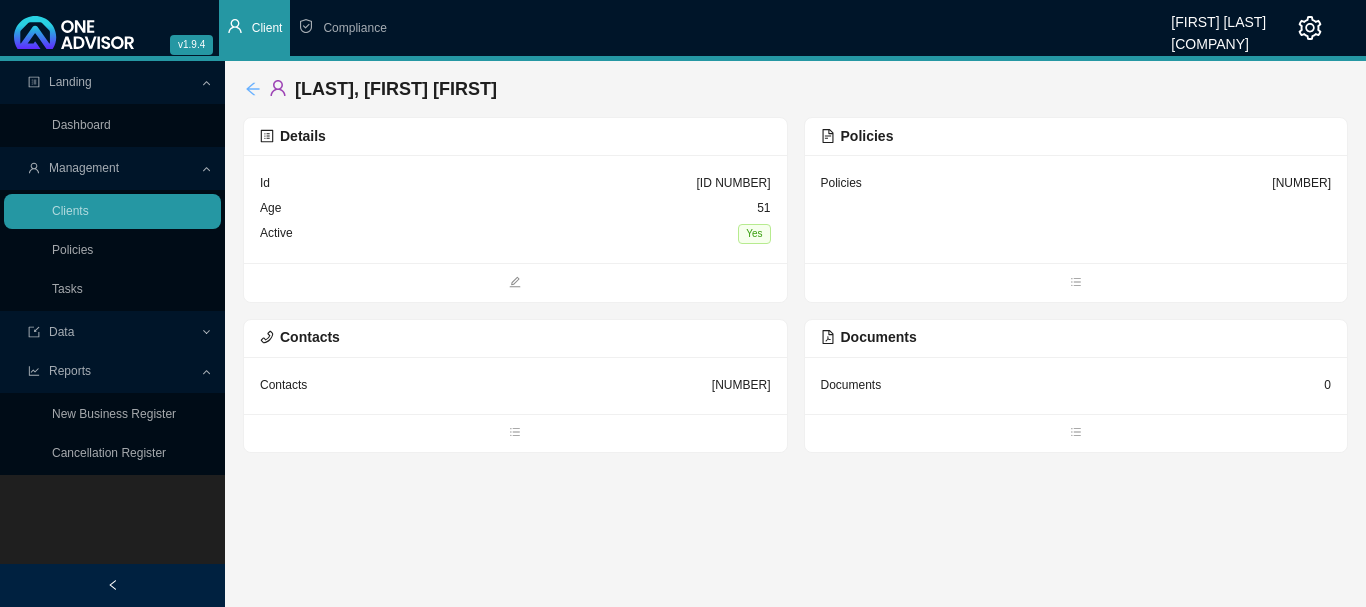 click at bounding box center (253, 89) 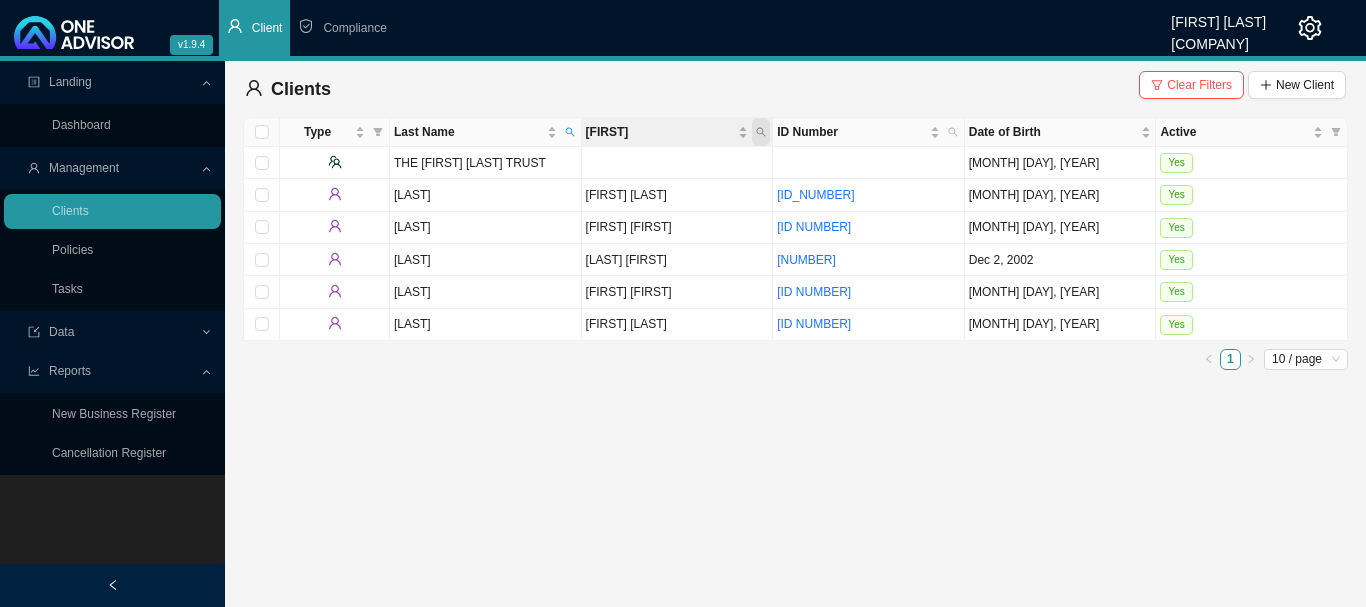 click at bounding box center [761, 132] 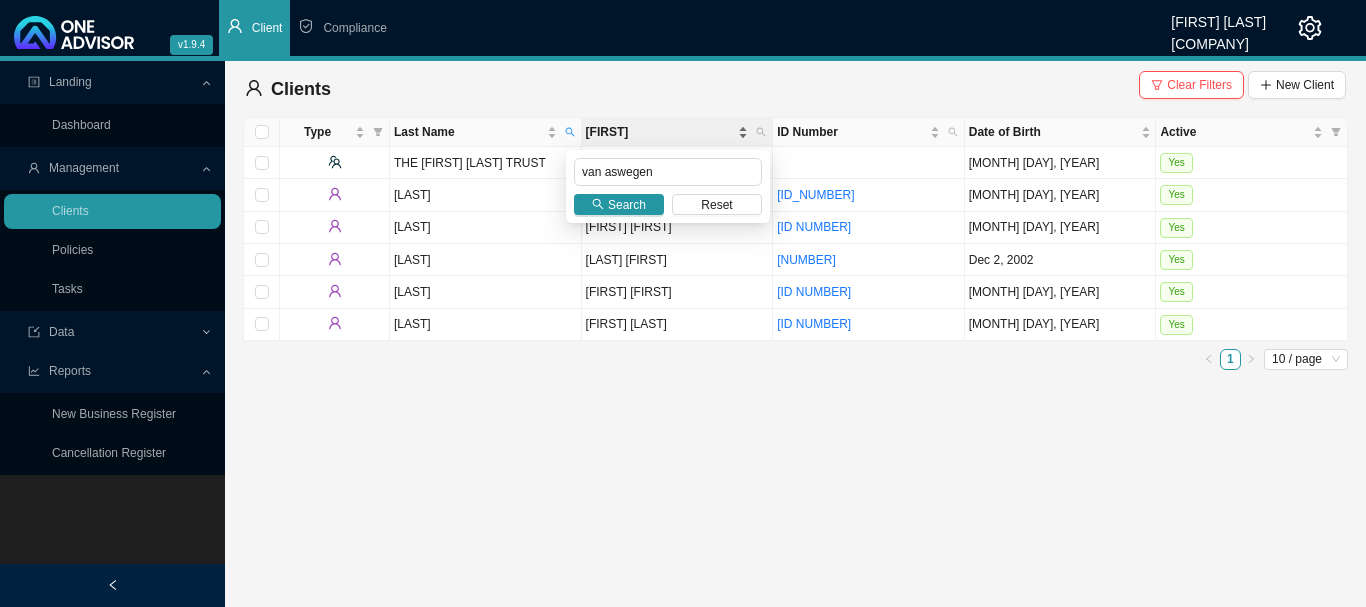 type on "van aswegen" 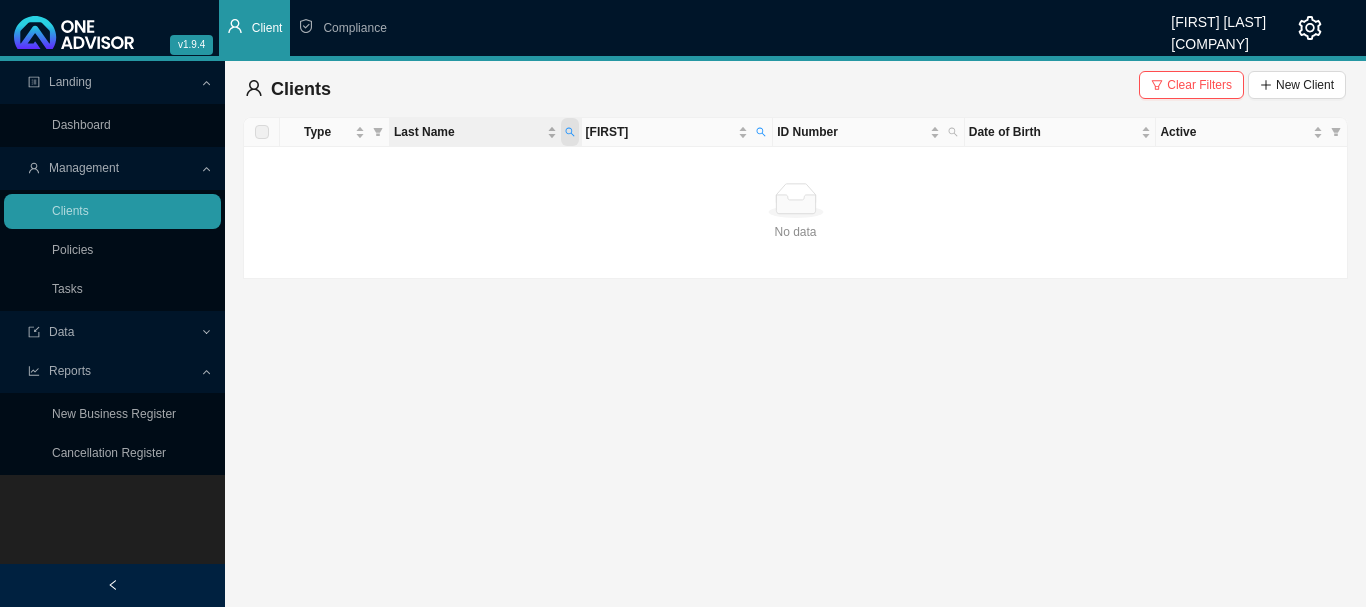 click at bounding box center [570, 132] 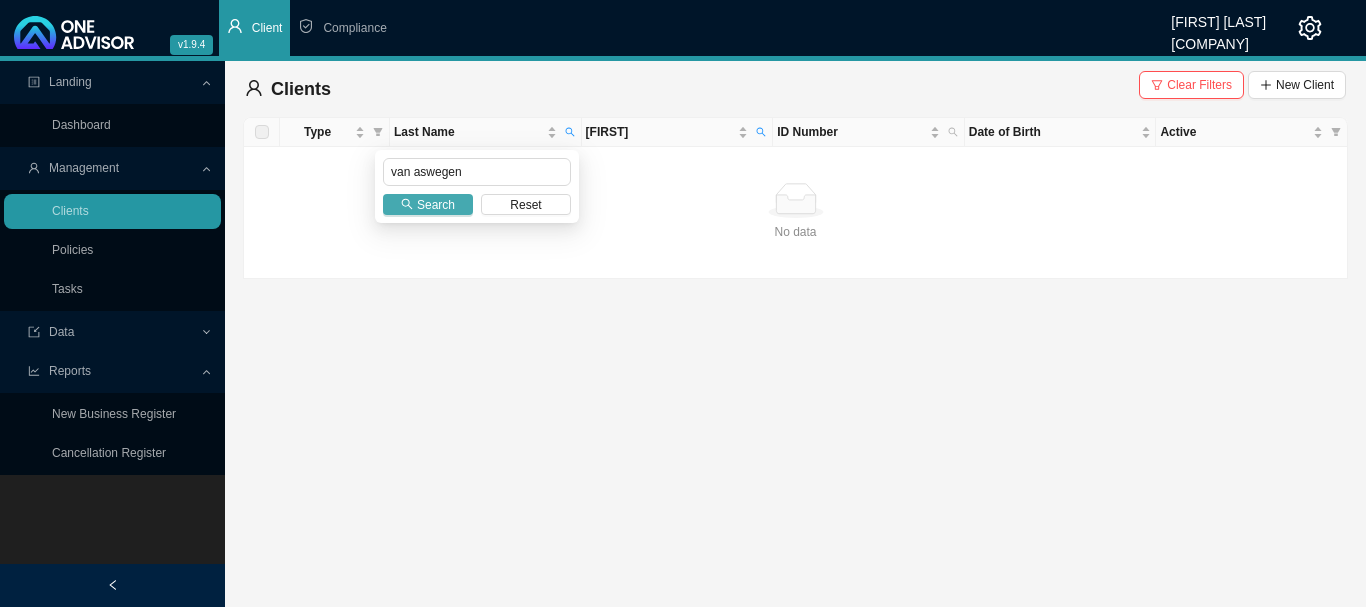 click on "Search" at bounding box center [436, 205] 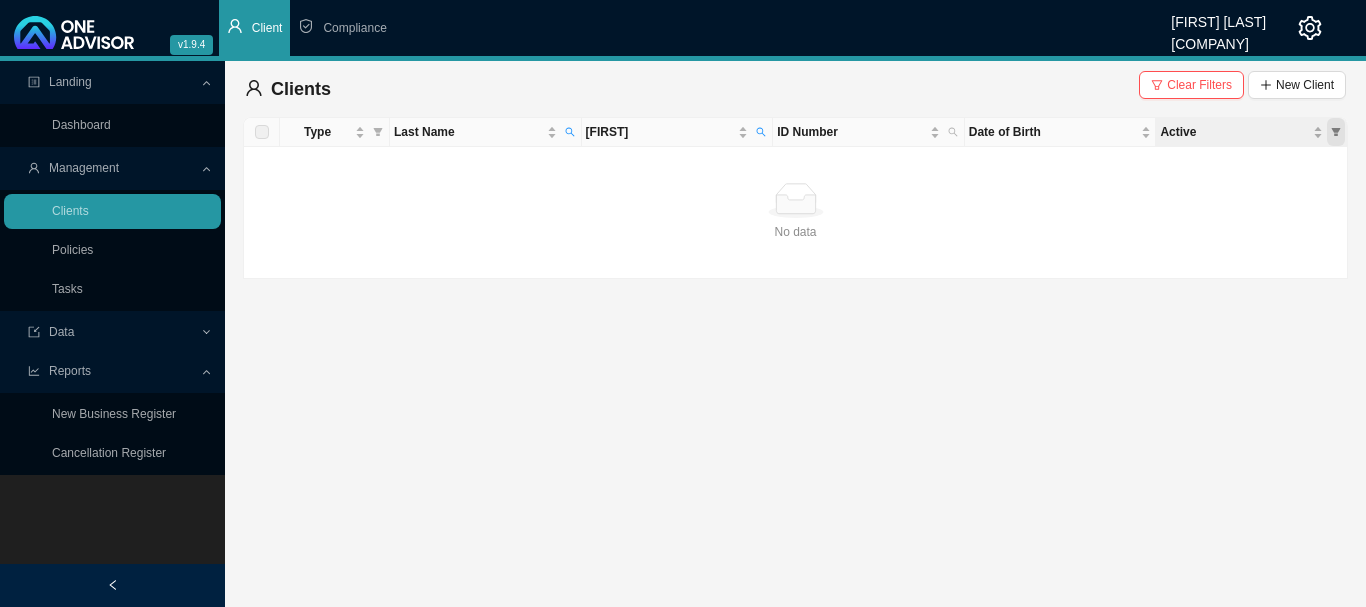 click at bounding box center (1336, 132) 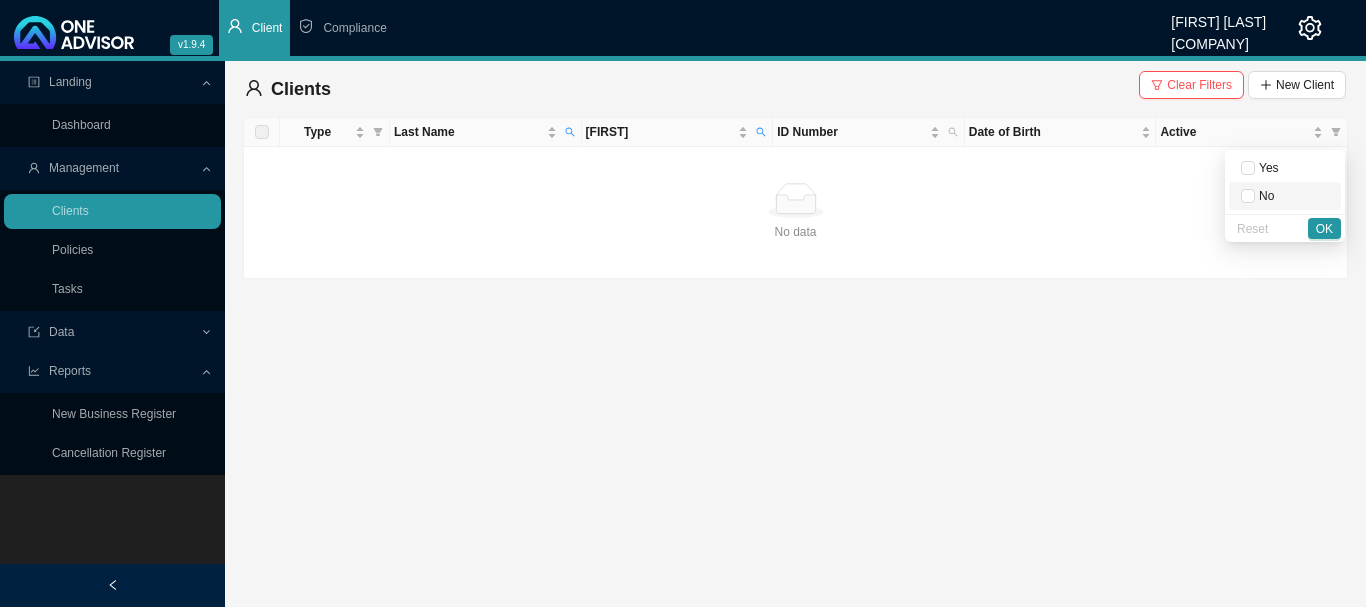 drag, startPoint x: 1261, startPoint y: 195, endPoint x: 1298, endPoint y: 213, distance: 41.14608 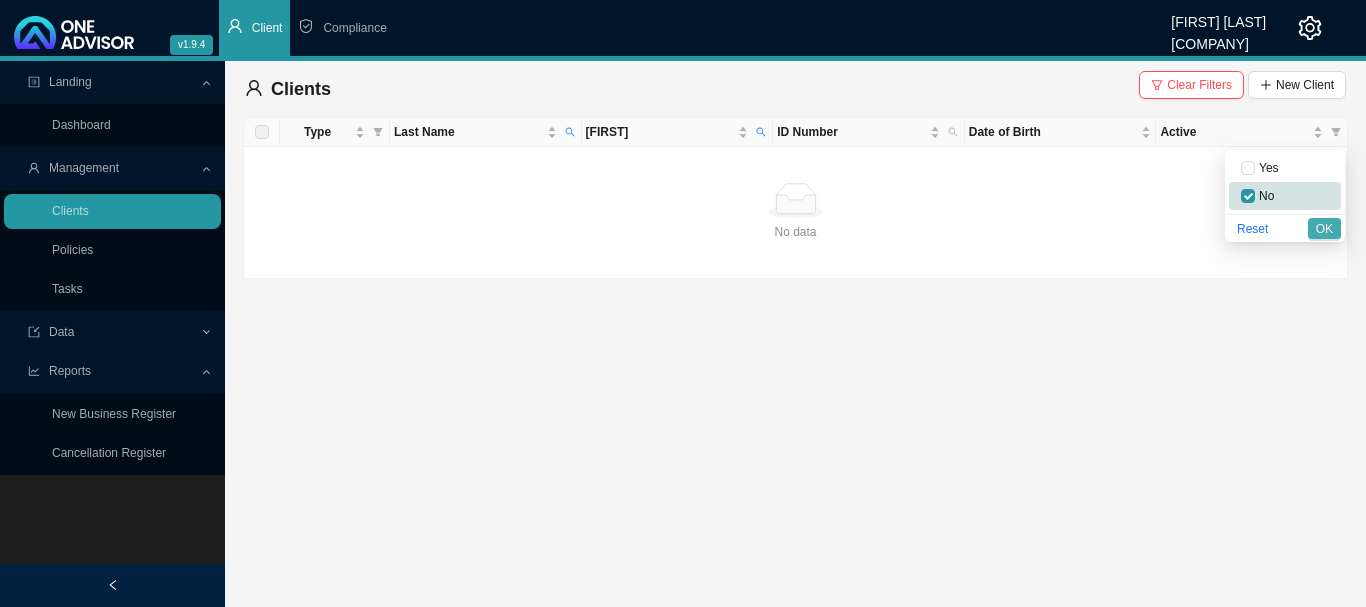 click on "OK" at bounding box center (1324, 229) 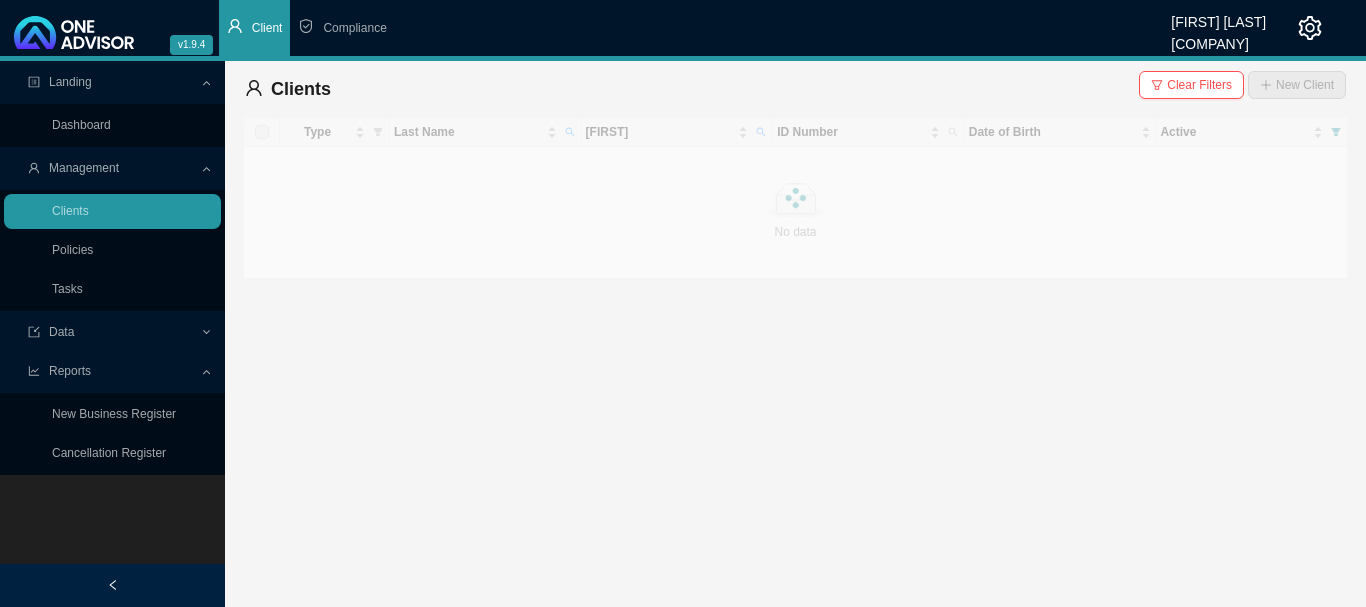 drag, startPoint x: 1220, startPoint y: 89, endPoint x: 1155, endPoint y: 98, distance: 65.62012 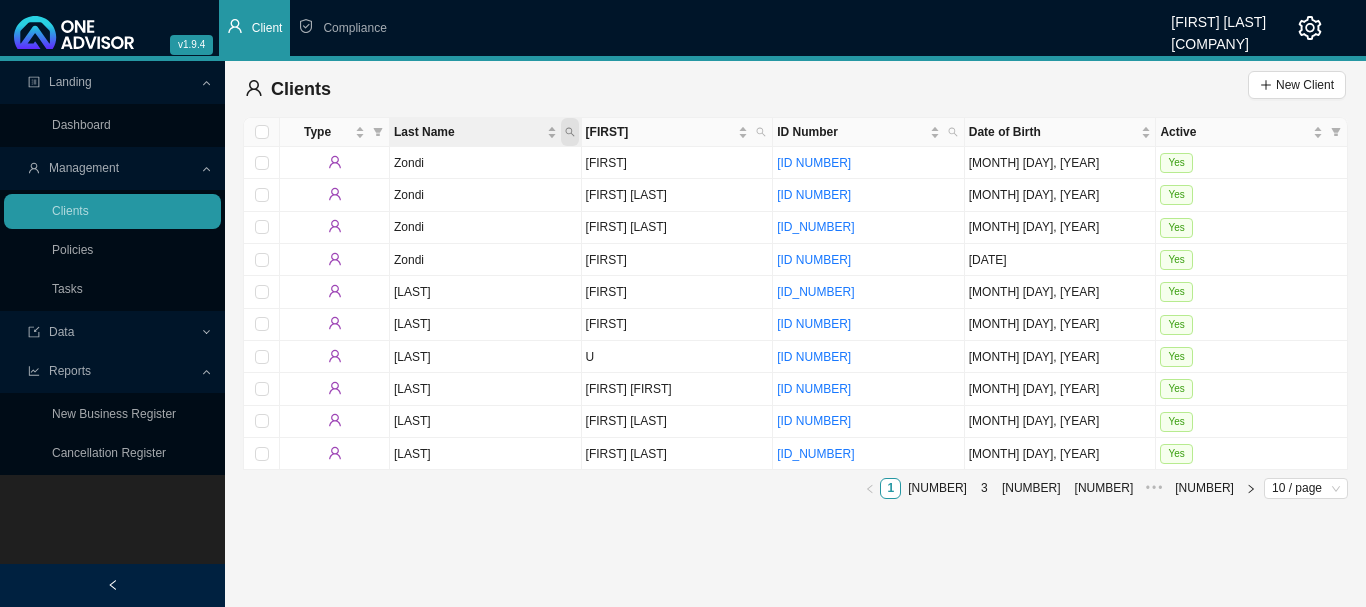 click at bounding box center (570, 132) 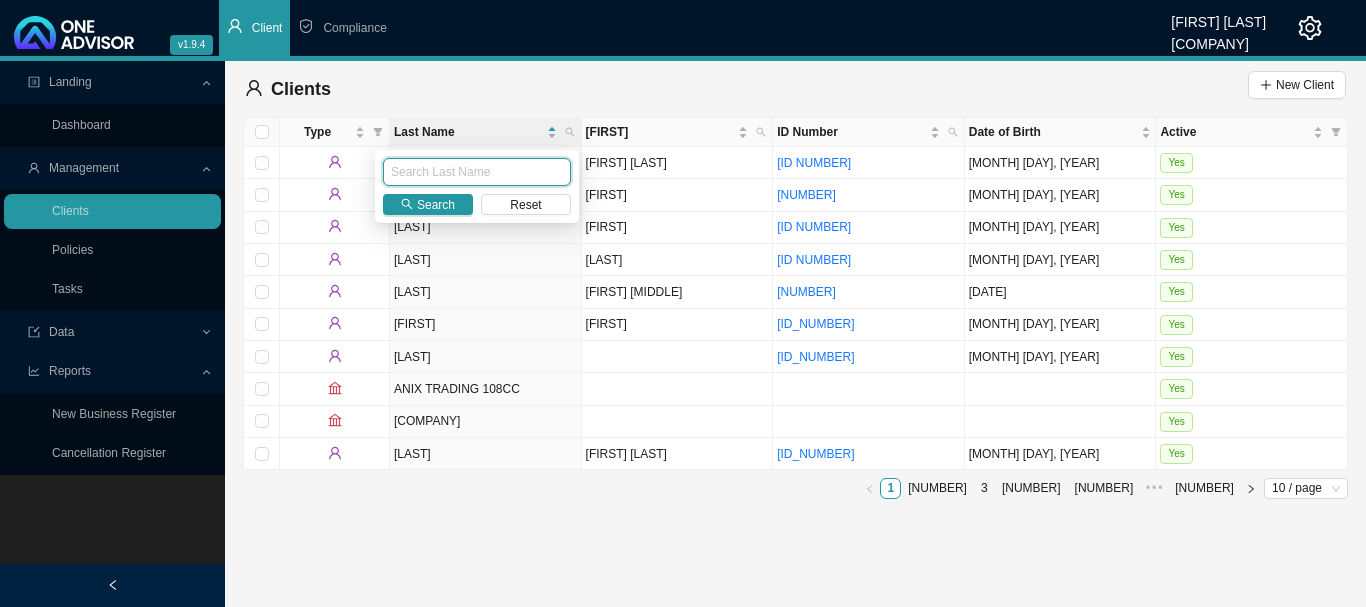 click at bounding box center [477, 172] 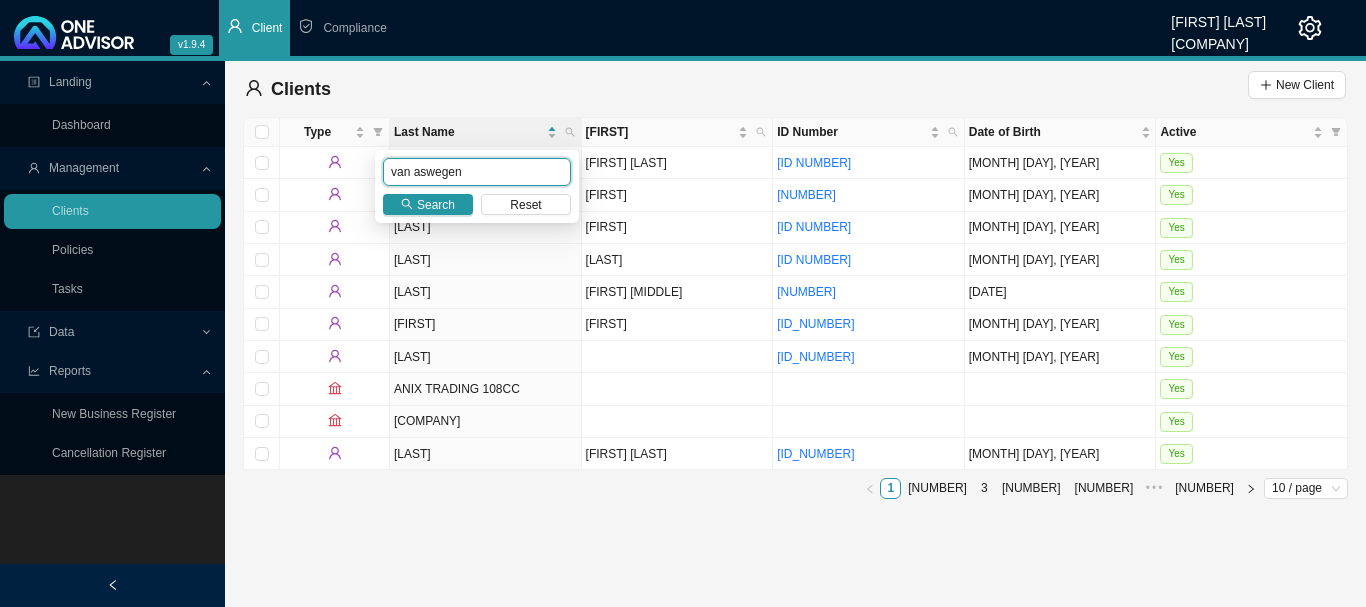 type on "van aswegen" 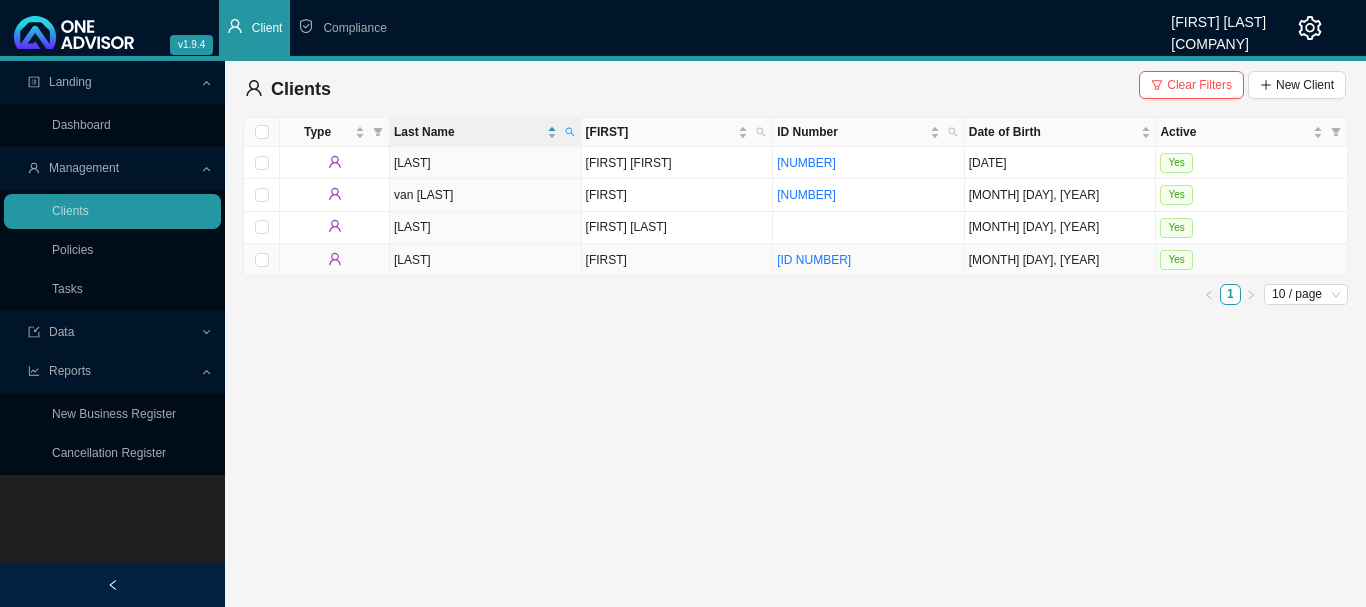 click on "Yes" at bounding box center [1252, 260] 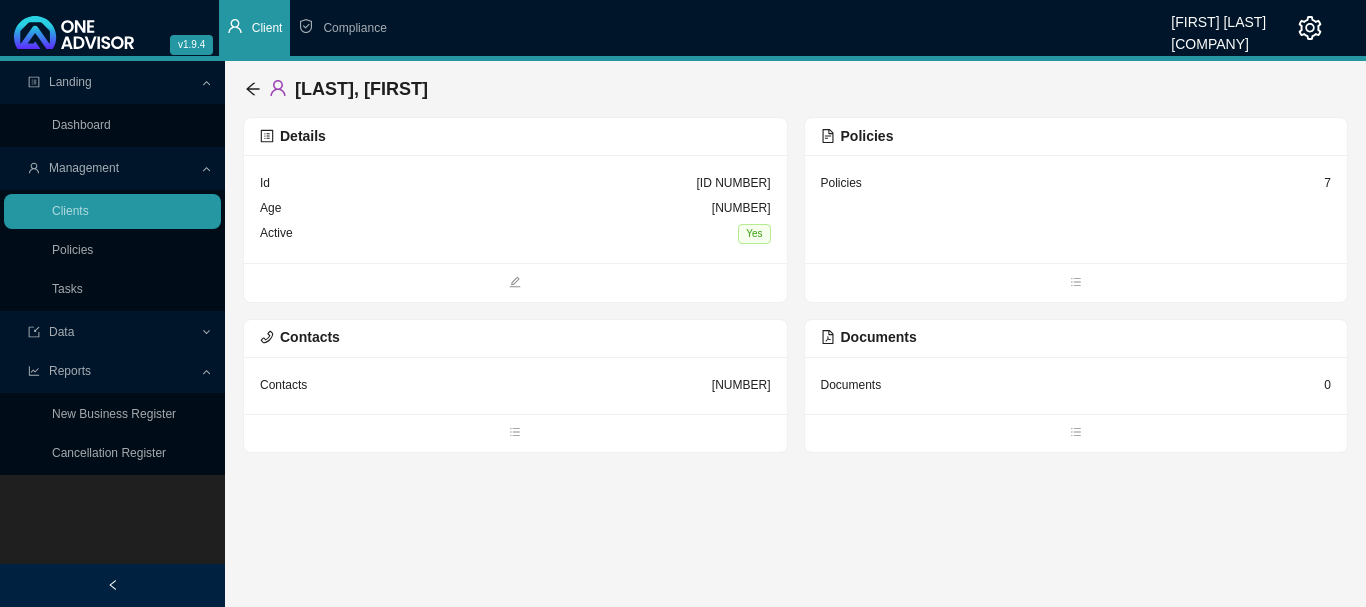 click on "[NUMBER]" at bounding box center (515, 209) 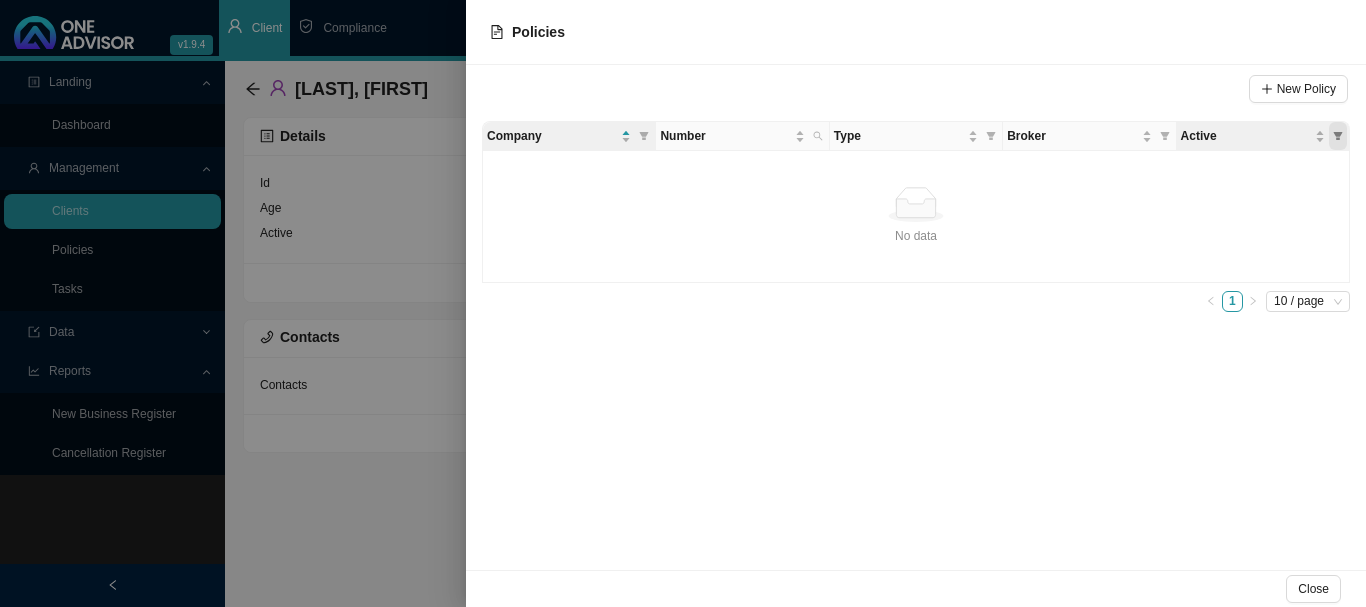click at bounding box center [1338, 136] 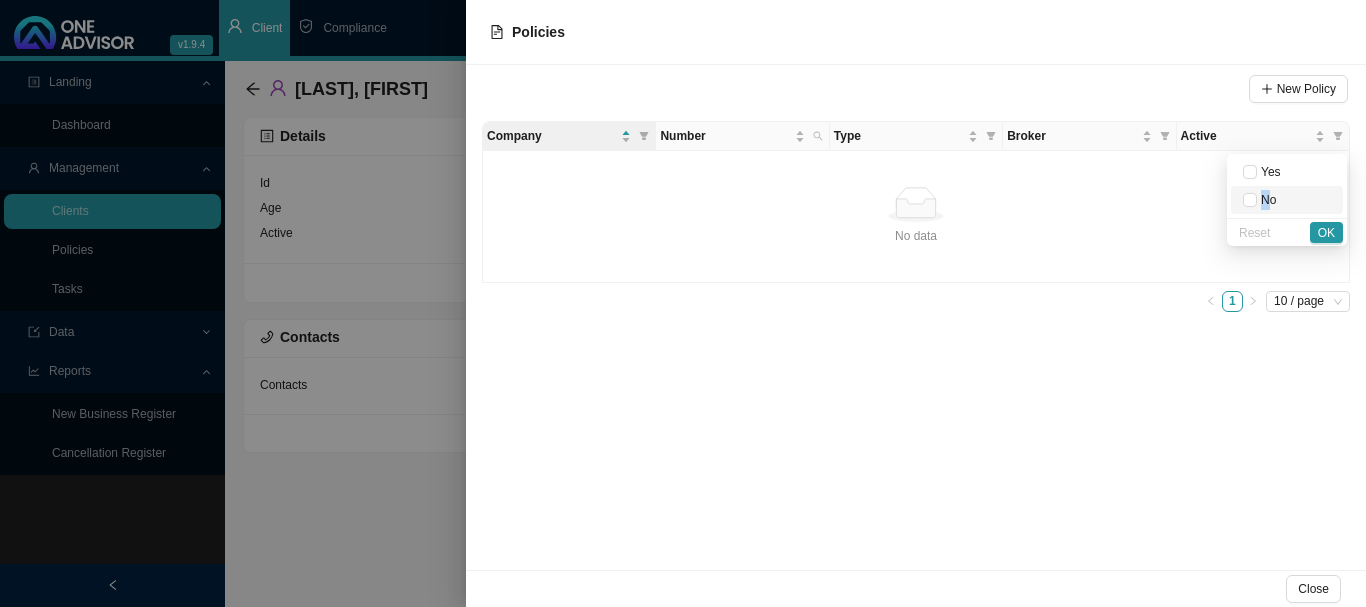 click on "No" at bounding box center (1266, 200) 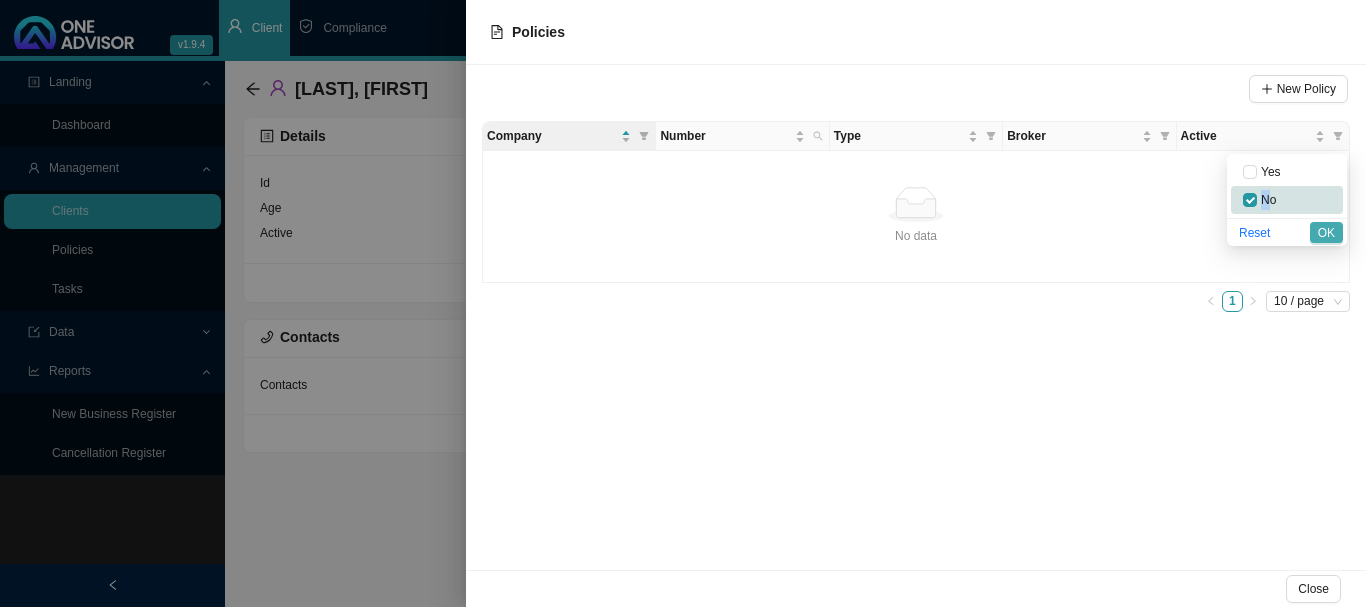 click on "OK" at bounding box center (1326, 233) 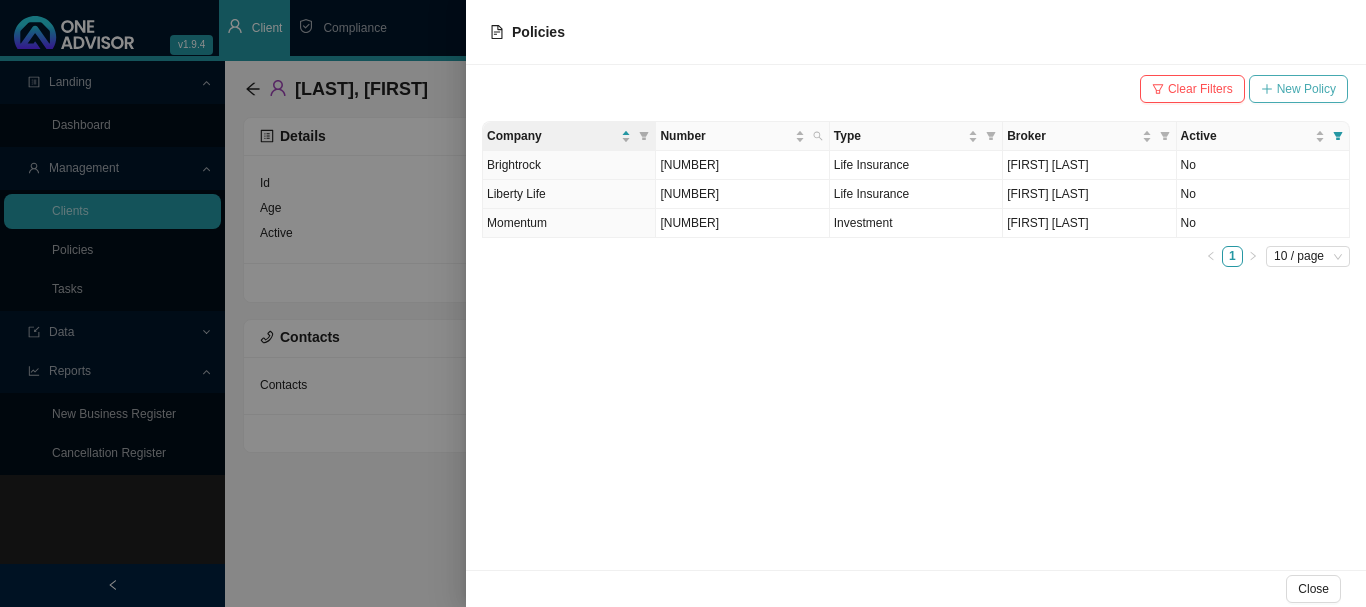 click on "New Policy" at bounding box center [1306, 89] 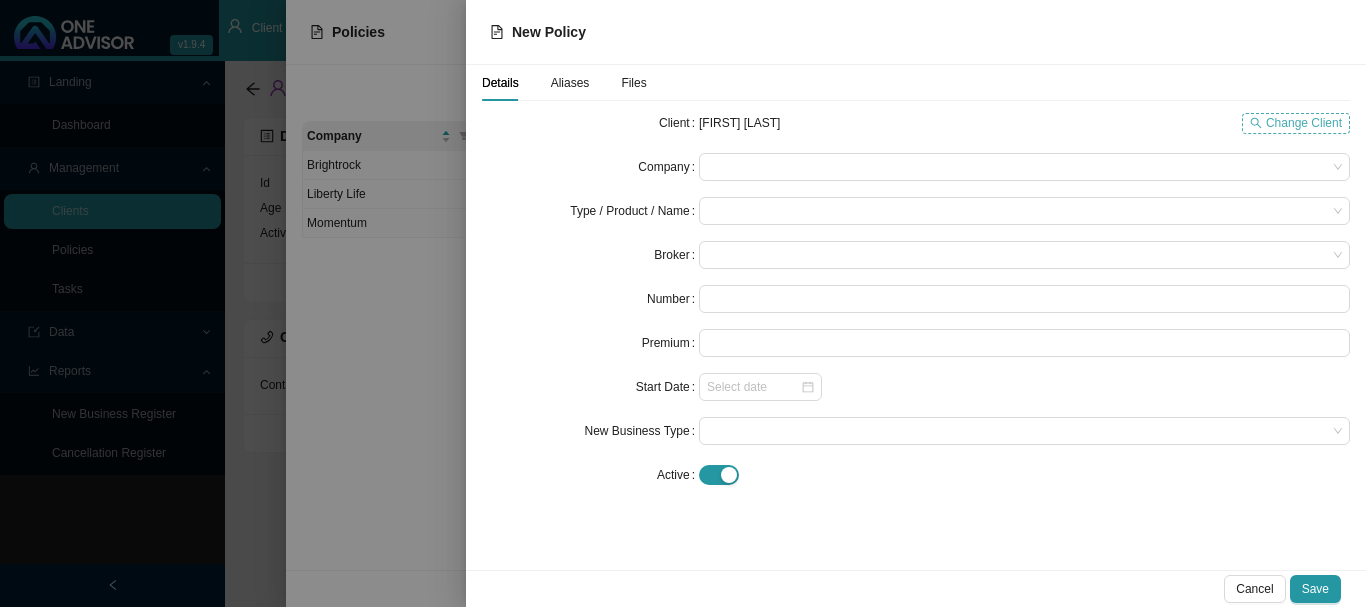 click on "Change Client" at bounding box center (1304, 123) 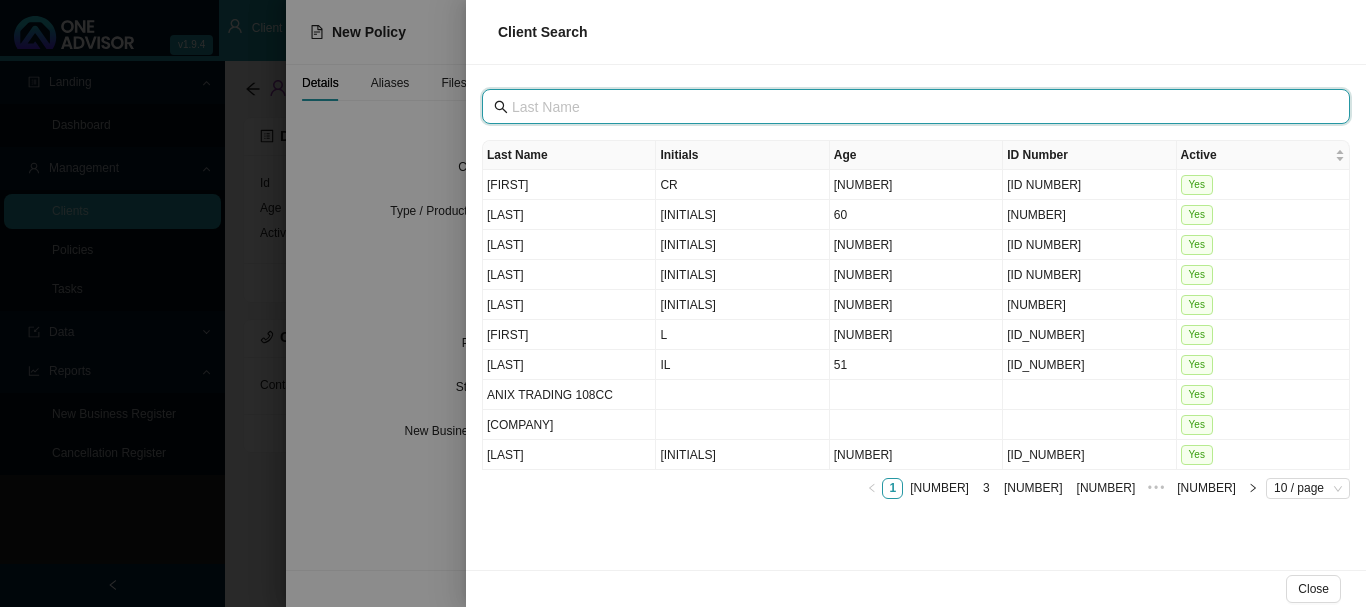 click at bounding box center (918, 107) 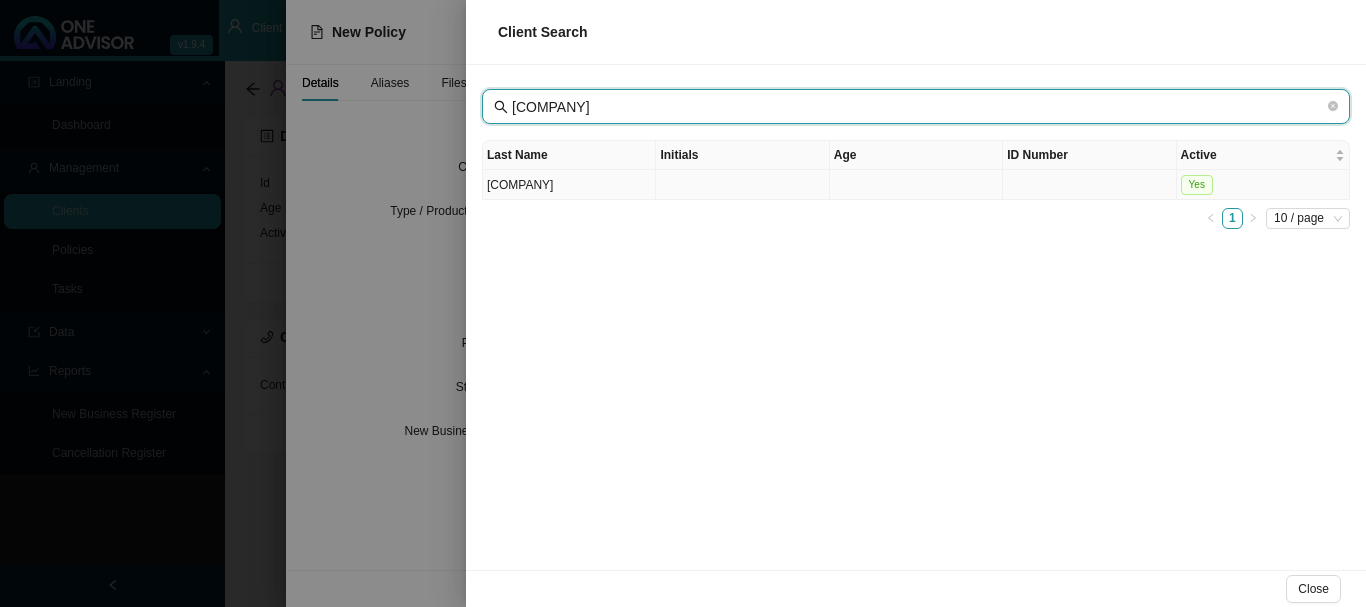 type on "[COMPANY]" 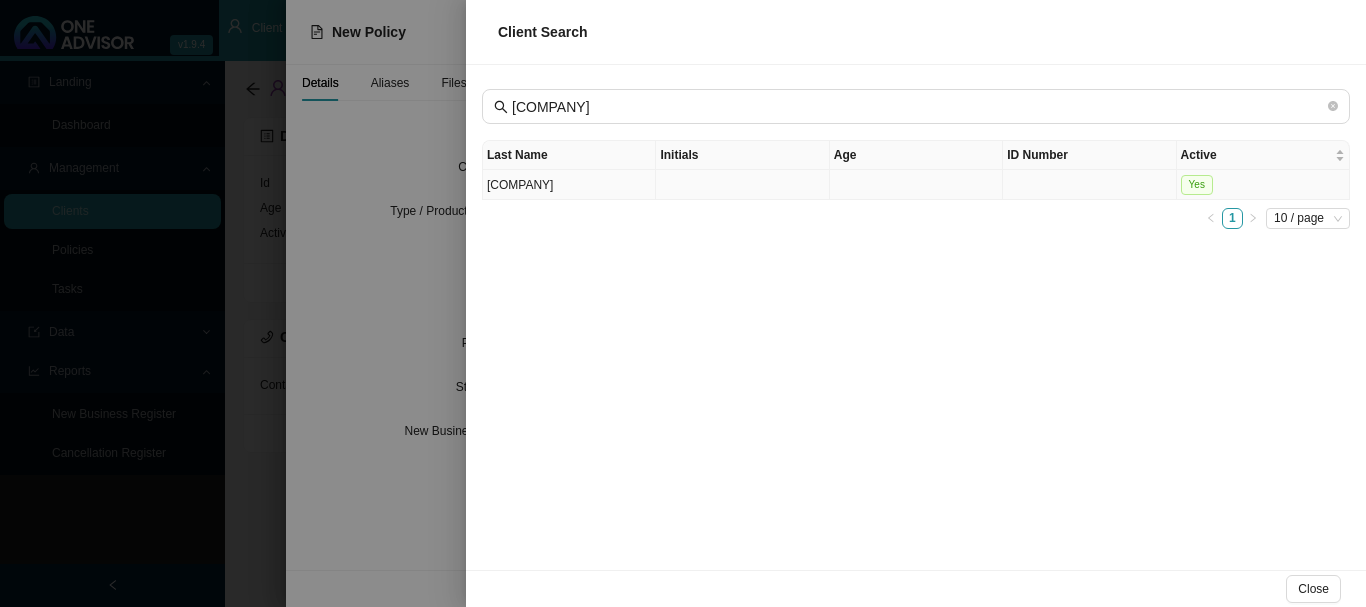 click on "[COMPANY]" at bounding box center (569, 185) 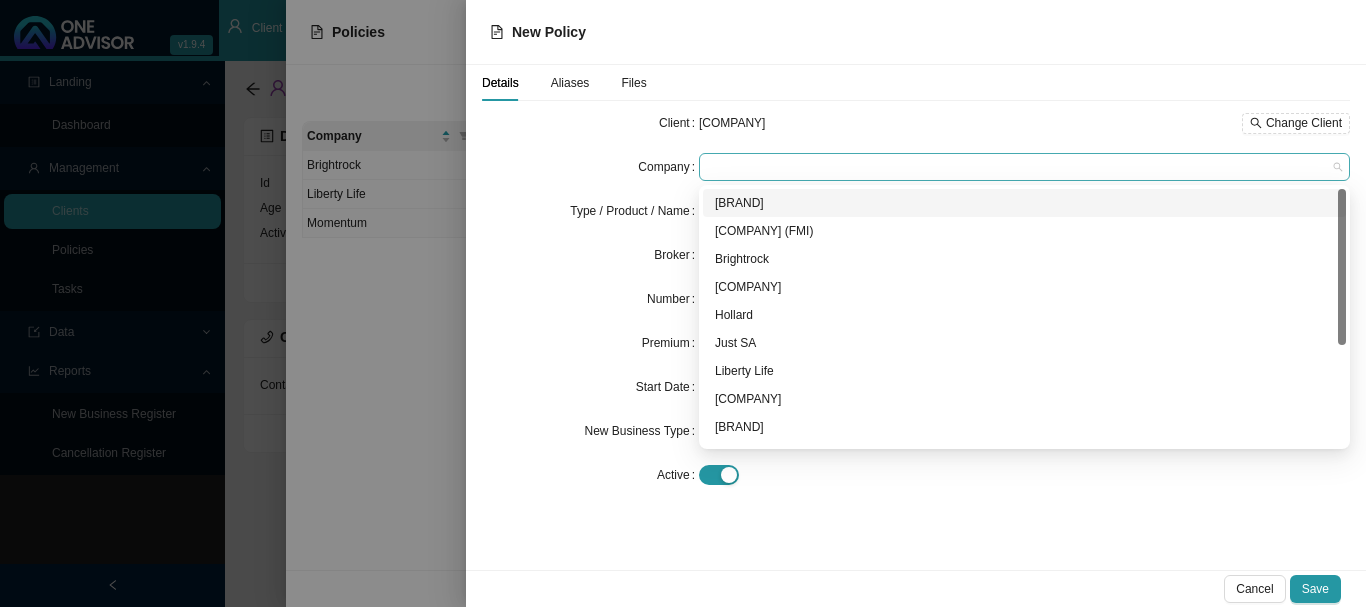 click at bounding box center (1024, 167) 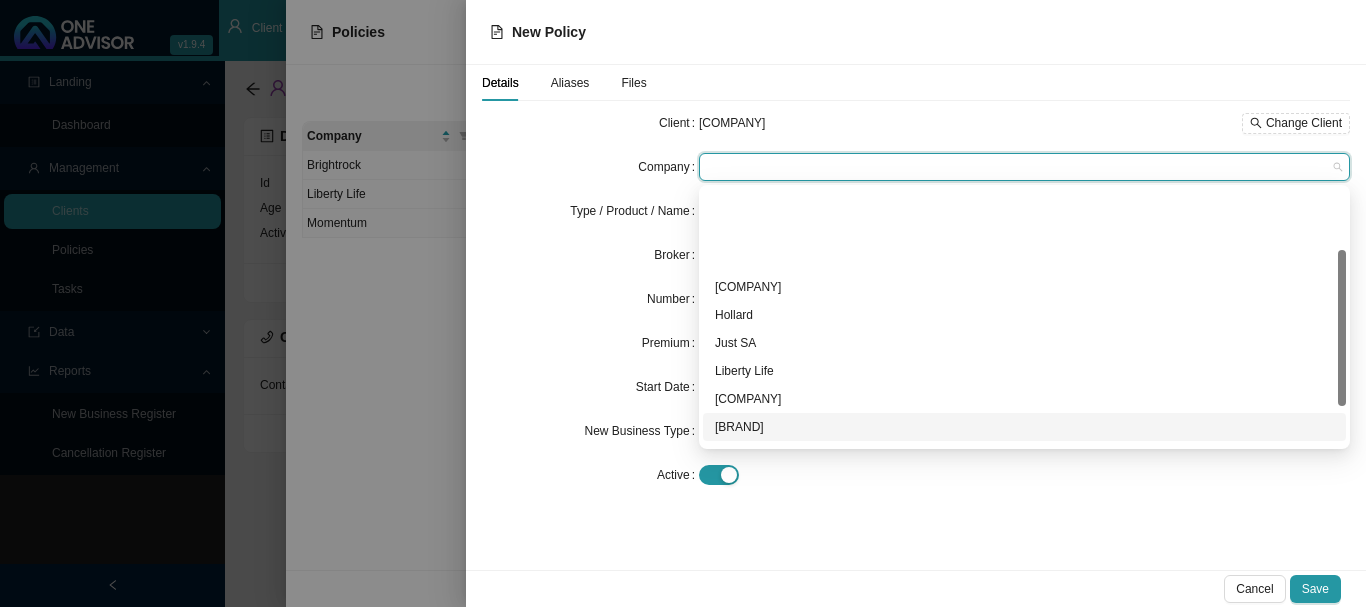 scroll, scrollTop: 100, scrollLeft: 0, axis: vertical 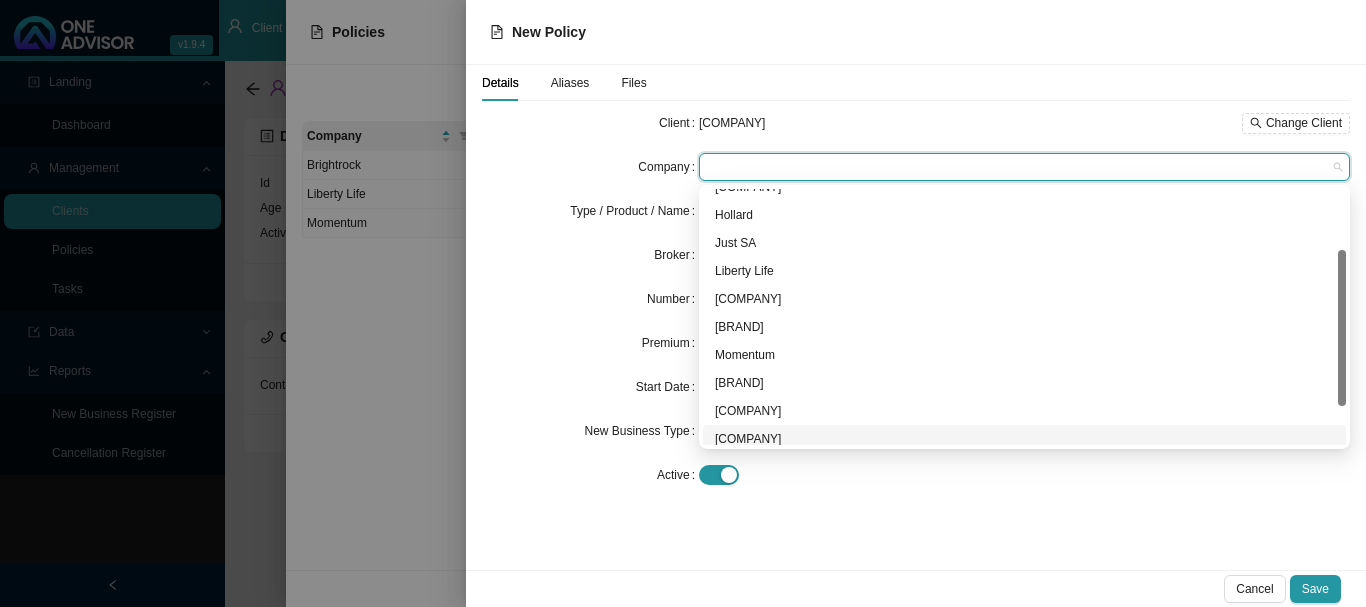 drag, startPoint x: 756, startPoint y: 437, endPoint x: 787, endPoint y: 437, distance: 31 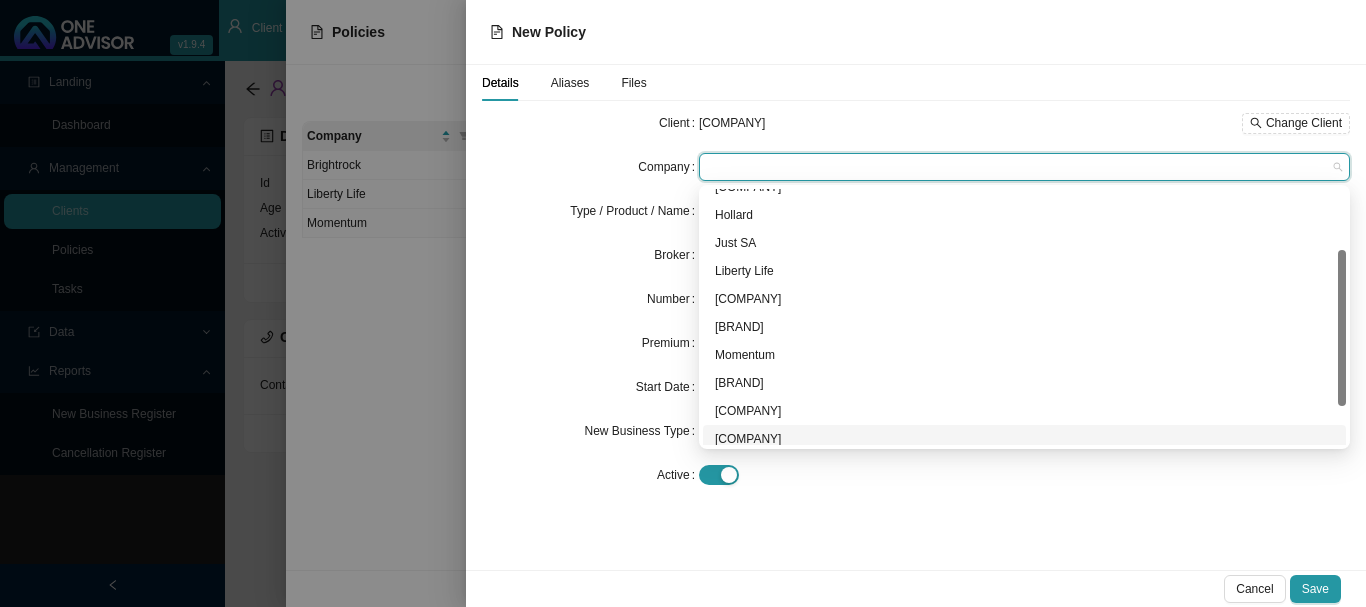 click on "[COMPANY]" at bounding box center (1024, 439) 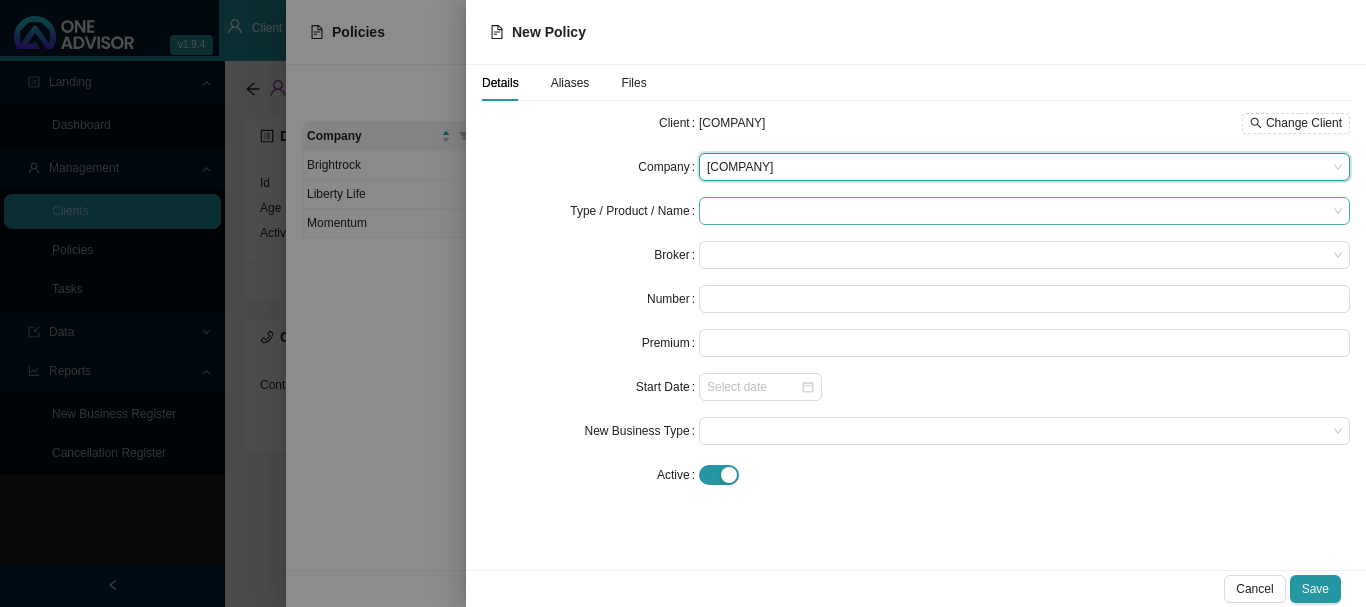 click at bounding box center (1017, 211) 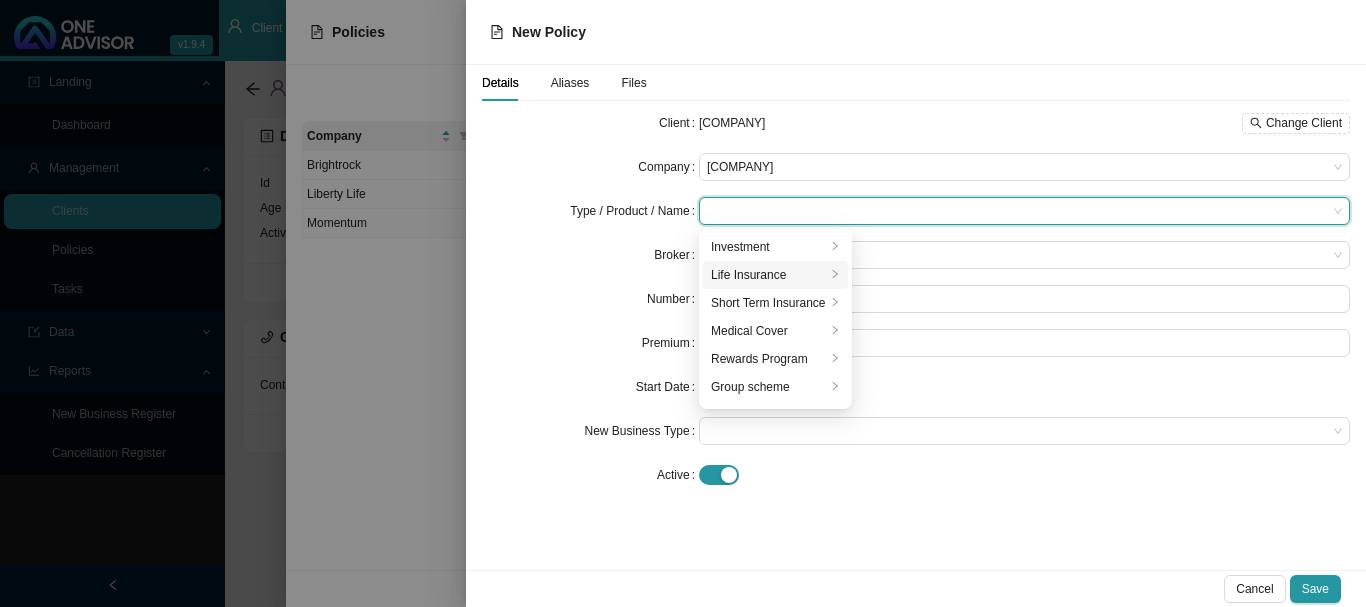 click on "Life Insurance" at bounding box center (768, 247) 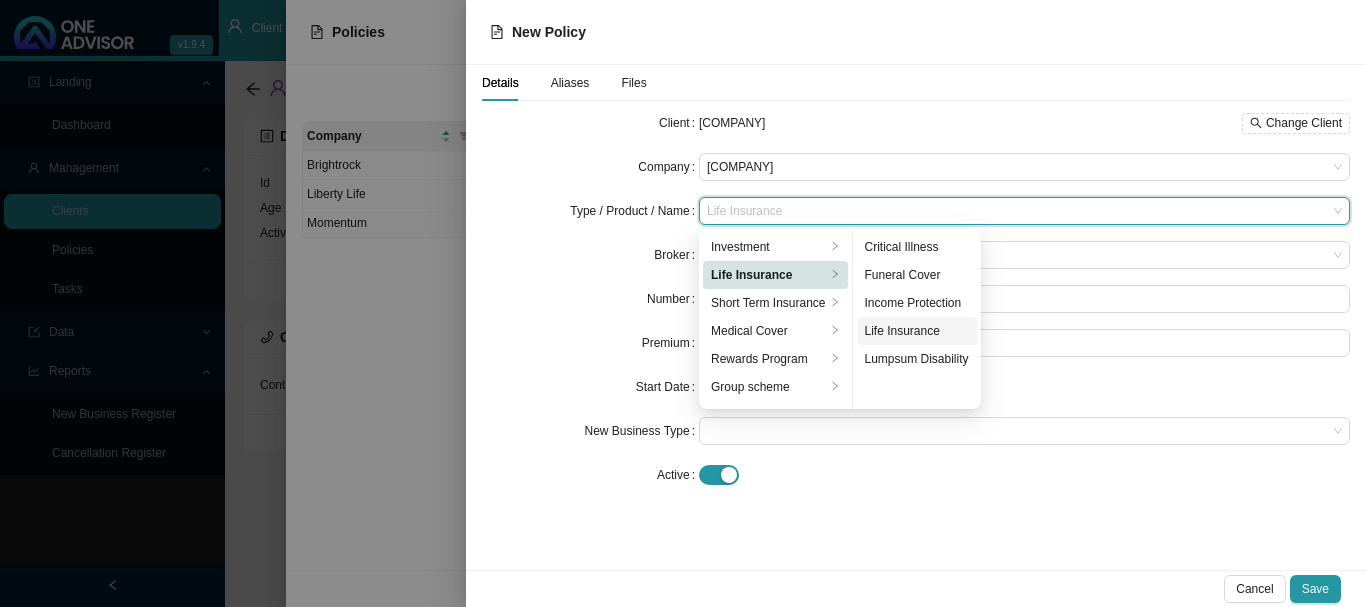 click on "Life Insurance" at bounding box center (768, 247) 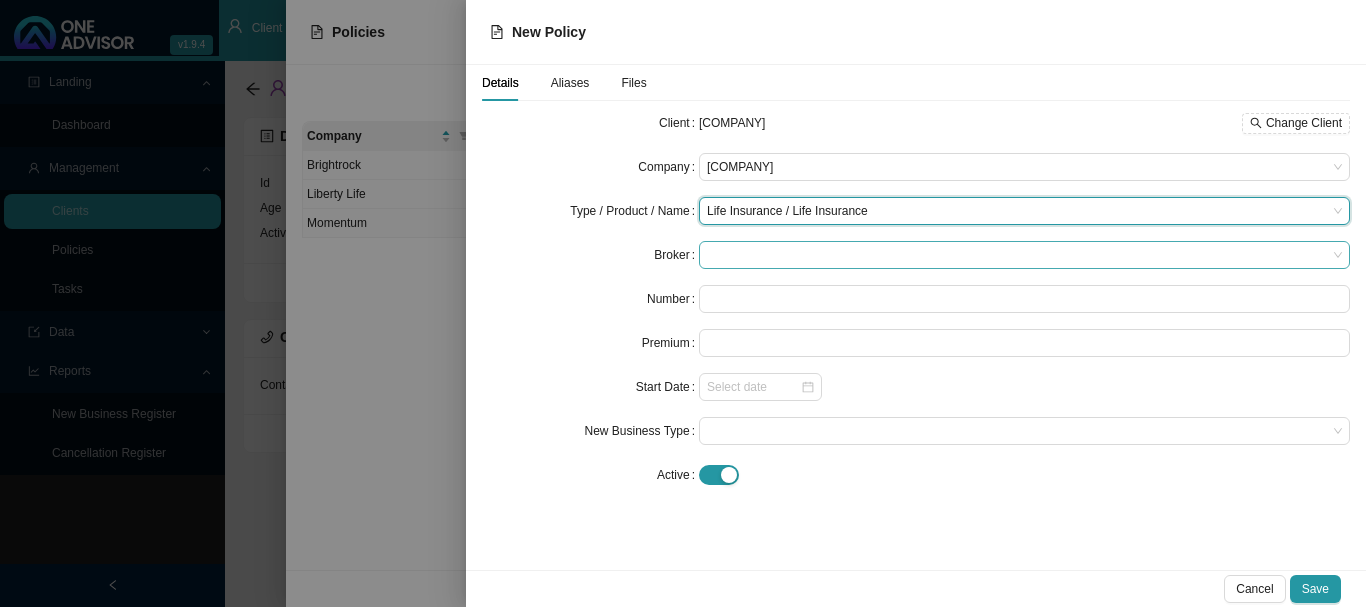 click at bounding box center (1024, 167) 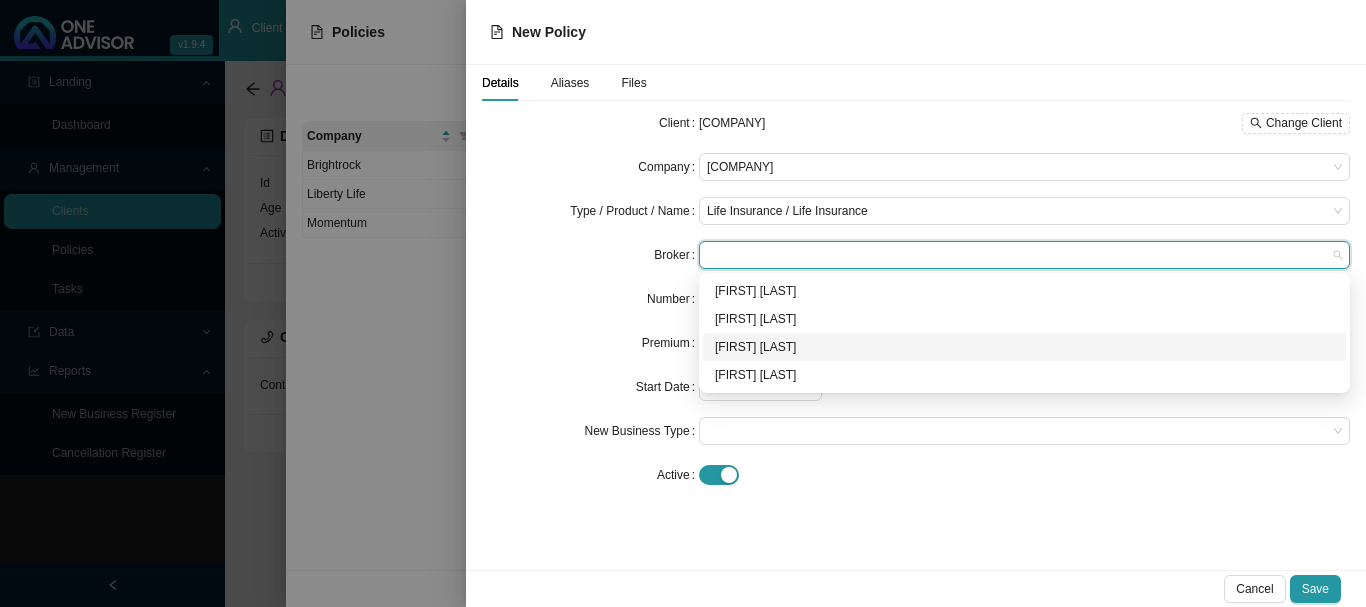 click on "[FIRST] [LAST]" at bounding box center [0, 0] 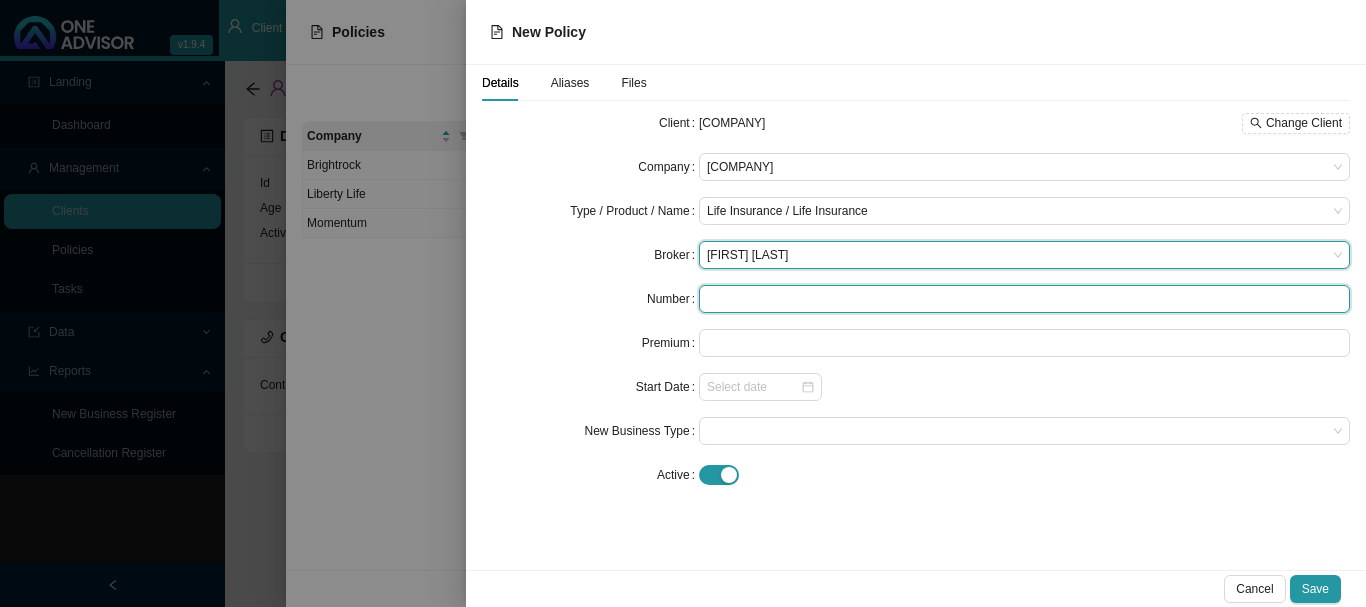 click at bounding box center (1024, 299) 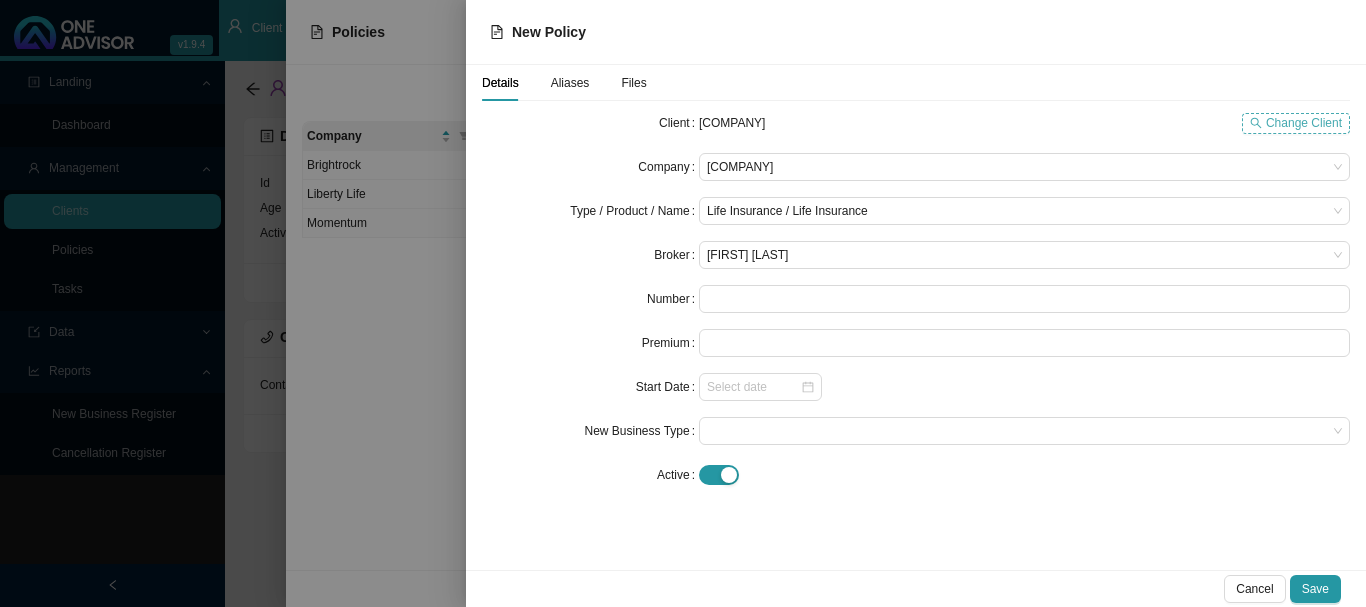 click on "Change Client" at bounding box center [1304, 123] 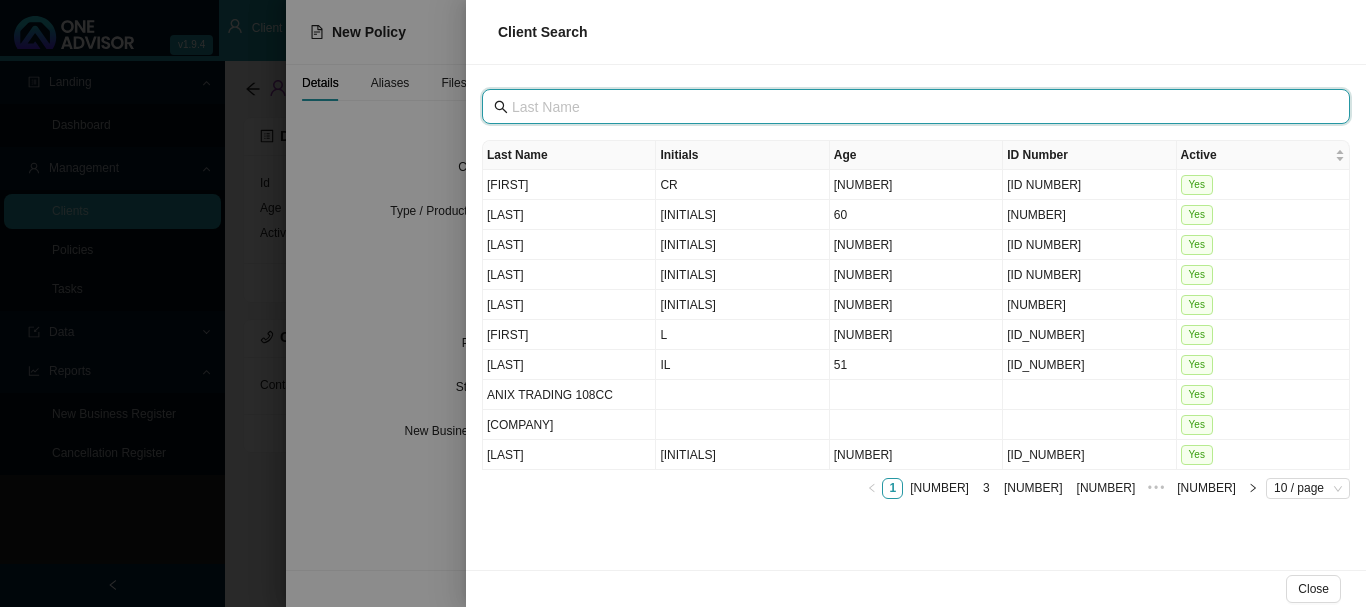 click at bounding box center [918, 107] 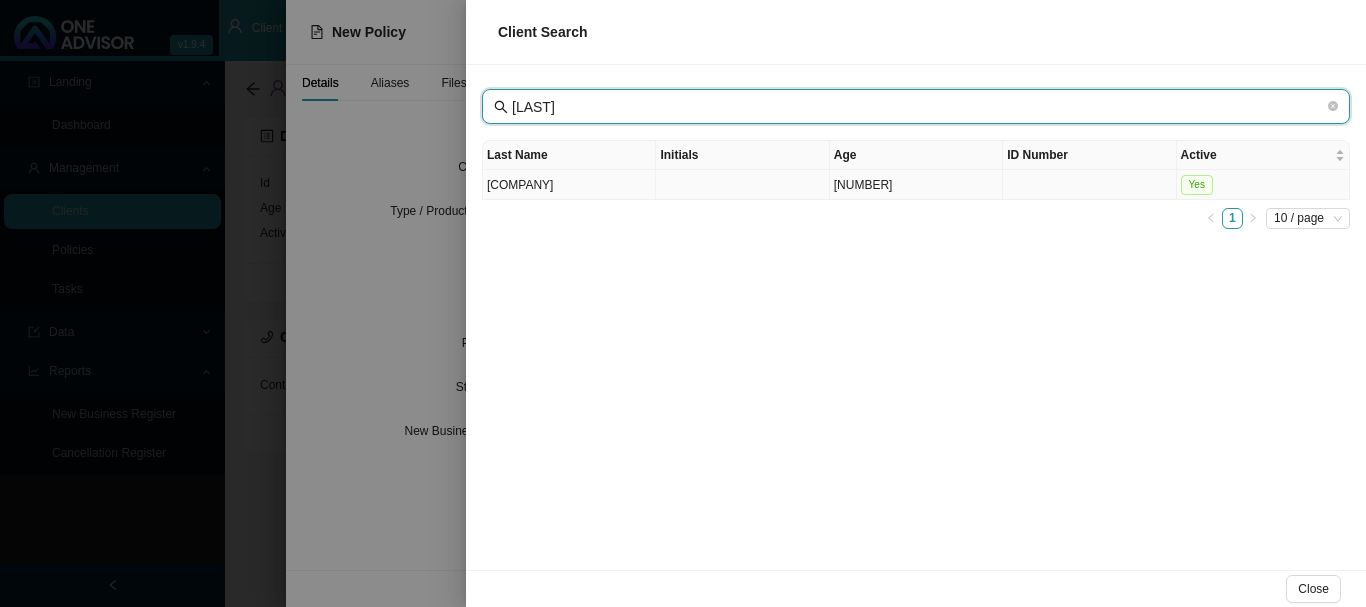 type on "[LAST]" 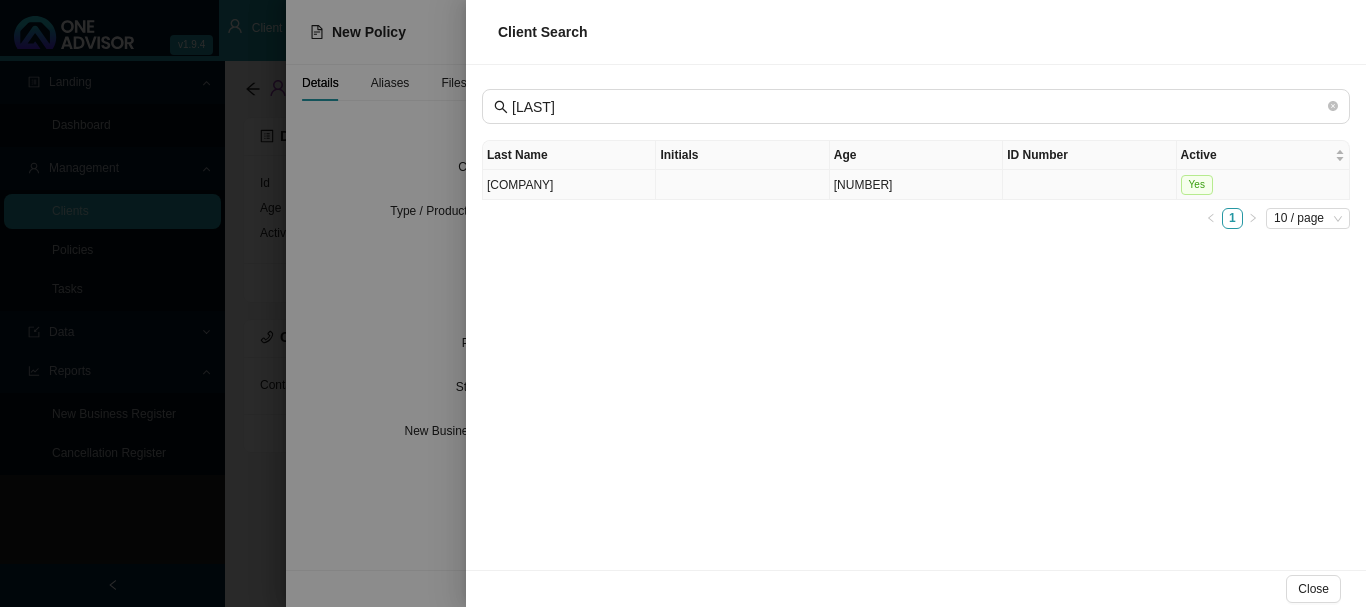 click on "Yes" at bounding box center (1263, 185) 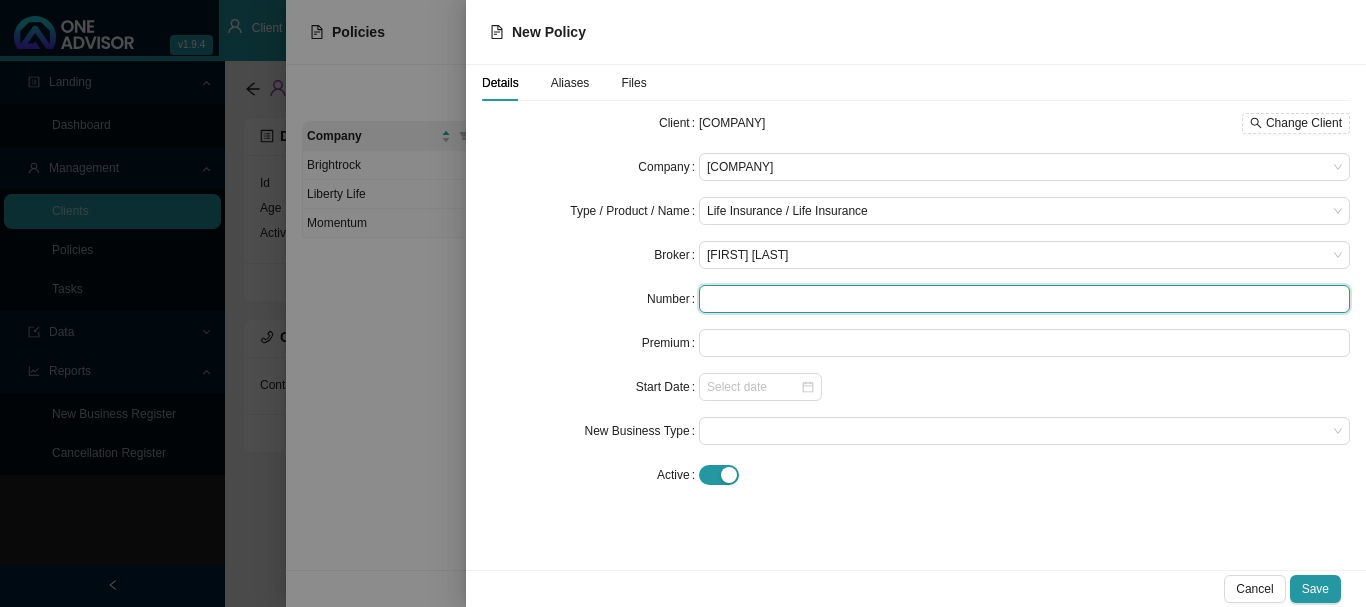 click at bounding box center (1024, 299) 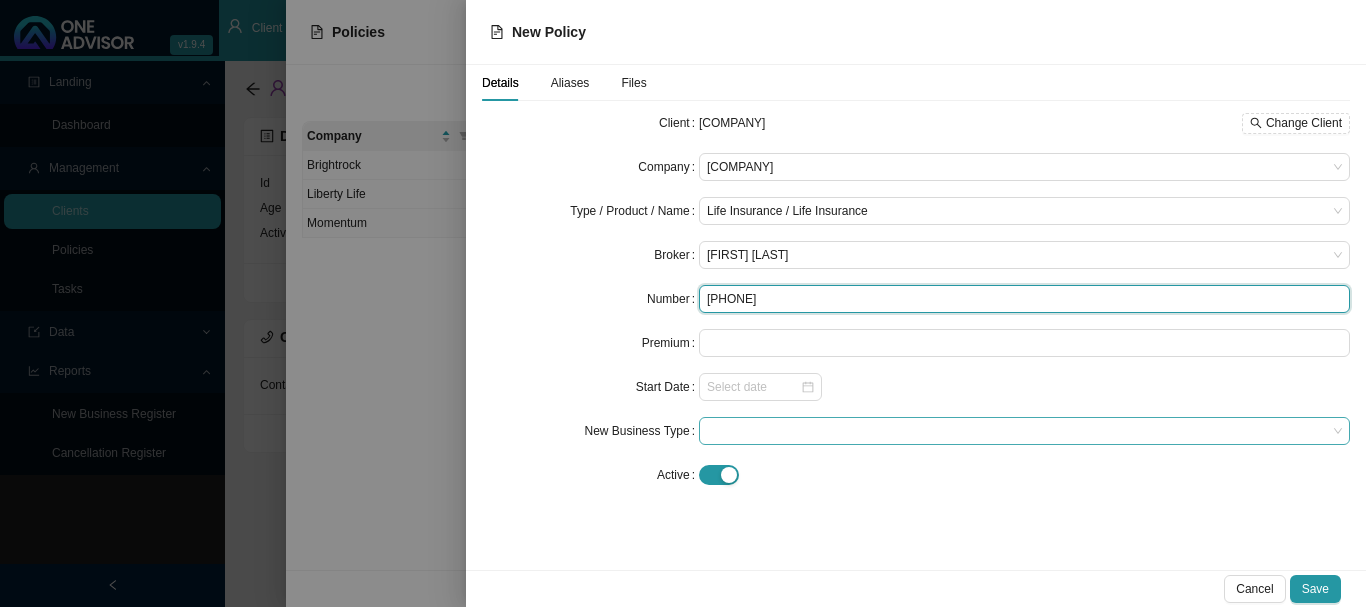click at bounding box center [1024, 431] 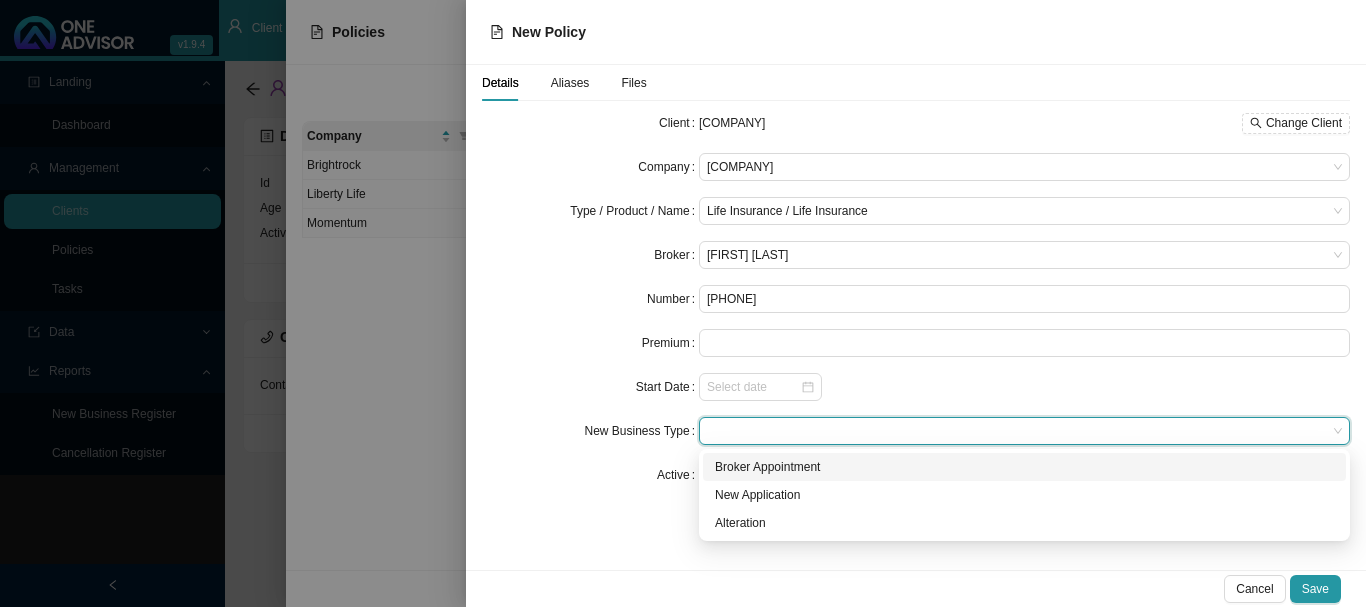 click on "Broker Appointment" at bounding box center (0, 0) 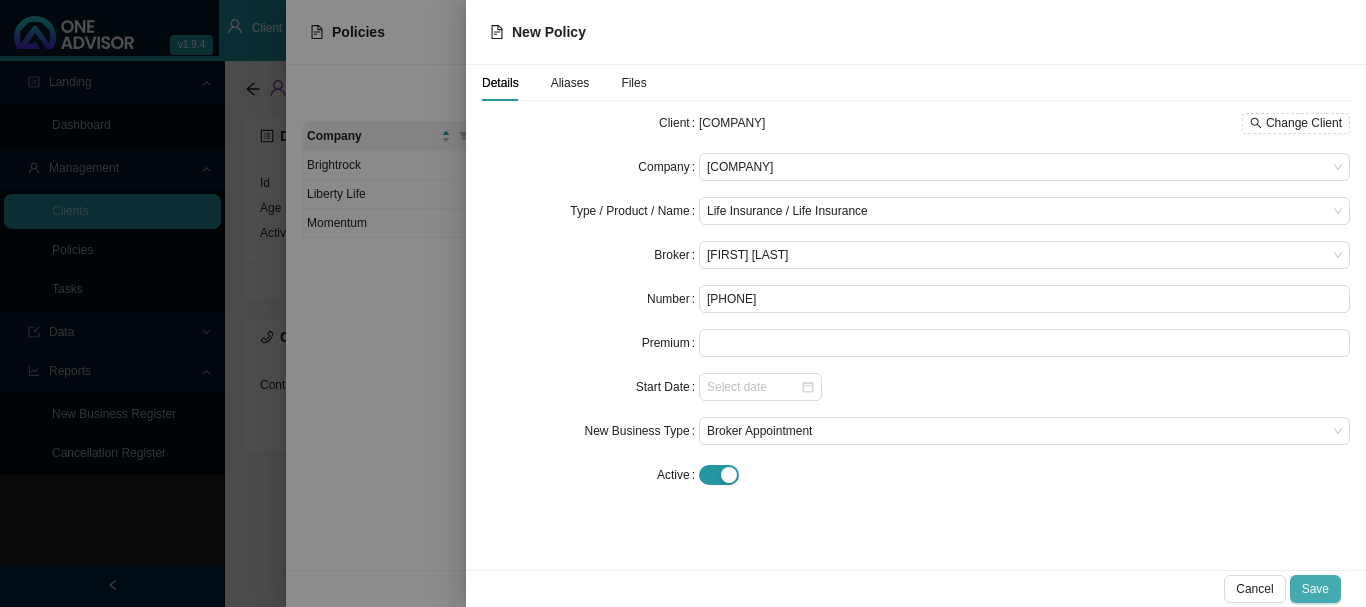 click on "Save" at bounding box center (1315, 589) 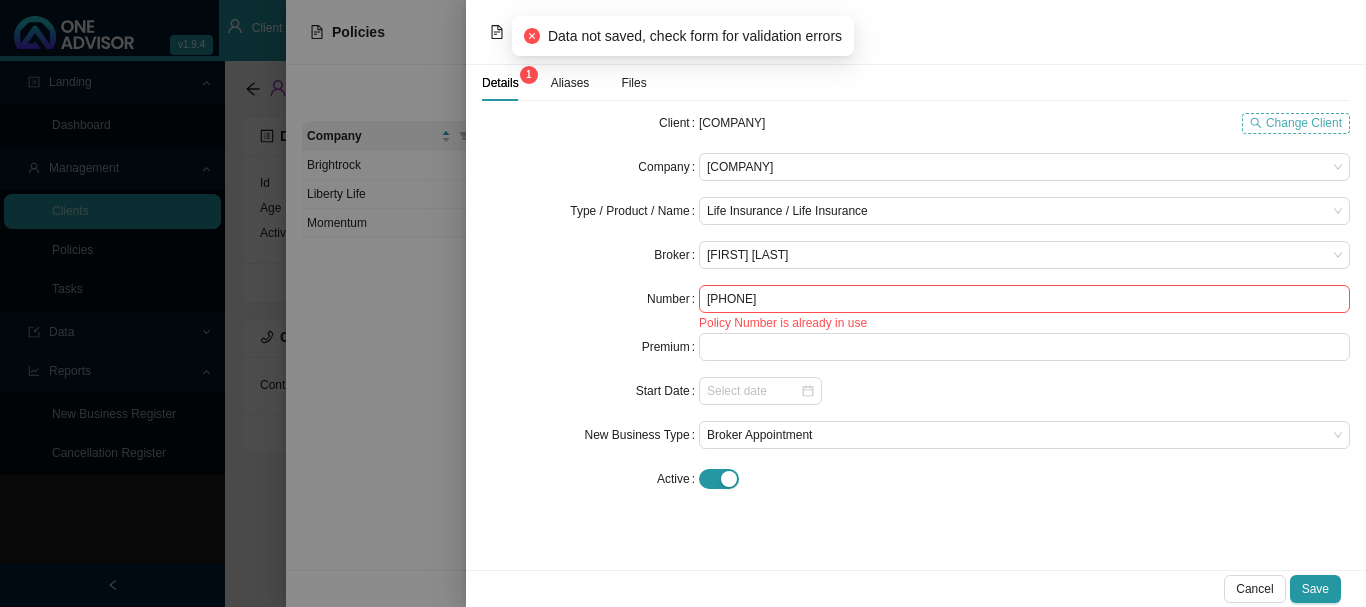 click on "Change Client" at bounding box center (1304, 123) 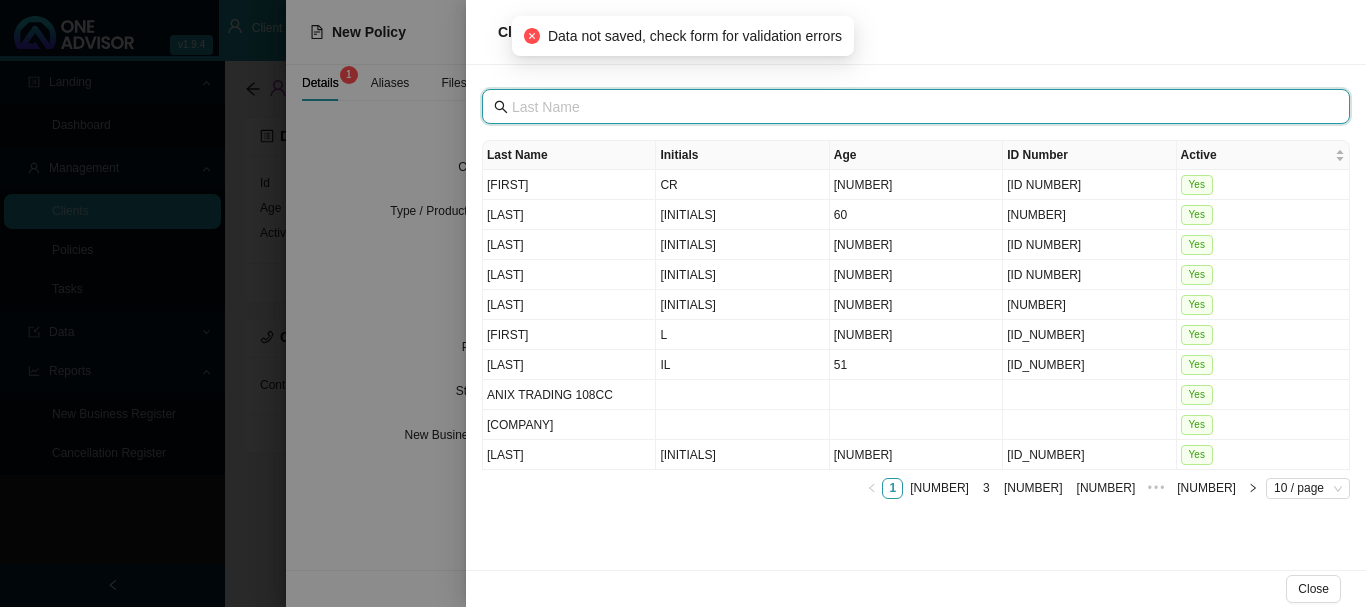 click at bounding box center [916, 106] 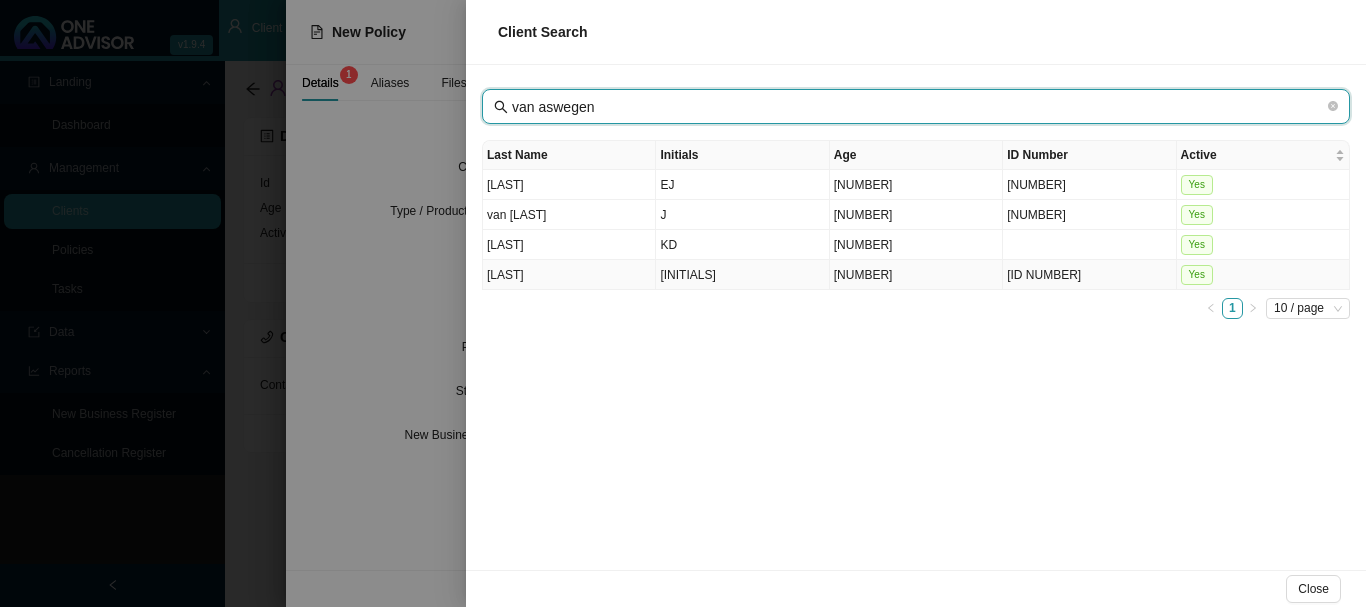 type on "van aswegen" 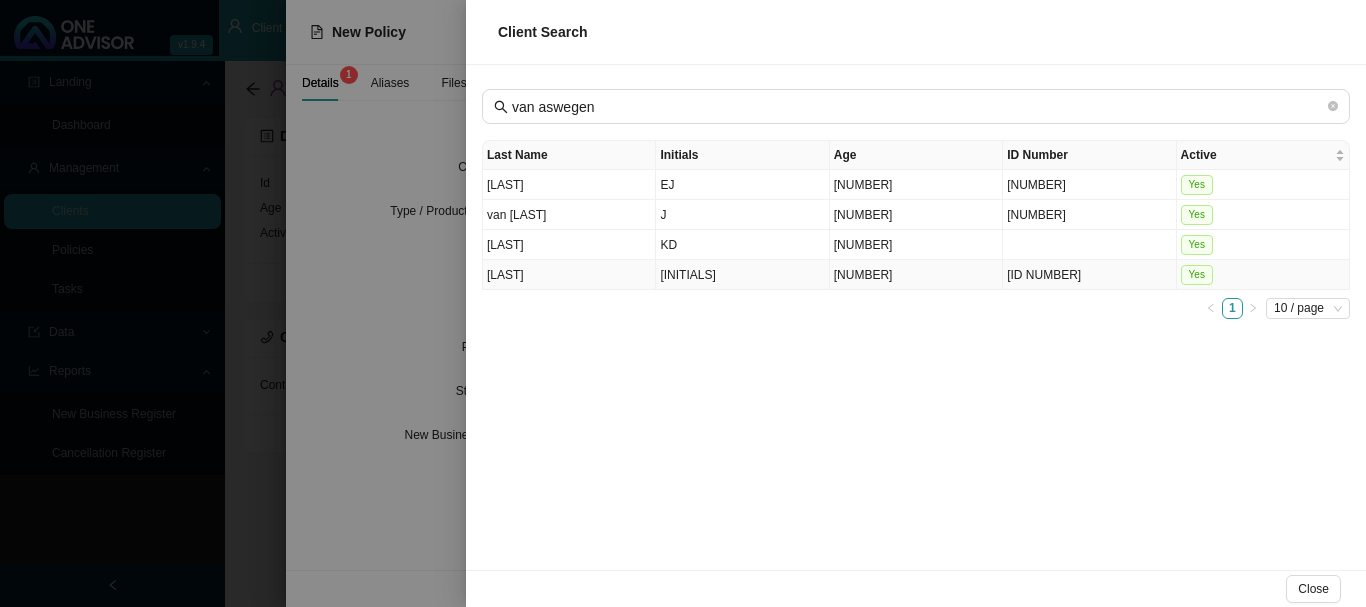 click on "Yes" at bounding box center [1263, 275] 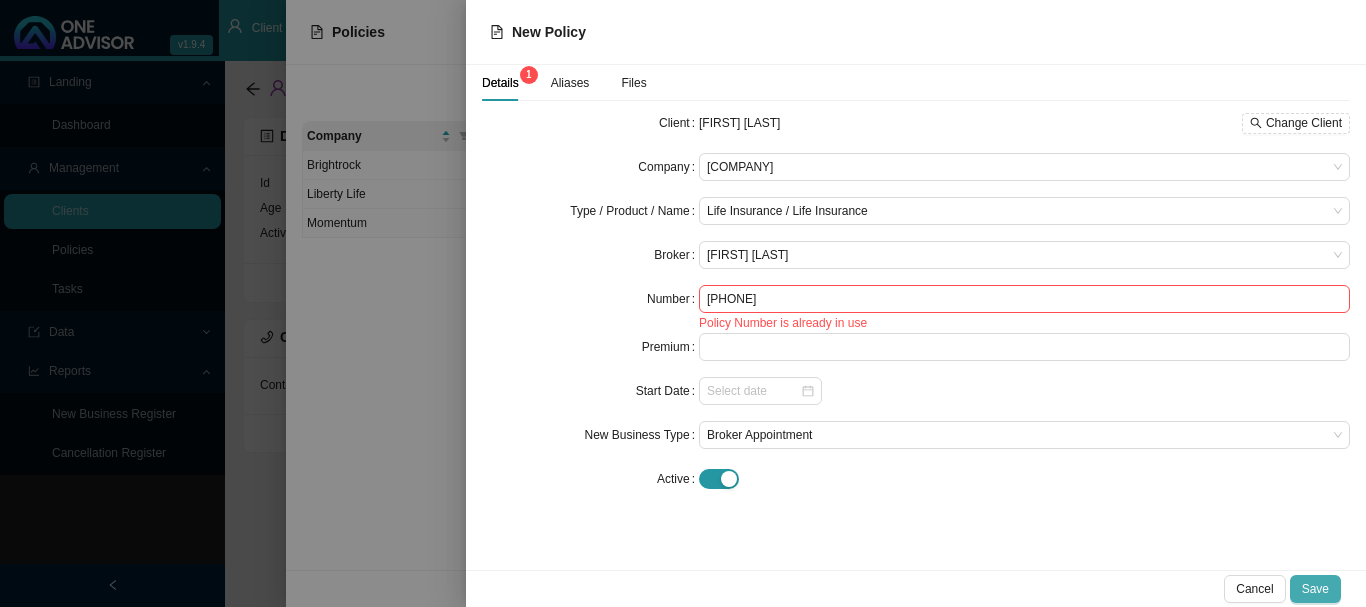 click on "Save" at bounding box center [1315, 589] 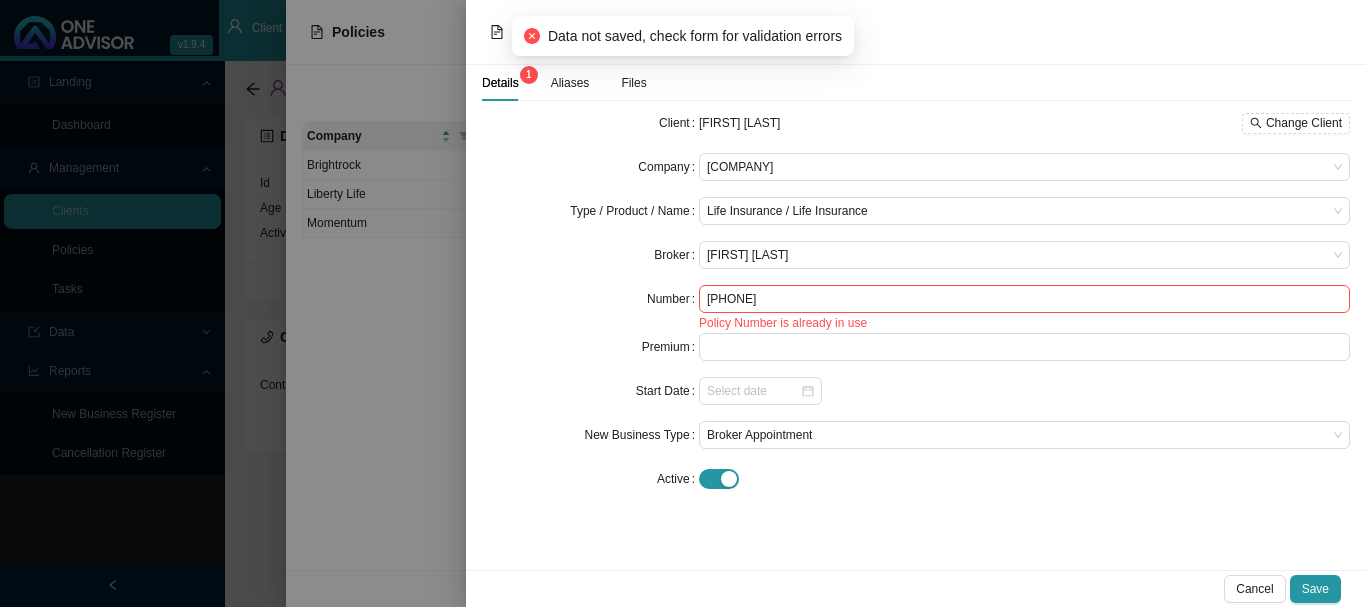 click at bounding box center (683, 303) 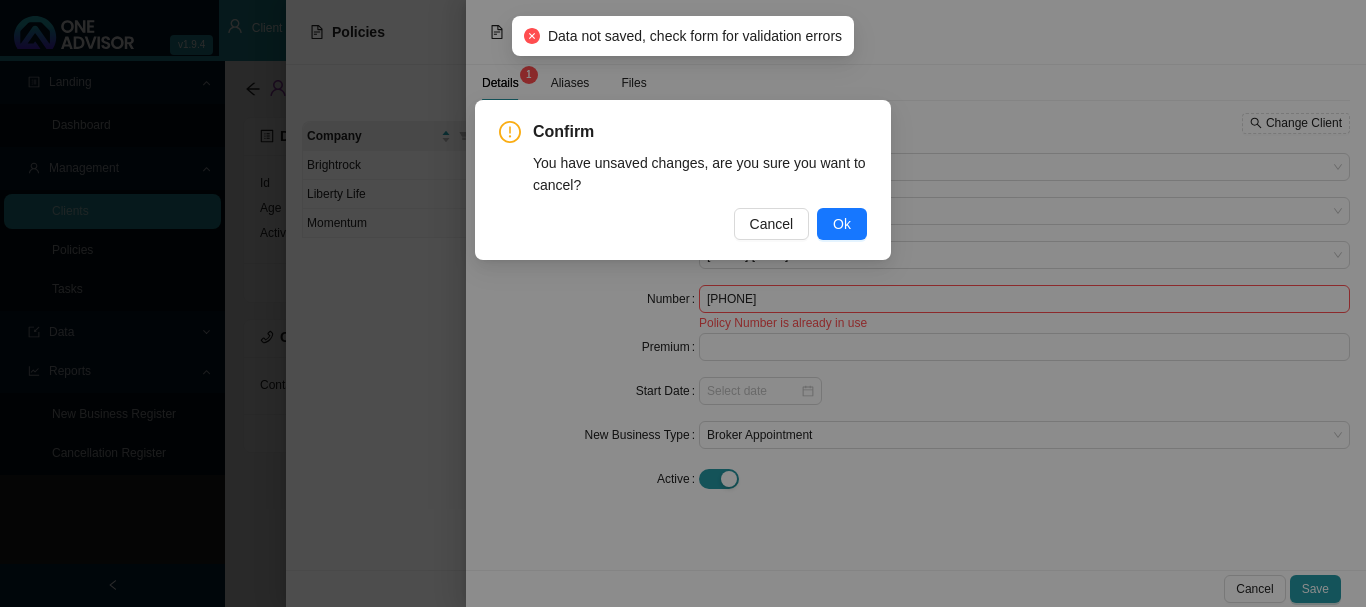 click on "Data not saved, check form for validation errors" at bounding box center (683, 36) 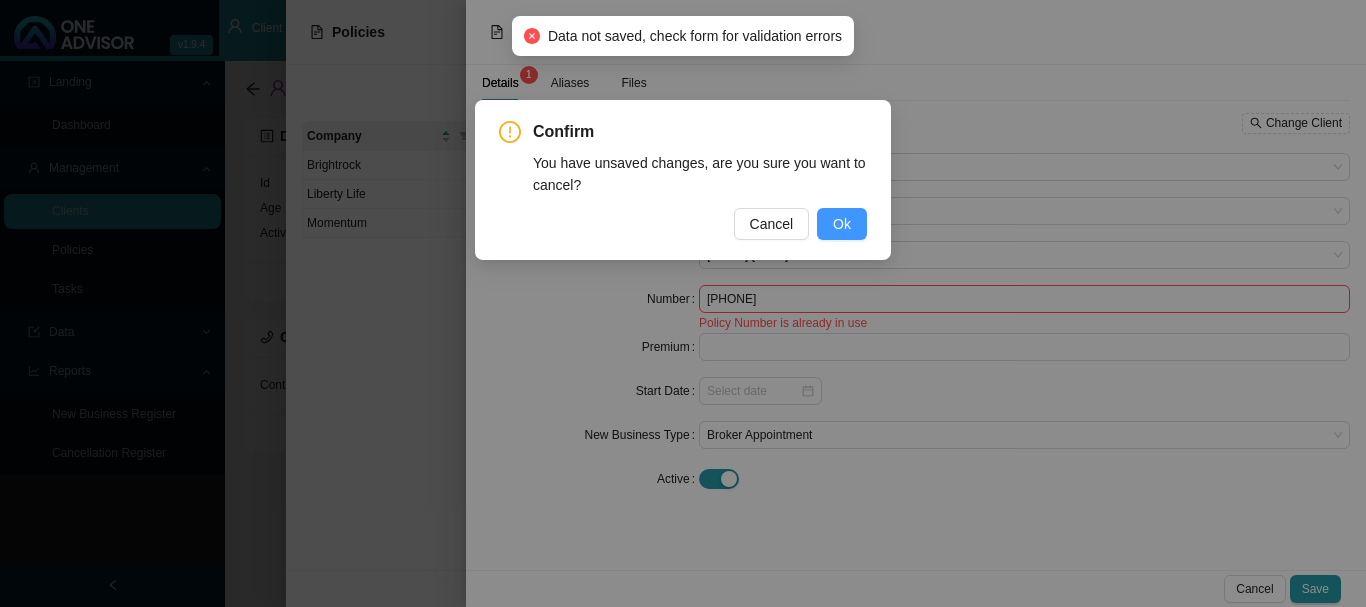 click on "Ok" at bounding box center [842, 224] 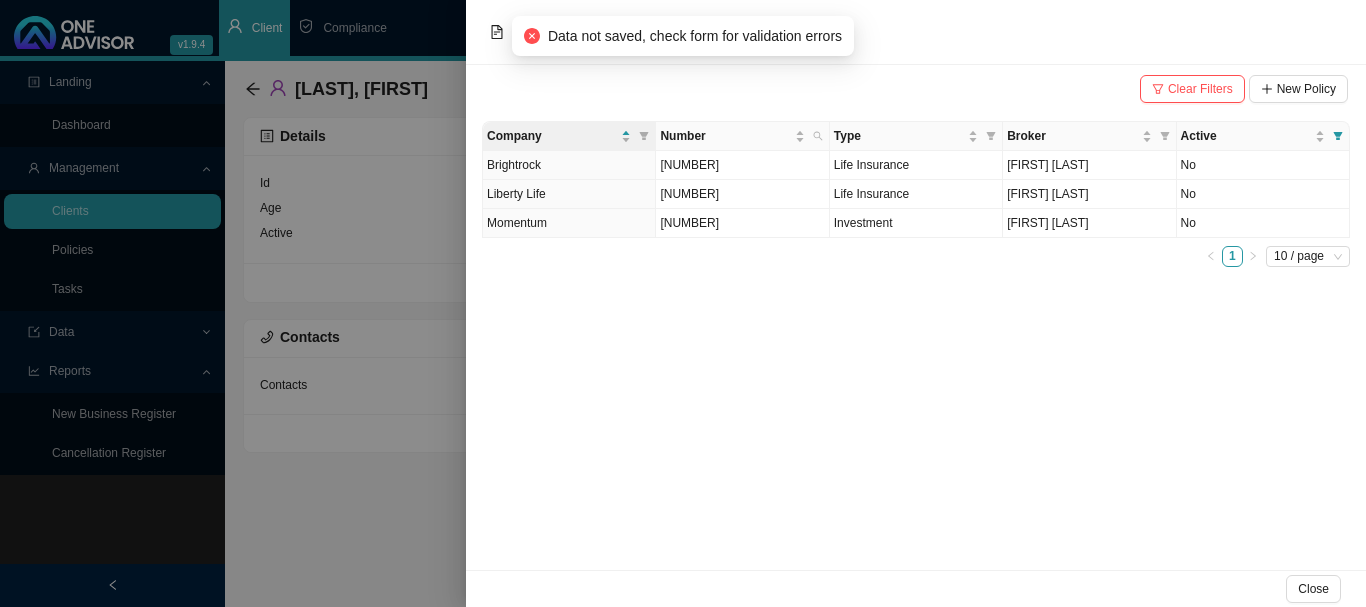 click at bounding box center [683, 303] 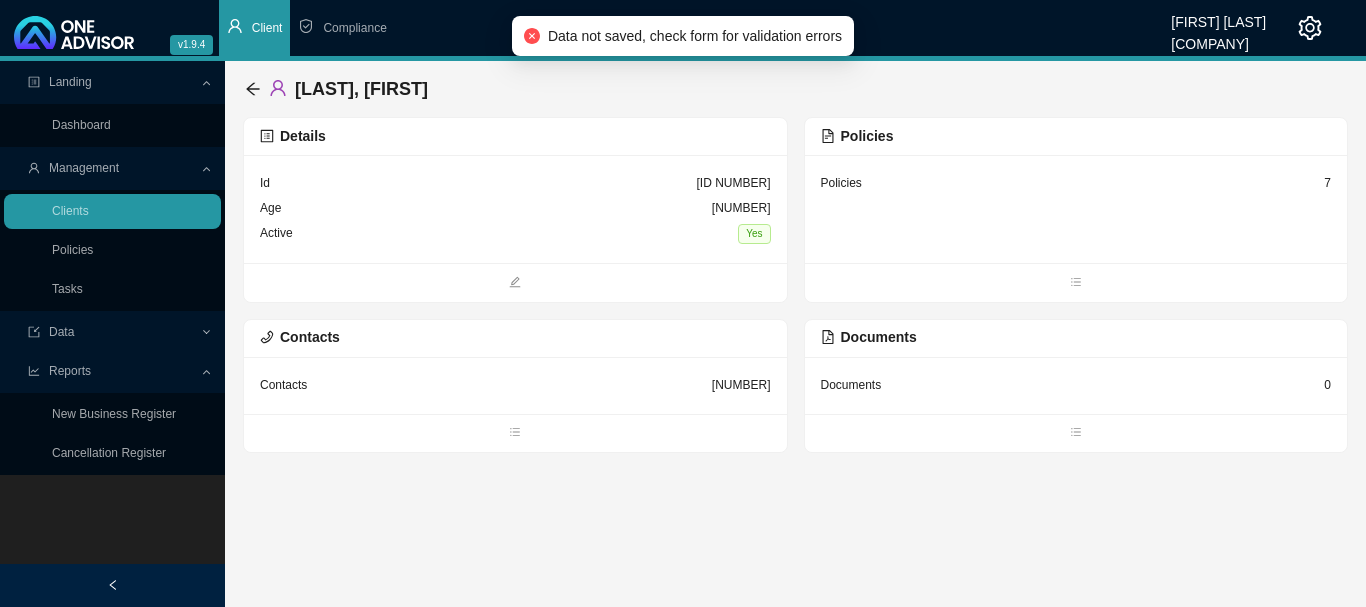 click on "[NUMBER]" at bounding box center (515, 183) 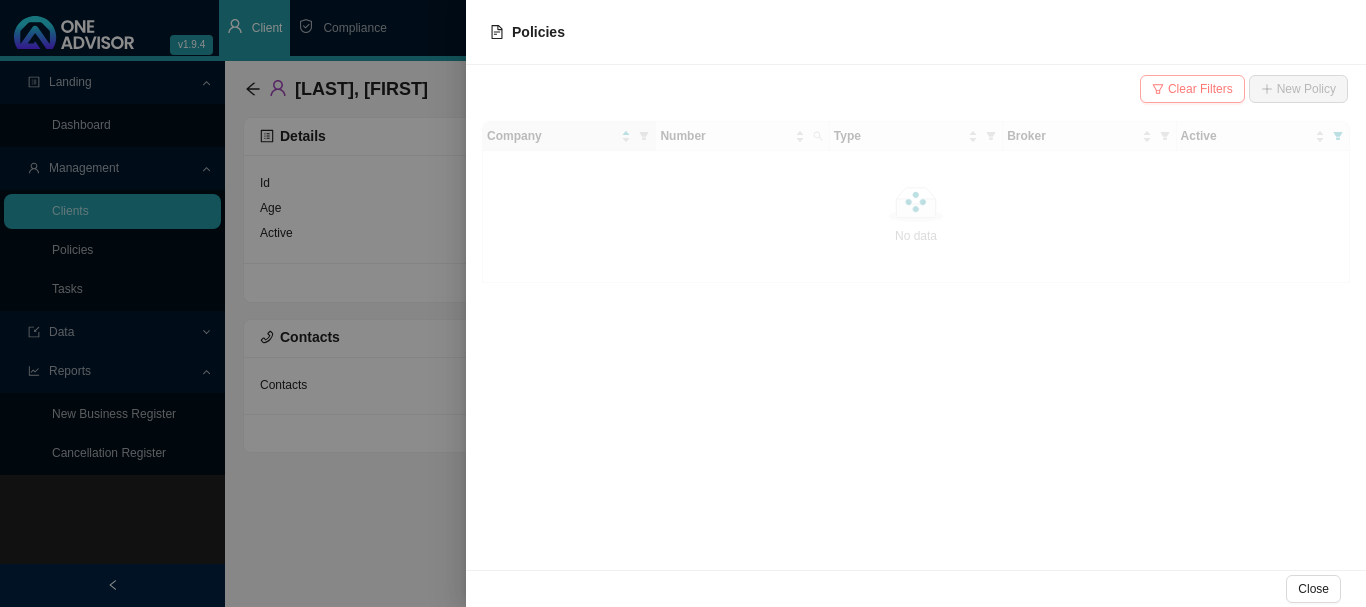 click on "Clear Filters" at bounding box center (1200, 89) 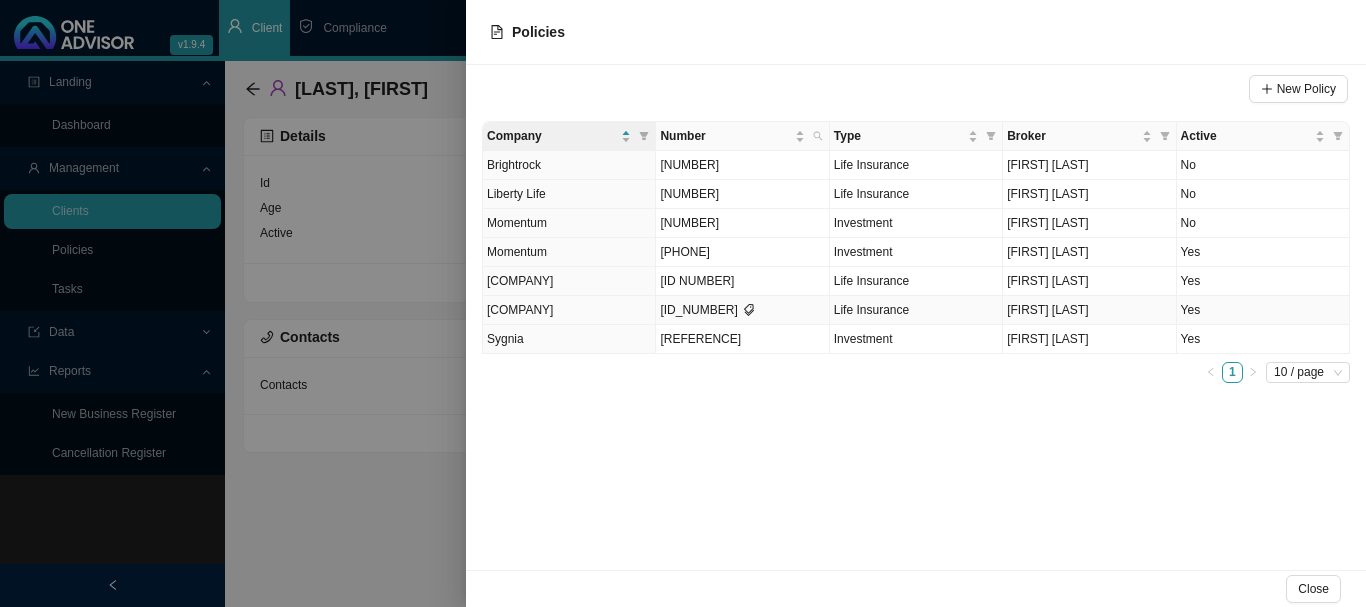 click on "Yes" at bounding box center [1263, 310] 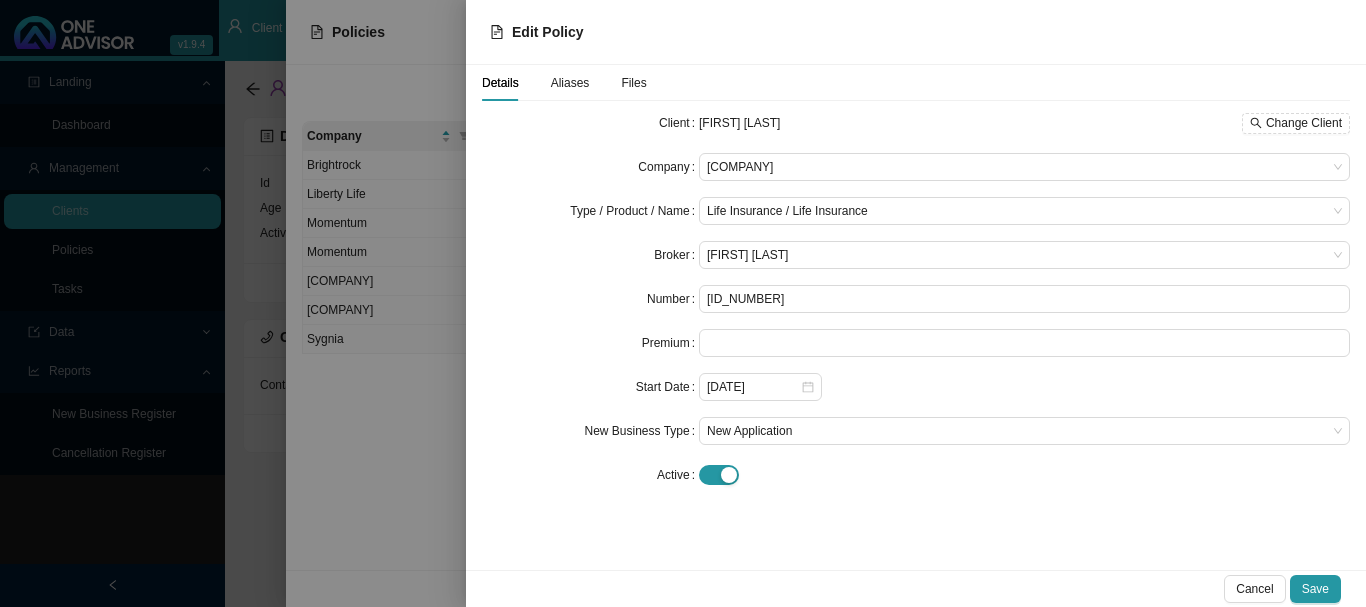 click on "Aliases" at bounding box center [570, 83] 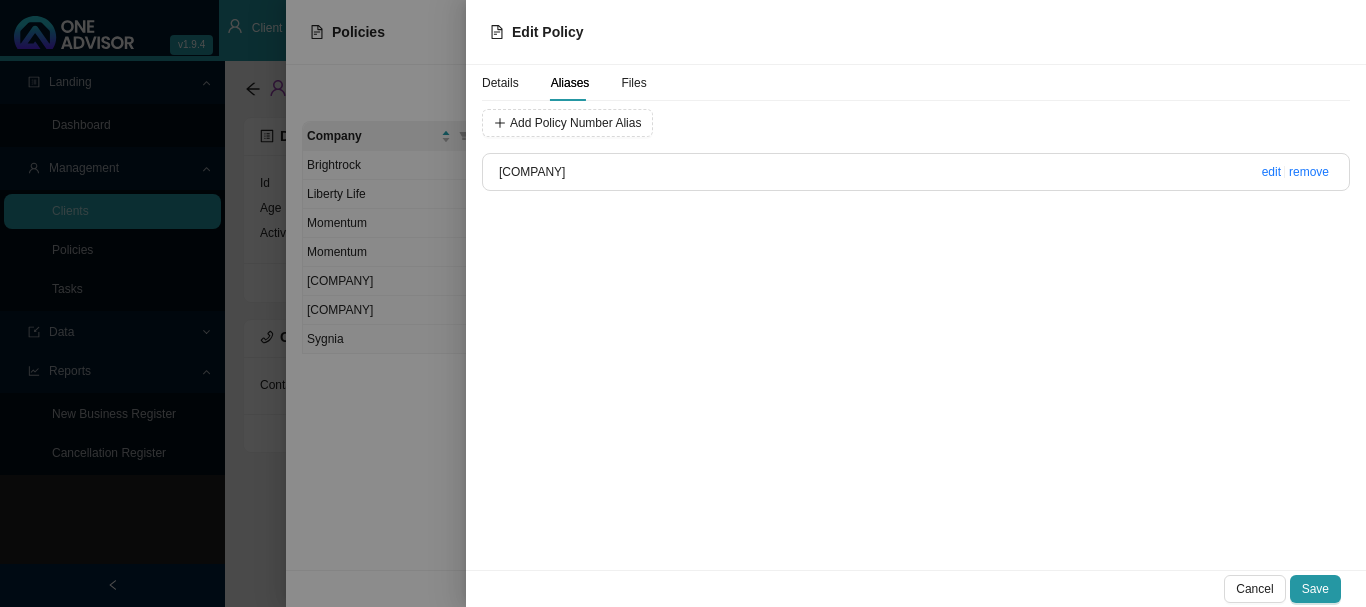 click on "[COMPANY] edit remove" at bounding box center [916, 172] 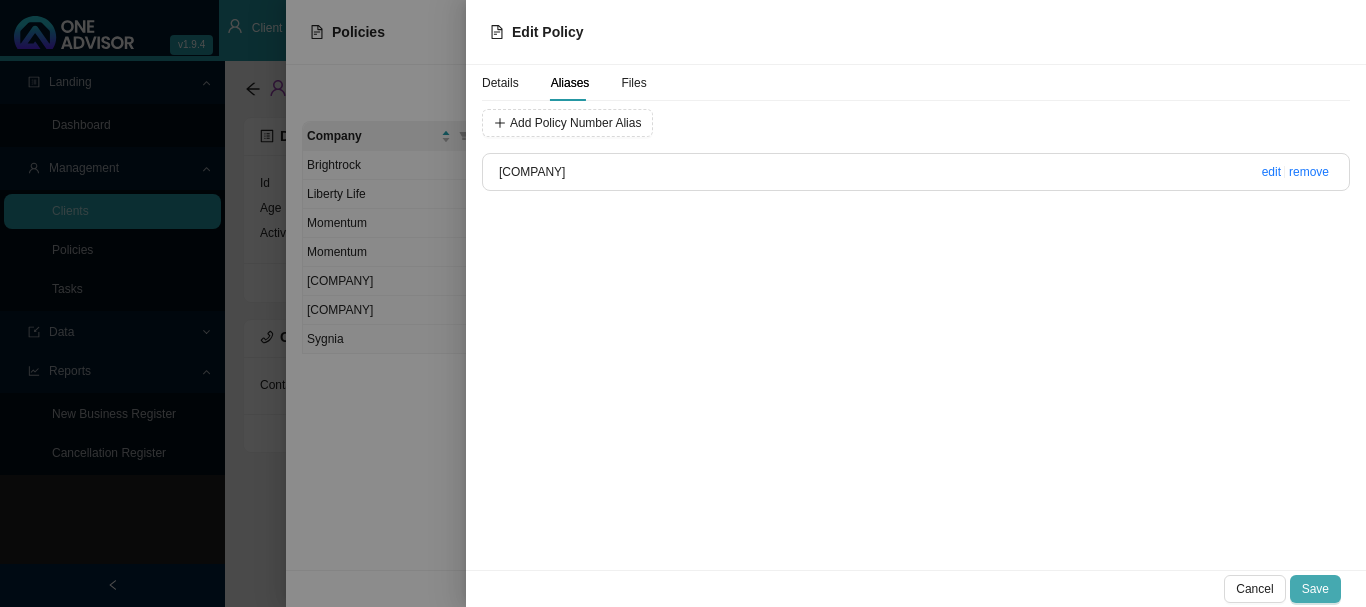 click on "Save" at bounding box center [1315, 589] 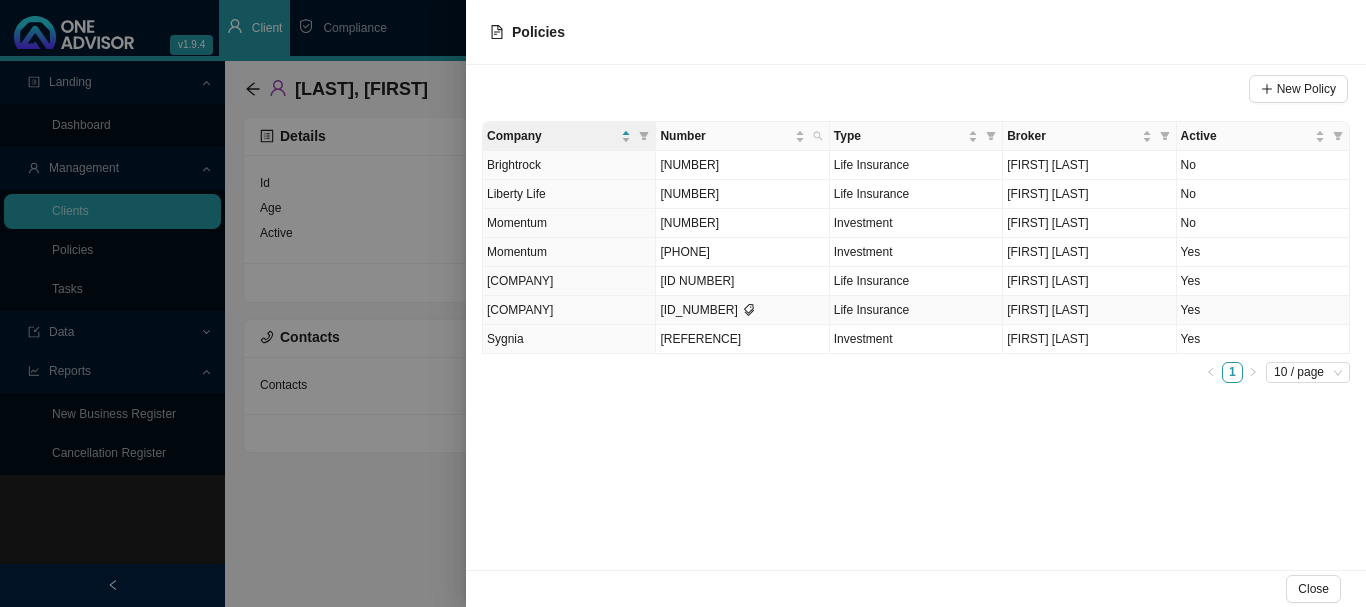 click on "Yes" at bounding box center (1263, 310) 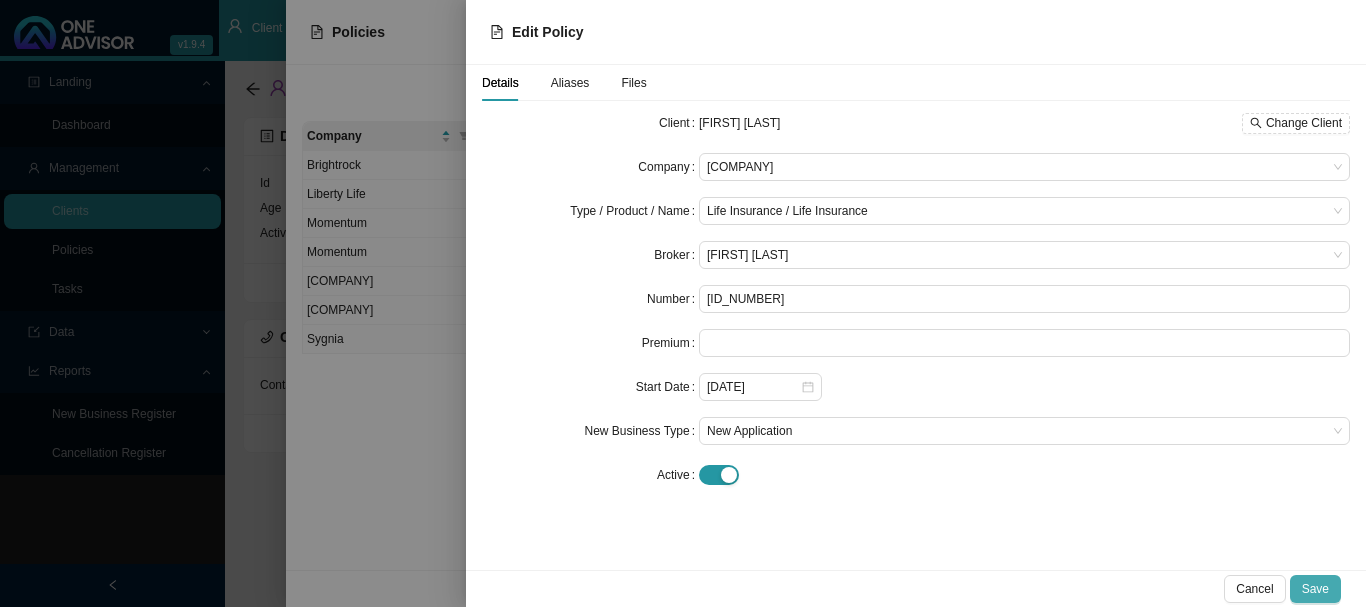 click on "Save" at bounding box center (1315, 589) 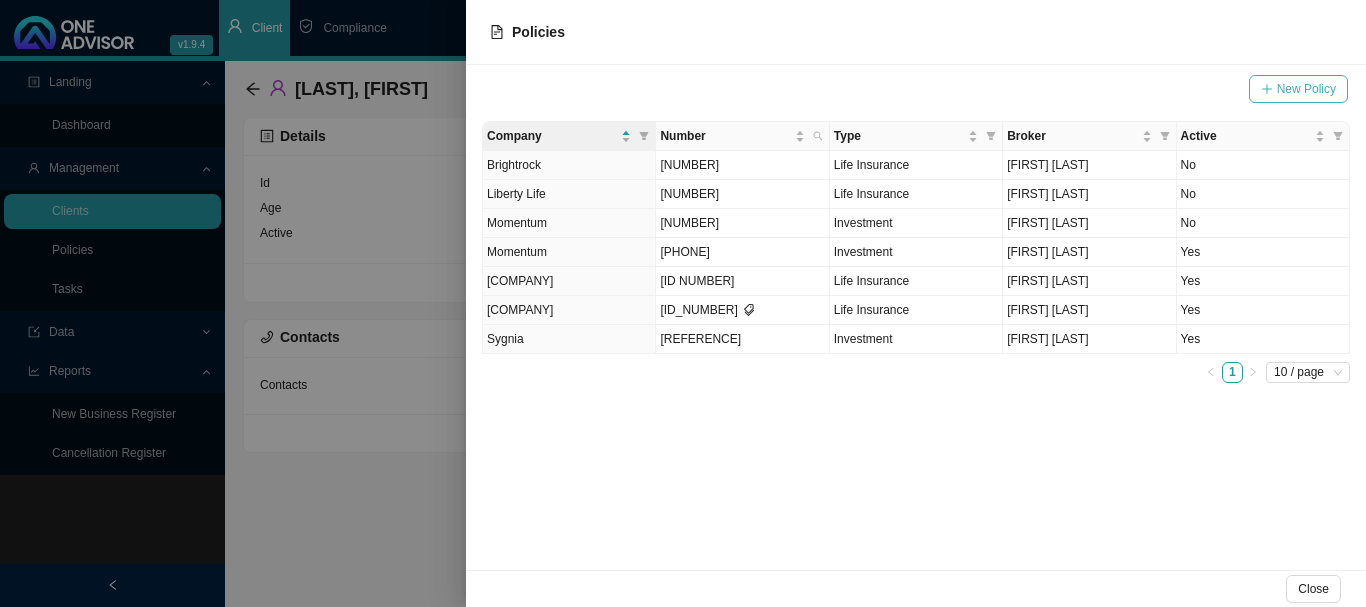 click on "New Policy" at bounding box center [1306, 89] 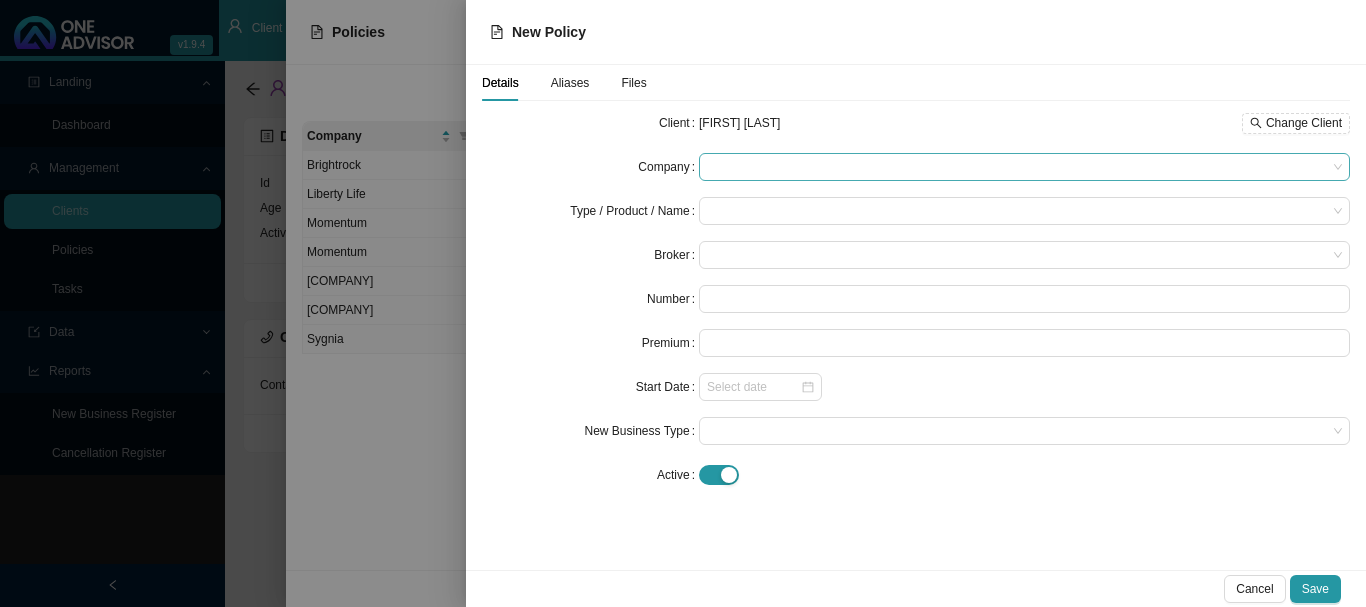 click at bounding box center (1024, 167) 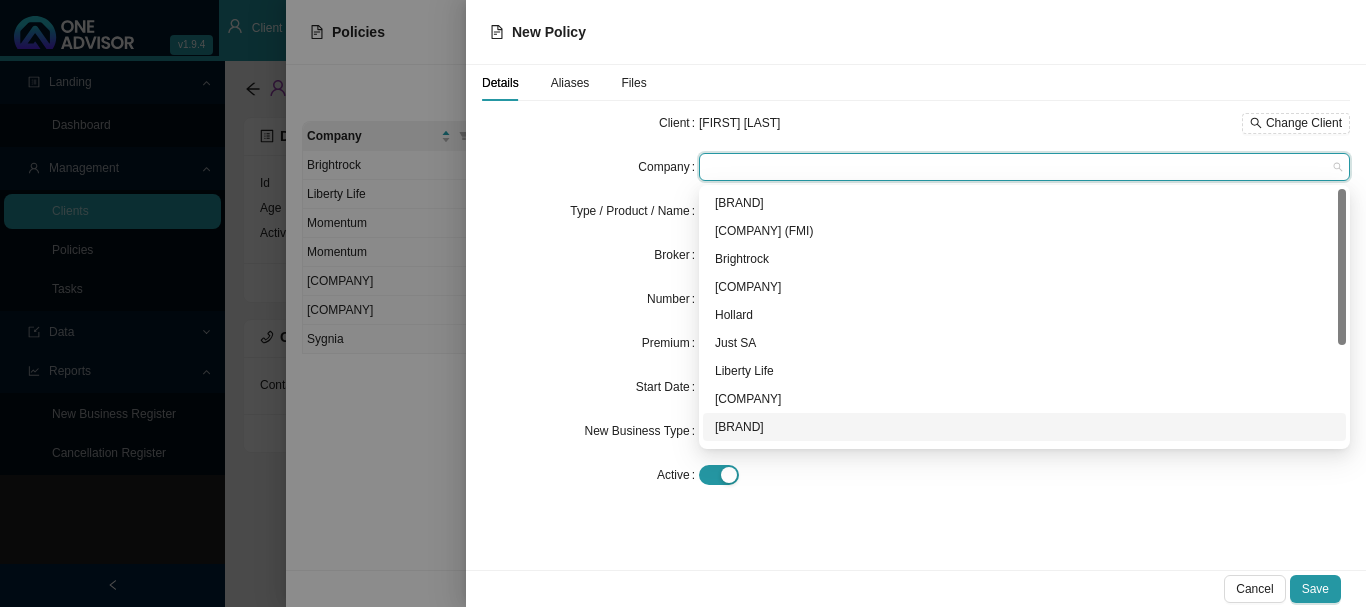 scroll, scrollTop: 164, scrollLeft: 0, axis: vertical 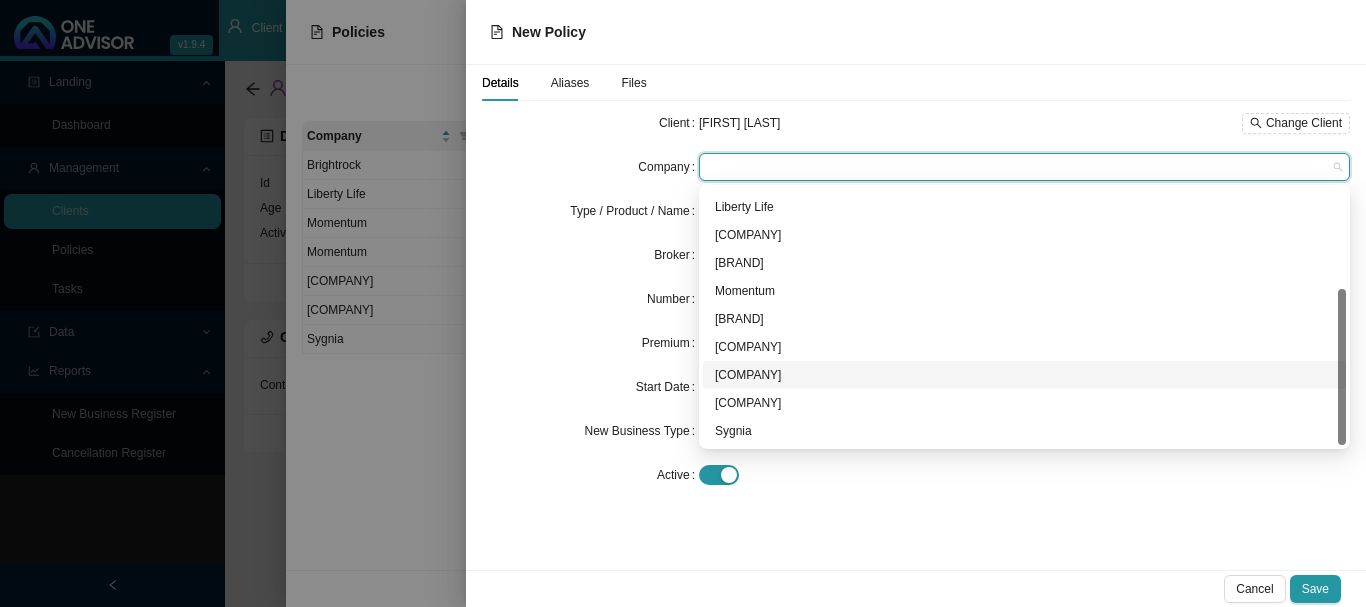 click on "[COMPANY]" at bounding box center [1024, 375] 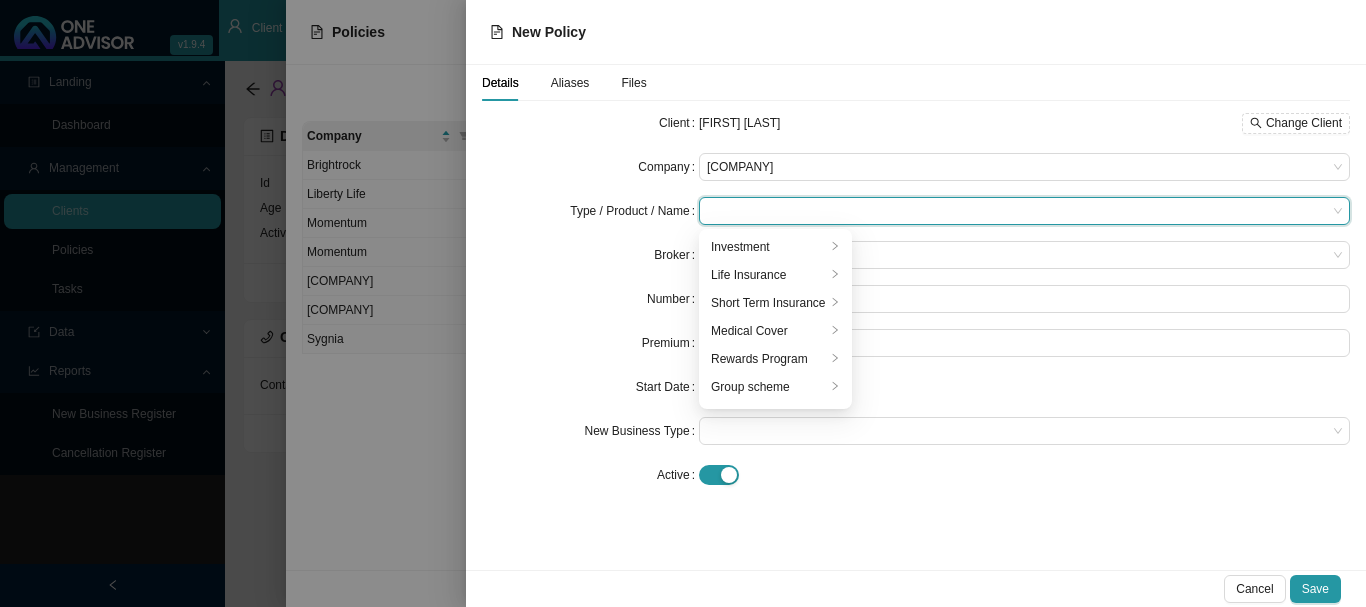 click at bounding box center [1017, 211] 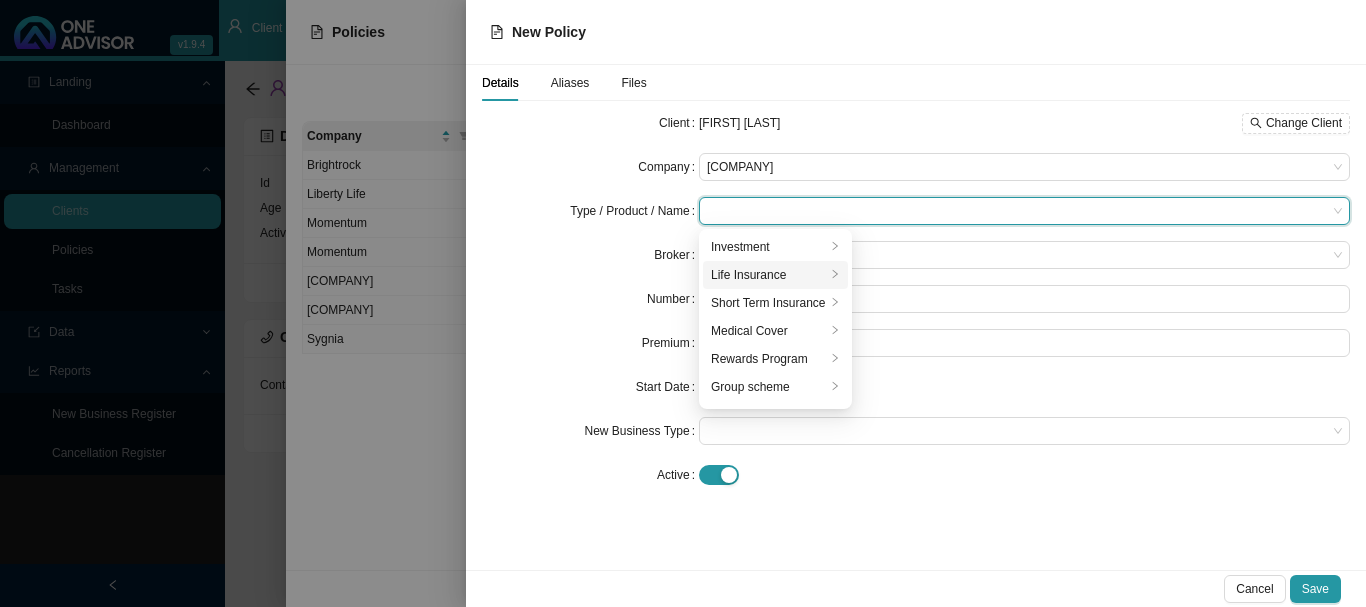 click on "Life Insurance" at bounding box center [768, 247] 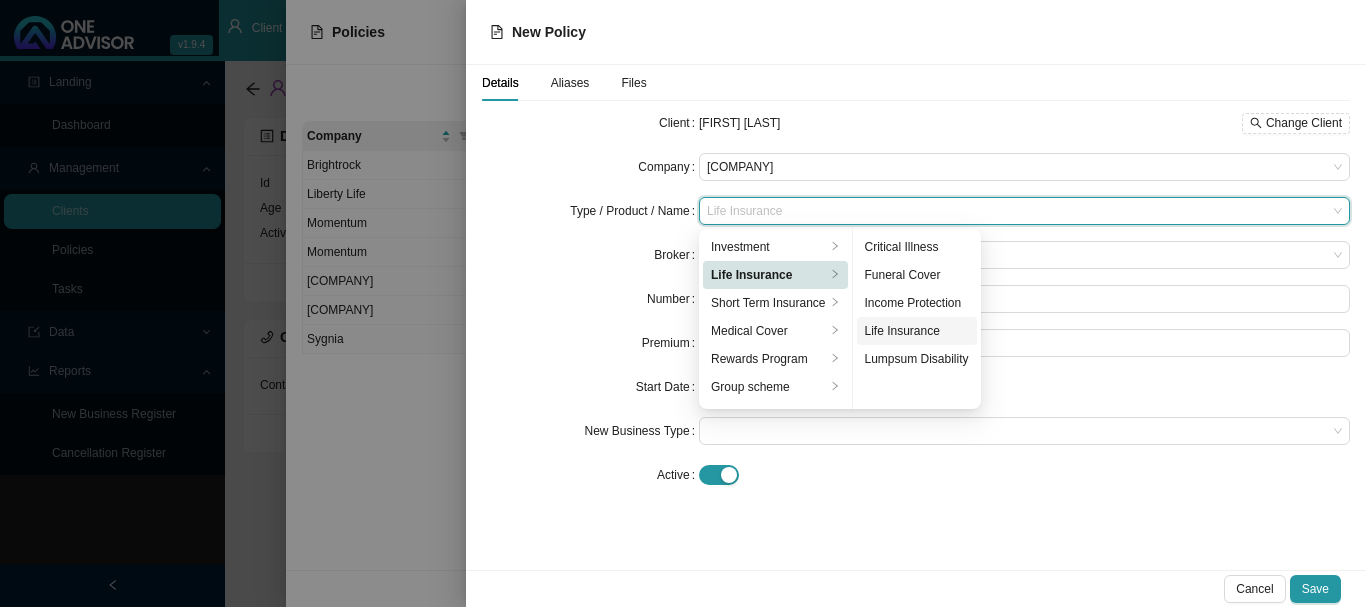 click on "Life Insurance" at bounding box center [768, 247] 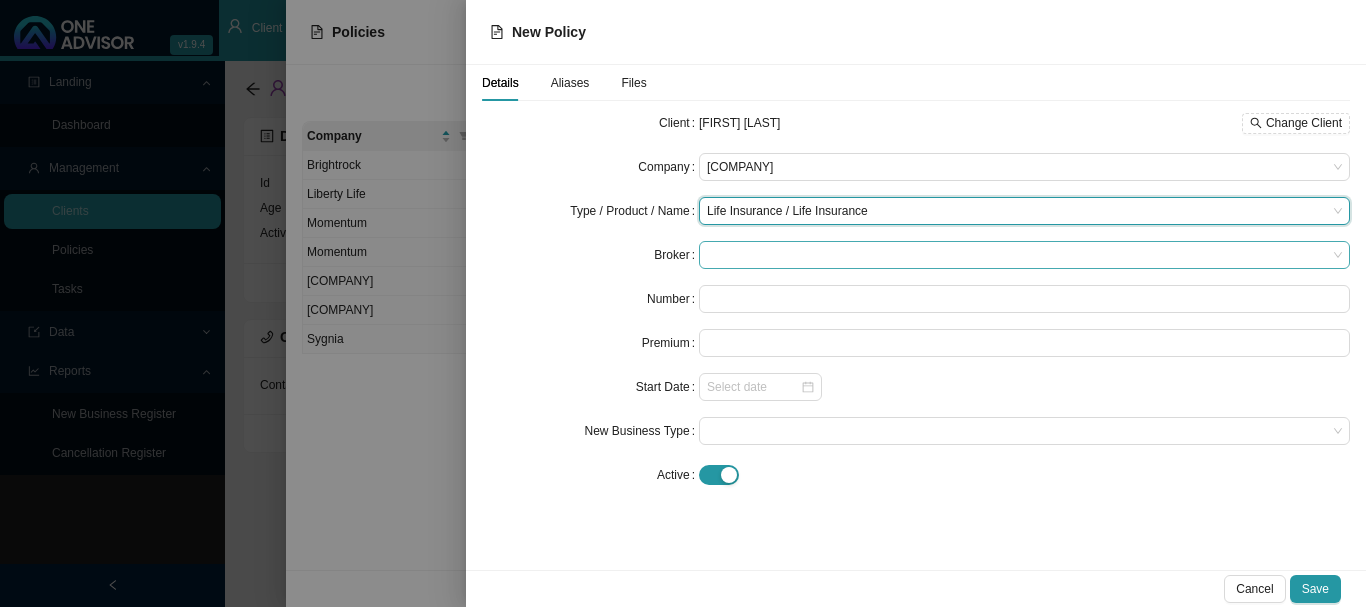 click at bounding box center (1024, 167) 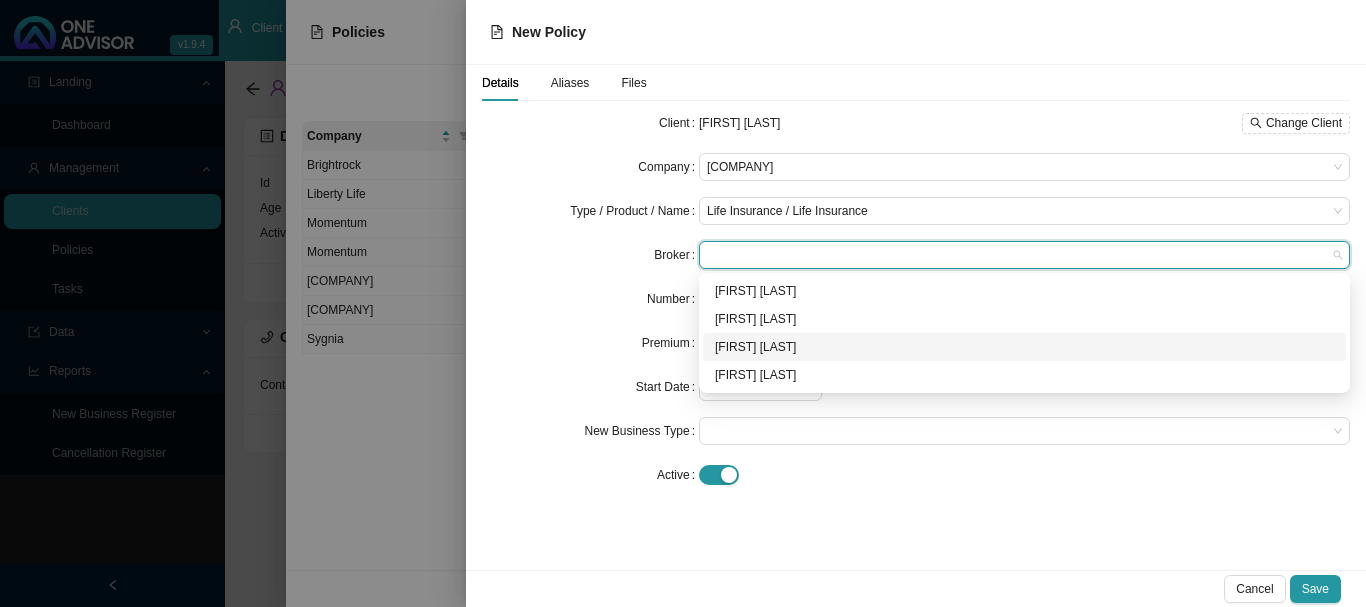 click on "[FIRST] [LAST]" at bounding box center [0, 0] 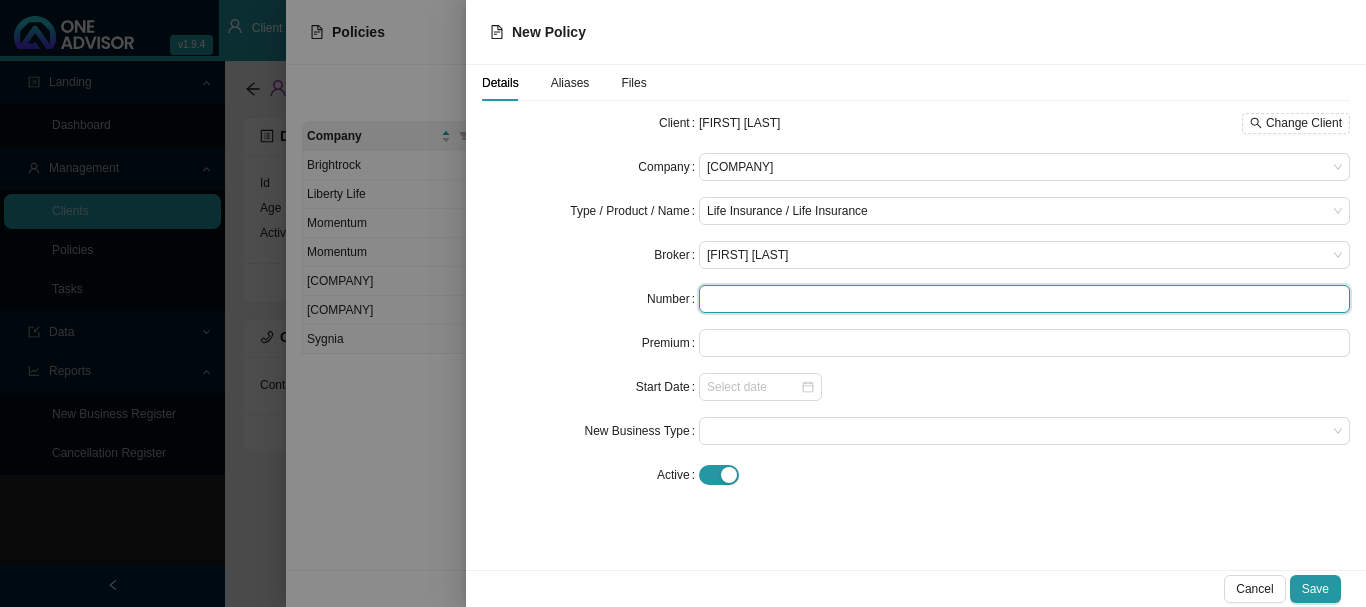 click at bounding box center [1024, 299] 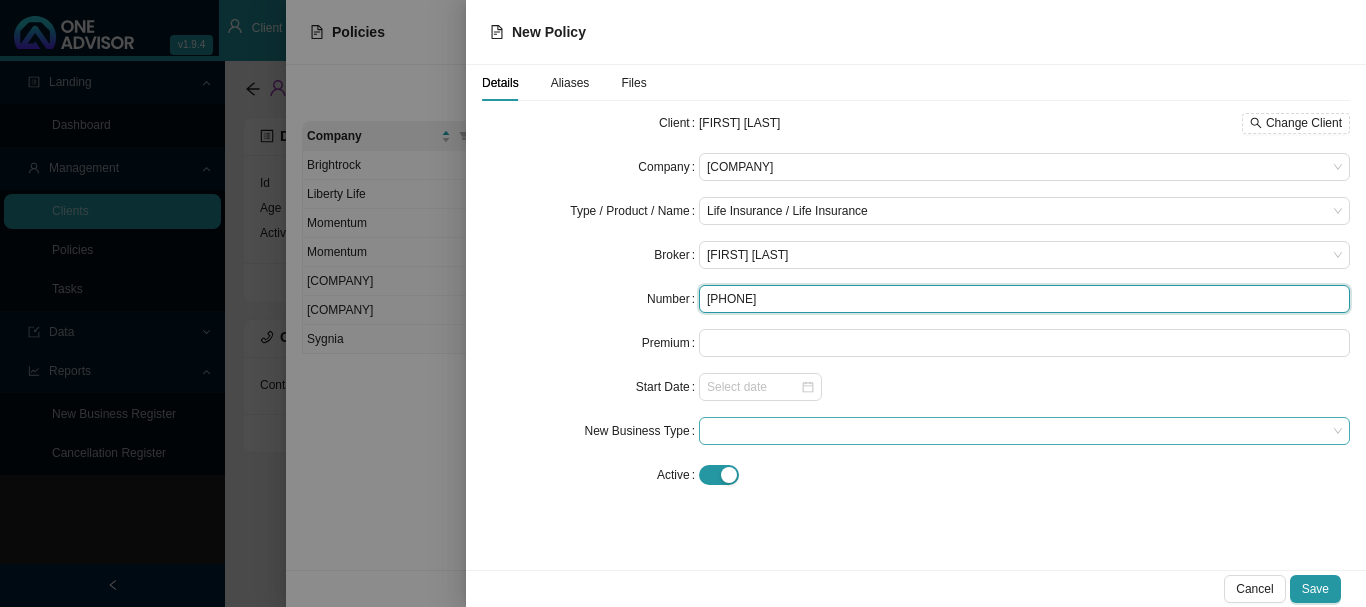 click at bounding box center [1024, 431] 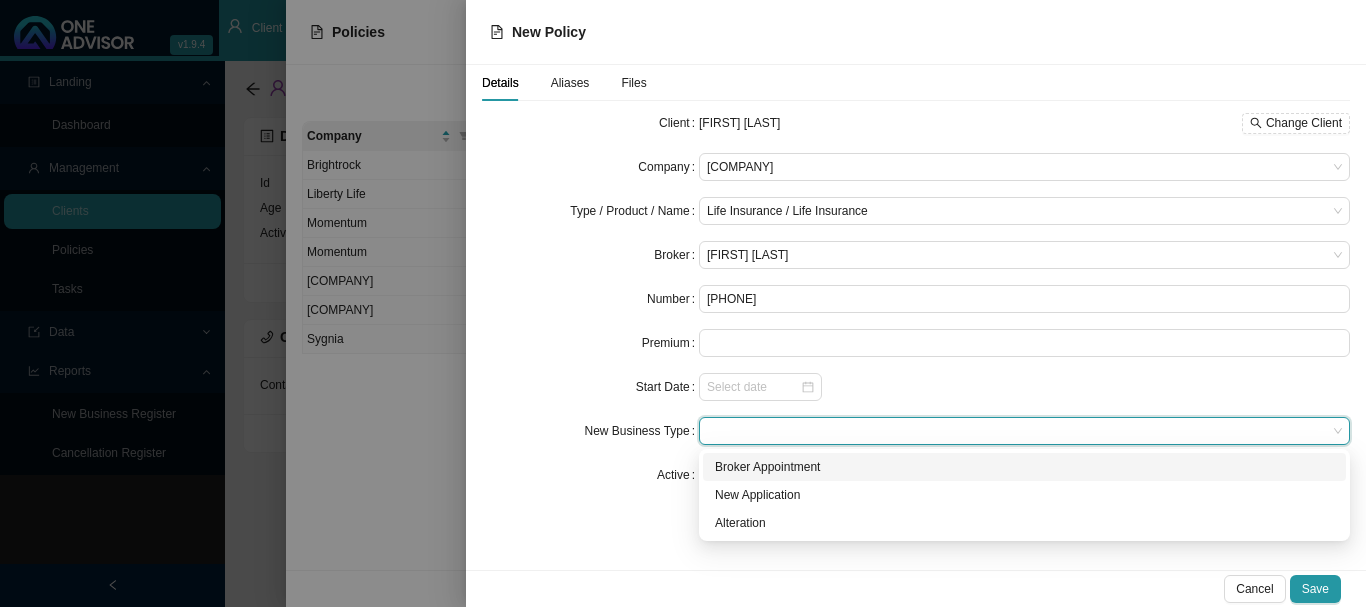click on "Broker Appointment" at bounding box center (0, 0) 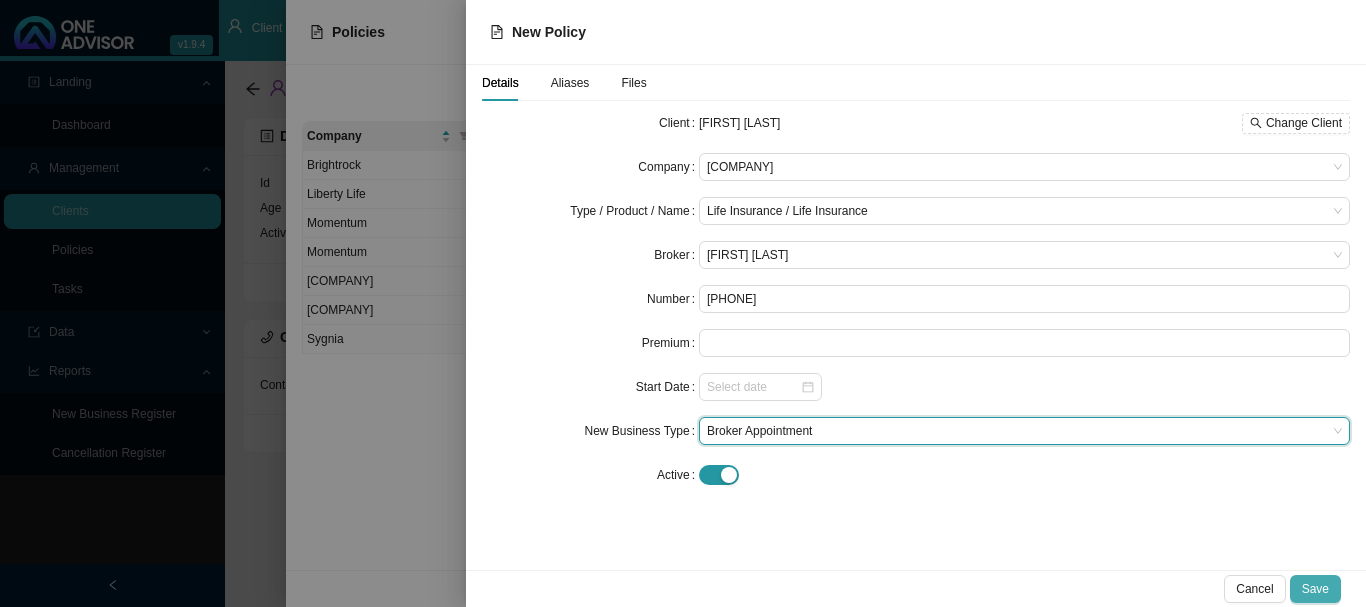 click on "Save" at bounding box center (1315, 589) 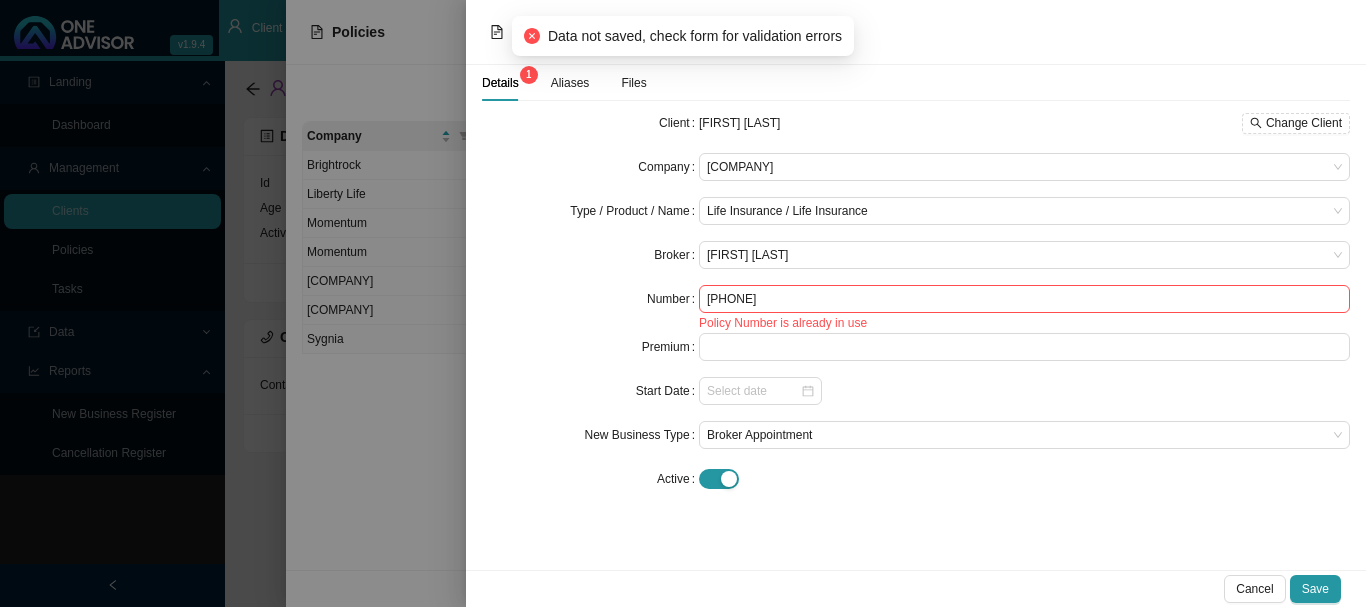 click on "Policy Number is already in use" at bounding box center [1024, 323] 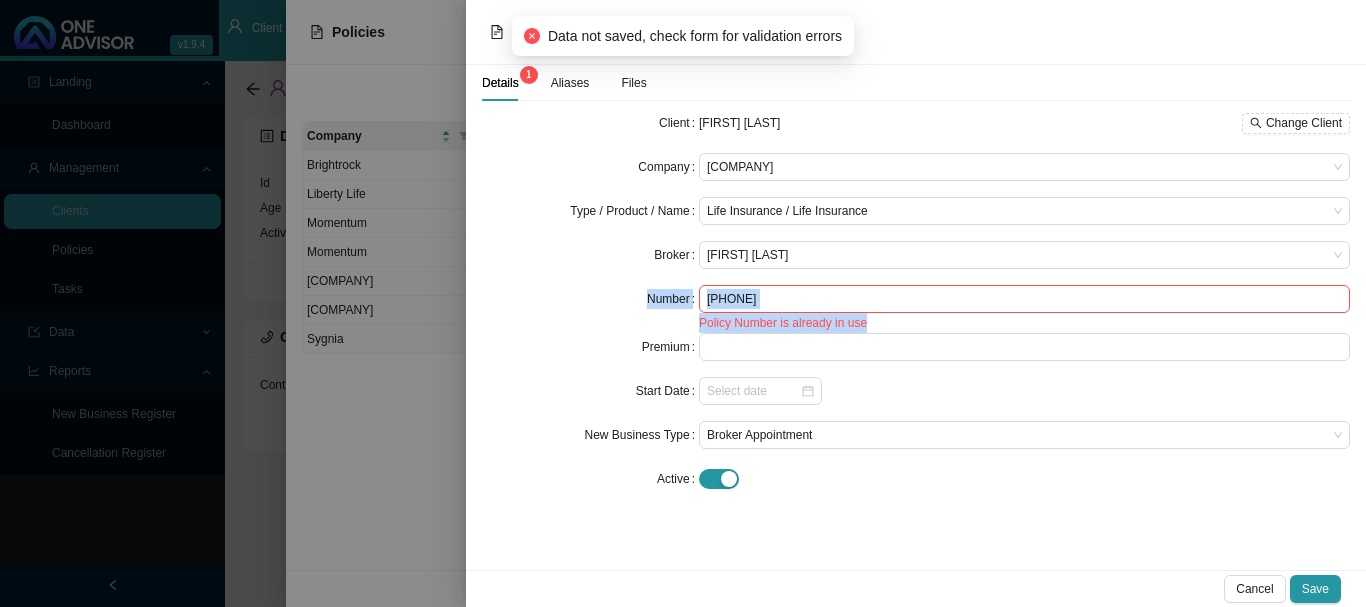 drag, startPoint x: 878, startPoint y: 322, endPoint x: 631, endPoint y: 311, distance: 247.24481 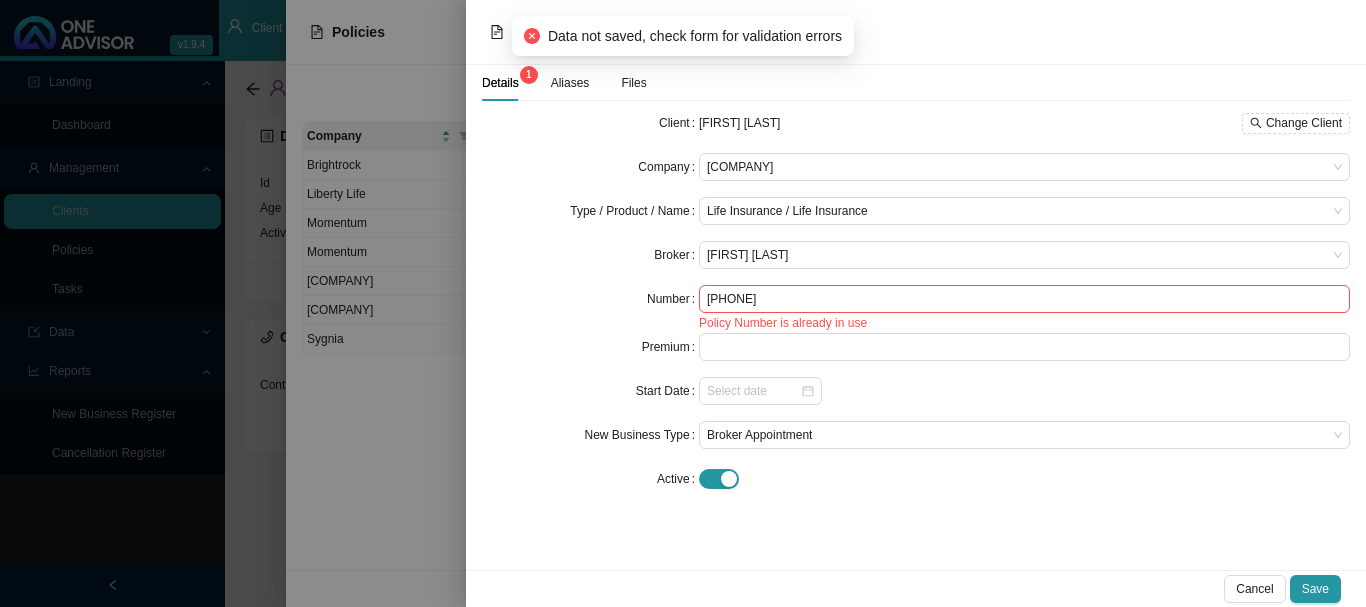 click on "Aliases" at bounding box center [570, 83] 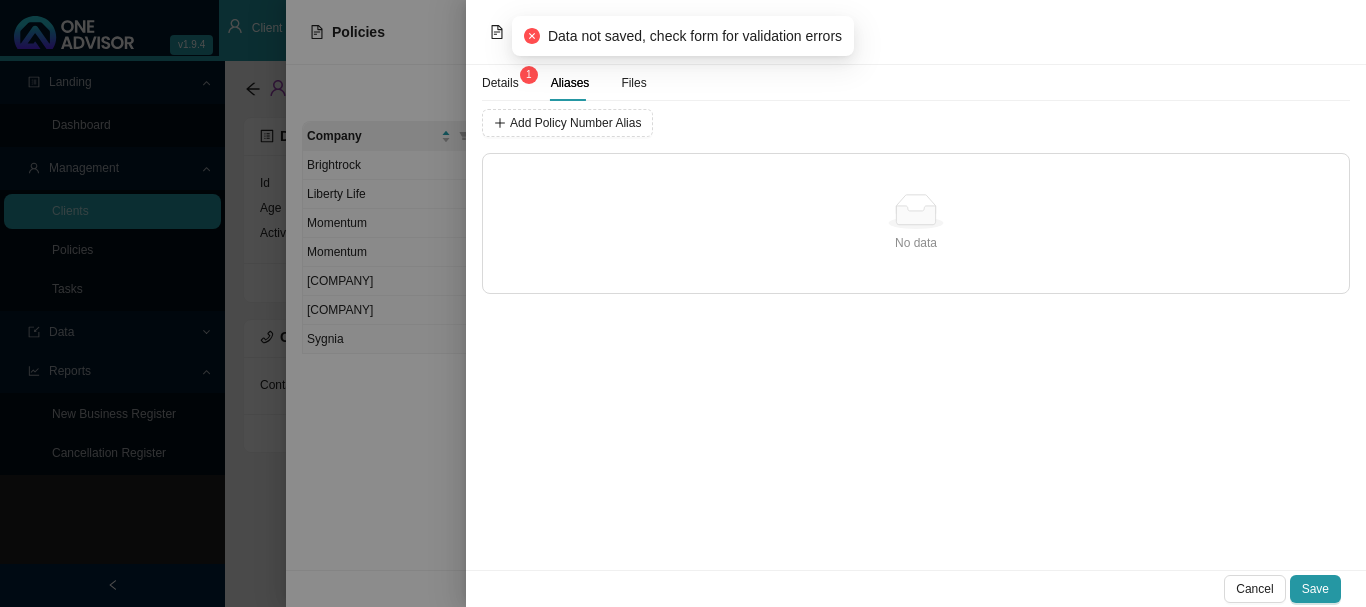 click on "Details 1" at bounding box center (500, 83) 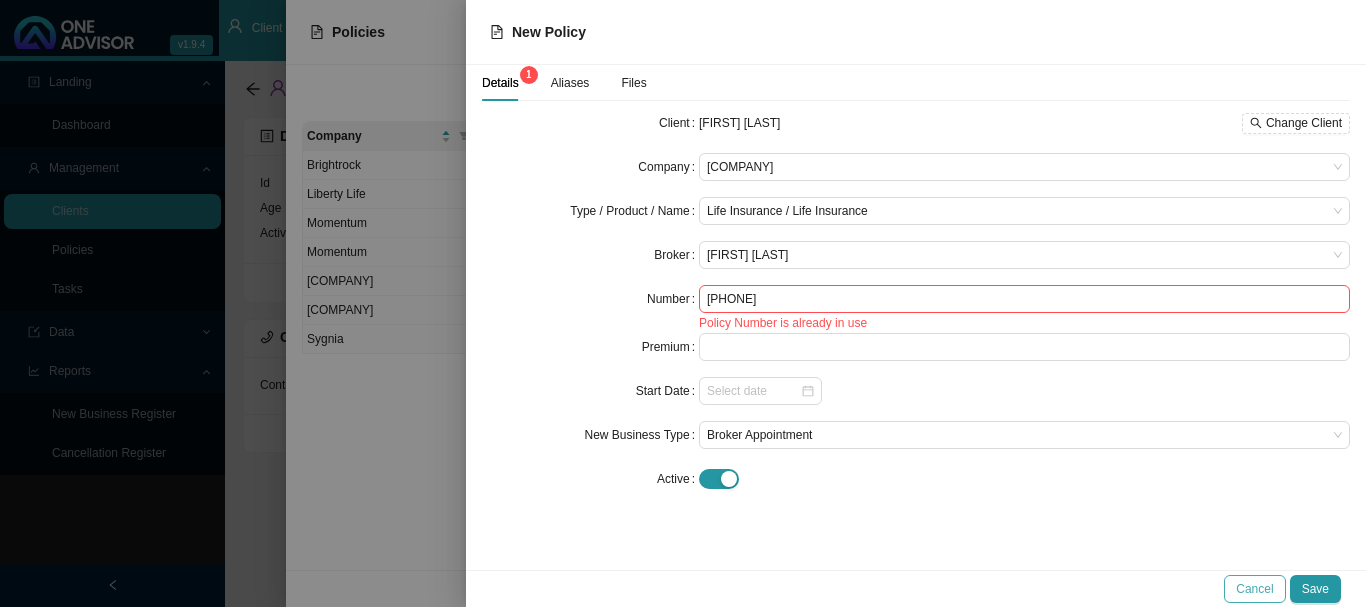 click on "Cancel" at bounding box center (1254, 589) 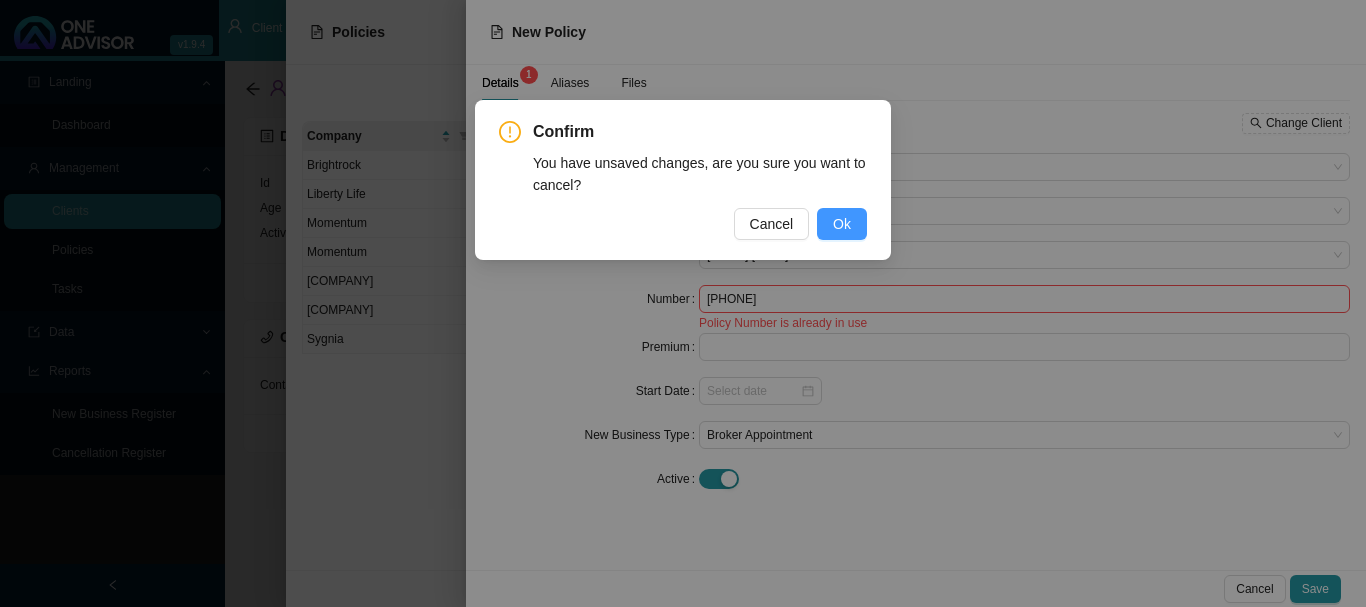 click on "Ok" at bounding box center (842, 224) 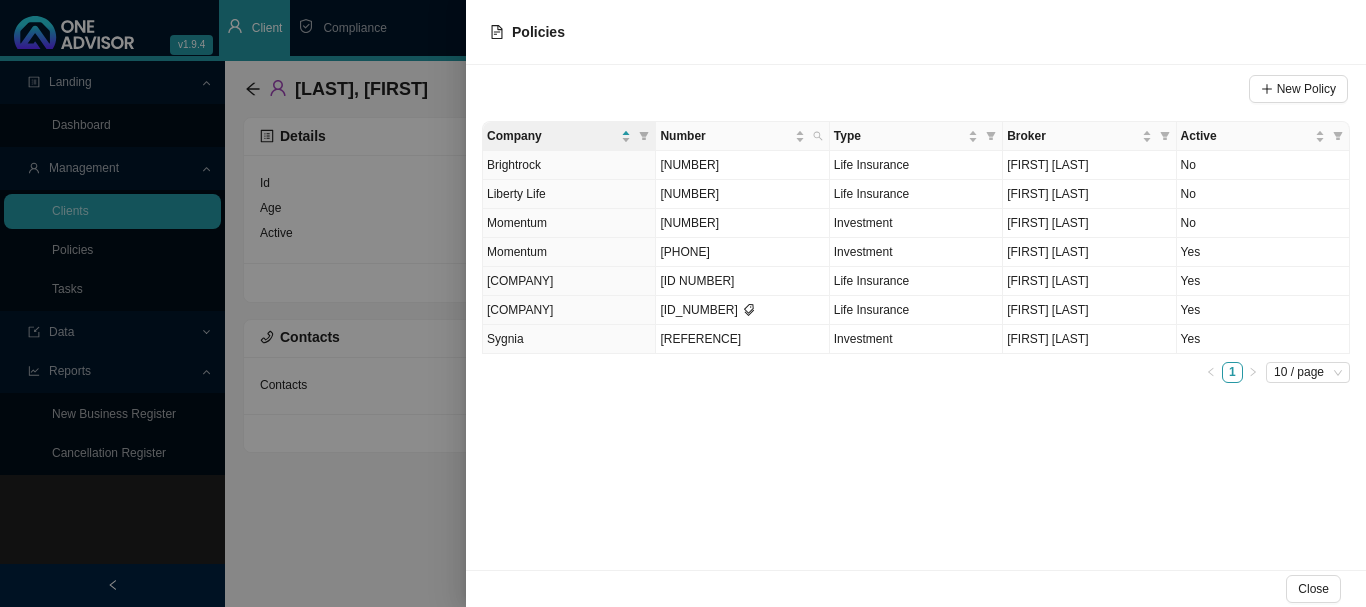 click at bounding box center (683, 303) 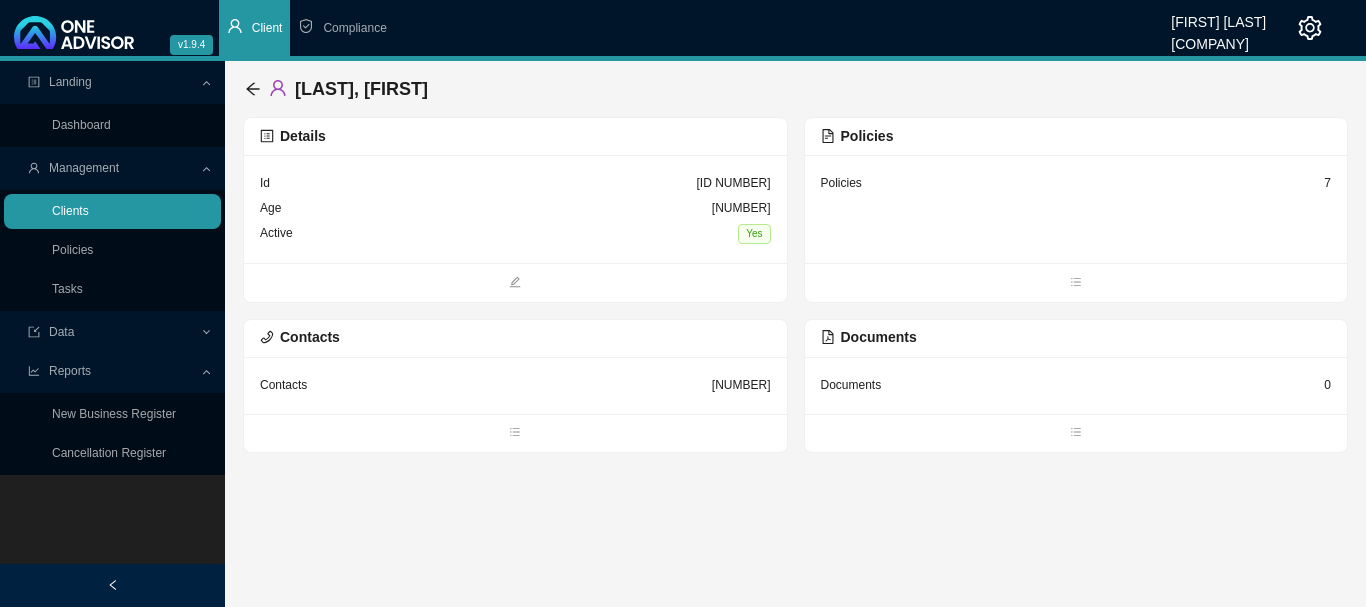 click on "Clients" at bounding box center (70, 211) 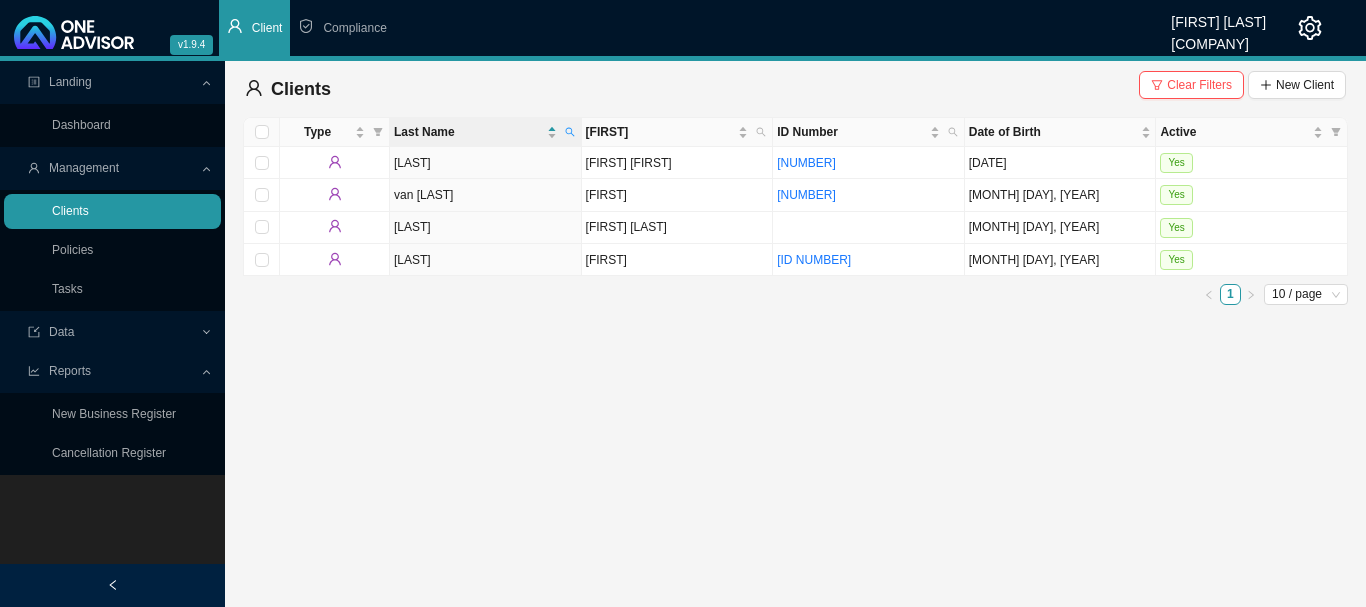 click on "Clients" at bounding box center [70, 211] 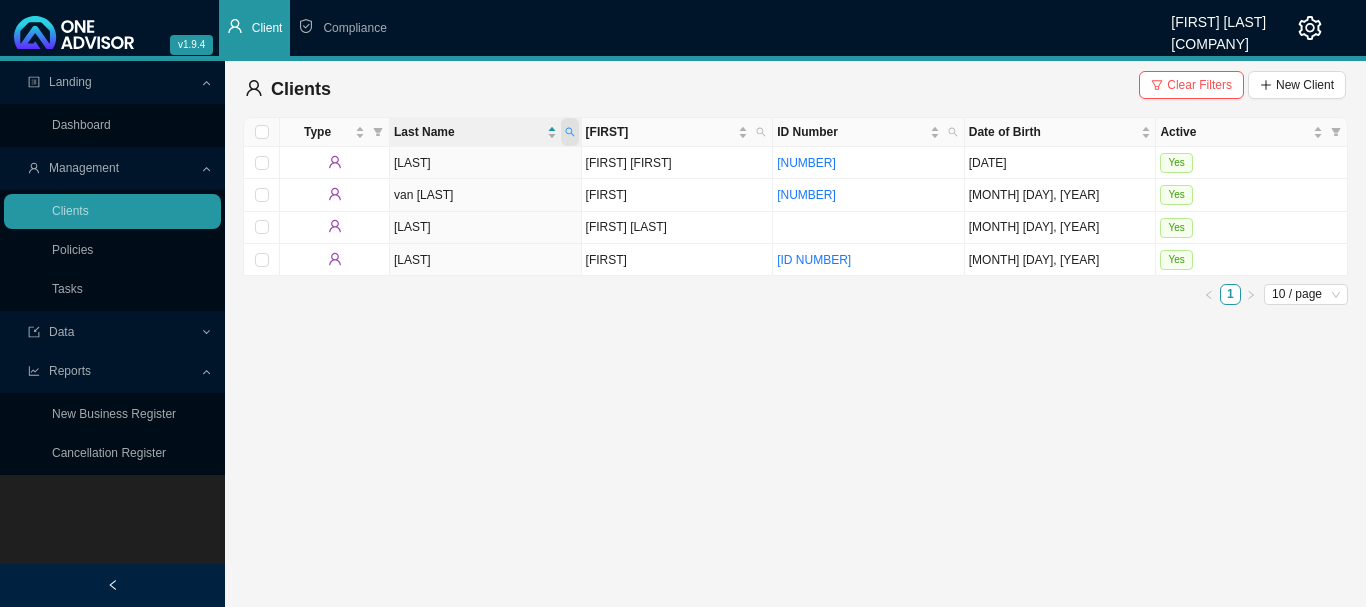 click at bounding box center (570, 132) 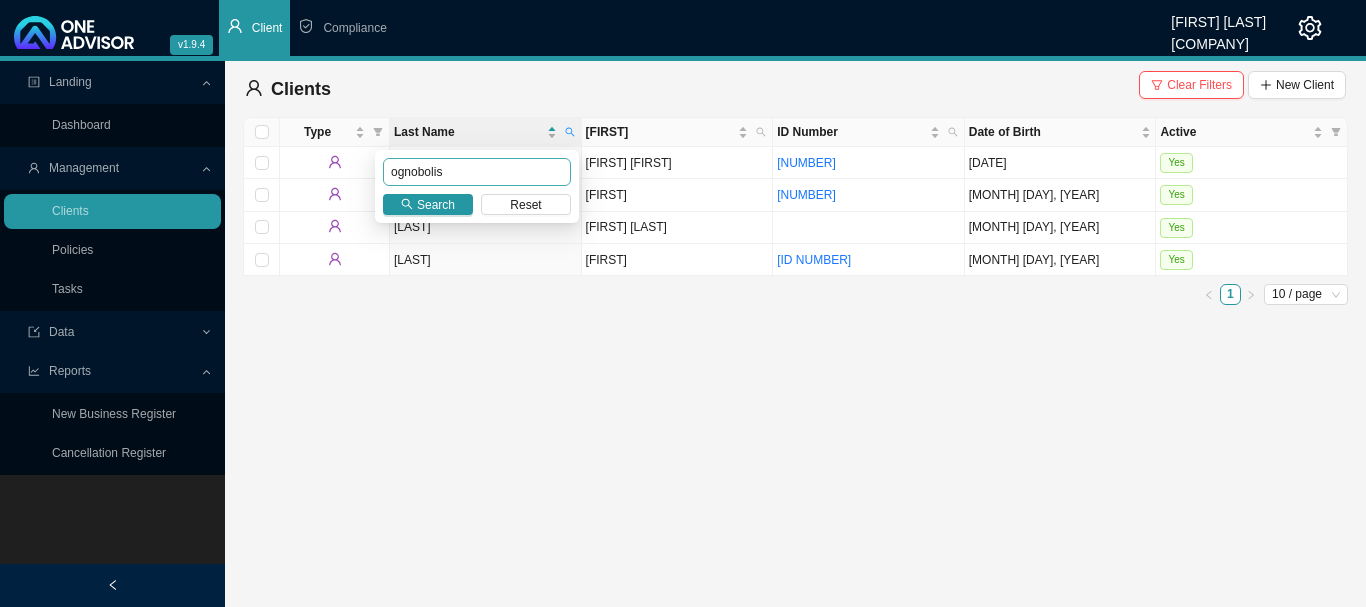 click on "ognobolis" at bounding box center (477, 172) 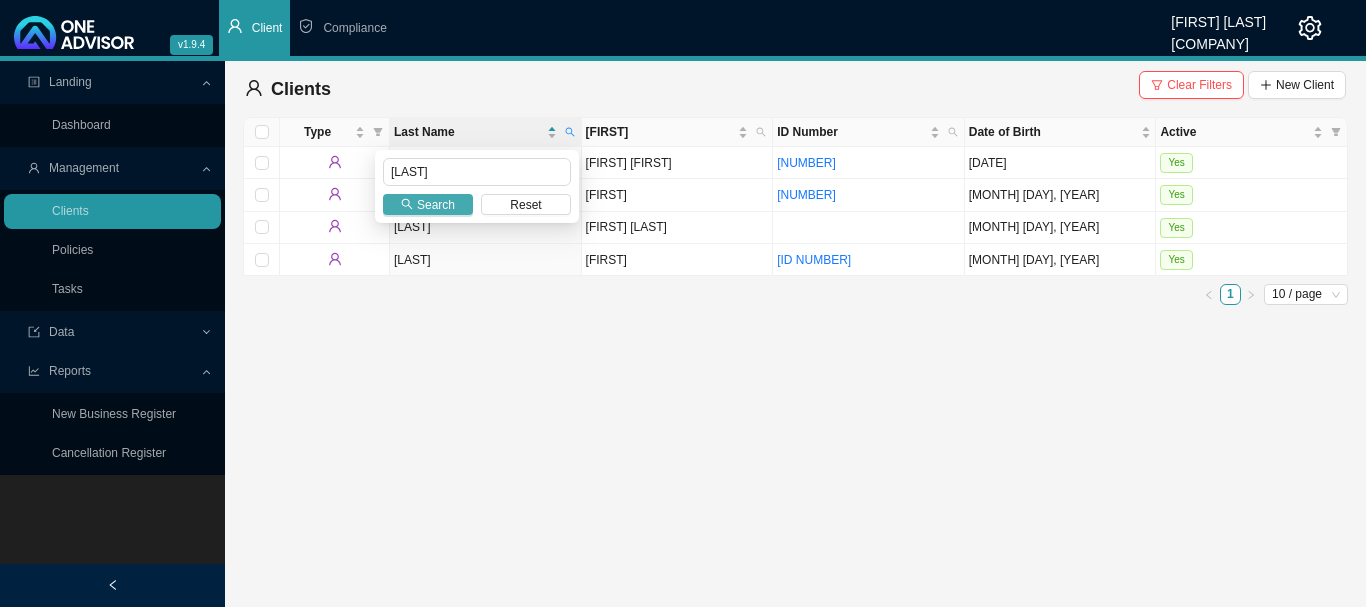 type on "[LAST]" 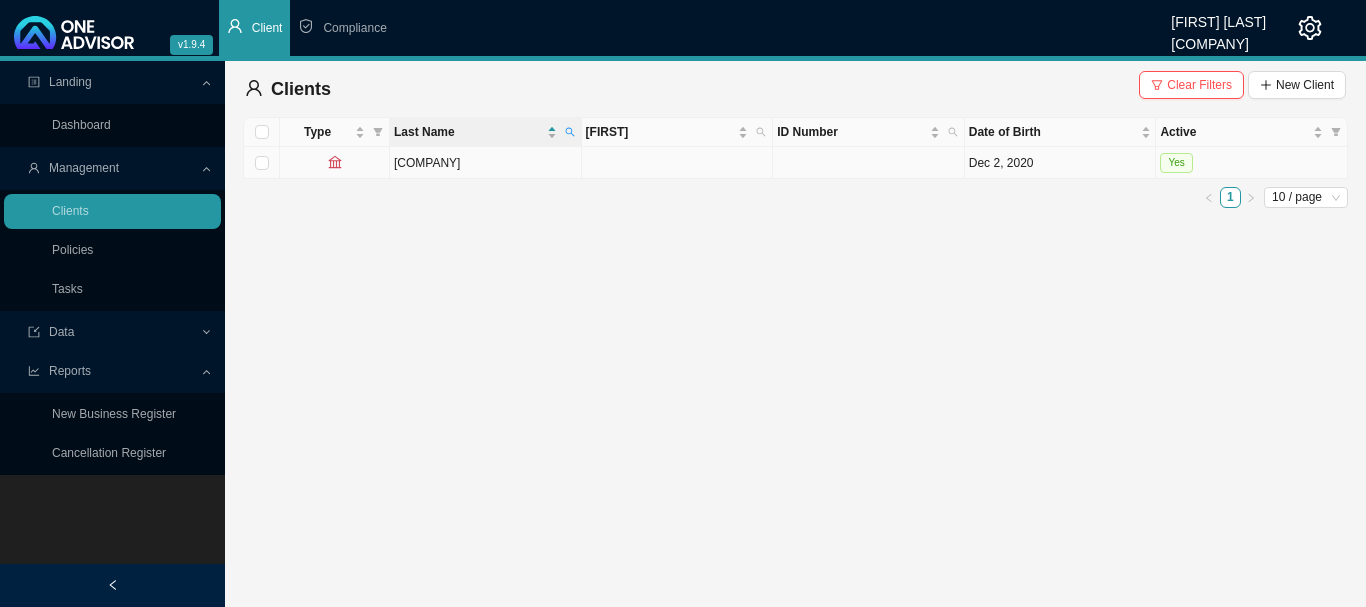 click on "Yes" at bounding box center [1252, 163] 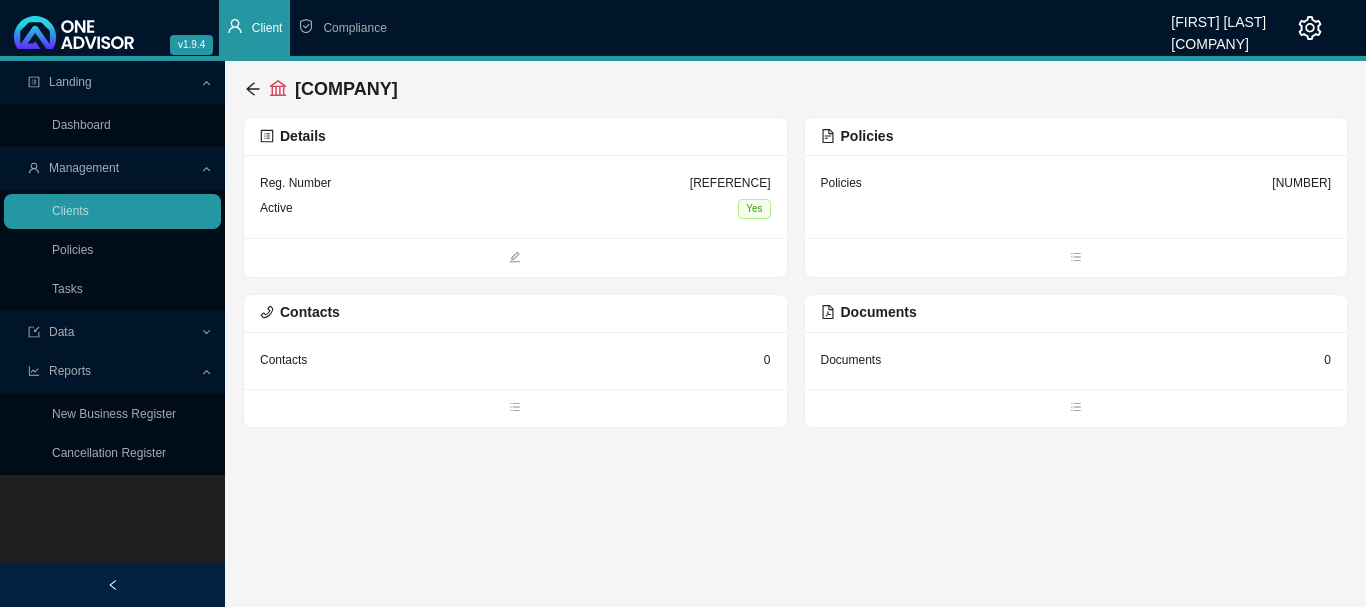 click on "Policies 2" at bounding box center [515, 196] 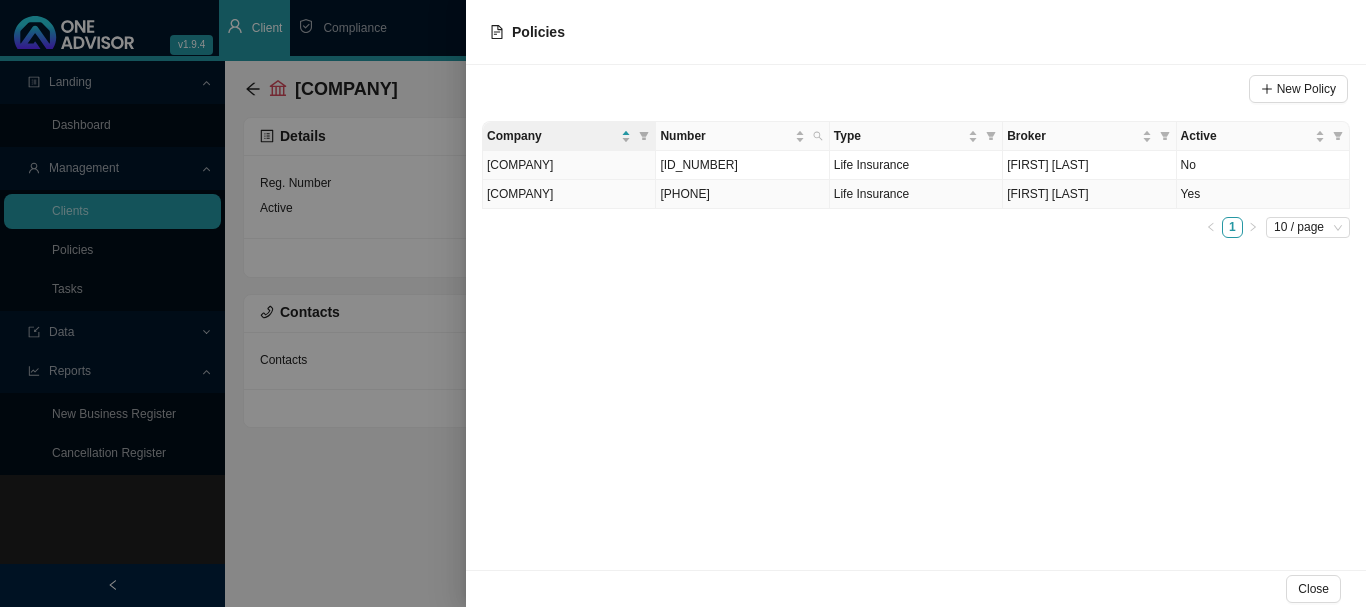 click on "Yes" at bounding box center (1263, 194) 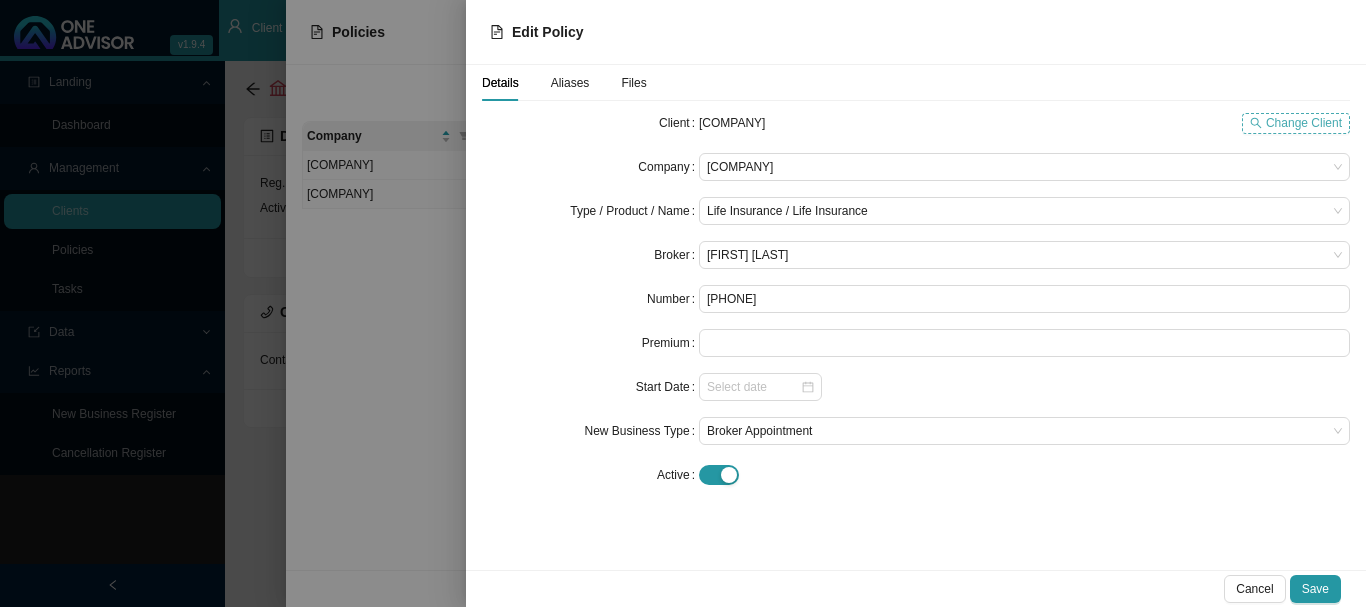 click on "Change Client" at bounding box center [1304, 123] 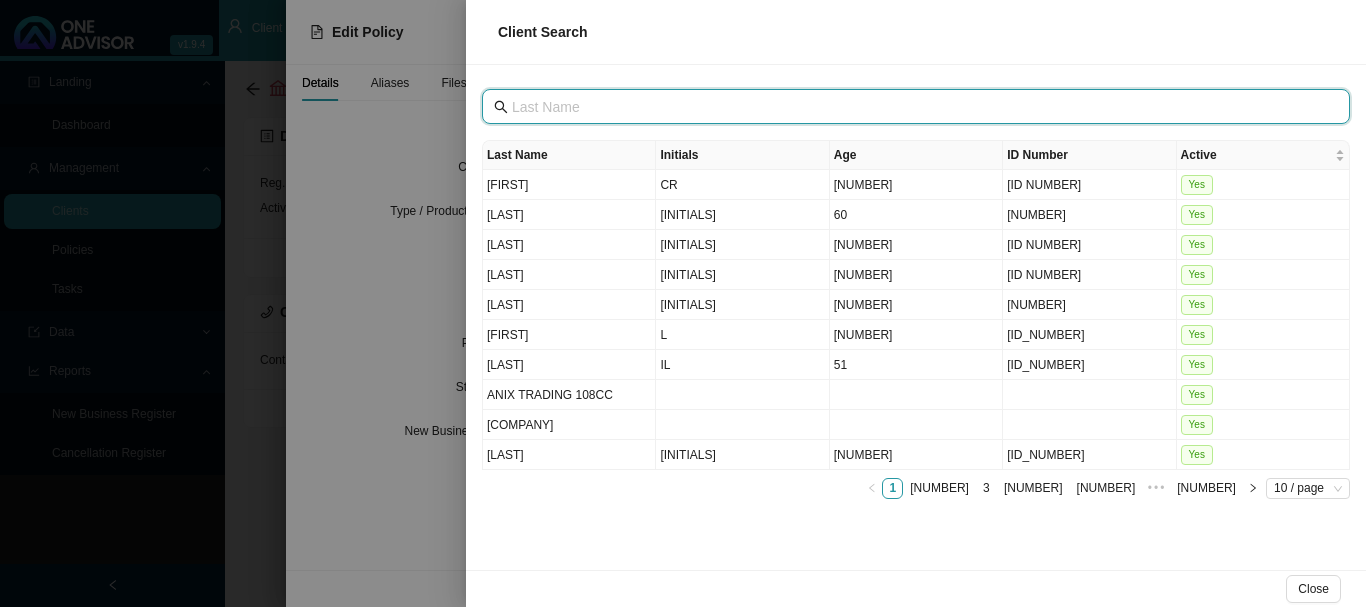 click at bounding box center [918, 107] 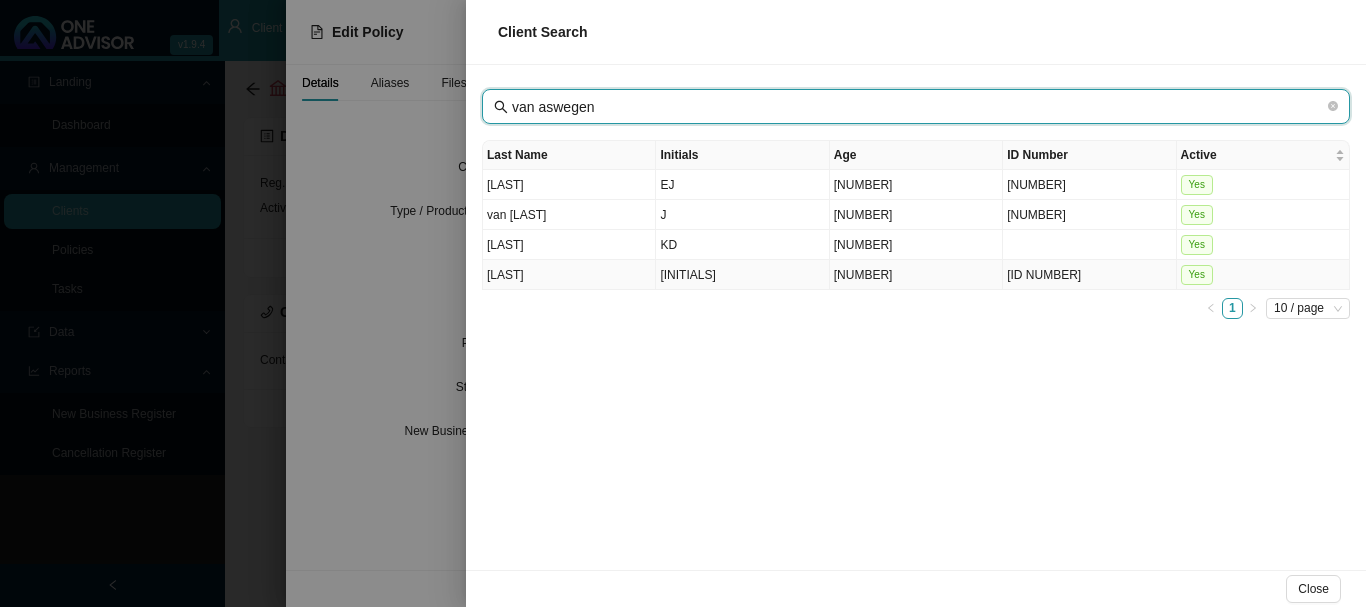 type on "van aswegen" 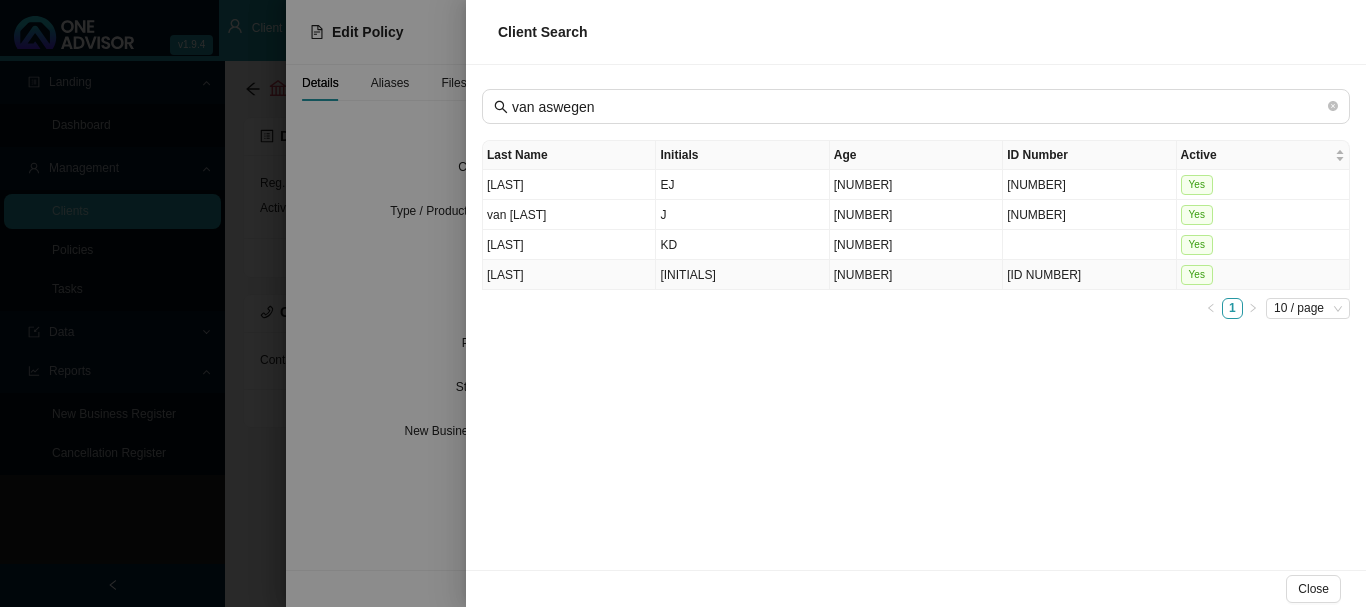 click on "Yes" at bounding box center [1263, 275] 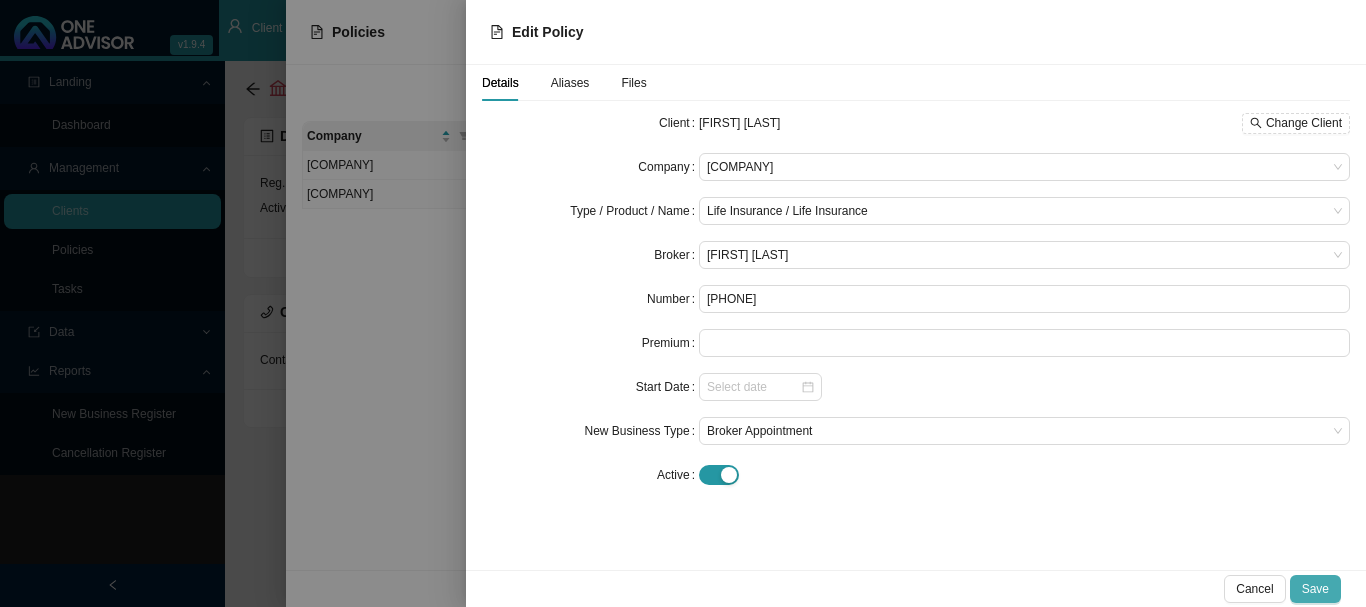 click on "Save" at bounding box center (1315, 589) 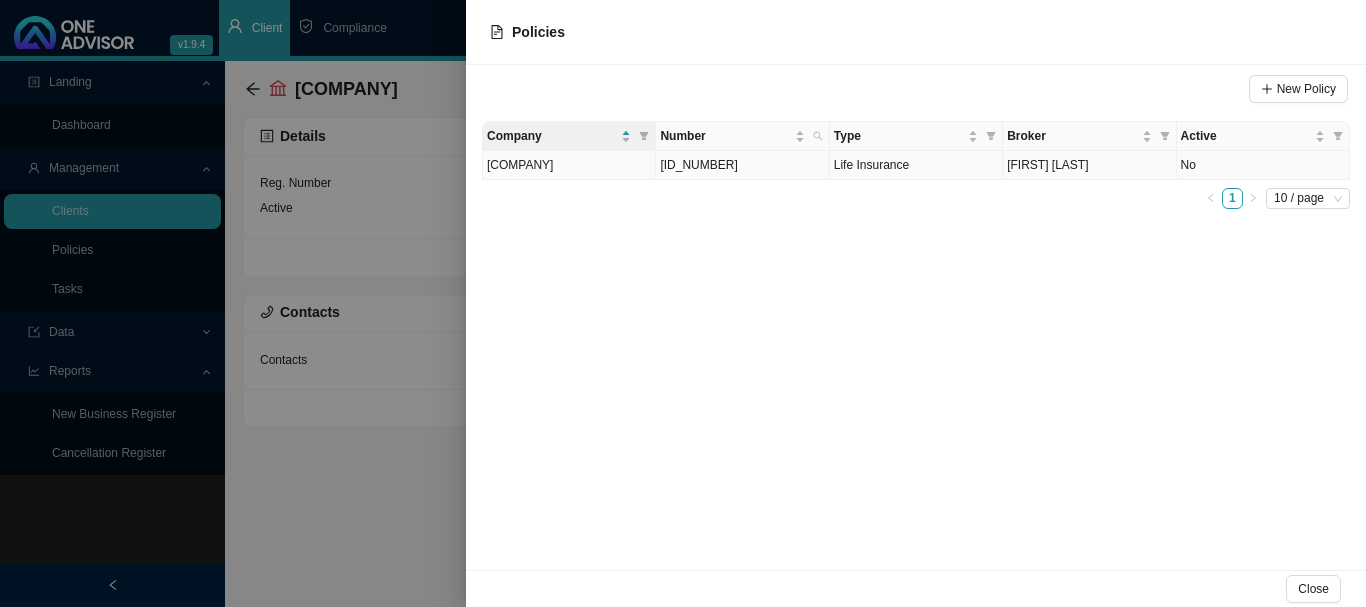 click on "No" at bounding box center [1263, 165] 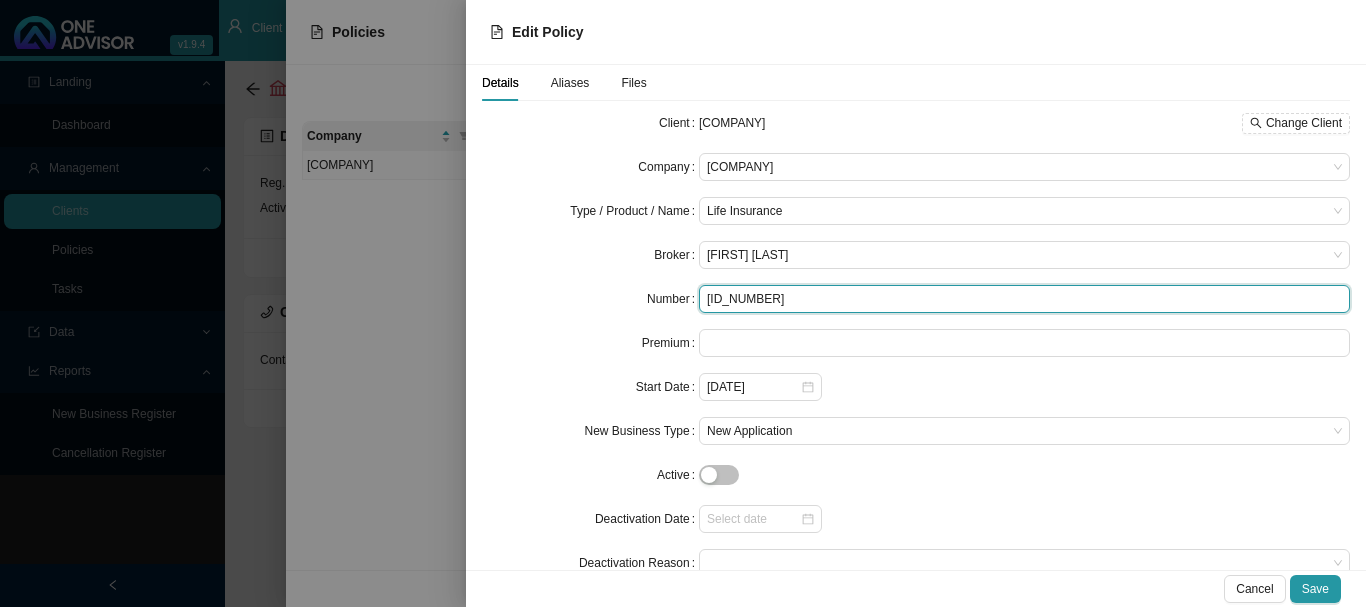 drag, startPoint x: 766, startPoint y: 296, endPoint x: 887, endPoint y: 298, distance: 121.016525 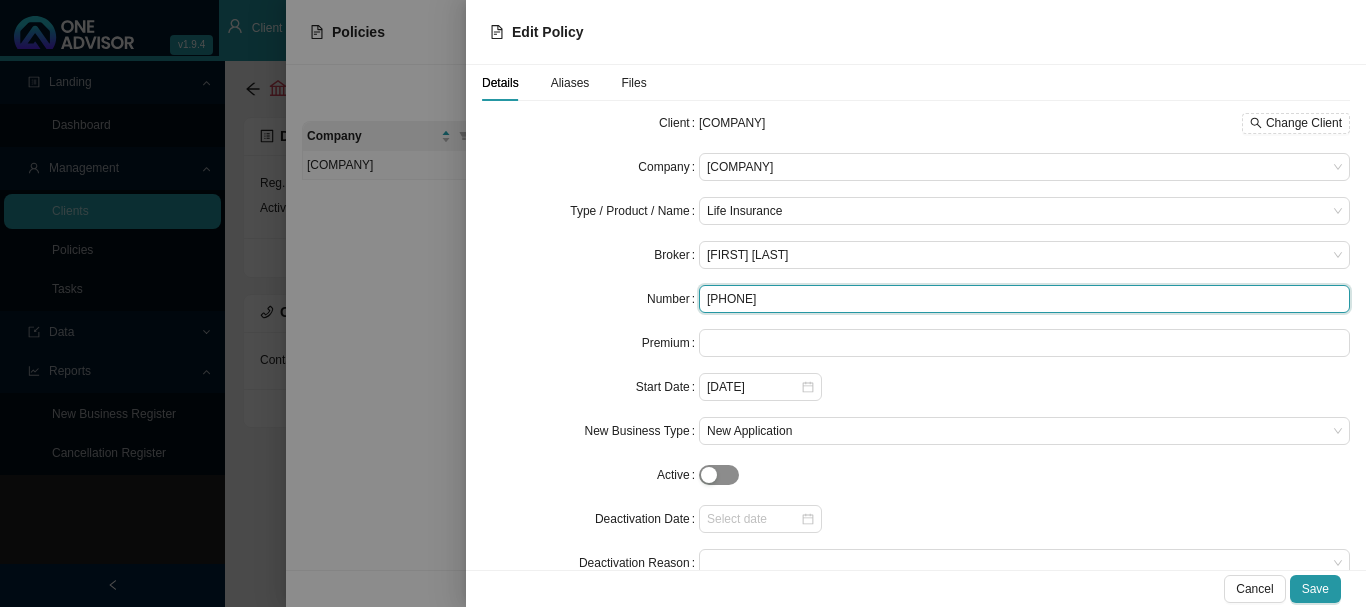 type on "[PHONE]" 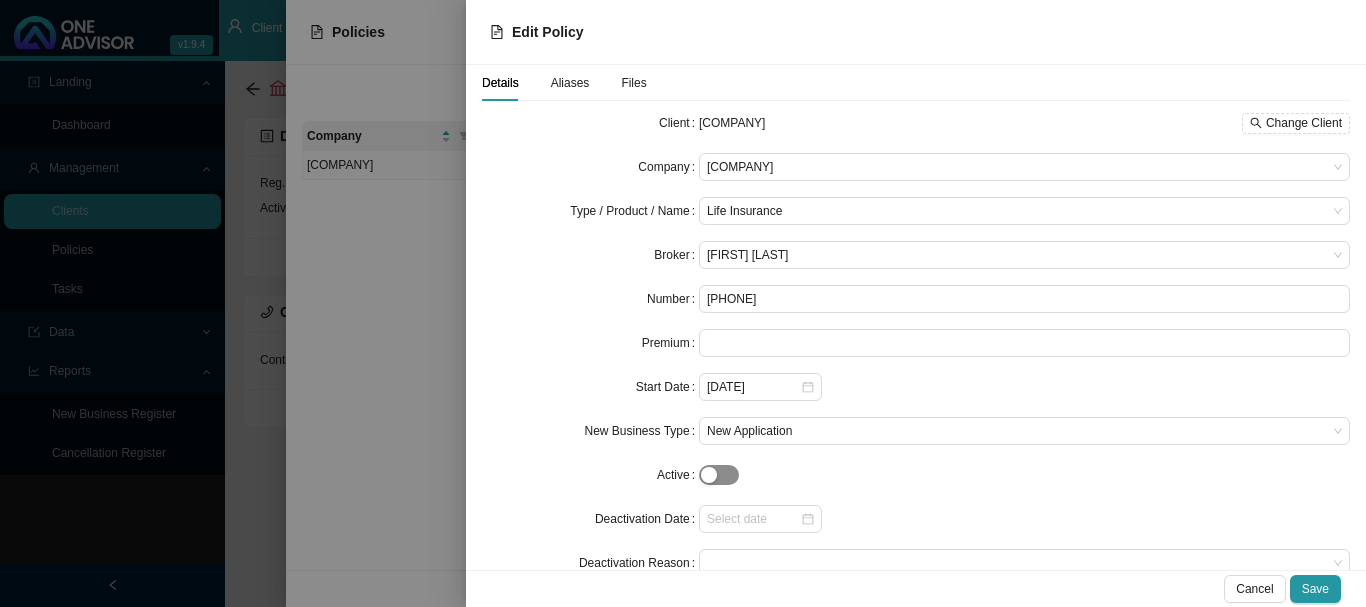 click at bounding box center (719, 475) 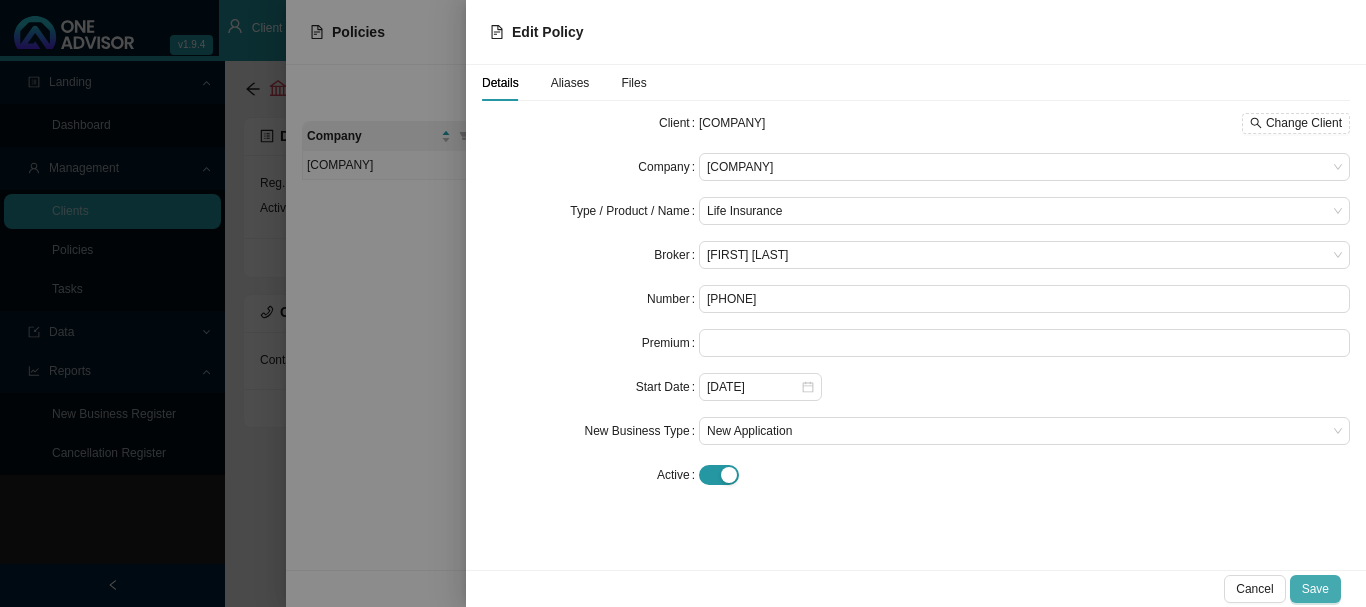 click on "Save" at bounding box center (1315, 589) 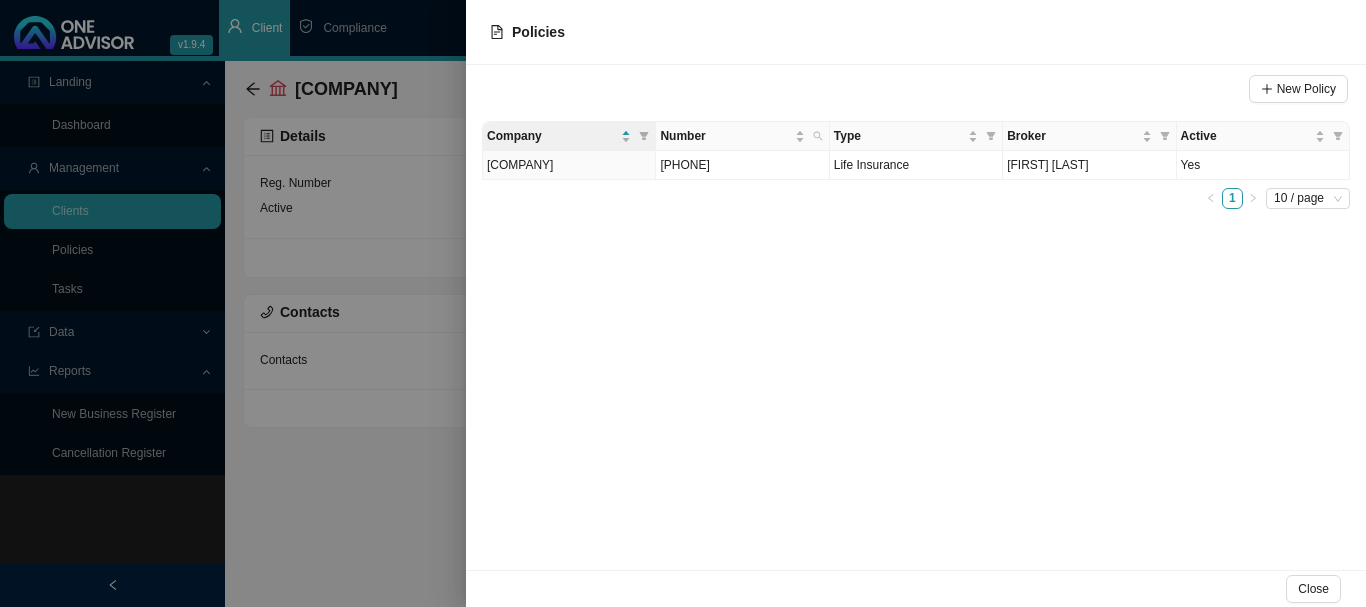 click at bounding box center [683, 303] 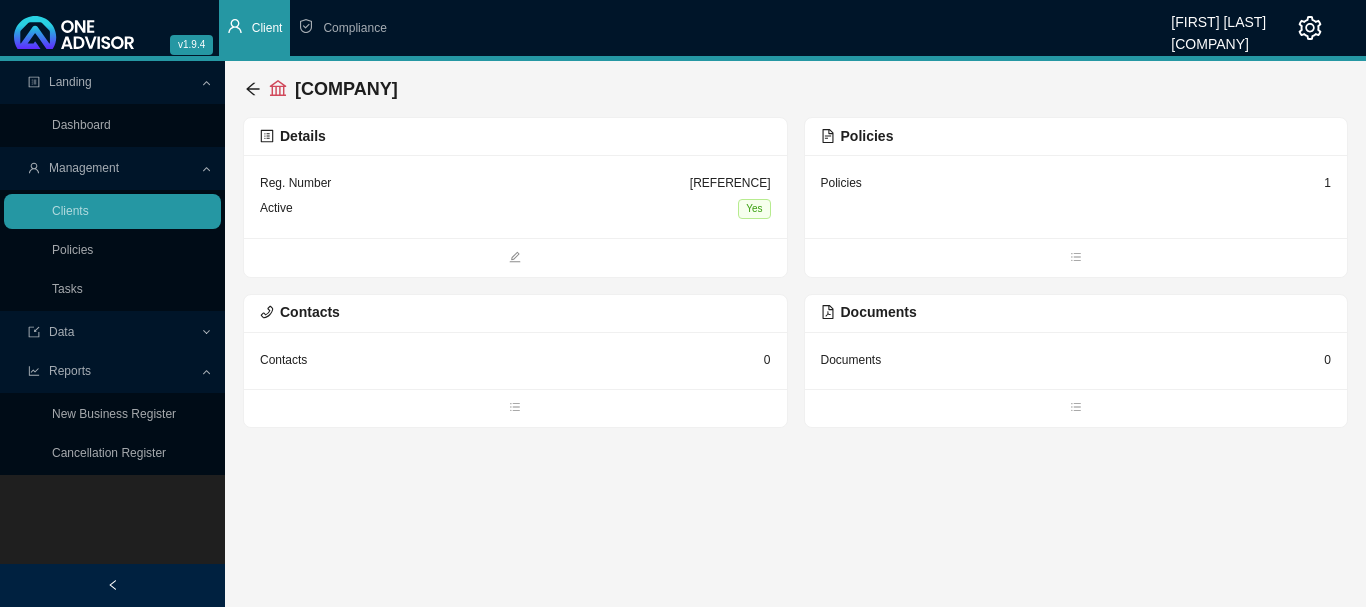 click on "Policies 1" at bounding box center (515, 196) 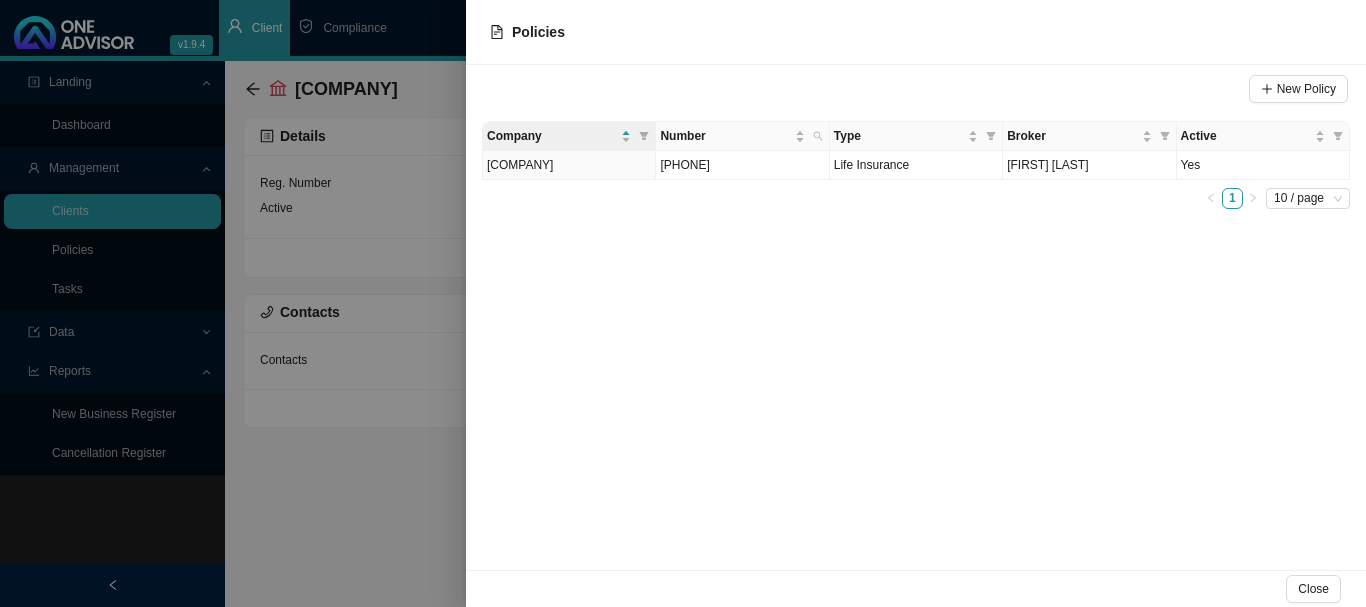 click at bounding box center [683, 303] 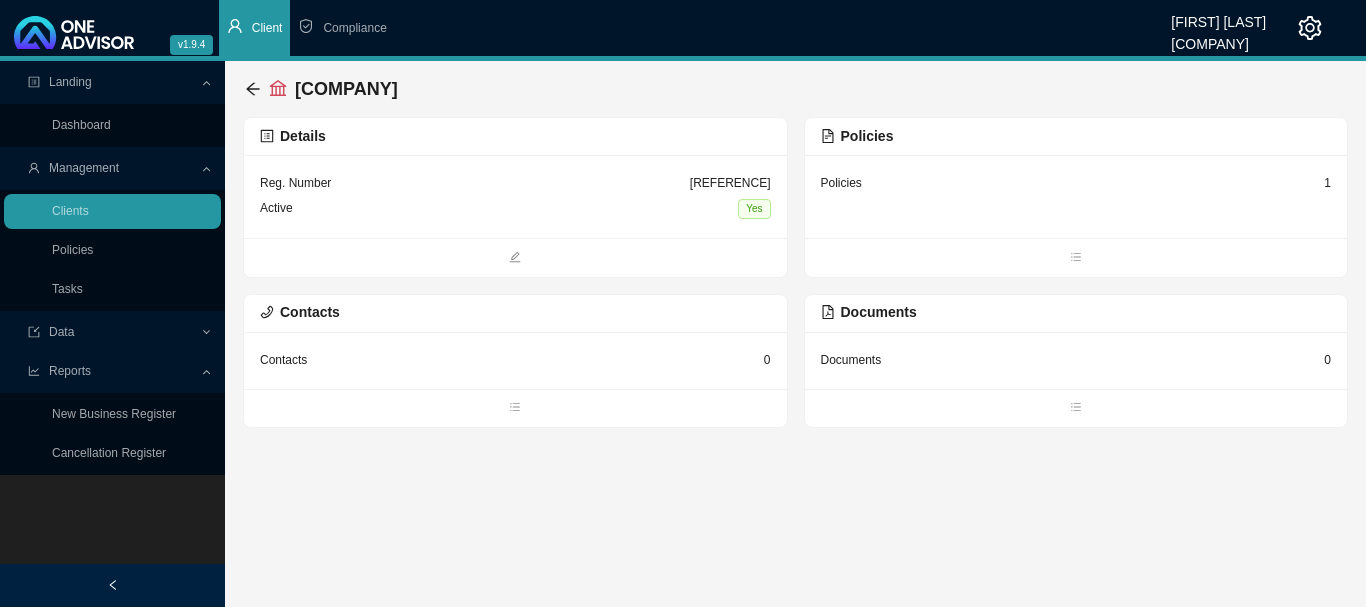 click on "[COMPANY]" at bounding box center [325, 89] 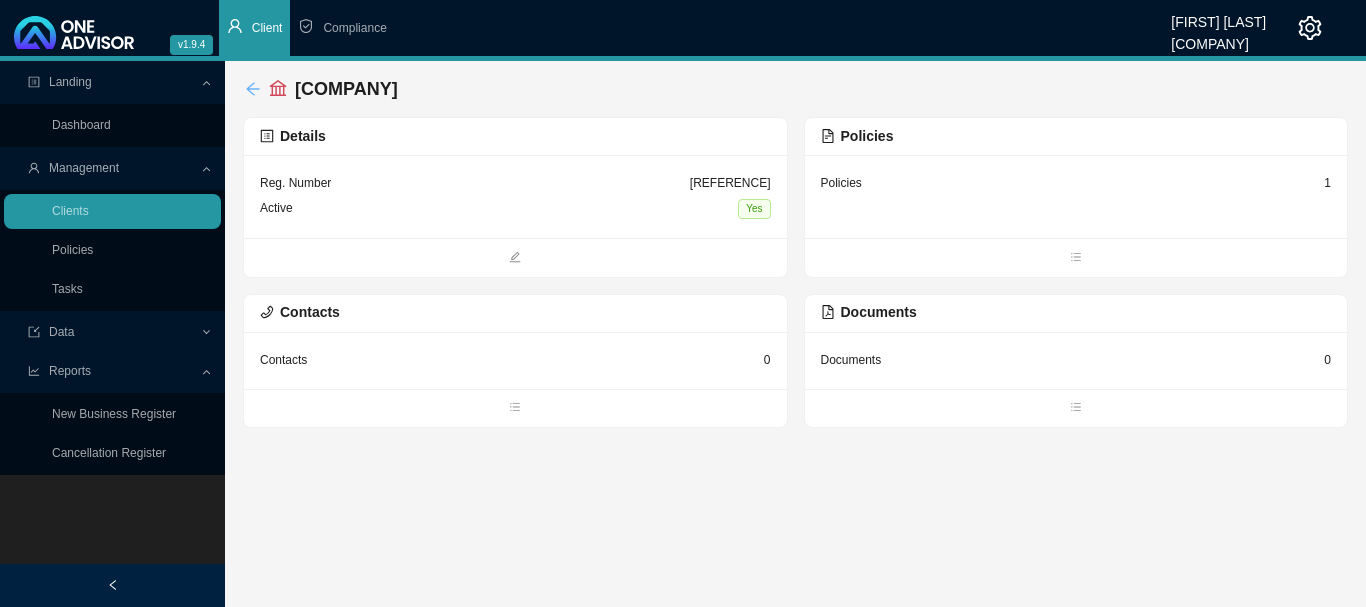 click at bounding box center (253, 89) 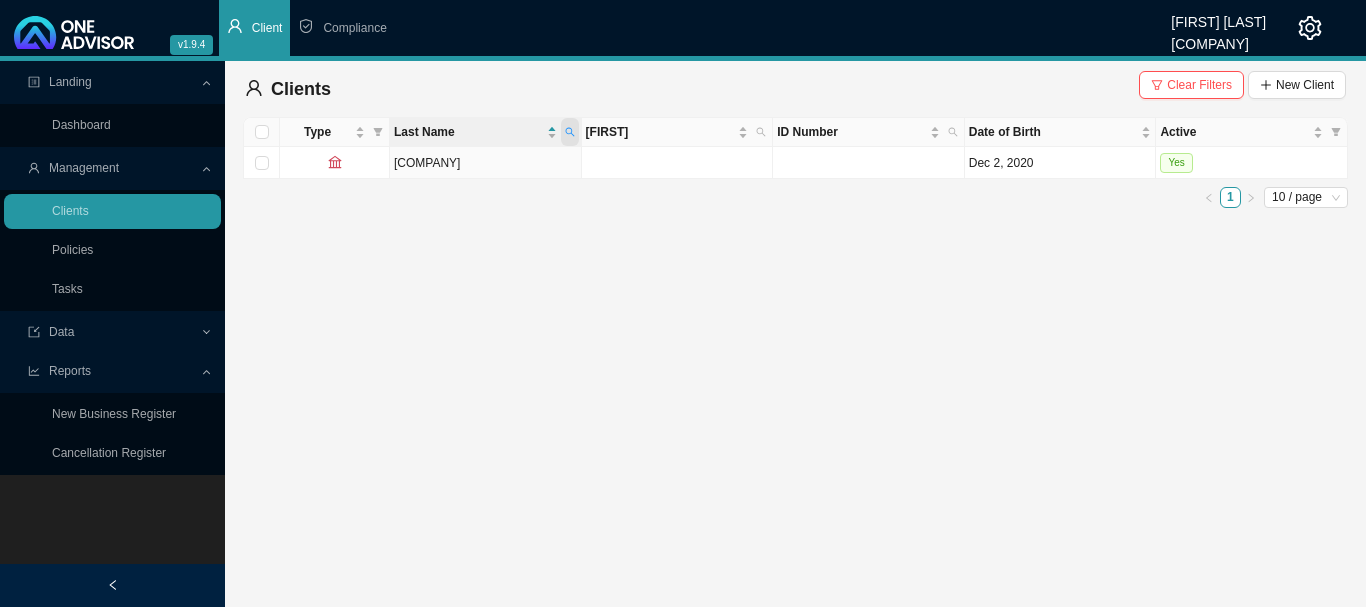 click at bounding box center [570, 132] 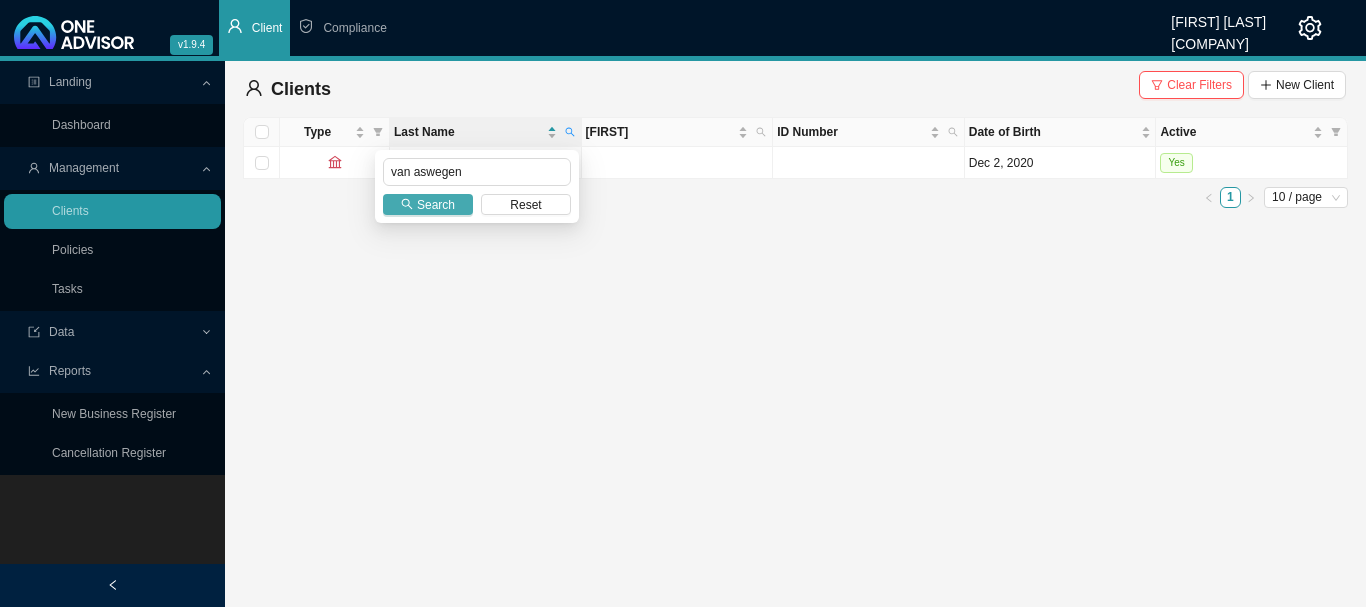 type on "van aswegen" 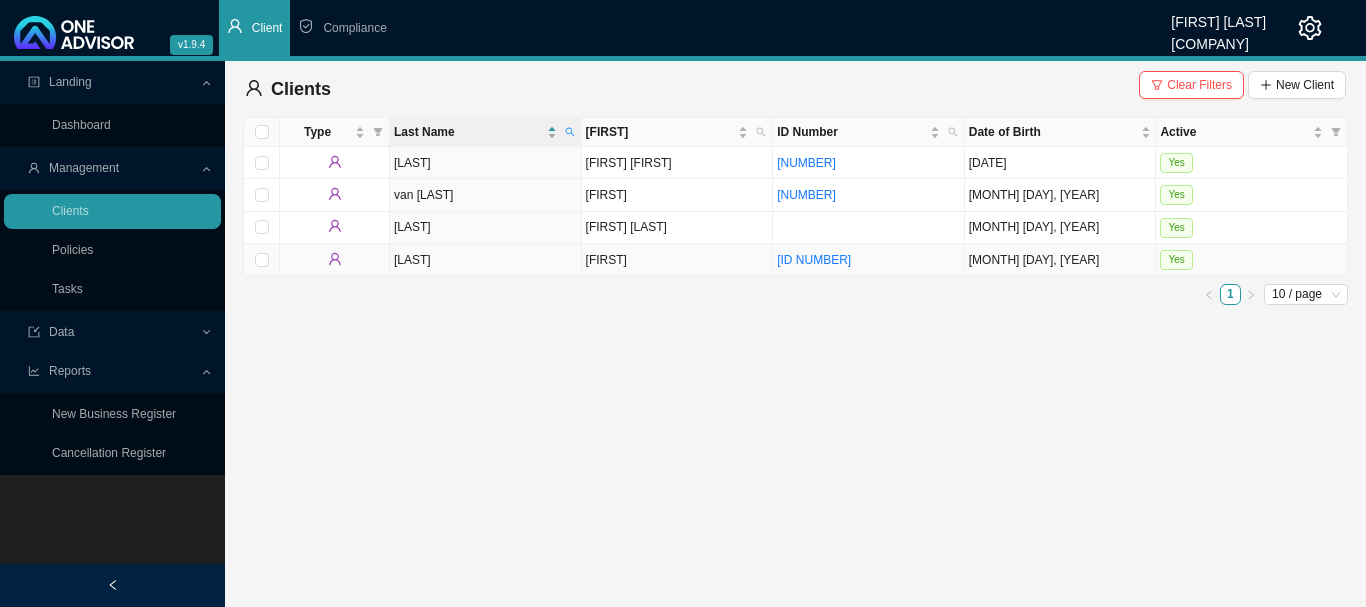 drag, startPoint x: 1267, startPoint y: 266, endPoint x: 664, endPoint y: 246, distance: 603.3316 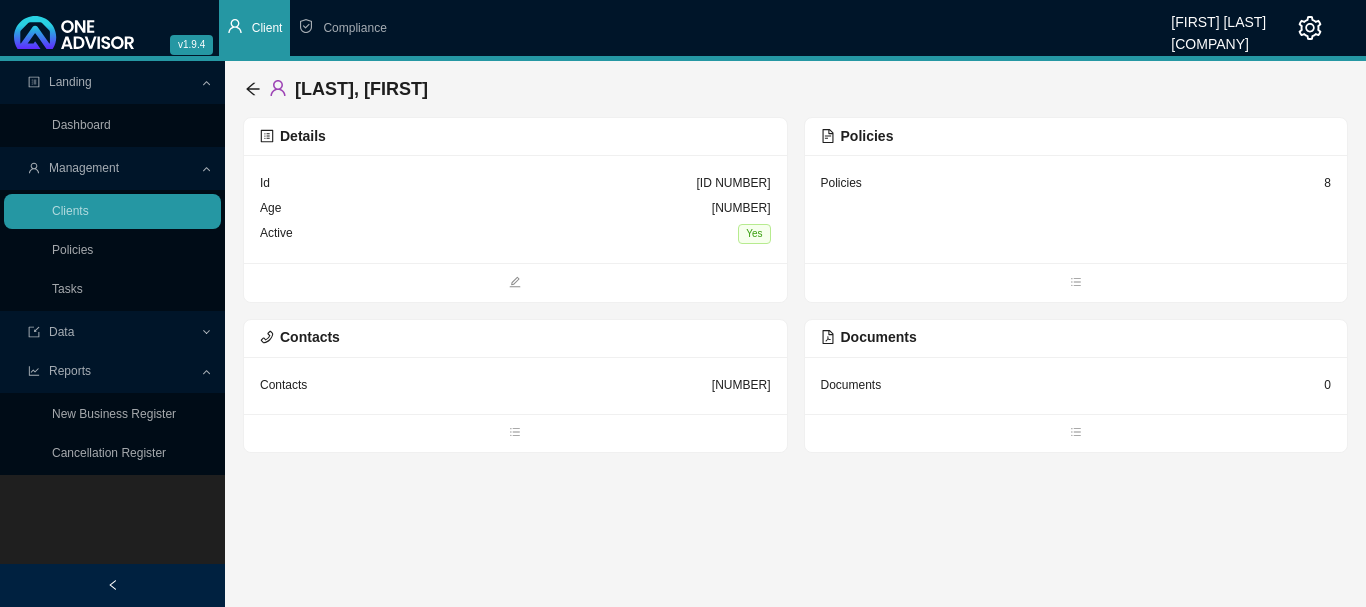 click on "Policies 8" at bounding box center (515, 183) 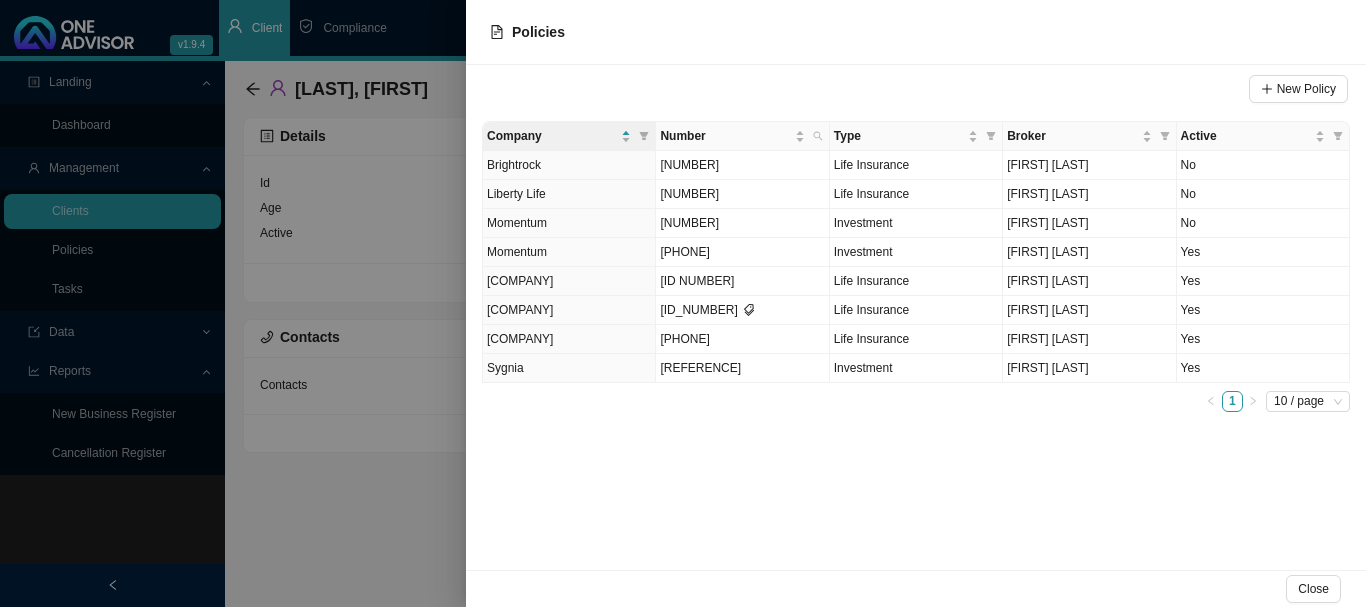 click at bounding box center [683, 303] 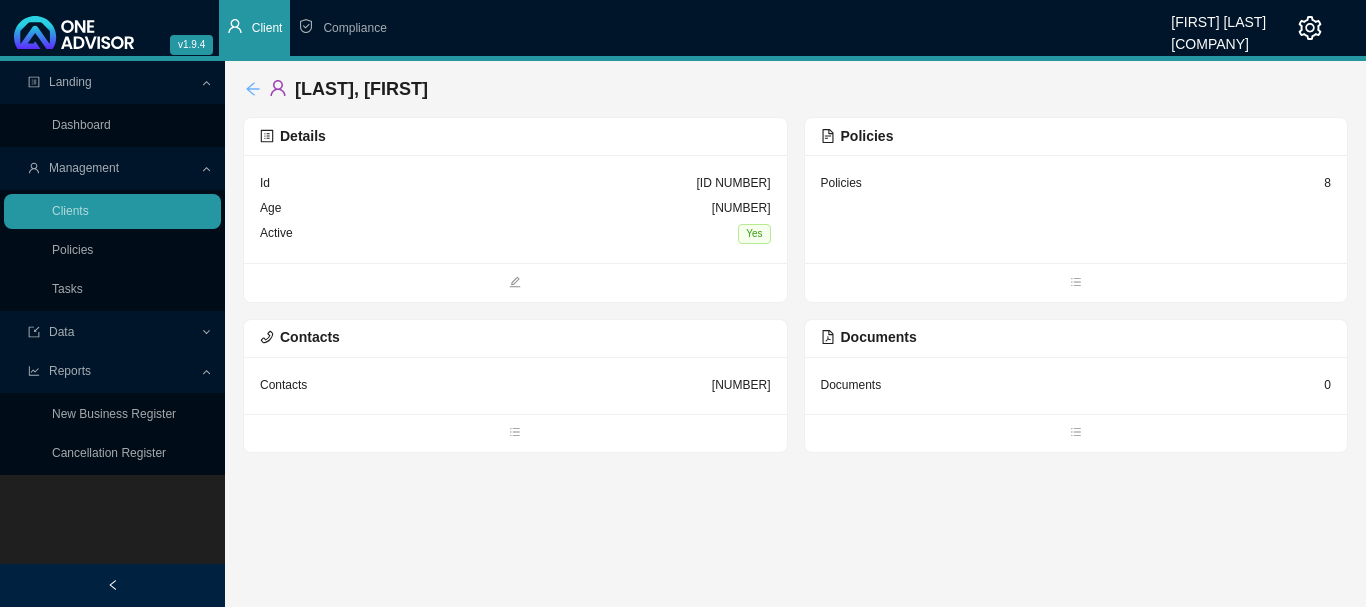click at bounding box center [253, 89] 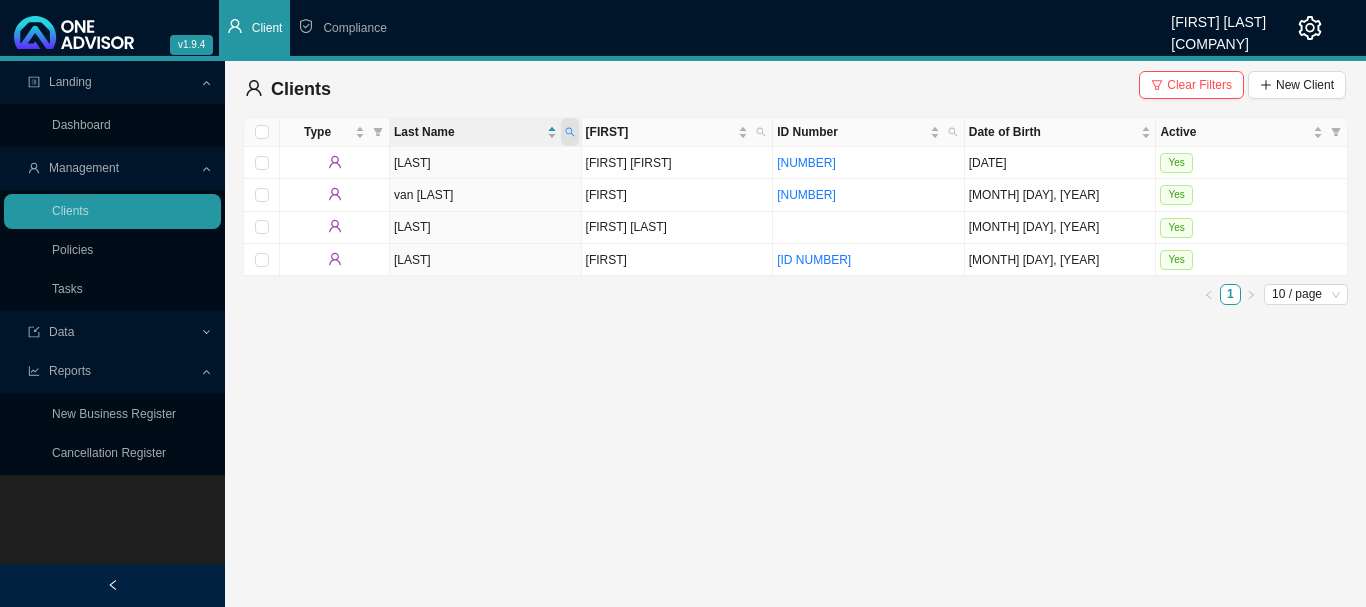 click at bounding box center [569, 132] 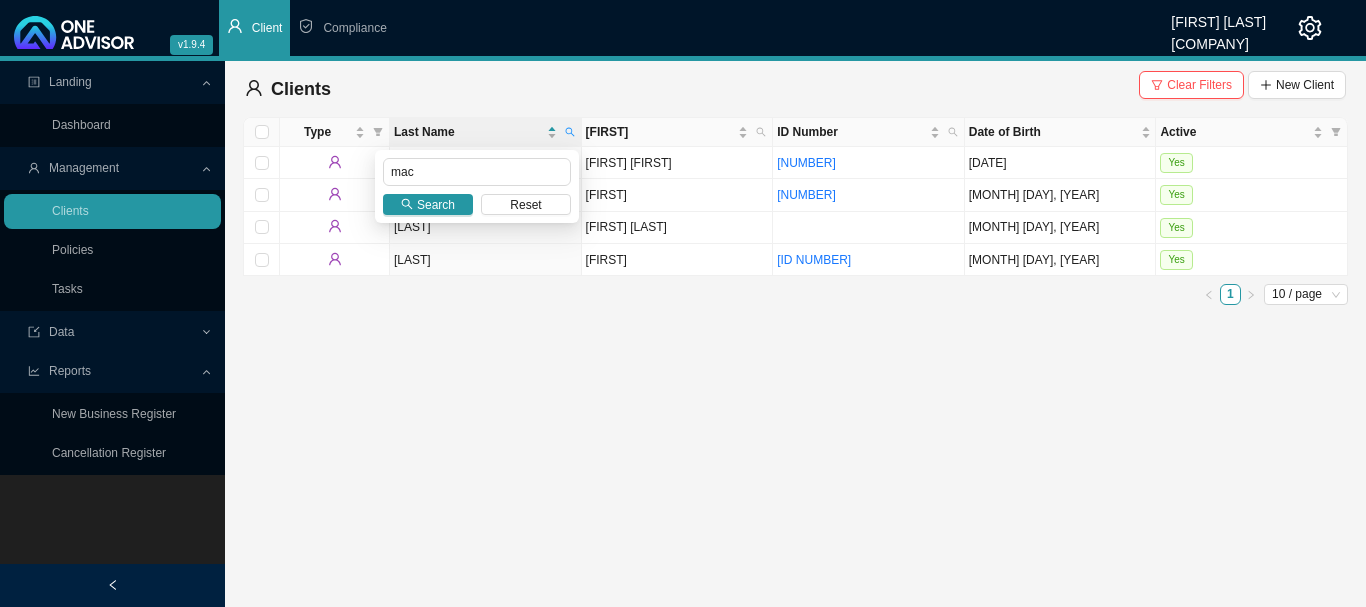 type on "mac" 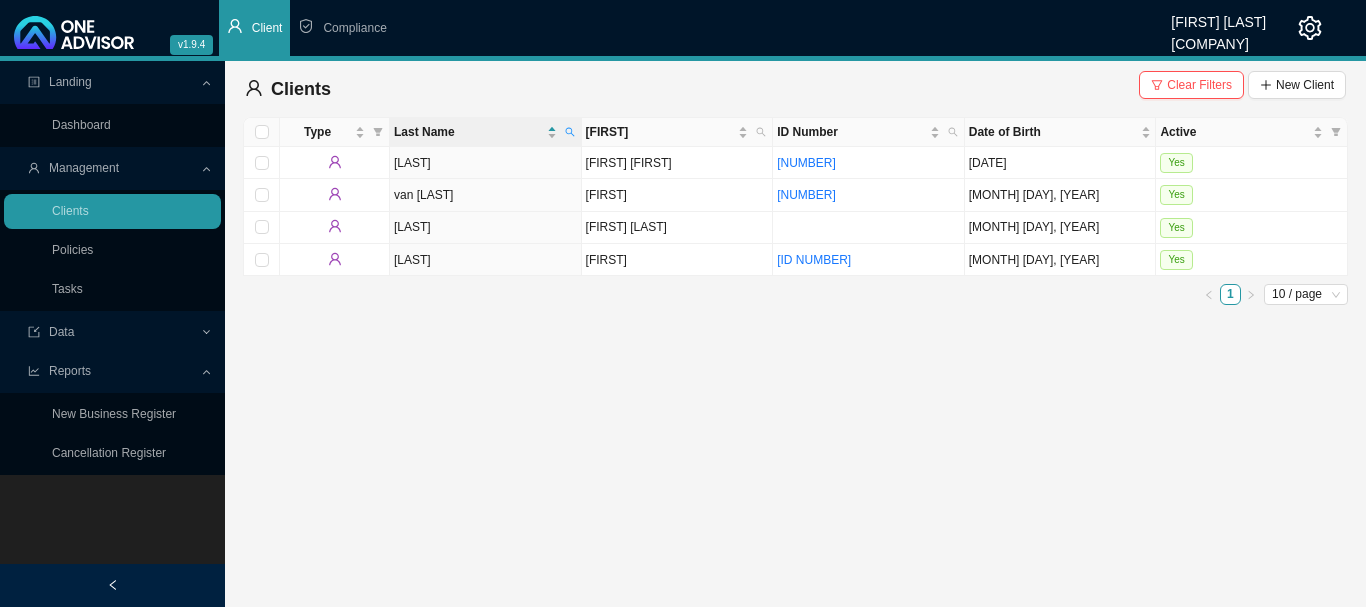 drag, startPoint x: 546, startPoint y: 401, endPoint x: 814, endPoint y: 317, distance: 280.85583 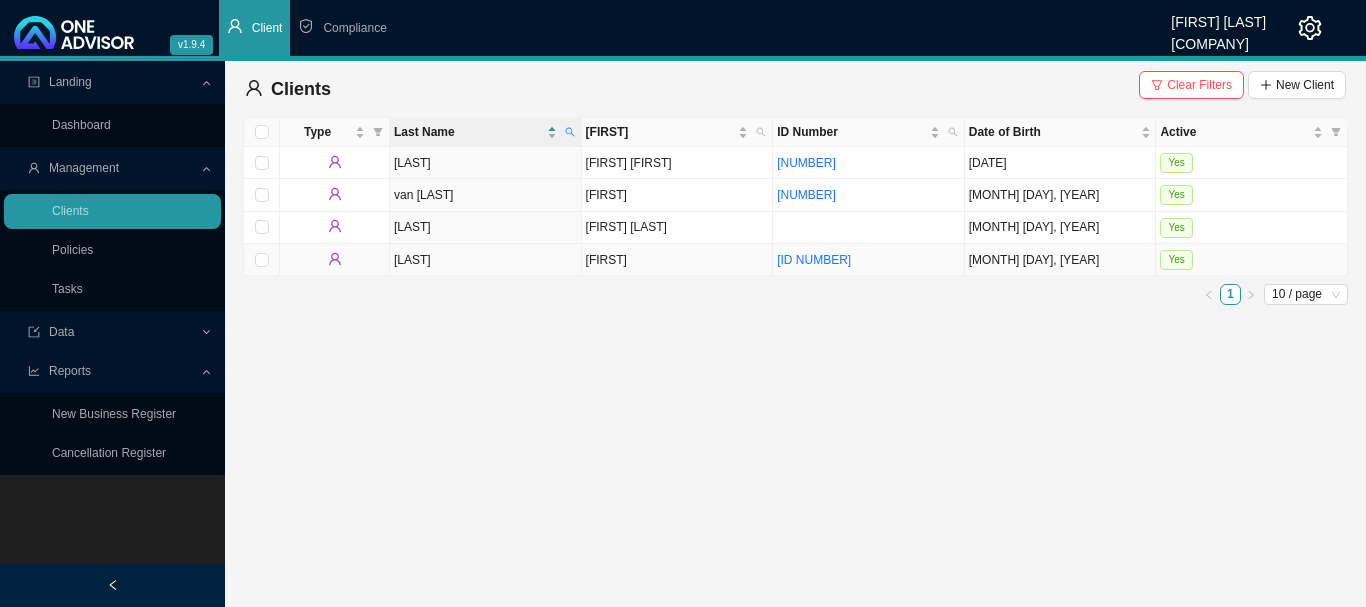 click on "Yes" at bounding box center [1252, 260] 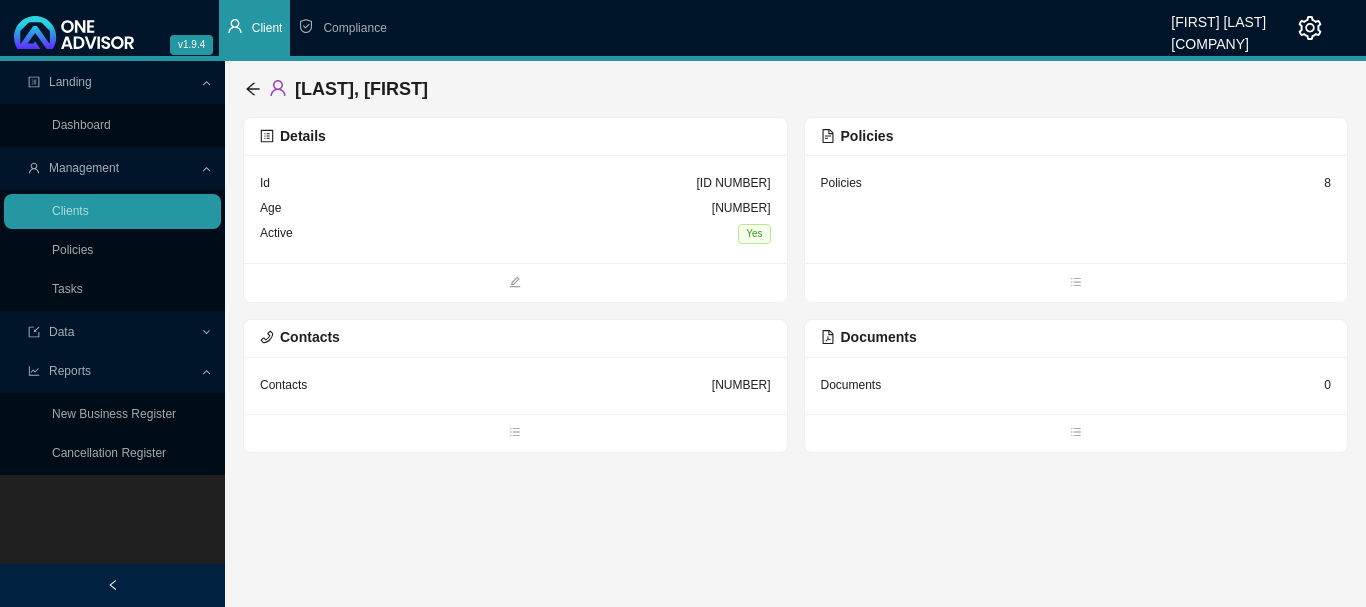 click on "Policies 8" at bounding box center (515, 209) 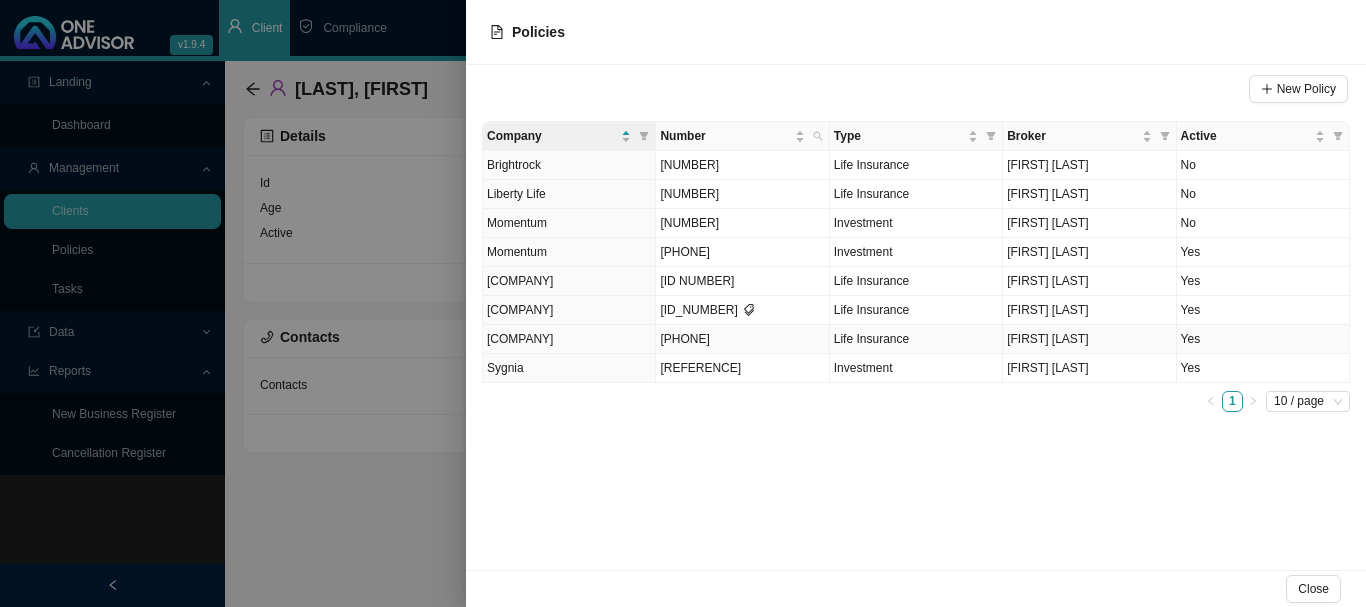 click on "Yes" at bounding box center [1263, 339] 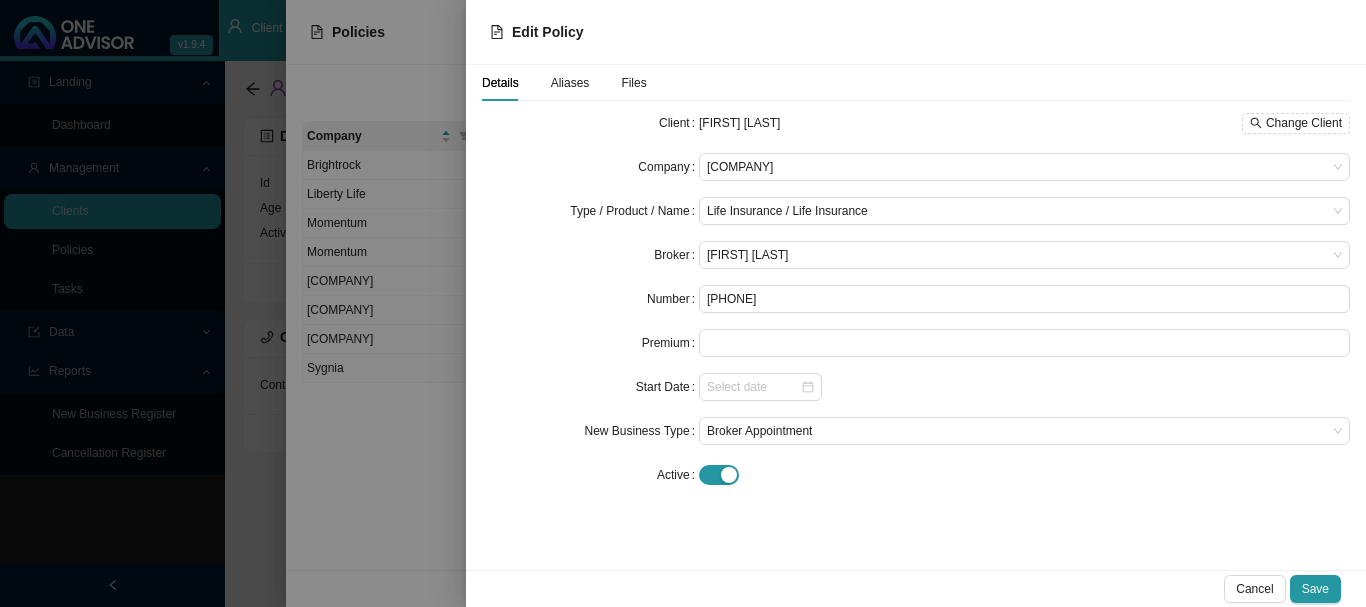 drag, startPoint x: 1323, startPoint y: 583, endPoint x: 1329, endPoint y: 571, distance: 13.416408 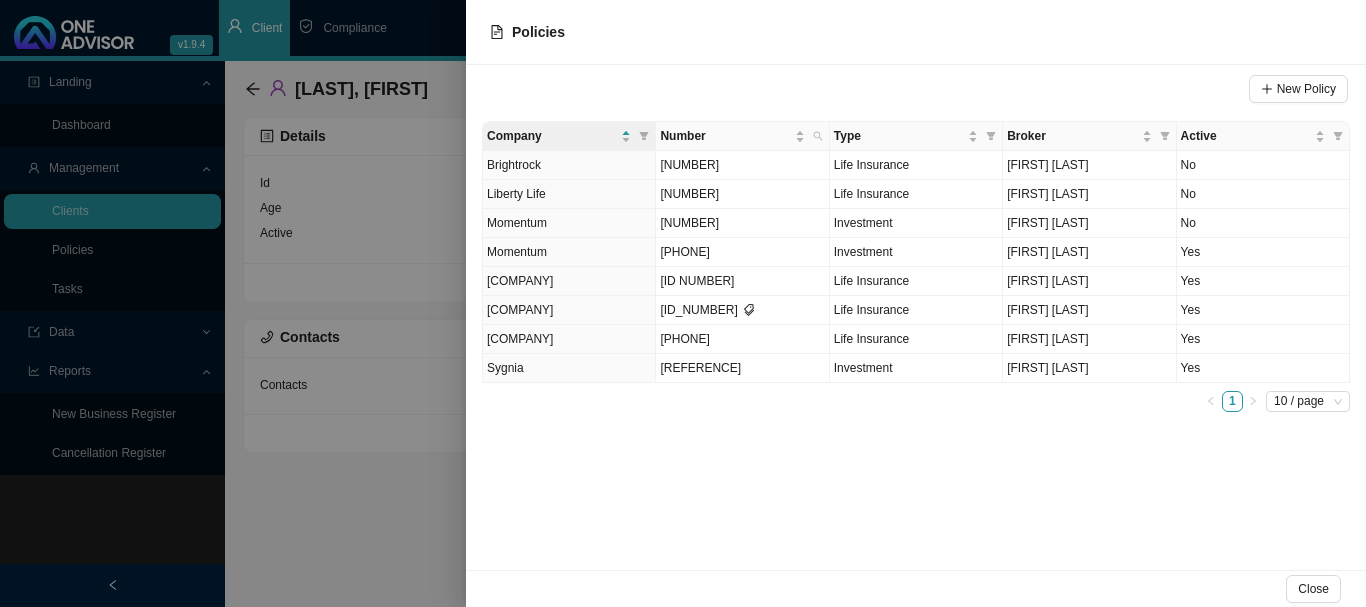 click at bounding box center [683, 303] 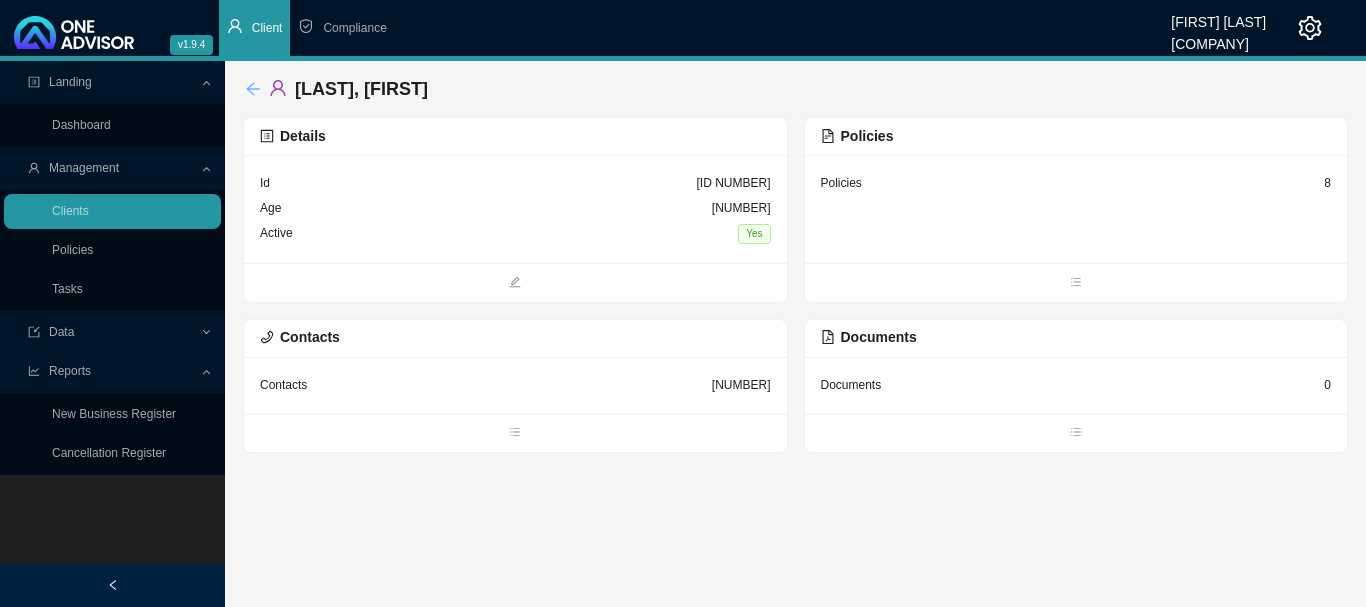 click at bounding box center [253, 89] 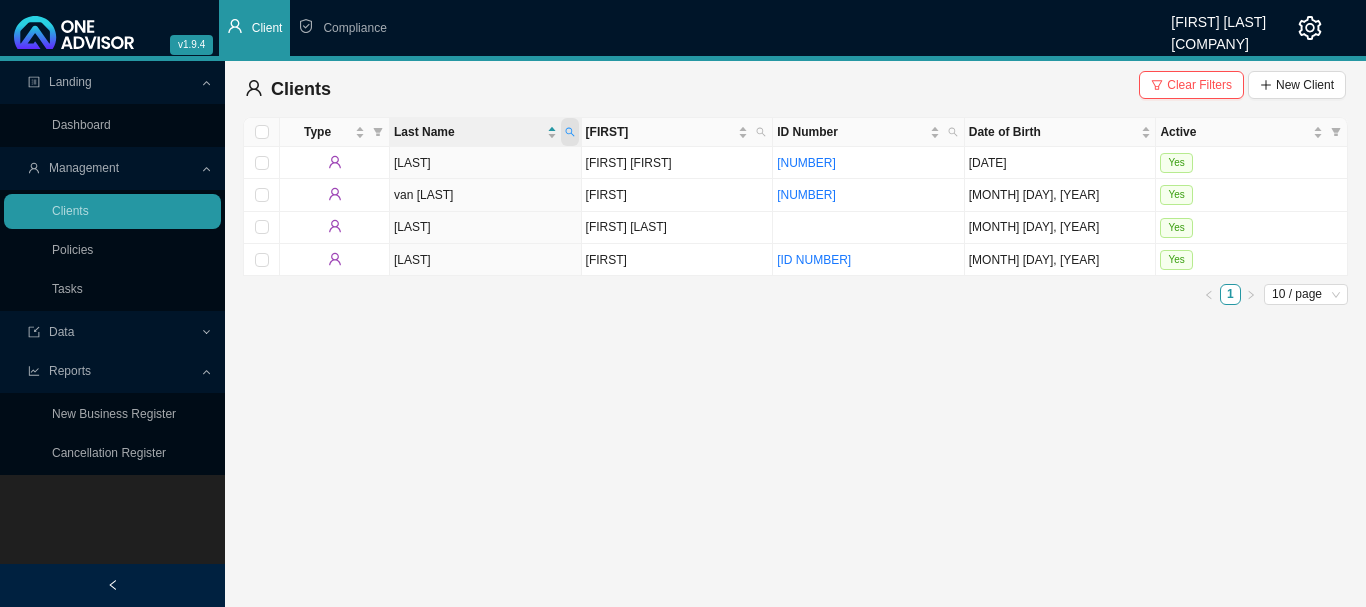 click at bounding box center [570, 132] 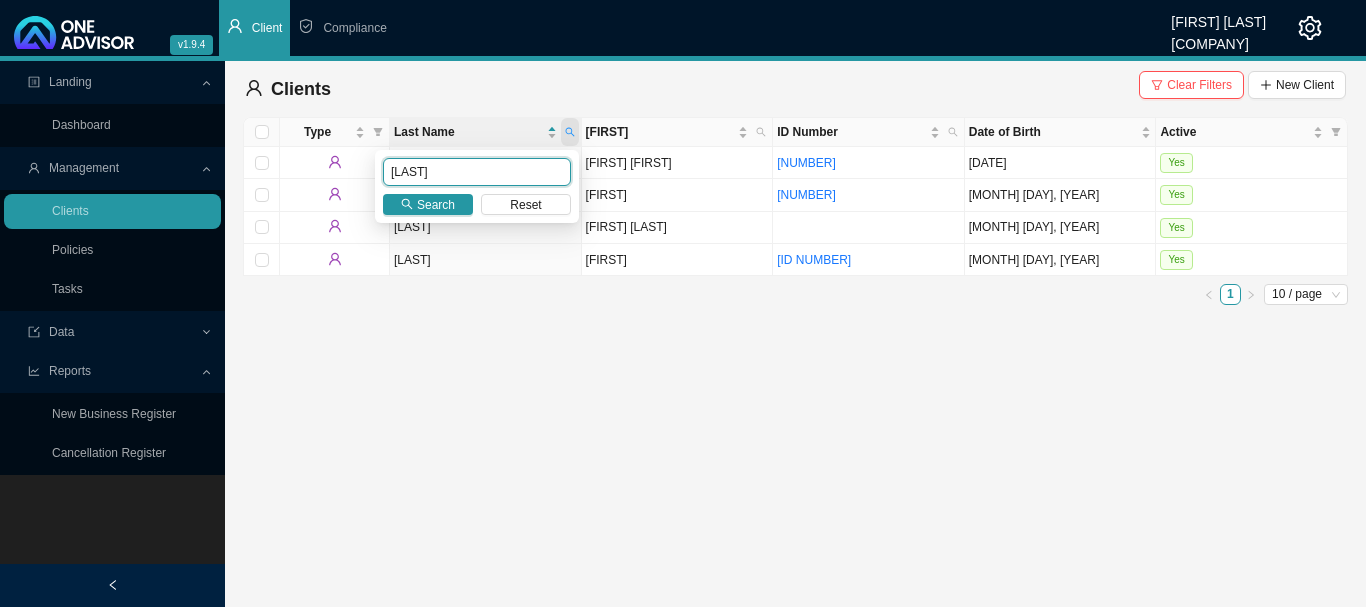 type on "[LAST]" 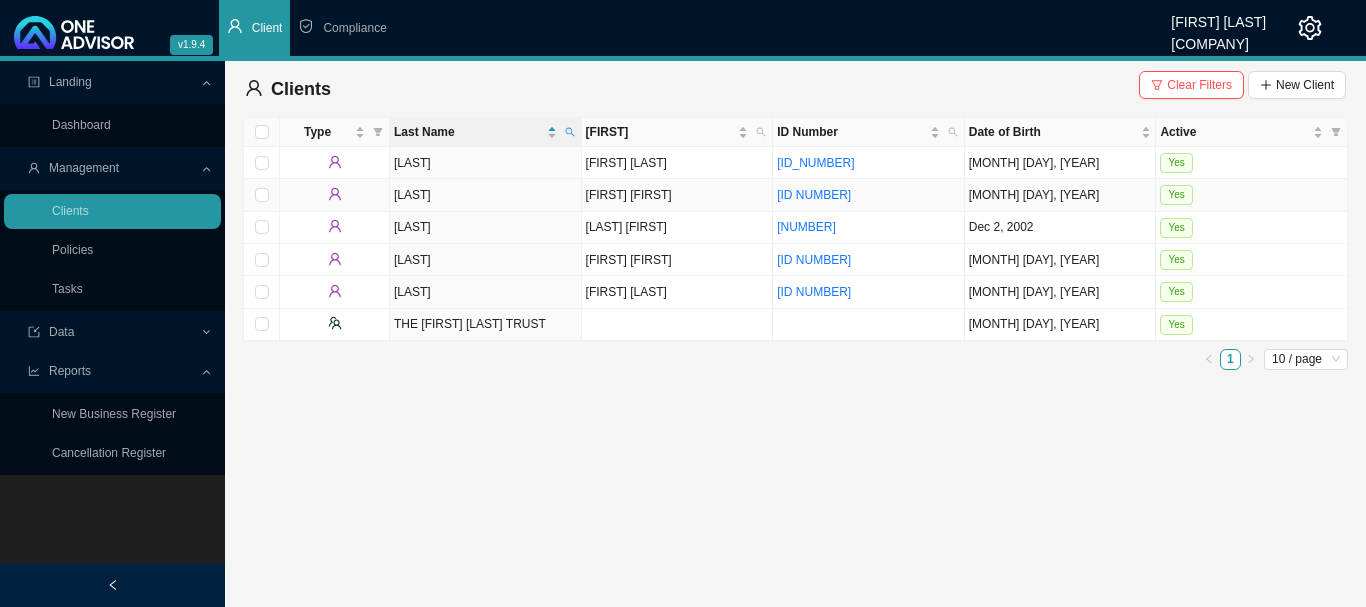 click on "Yes" at bounding box center (1252, 195) 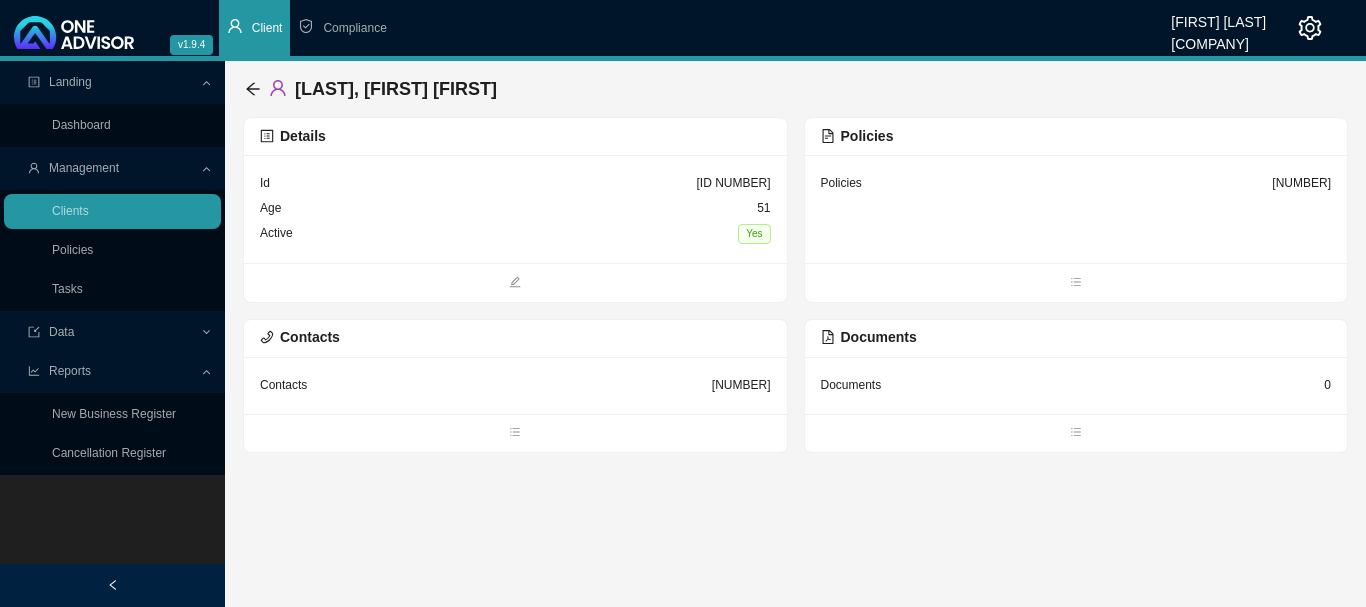 click on "Policies 14" at bounding box center (515, 209) 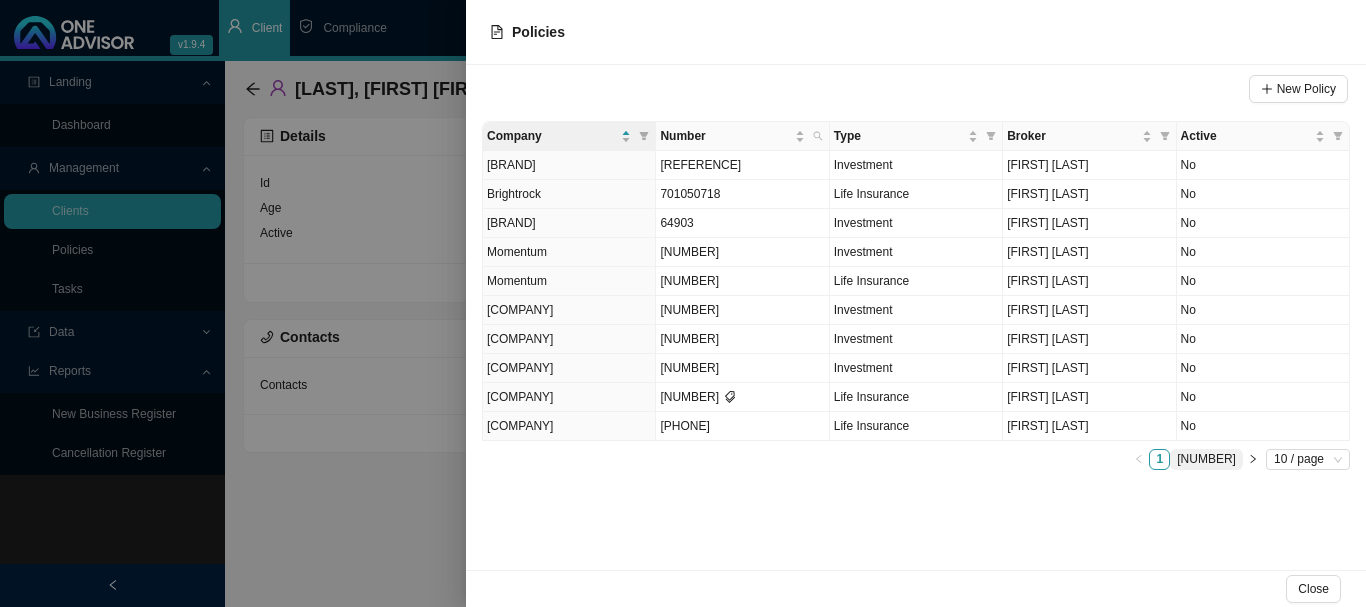 click on "[NUMBER]" at bounding box center (1206, 459) 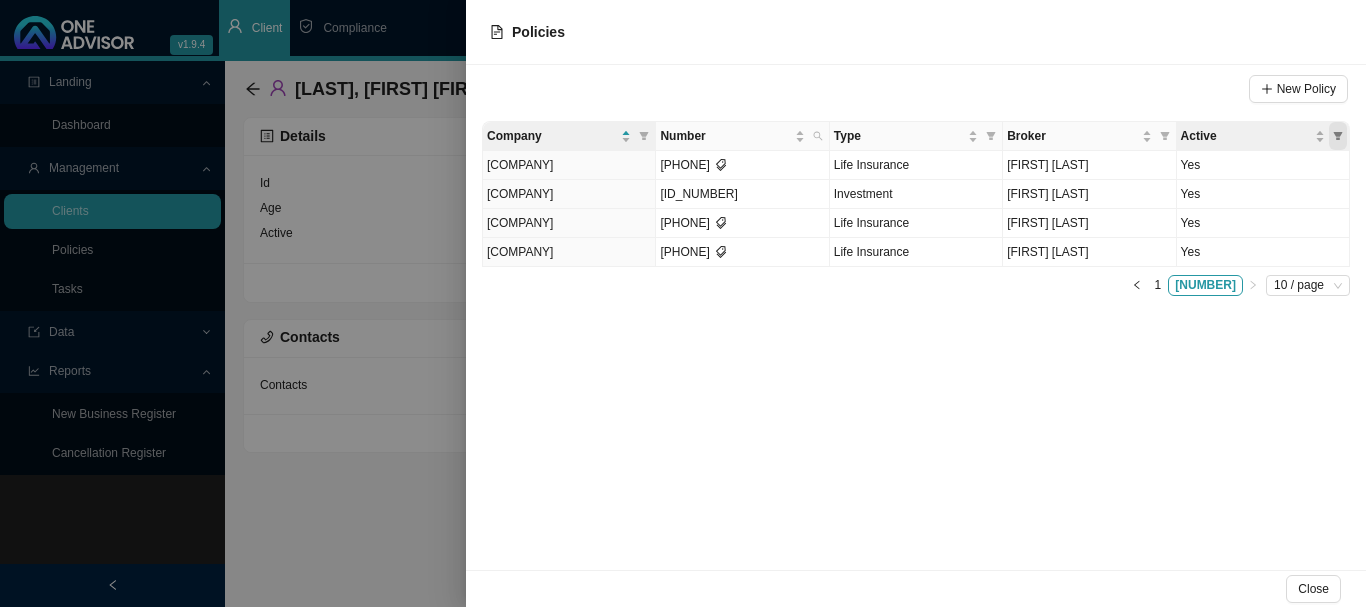 click at bounding box center (1338, 136) 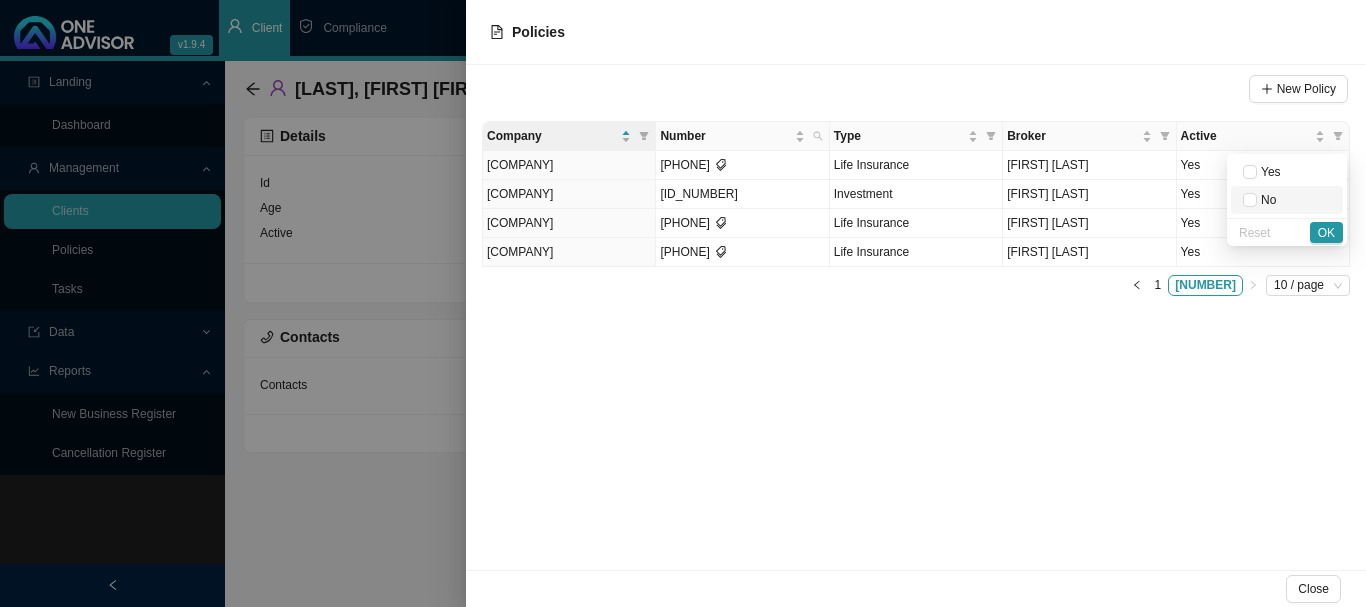 drag, startPoint x: 1250, startPoint y: 197, endPoint x: 1261, endPoint y: 203, distance: 12.529964 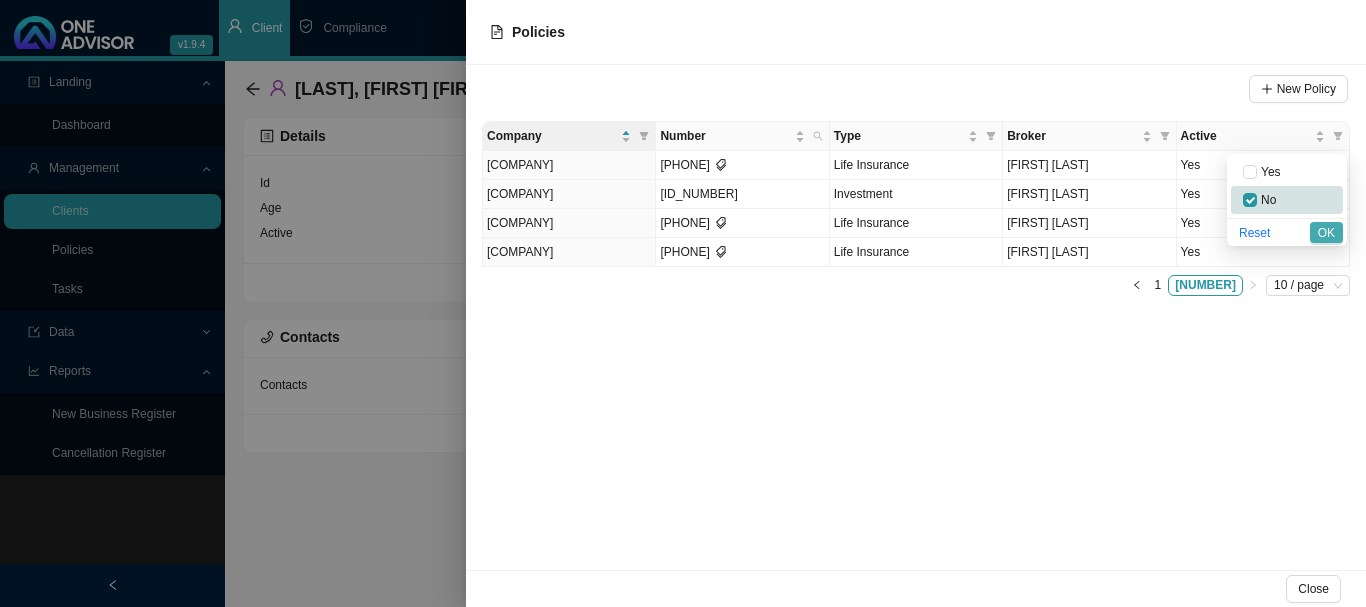 click on "OK" at bounding box center [1326, 232] 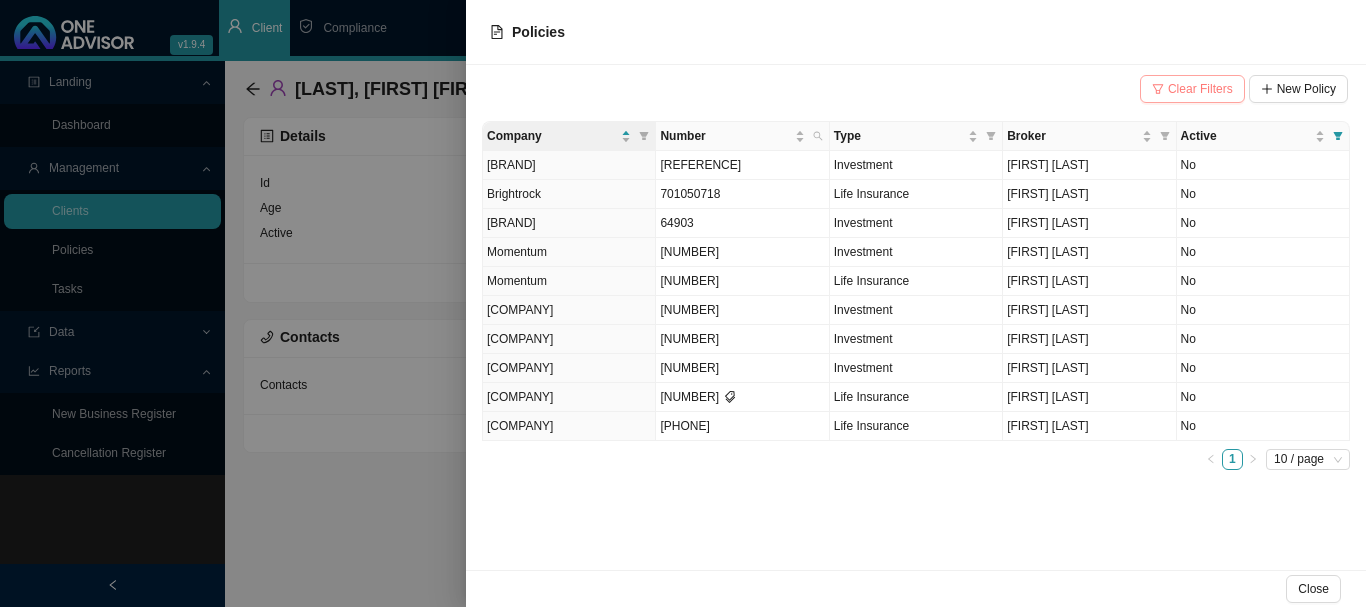 click on "Clear Filters" at bounding box center [1200, 89] 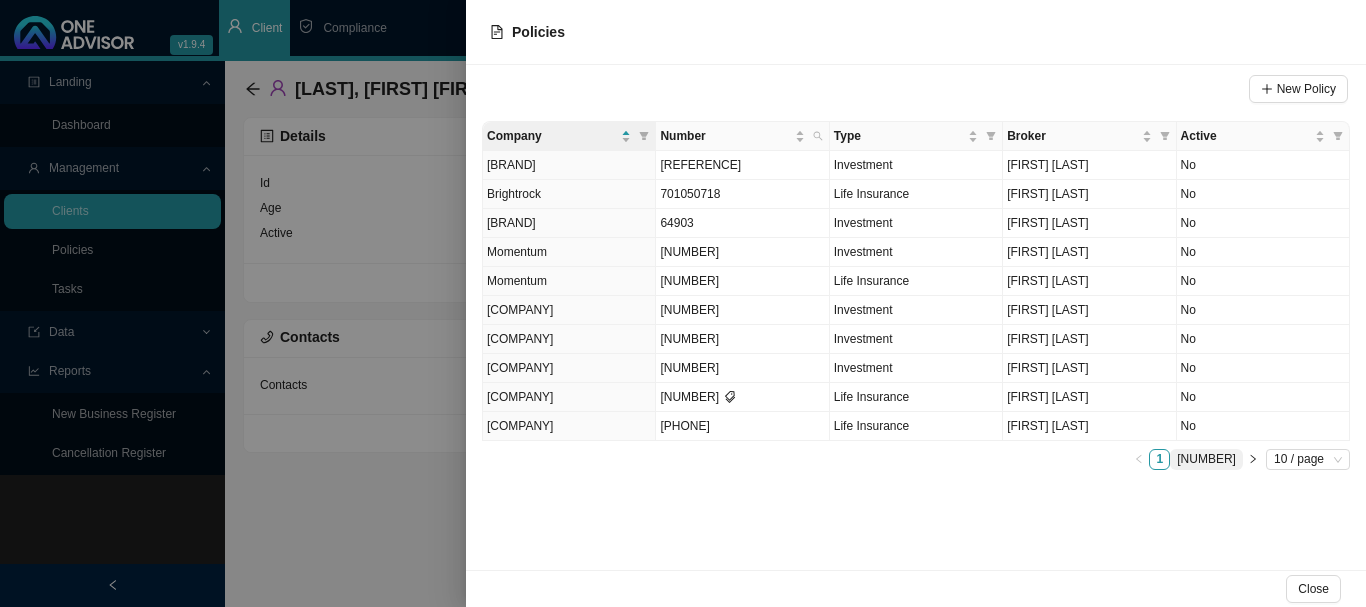 click on "[NUMBER]" at bounding box center (1206, 459) 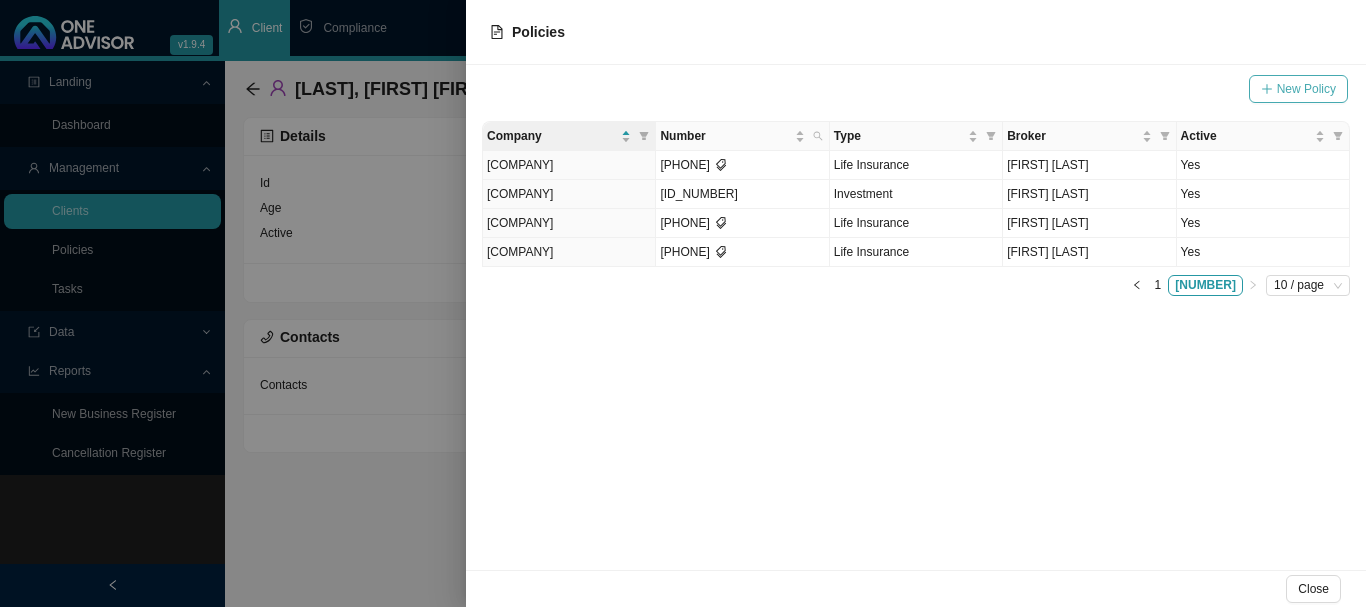 click on "New Policy" at bounding box center [1306, 89] 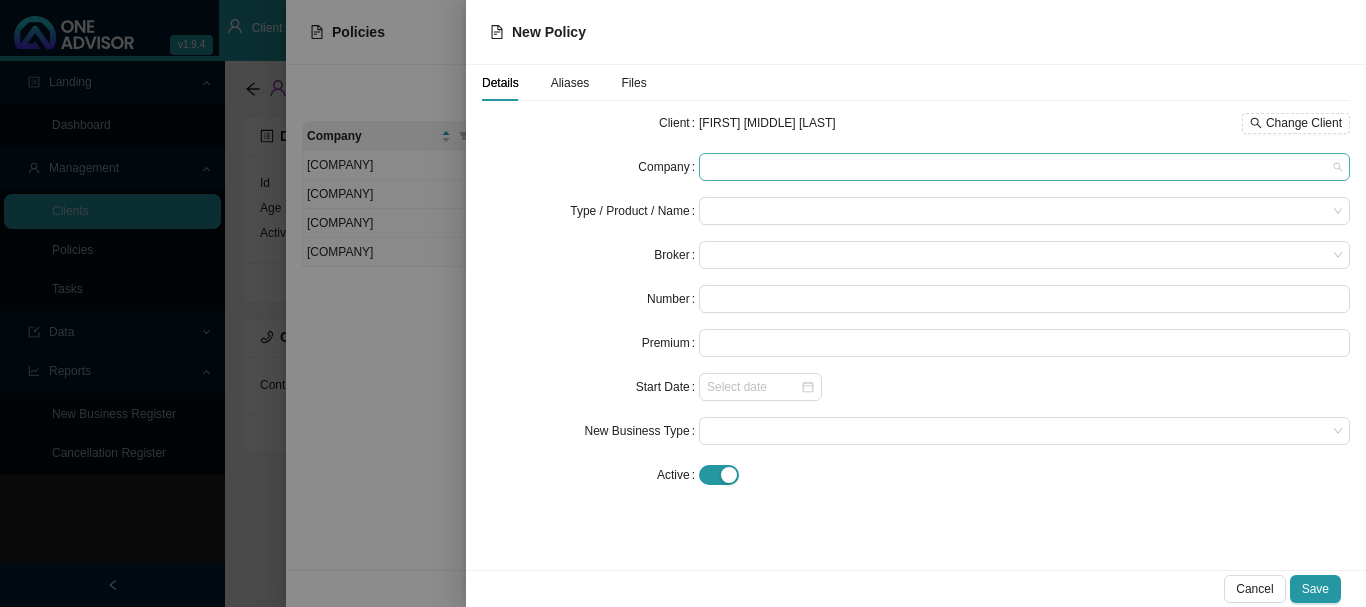 click at bounding box center (1024, 167) 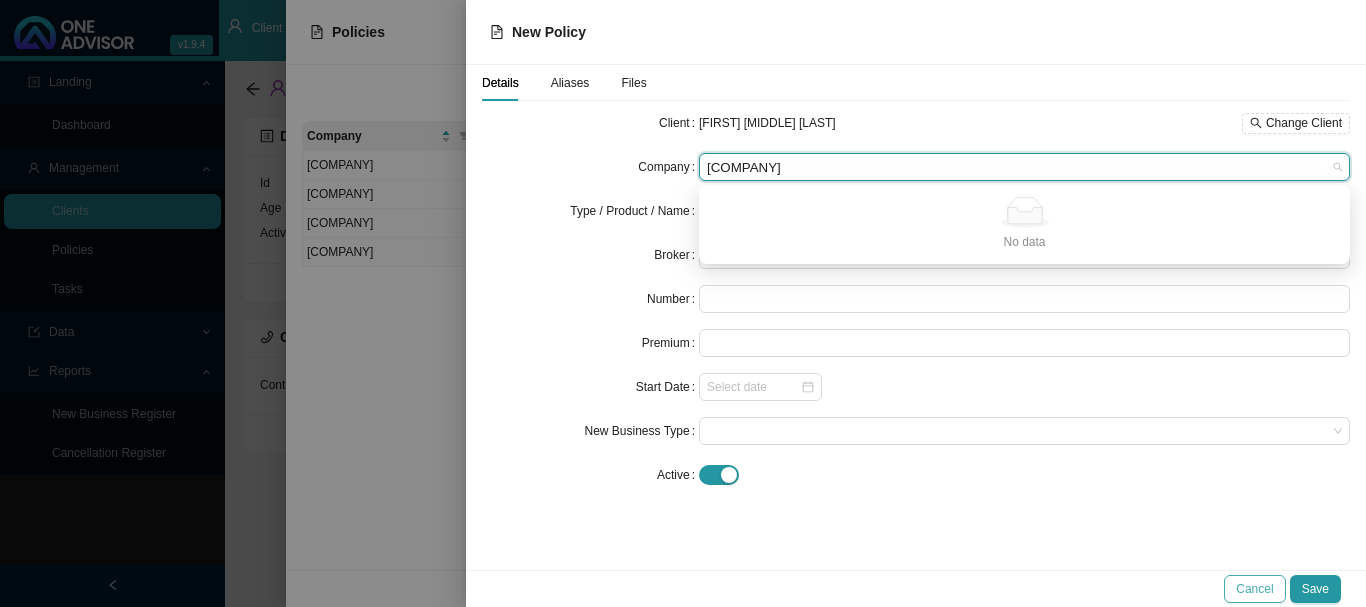 type on "[COMPANY]" 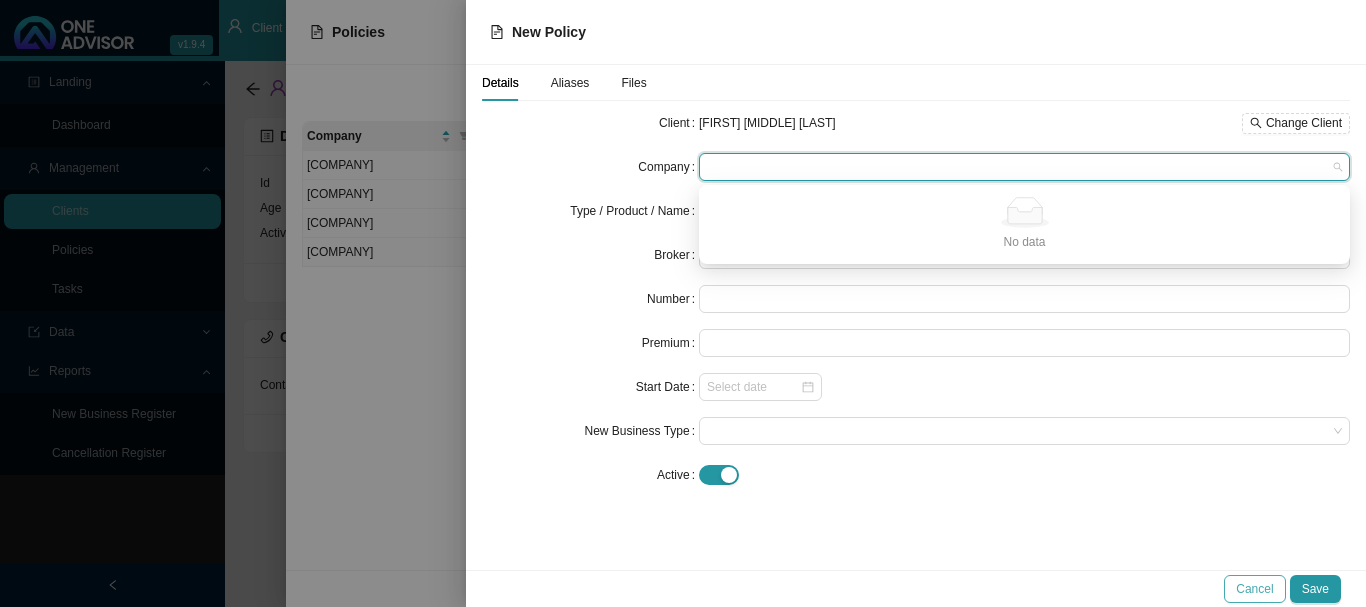 click on "Cancel" at bounding box center [1254, 589] 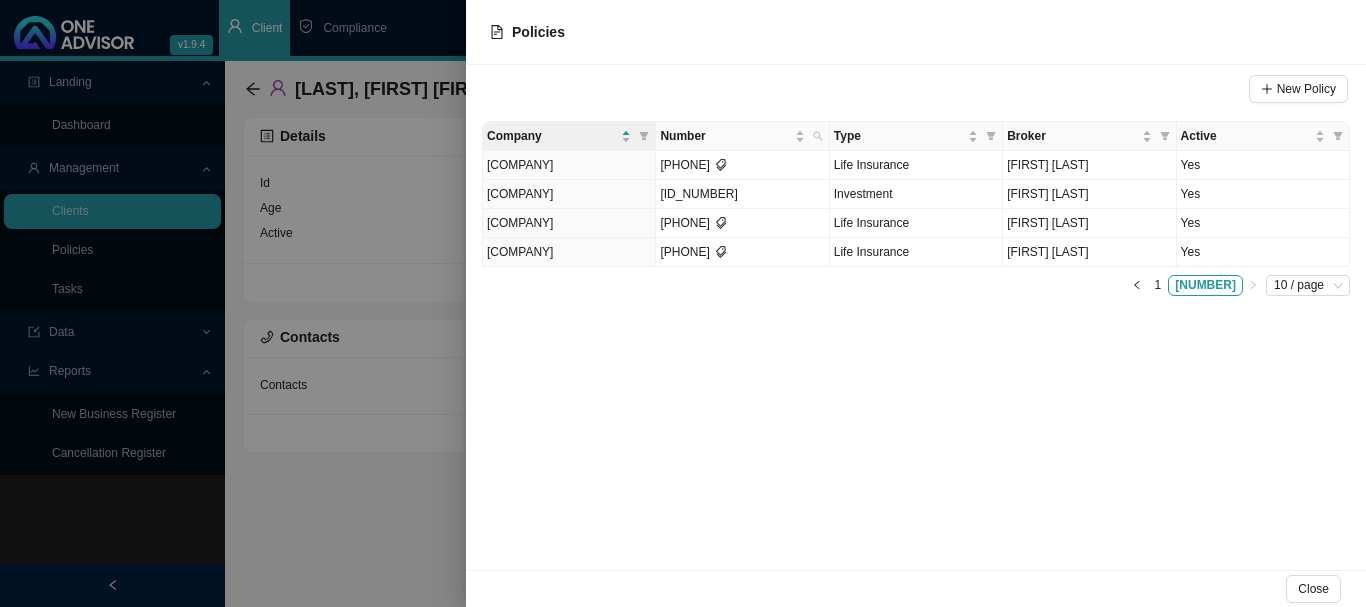 click at bounding box center (683, 303) 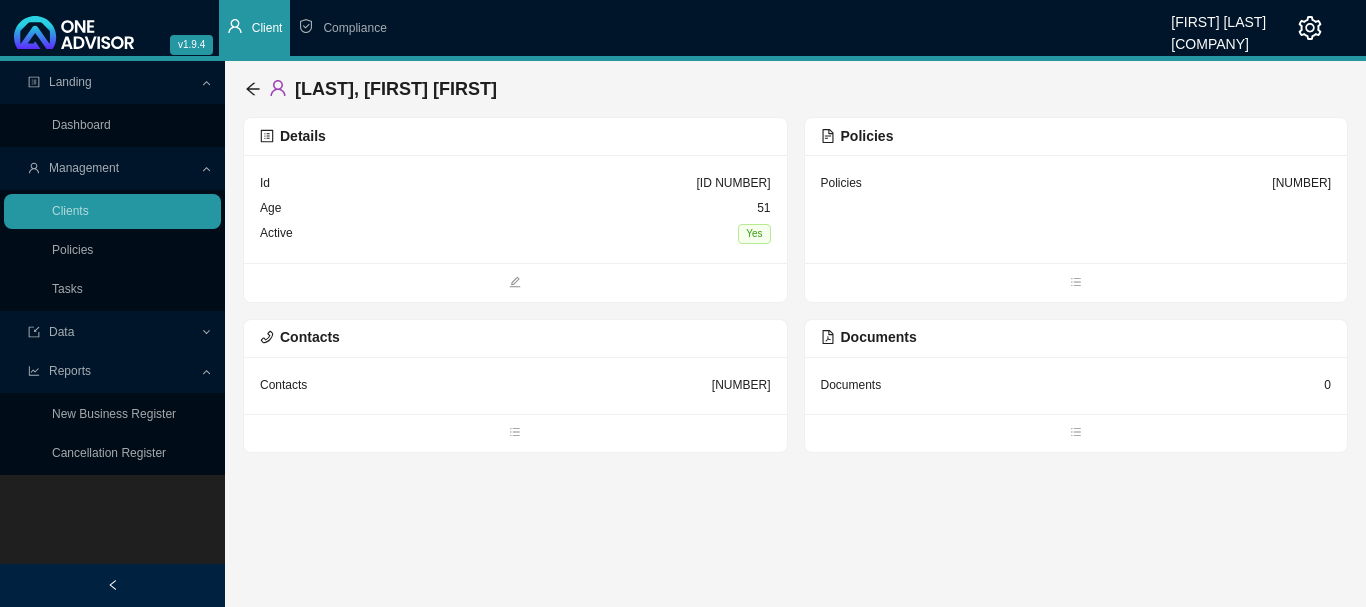click on "Policies" at bounding box center [265, 183] 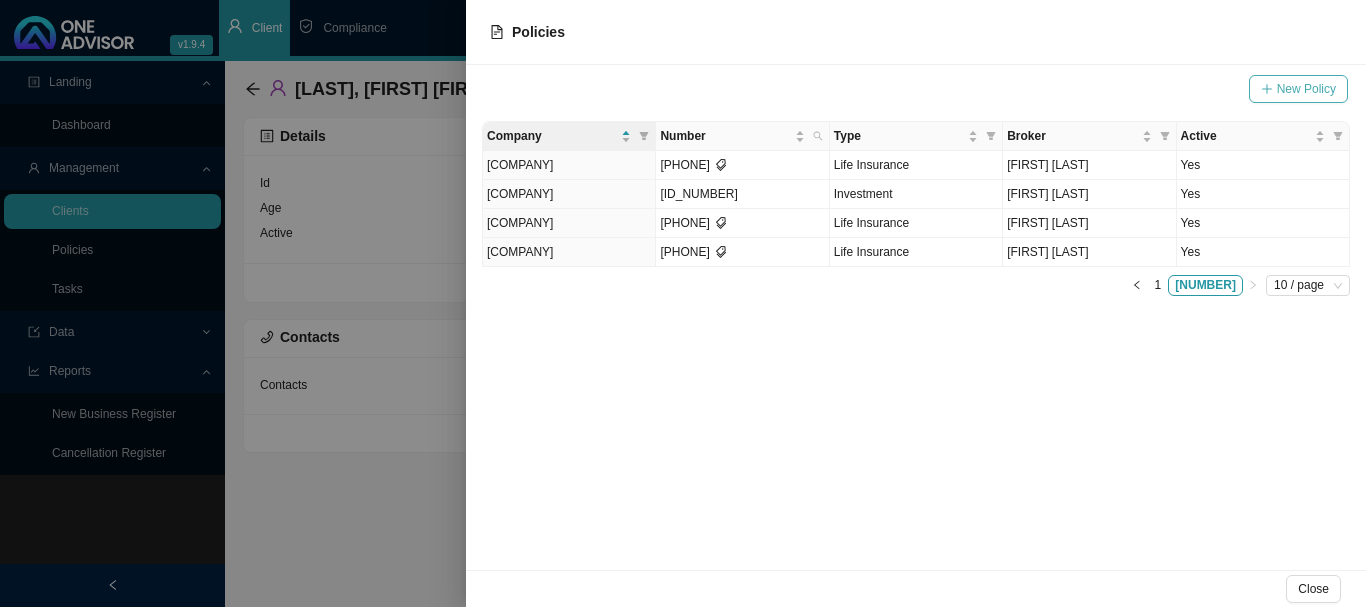 click on "New Policy" at bounding box center (1306, 89) 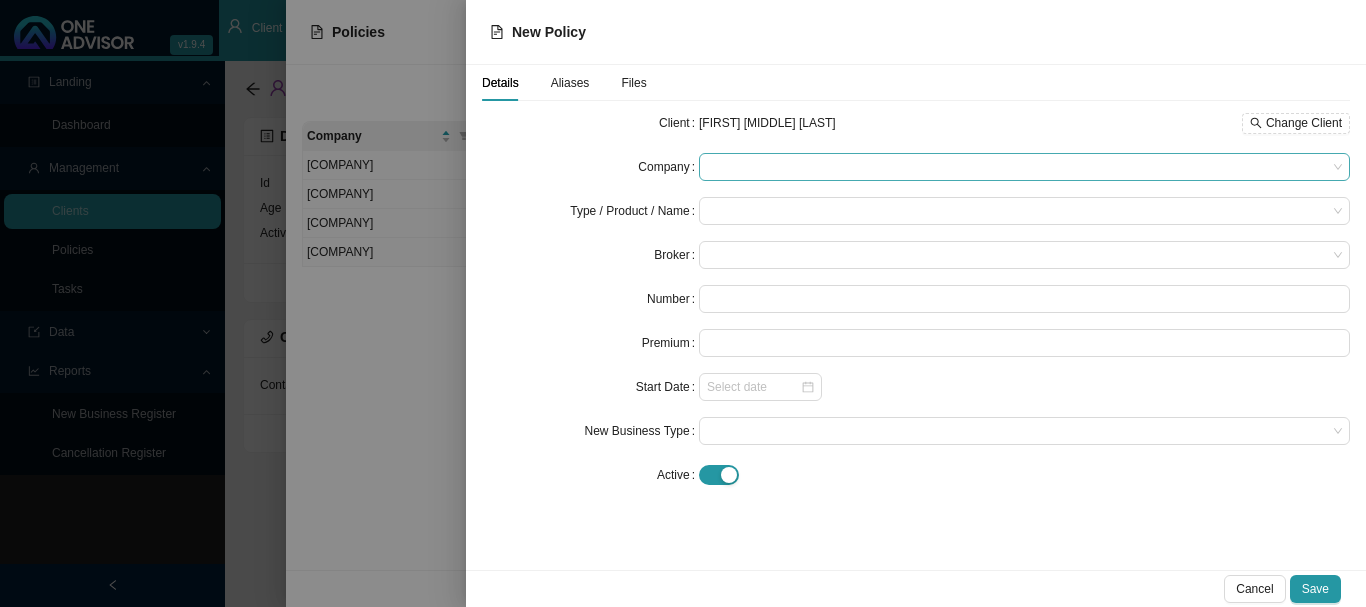 click at bounding box center [1024, 167] 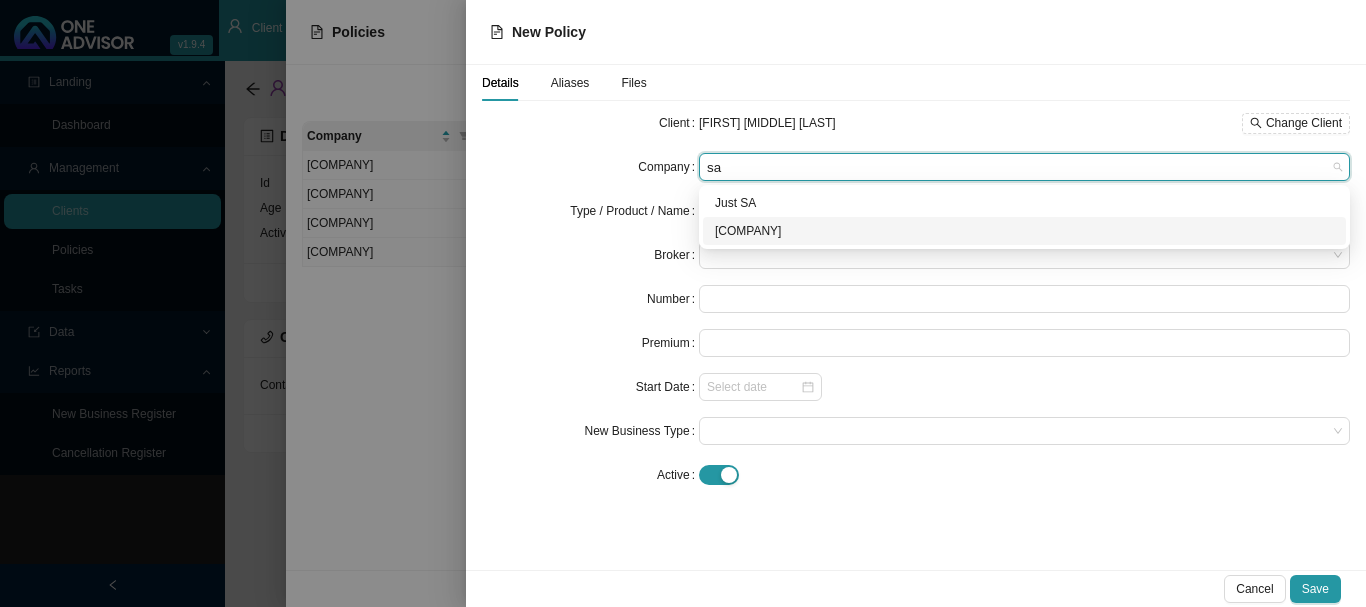 click on "[COMPANY]" at bounding box center (1024, 231) 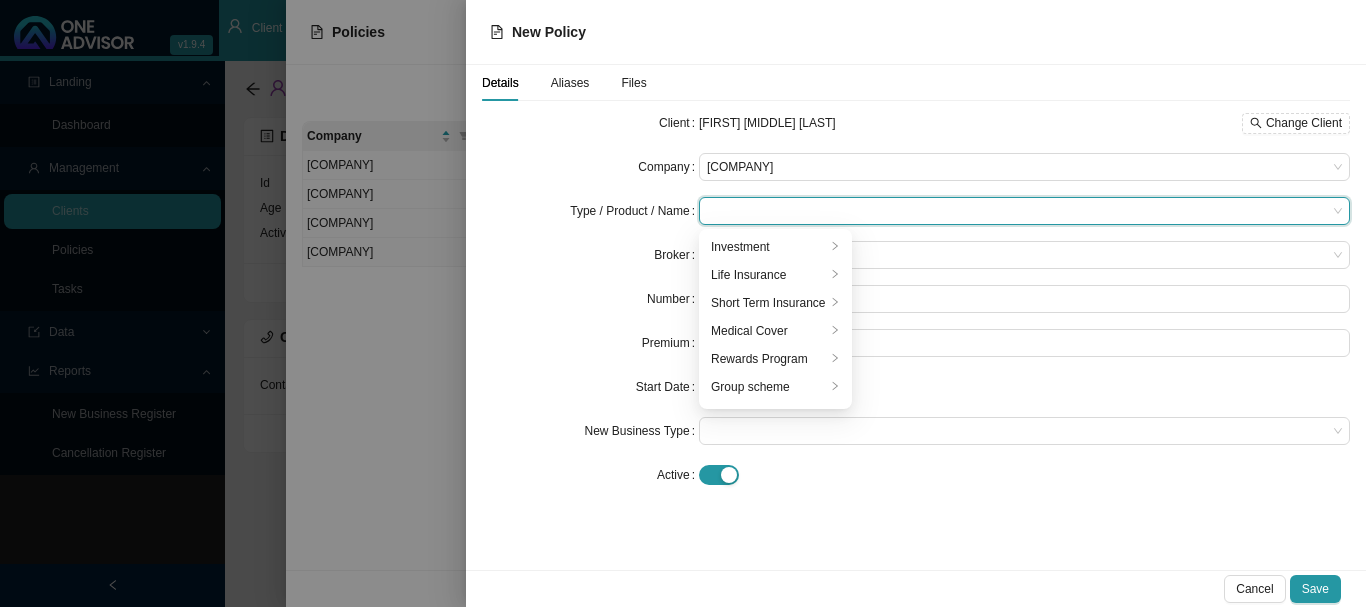 click at bounding box center (1017, 211) 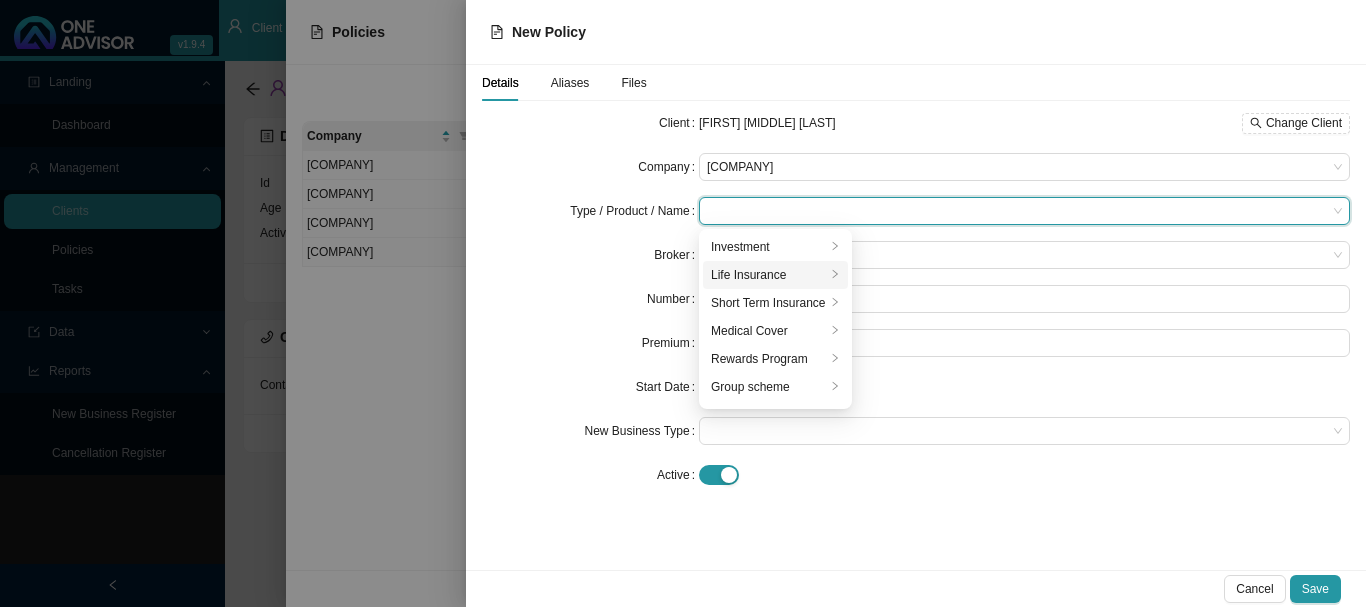 click on "Life Insurance" at bounding box center [768, 247] 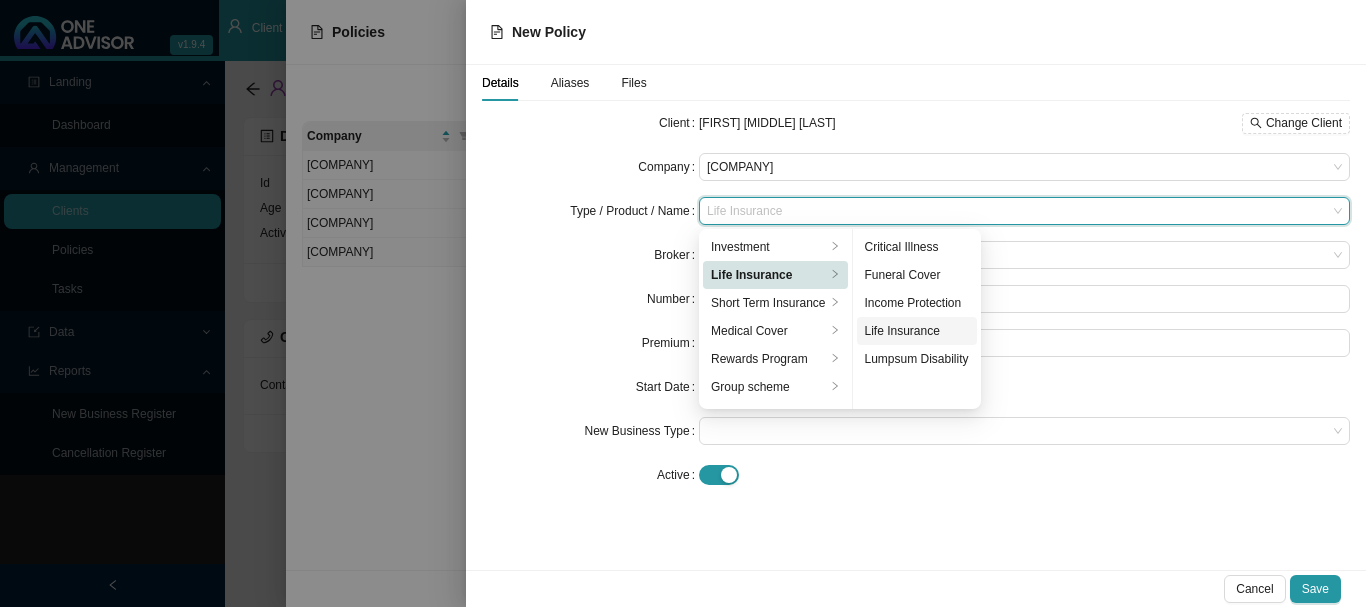 click on "Life Insurance" at bounding box center (768, 247) 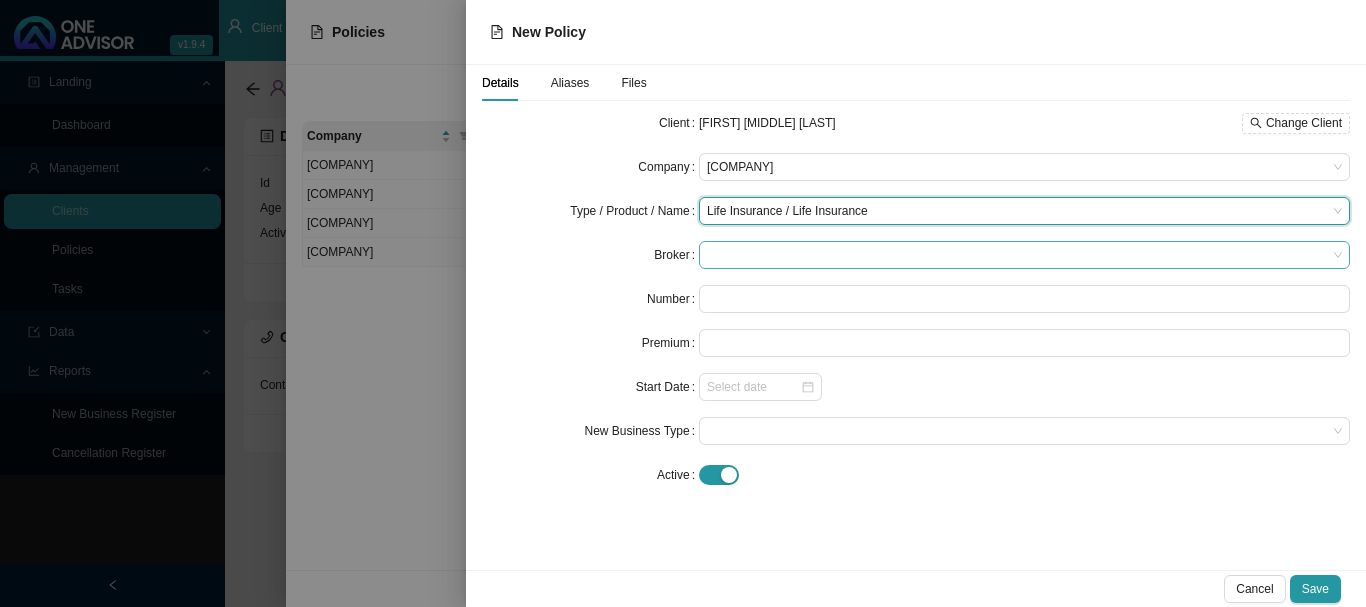click at bounding box center (1024, 167) 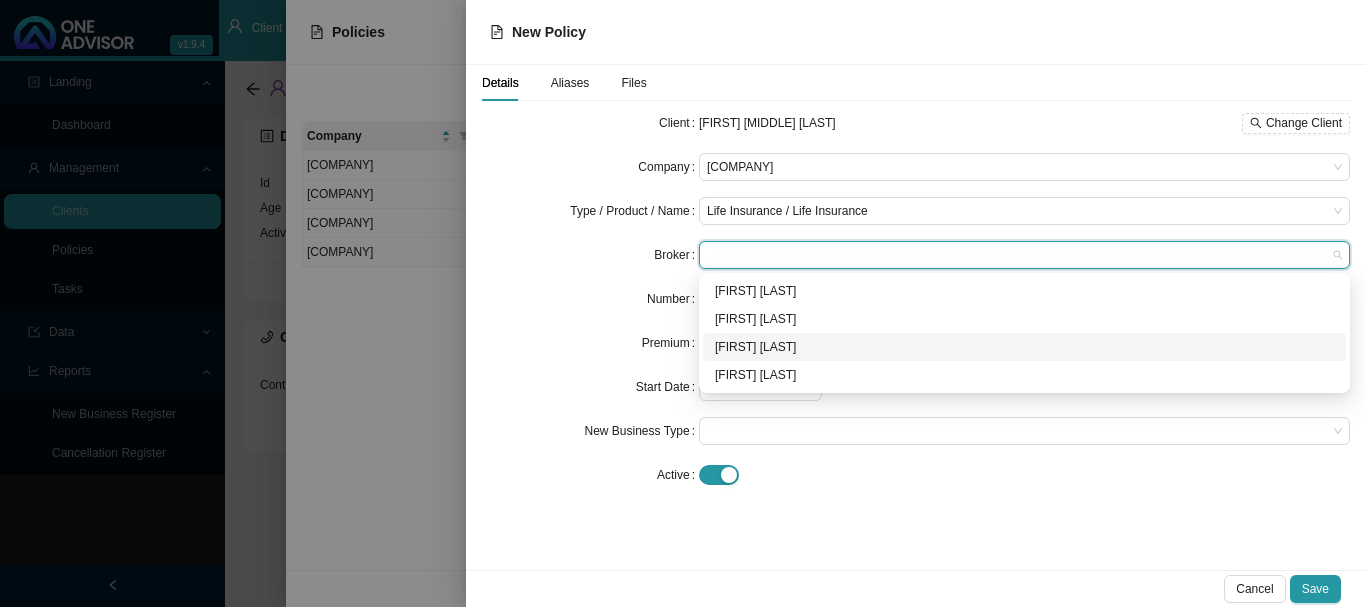 click on "[FIRST] [LAST]" at bounding box center [0, 0] 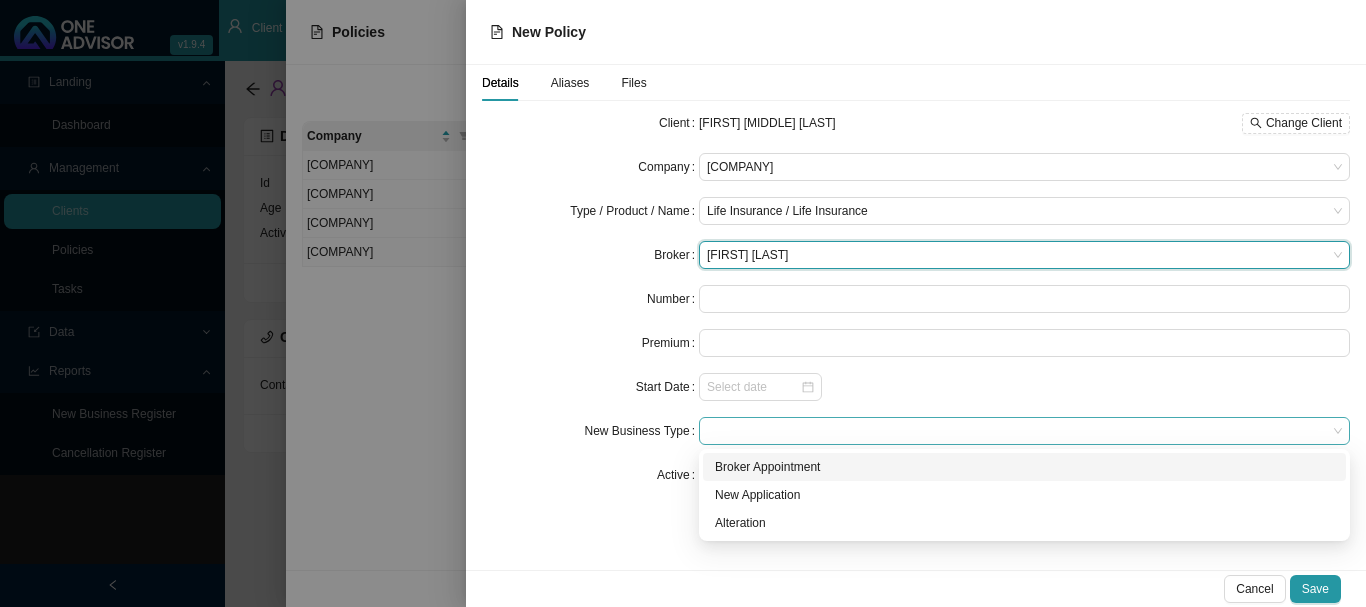 click at bounding box center (1024, 431) 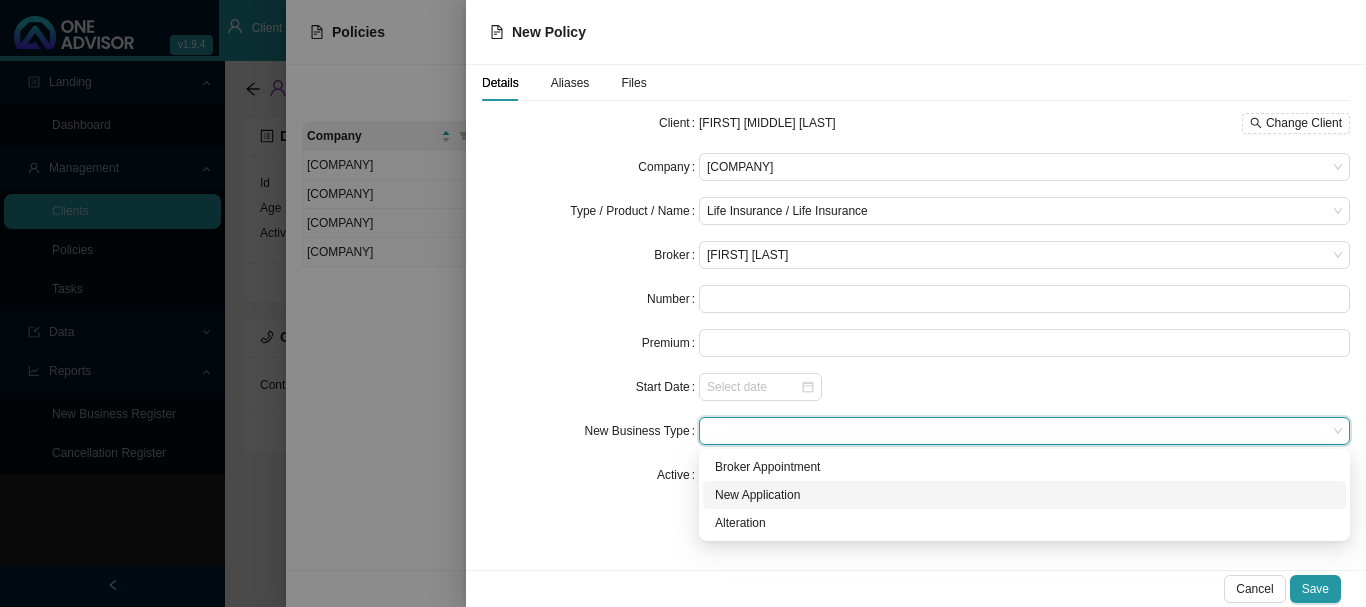 click on "New Application" at bounding box center (0, 0) 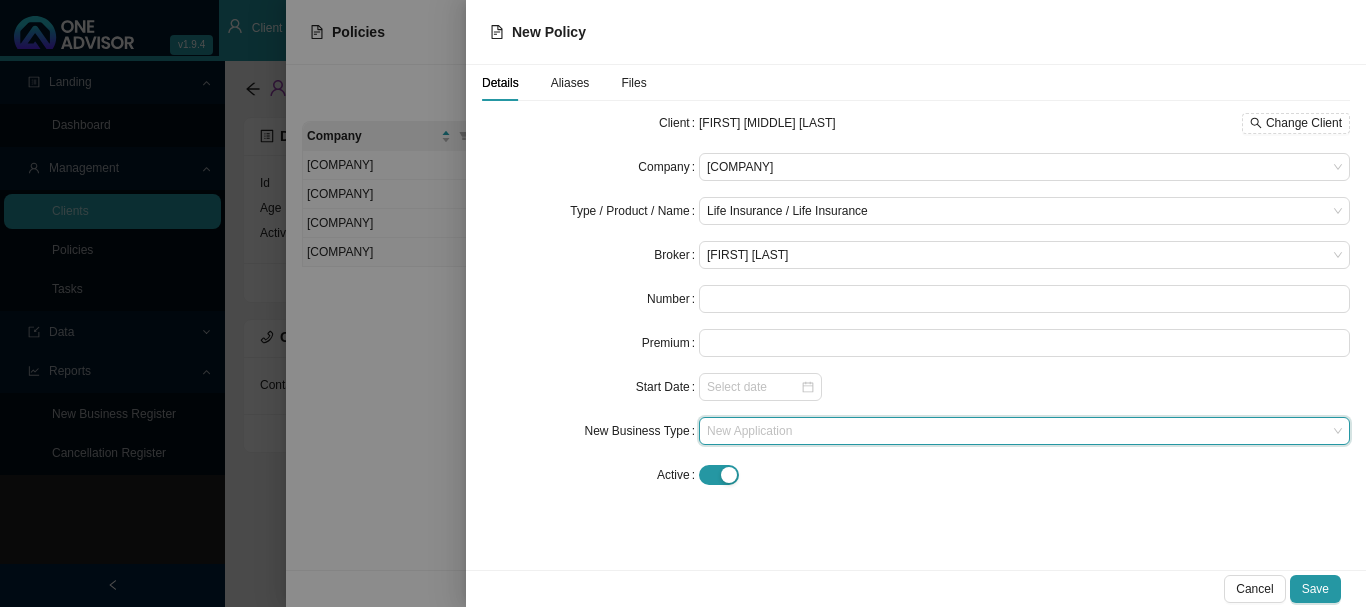 click on "New Application" at bounding box center (1024, 431) 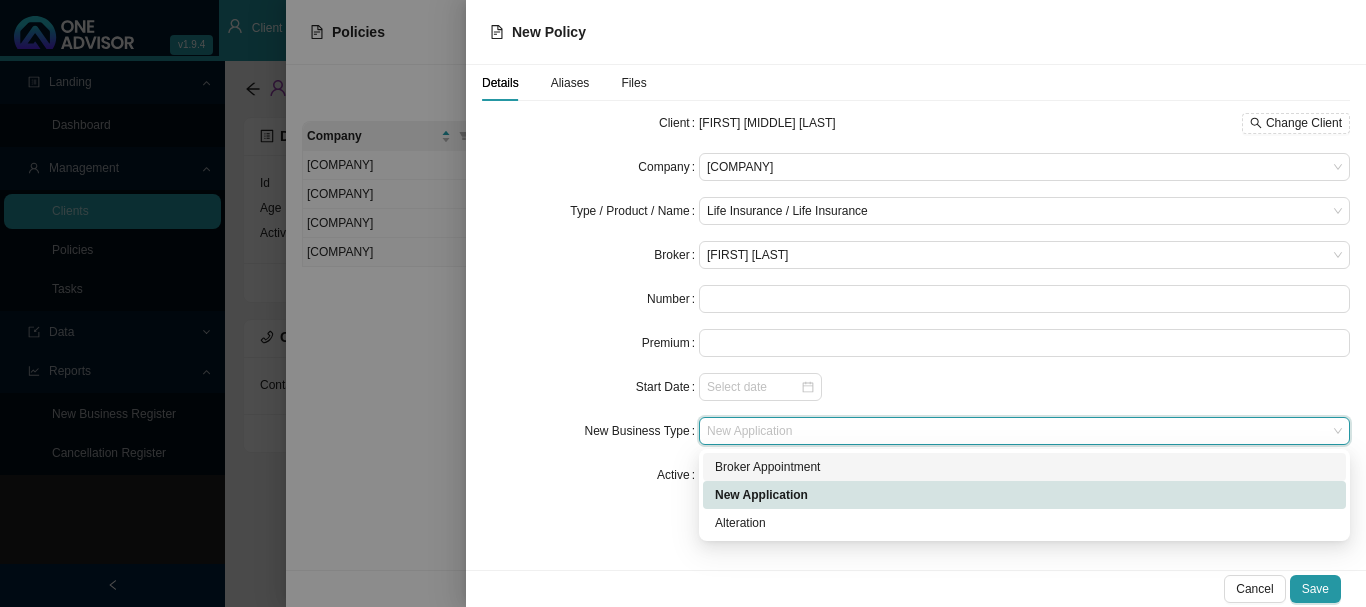 click on "Broker Appointment" at bounding box center [0, 0] 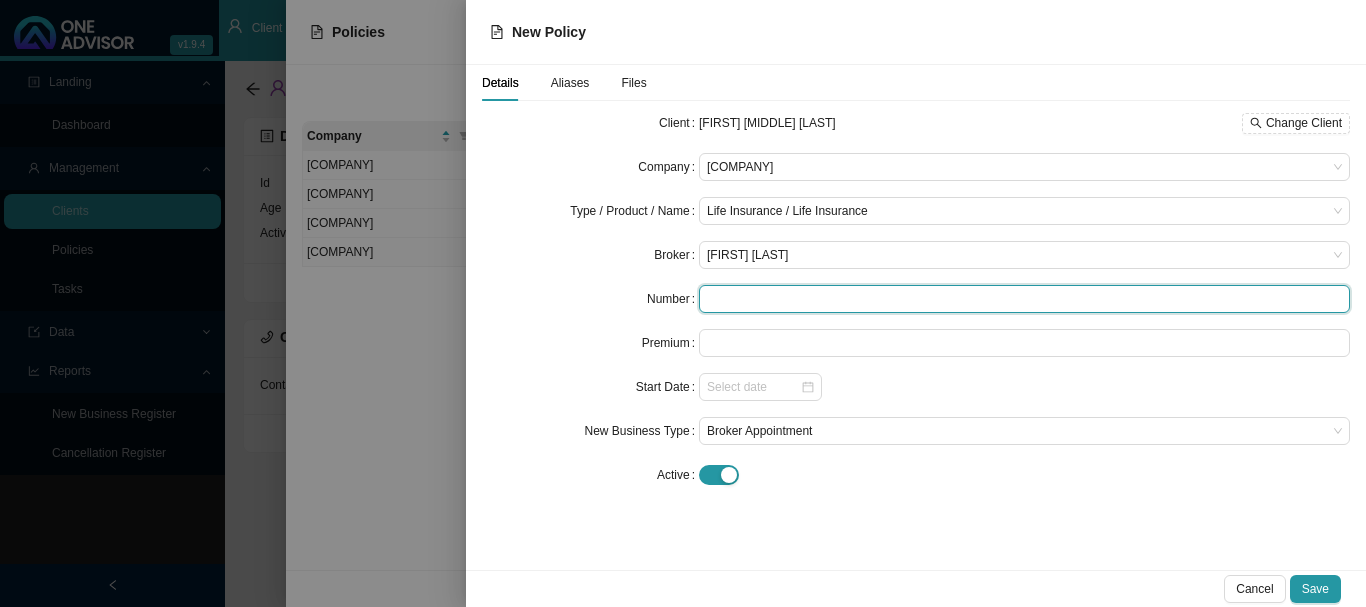 click at bounding box center [1024, 299] 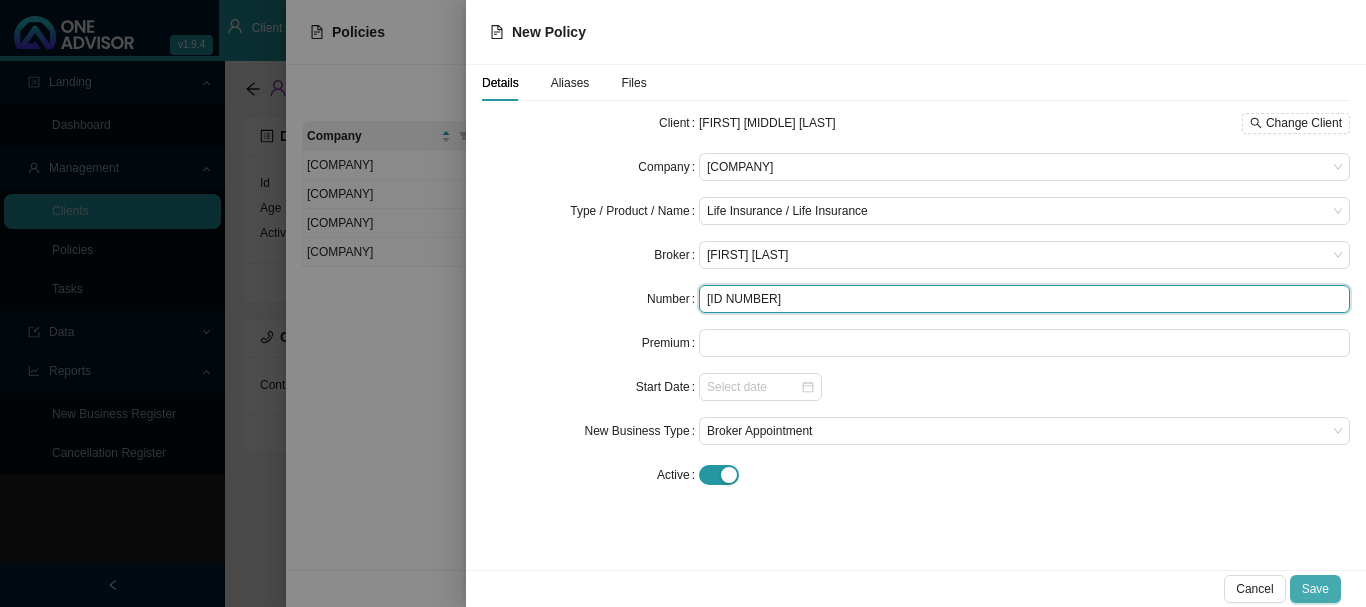 type on "[ID NUMBER]" 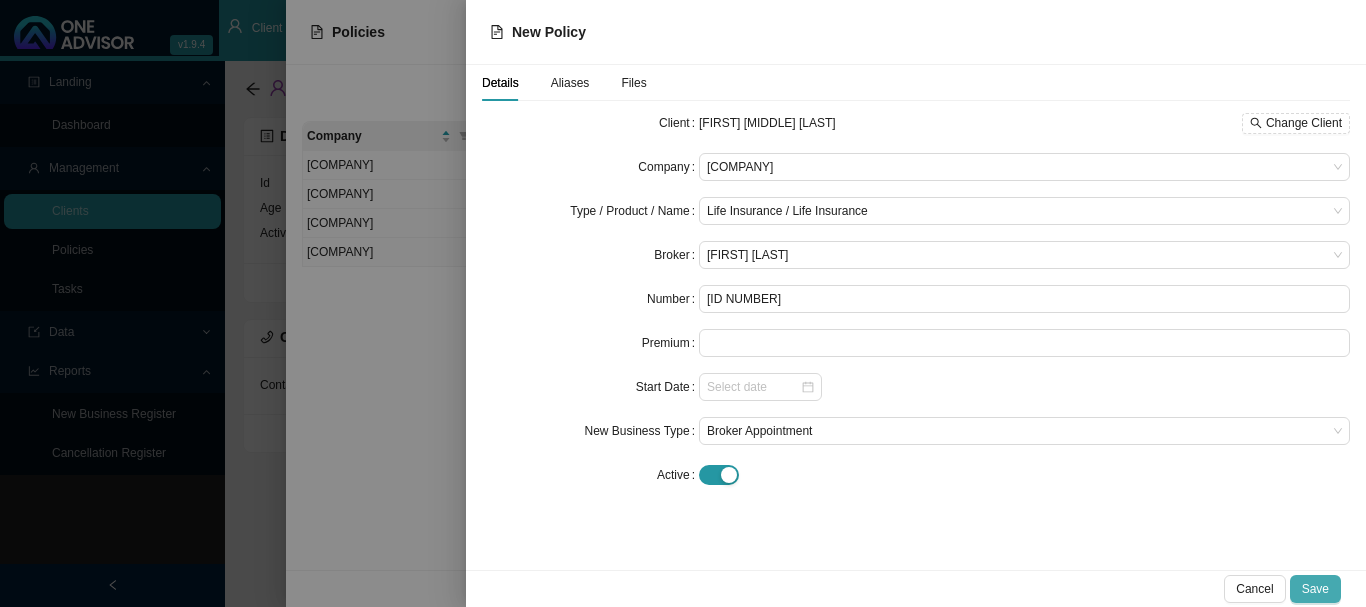 click on "Save" at bounding box center (1315, 589) 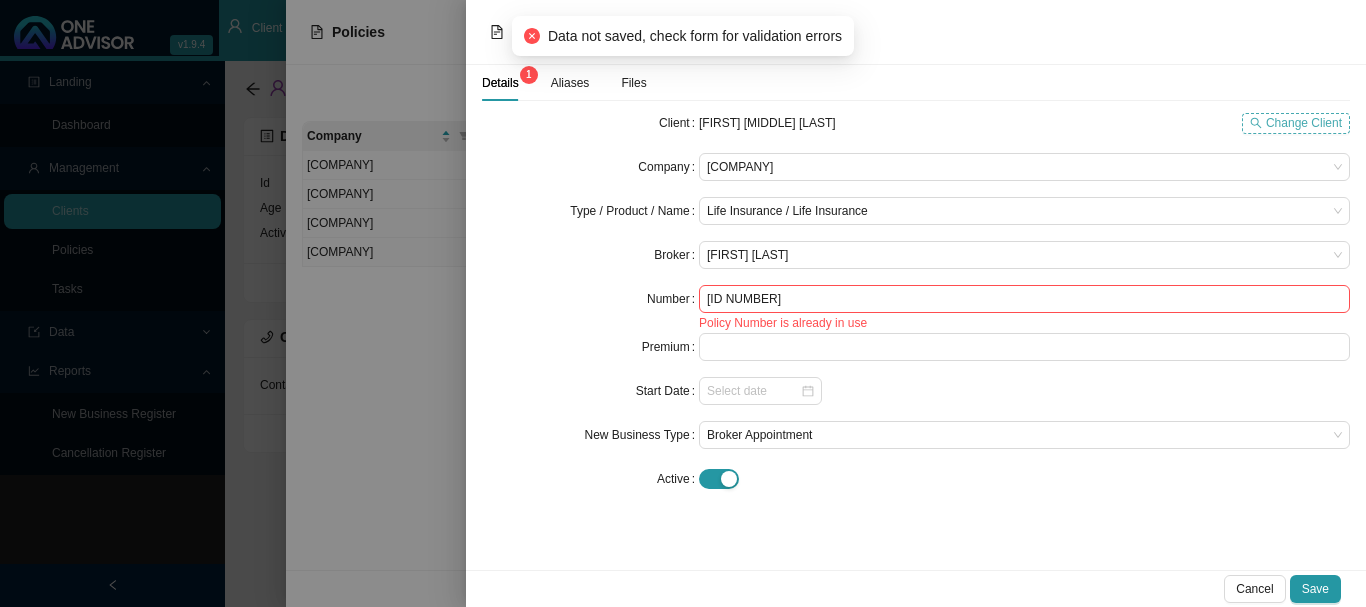 click on "Change Client" at bounding box center (1304, 123) 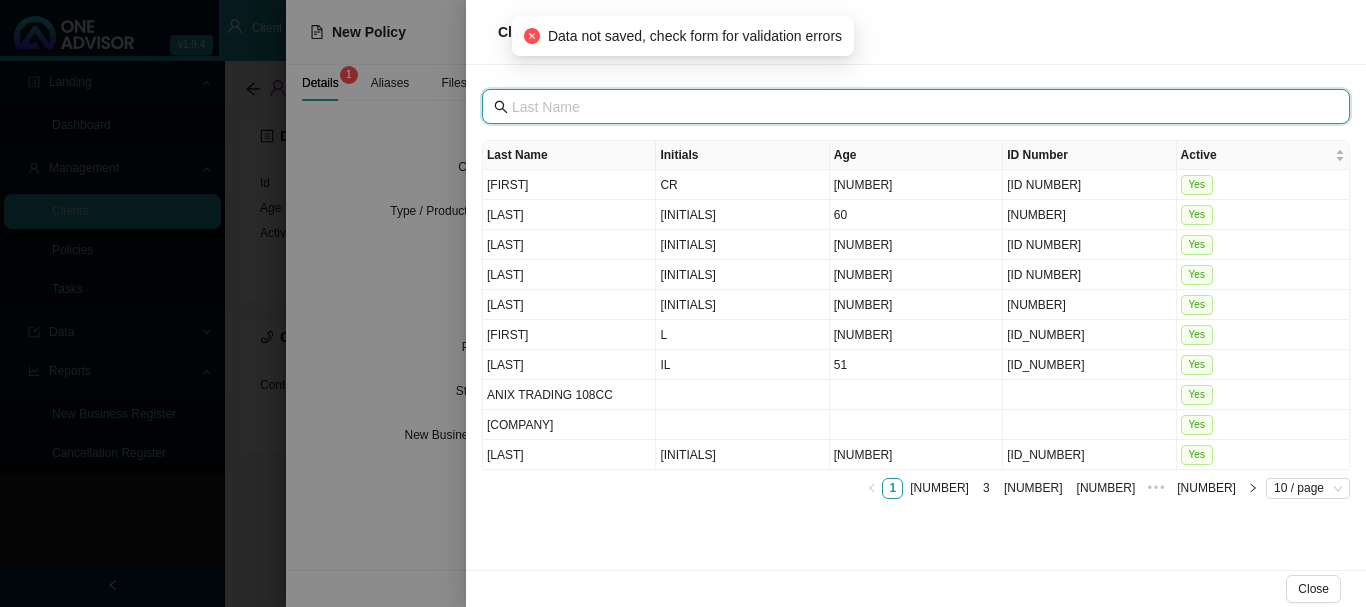 click at bounding box center (918, 107) 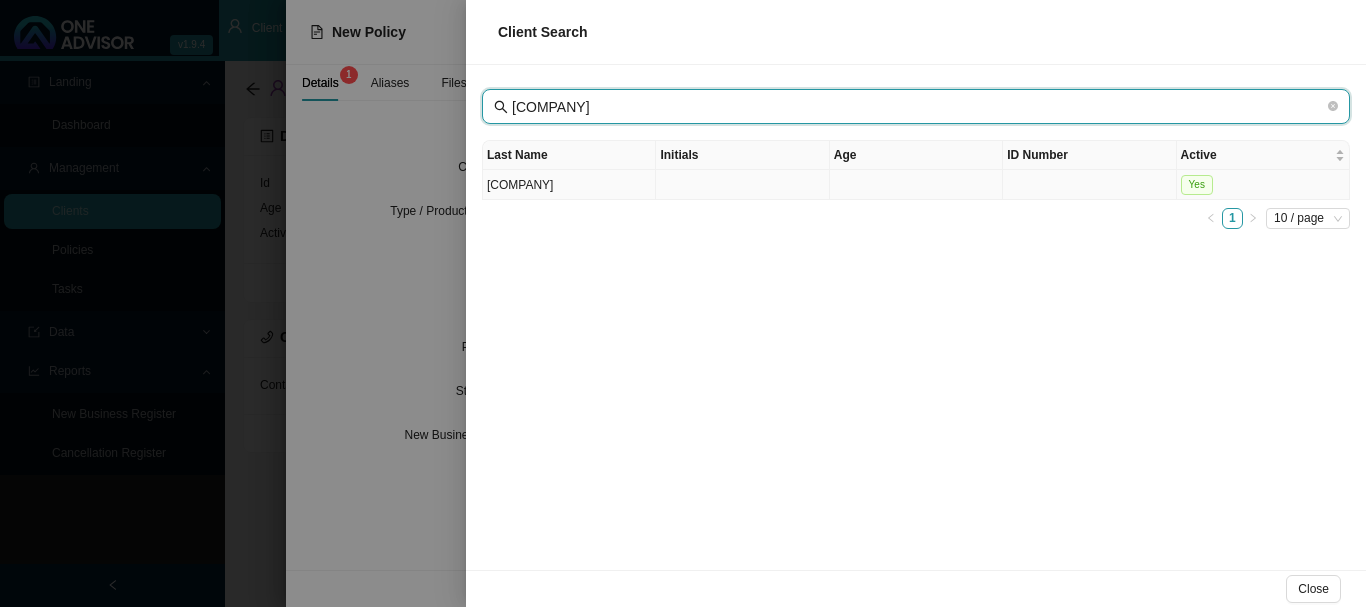 type on "[COMPANY]" 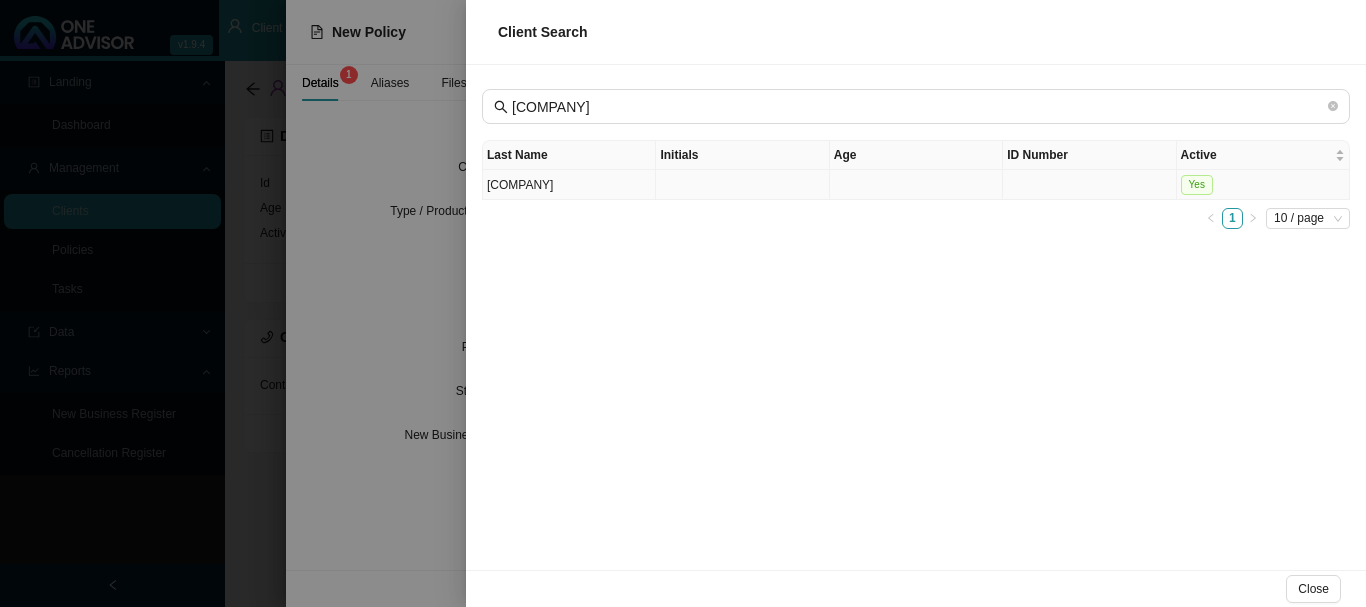 click on "[COMPANY]" at bounding box center (569, 185) 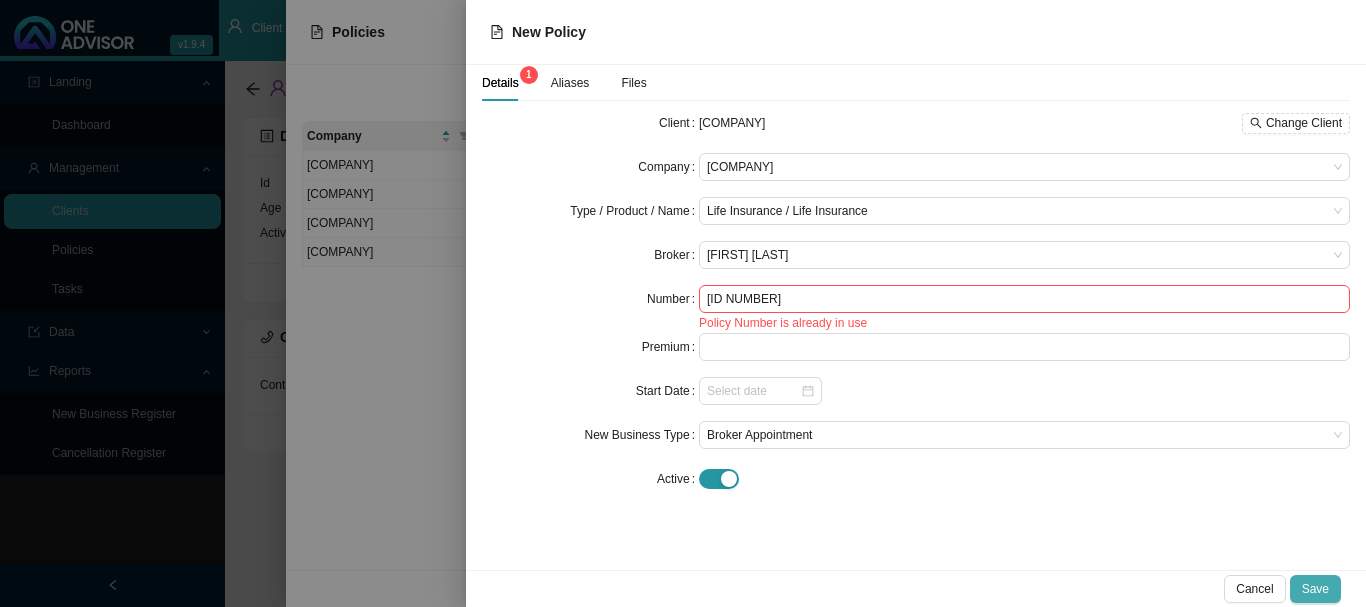 click on "Save" at bounding box center (1315, 589) 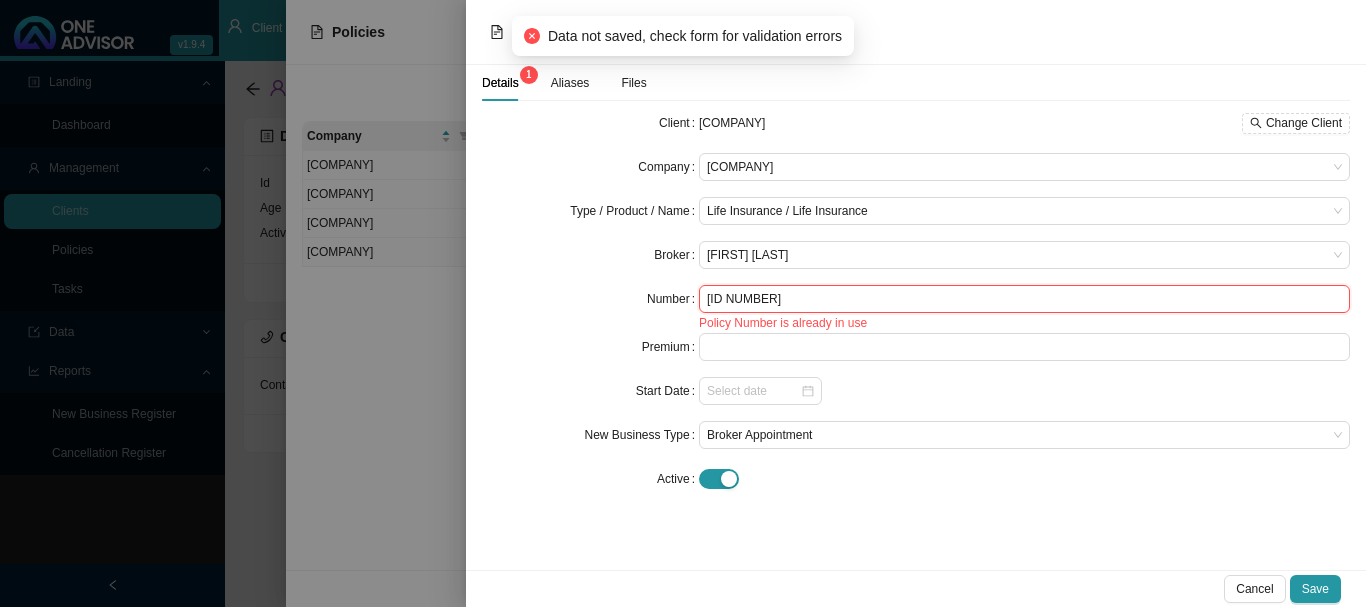 click on "[ID NUMBER]" at bounding box center [1024, 299] 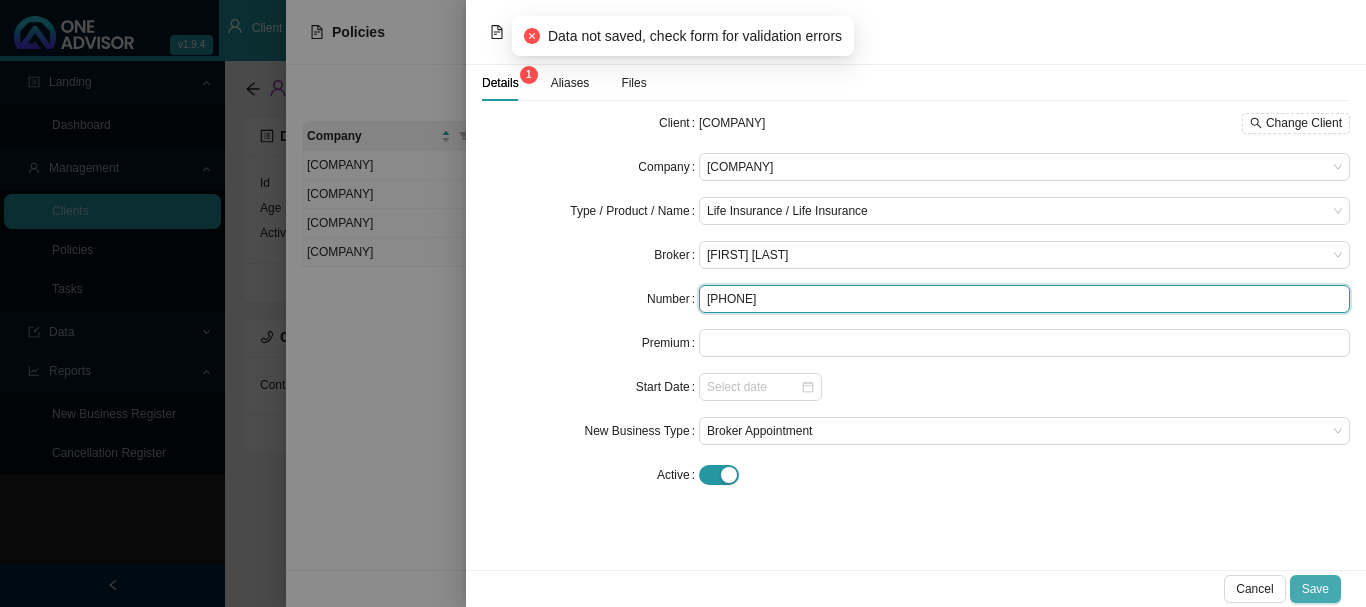 type on "[PHONE]" 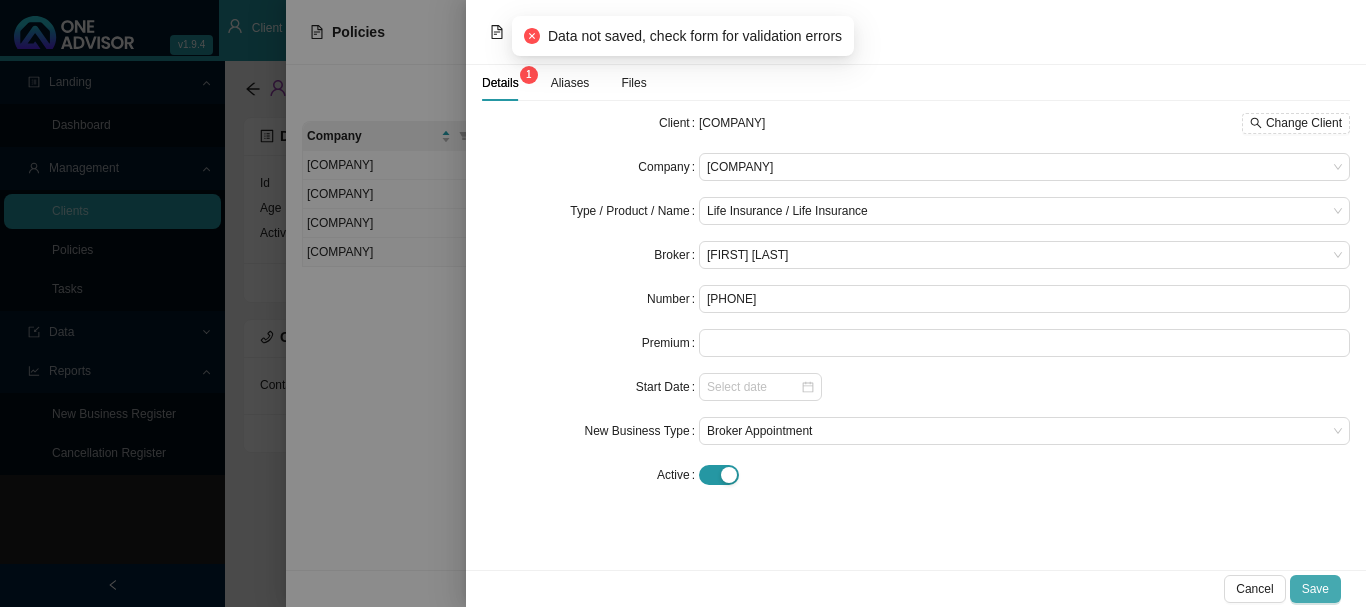 click on "Save" at bounding box center (1315, 589) 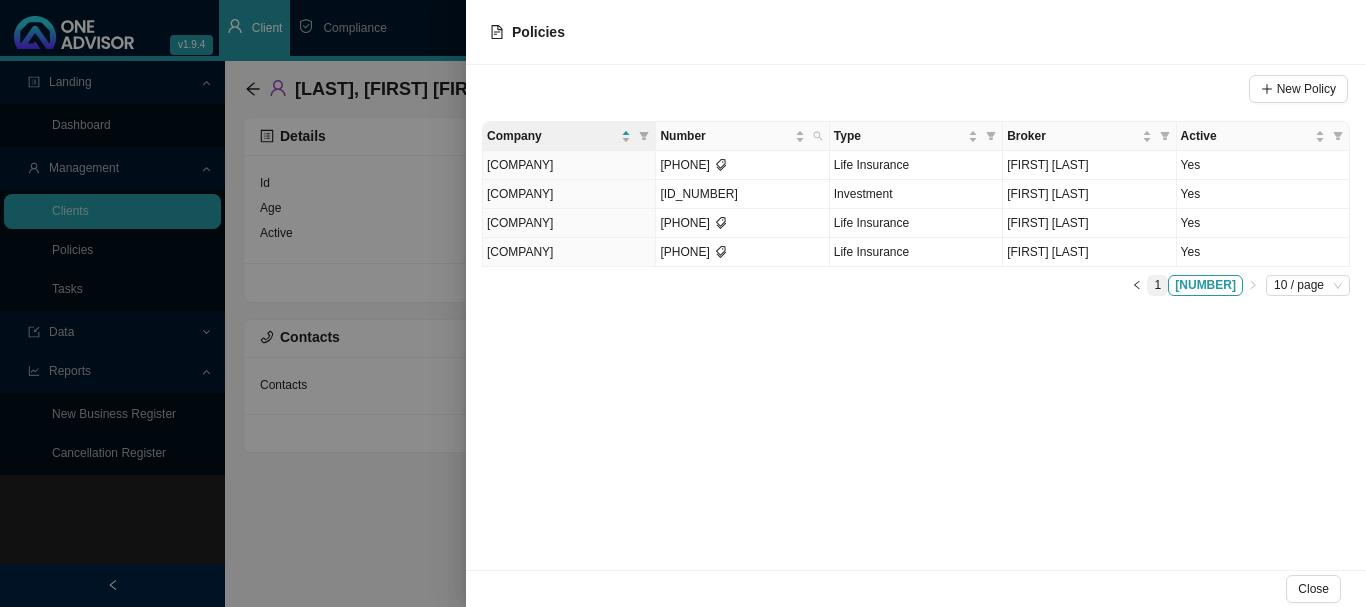 click on "1" at bounding box center [1157, 285] 